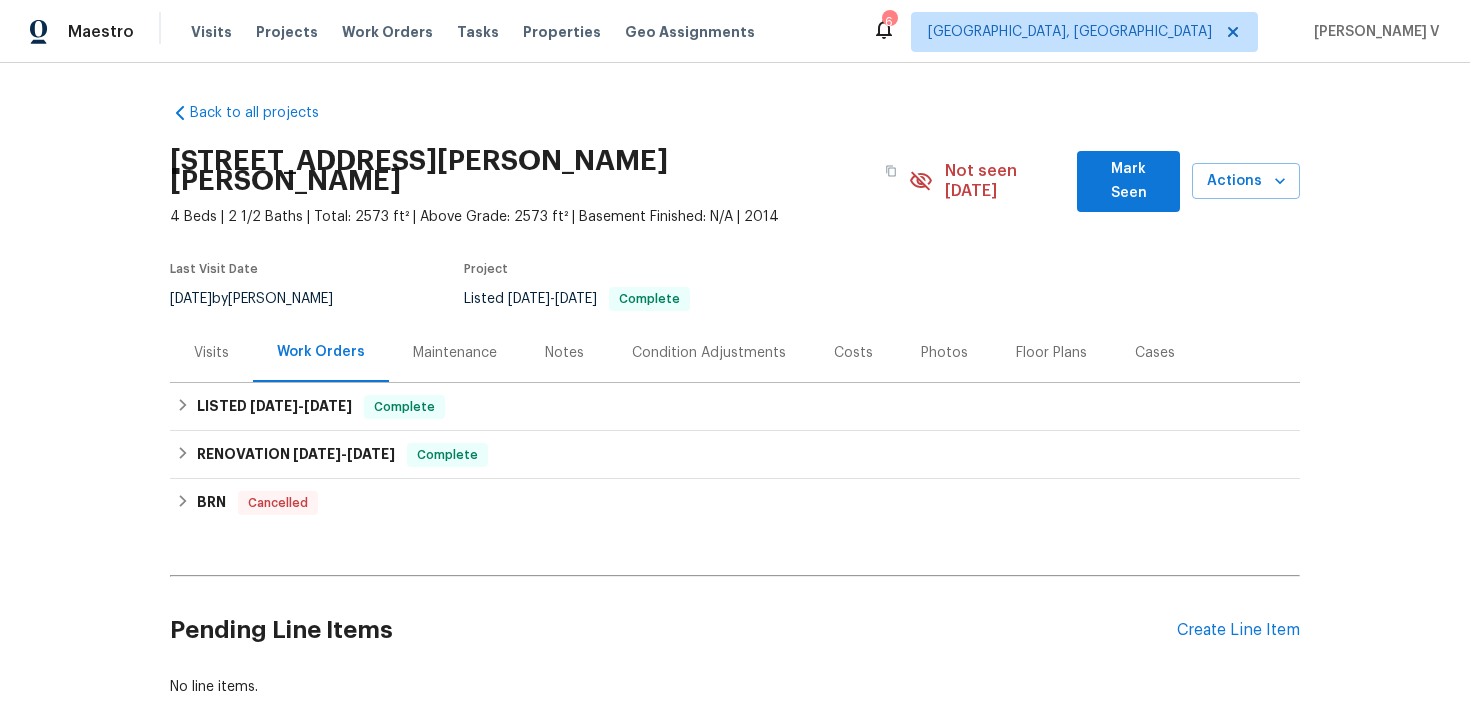 scroll, scrollTop: 0, scrollLeft: 0, axis: both 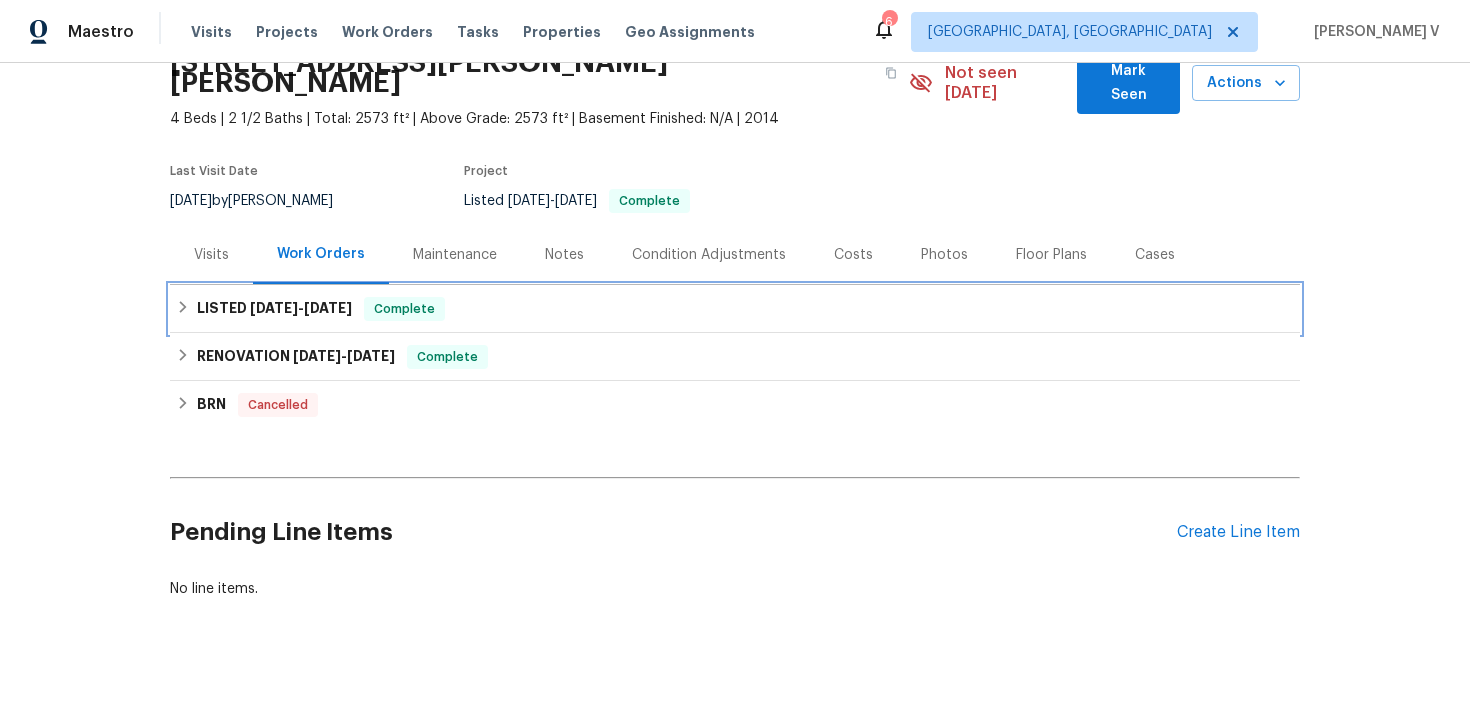 click on "LISTED   3/6/25  -  3/12/25 Complete" at bounding box center [735, 309] 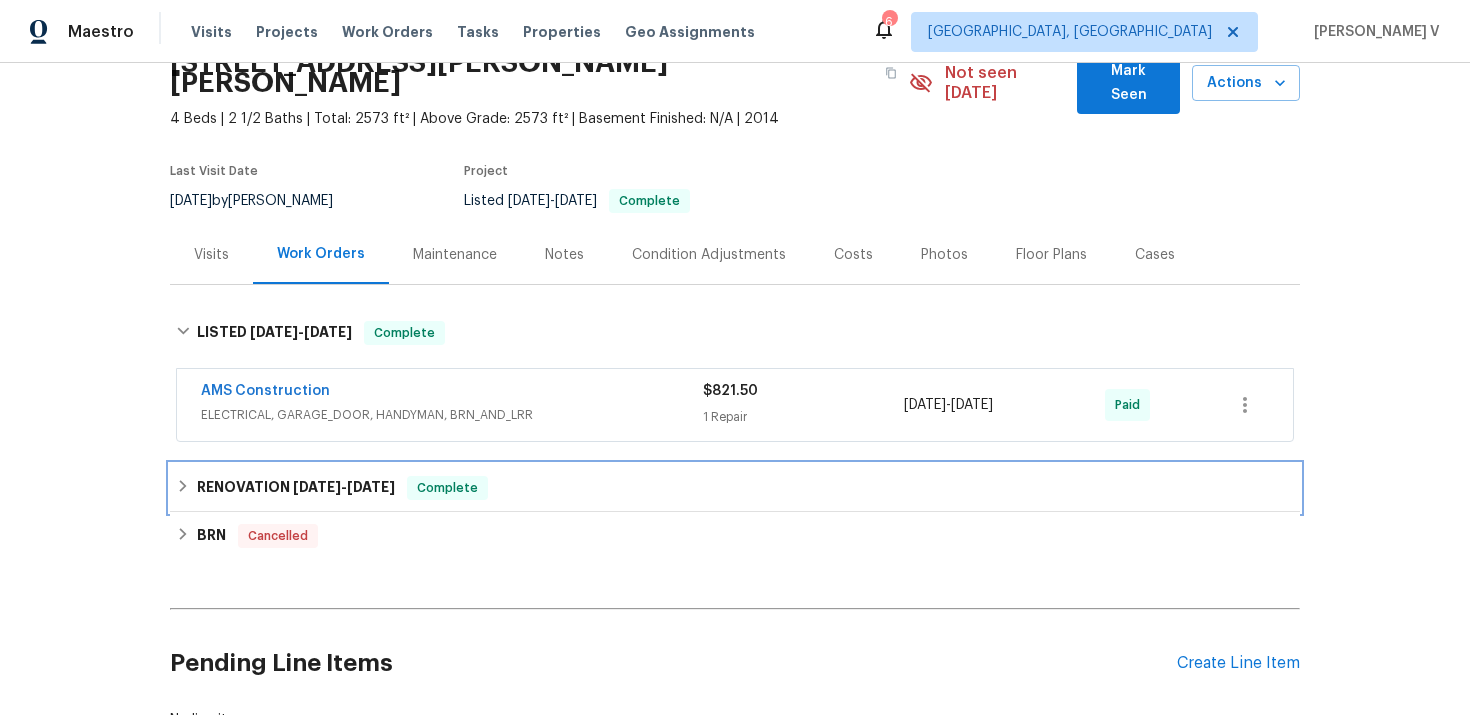 click on "RENOVATION   2/24/25  -  2/26/25 Complete" at bounding box center [735, 488] 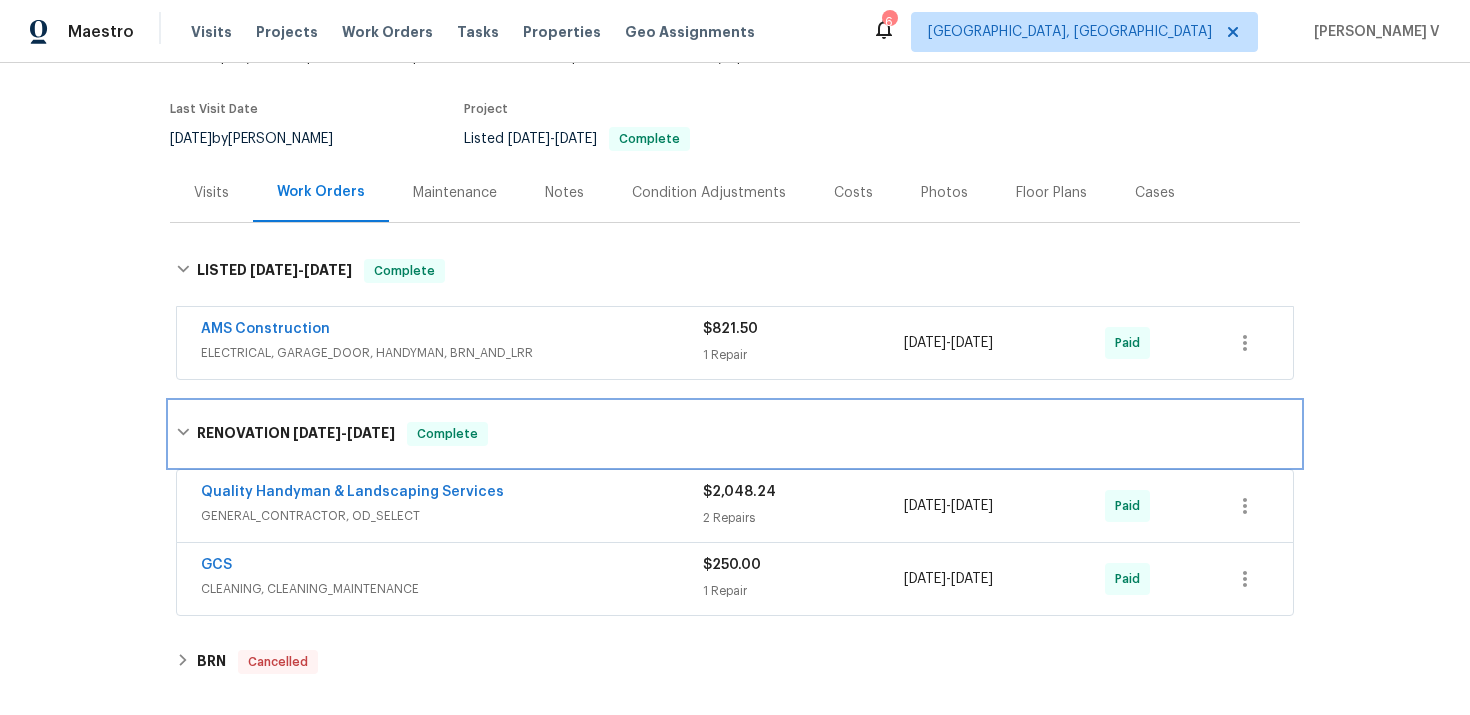 scroll, scrollTop: 220, scrollLeft: 0, axis: vertical 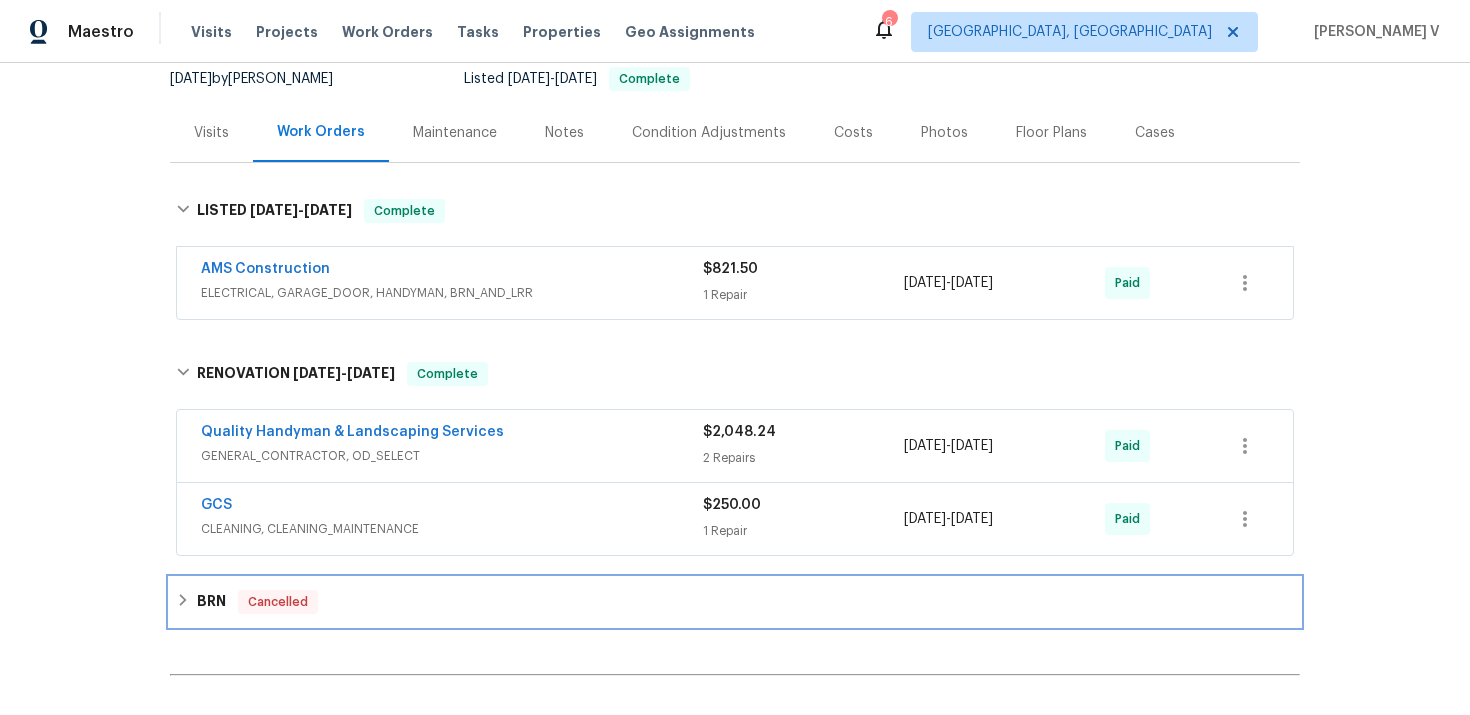 click on "BRN   Cancelled" at bounding box center [735, 602] 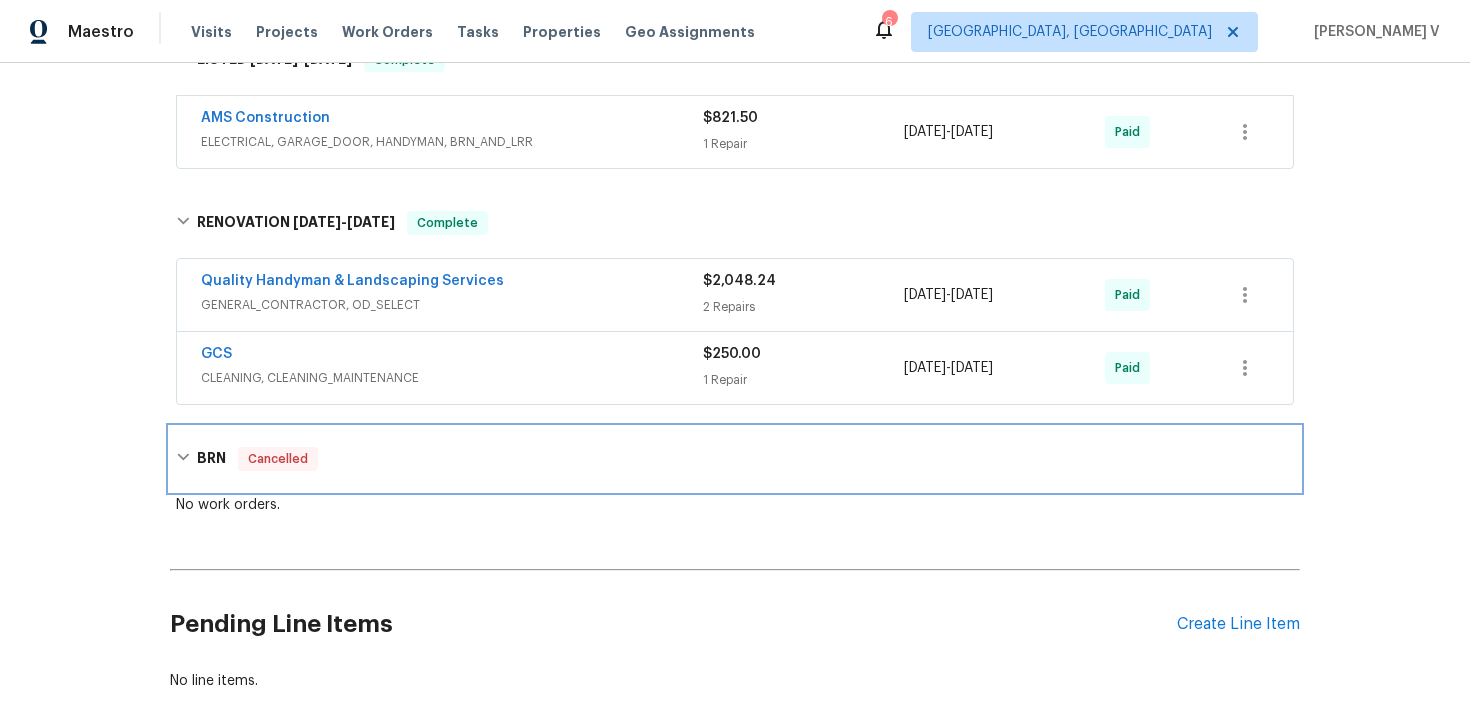 scroll, scrollTop: 252, scrollLeft: 0, axis: vertical 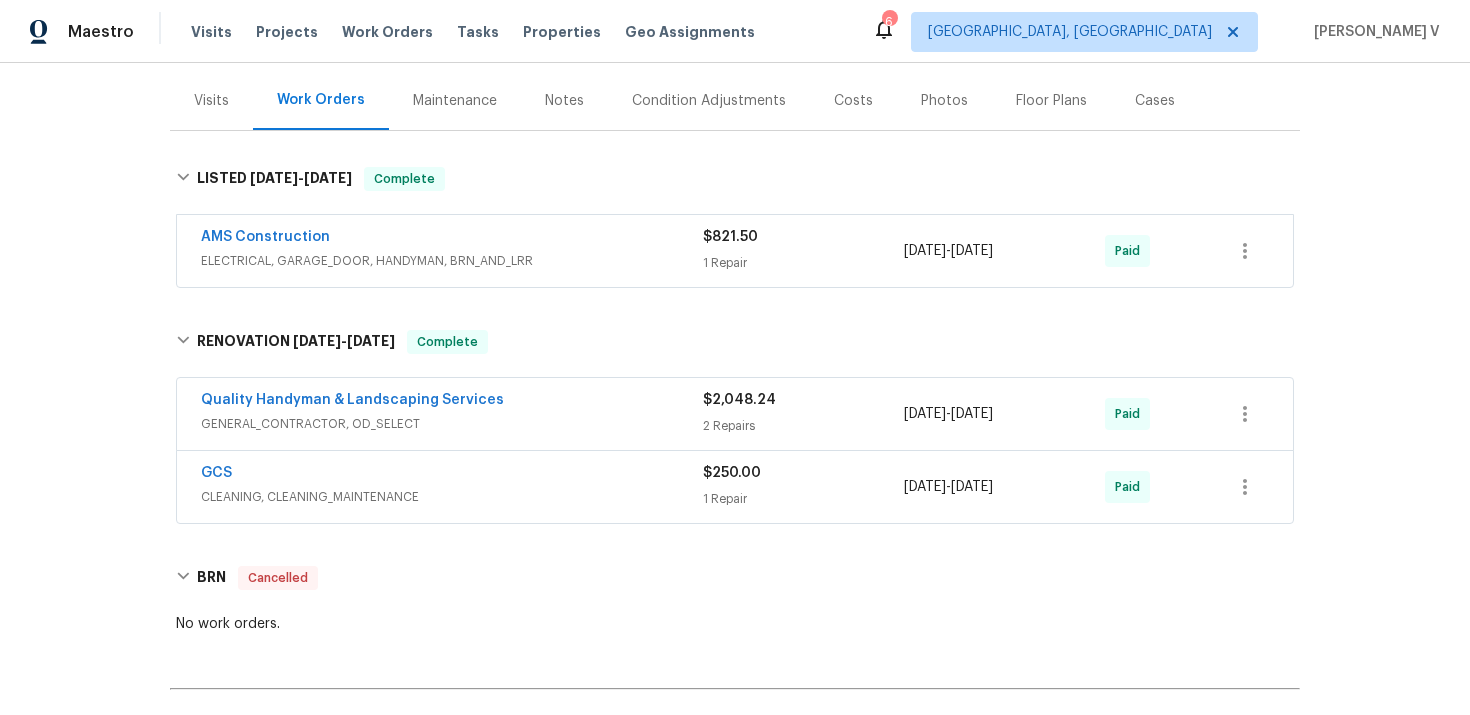 click on "AMS Construction ELECTRICAL, GARAGE_DOOR, HANDYMAN, BRN_AND_LRR" at bounding box center [452, 251] 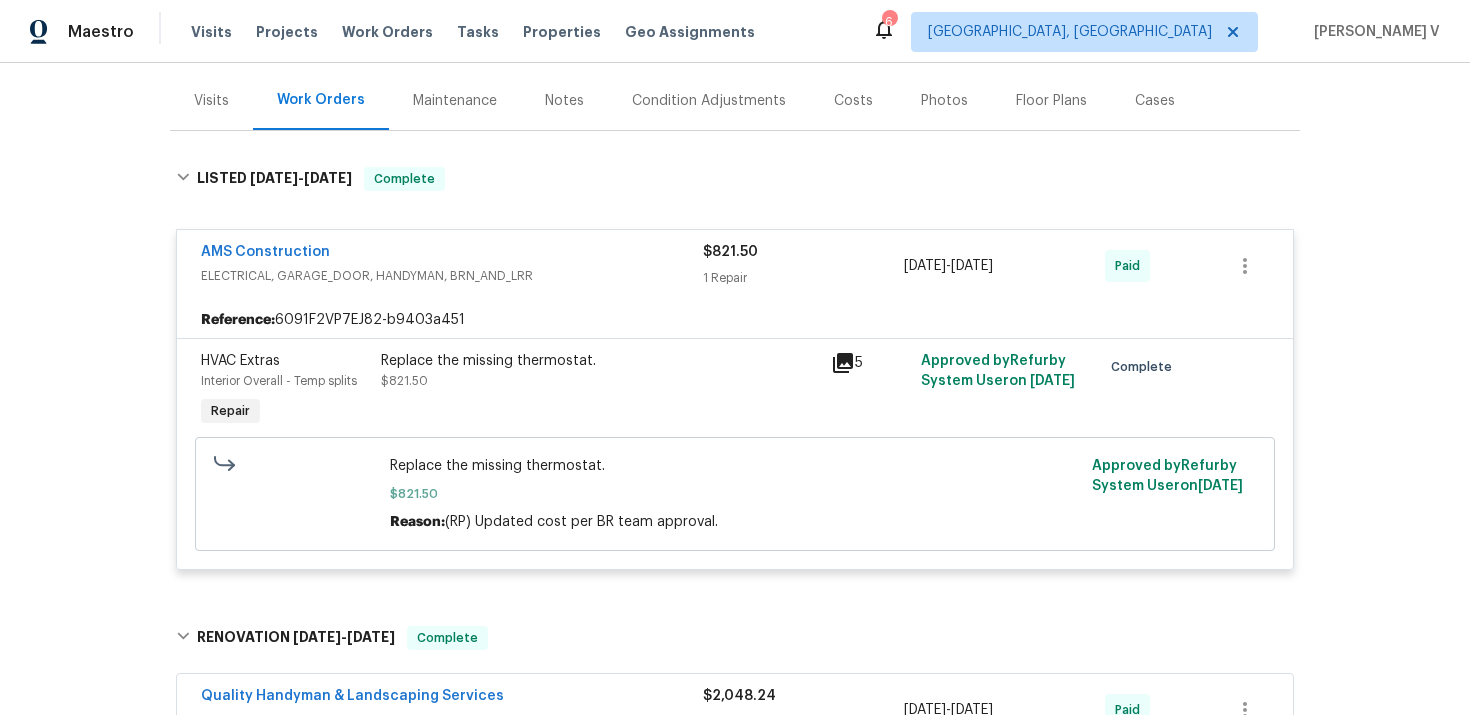 scroll, scrollTop: 456, scrollLeft: 0, axis: vertical 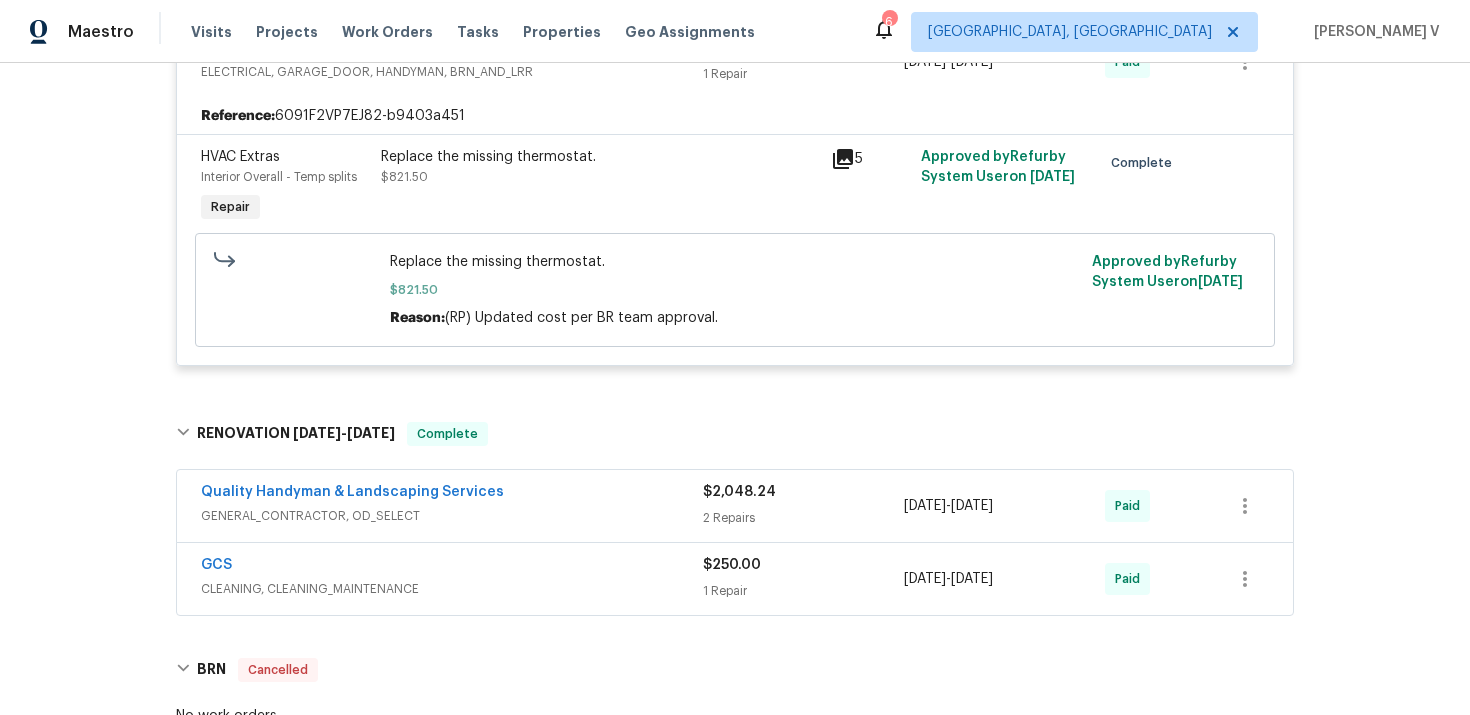 click on "GENERAL_CONTRACTOR, OD_SELECT" at bounding box center (452, 516) 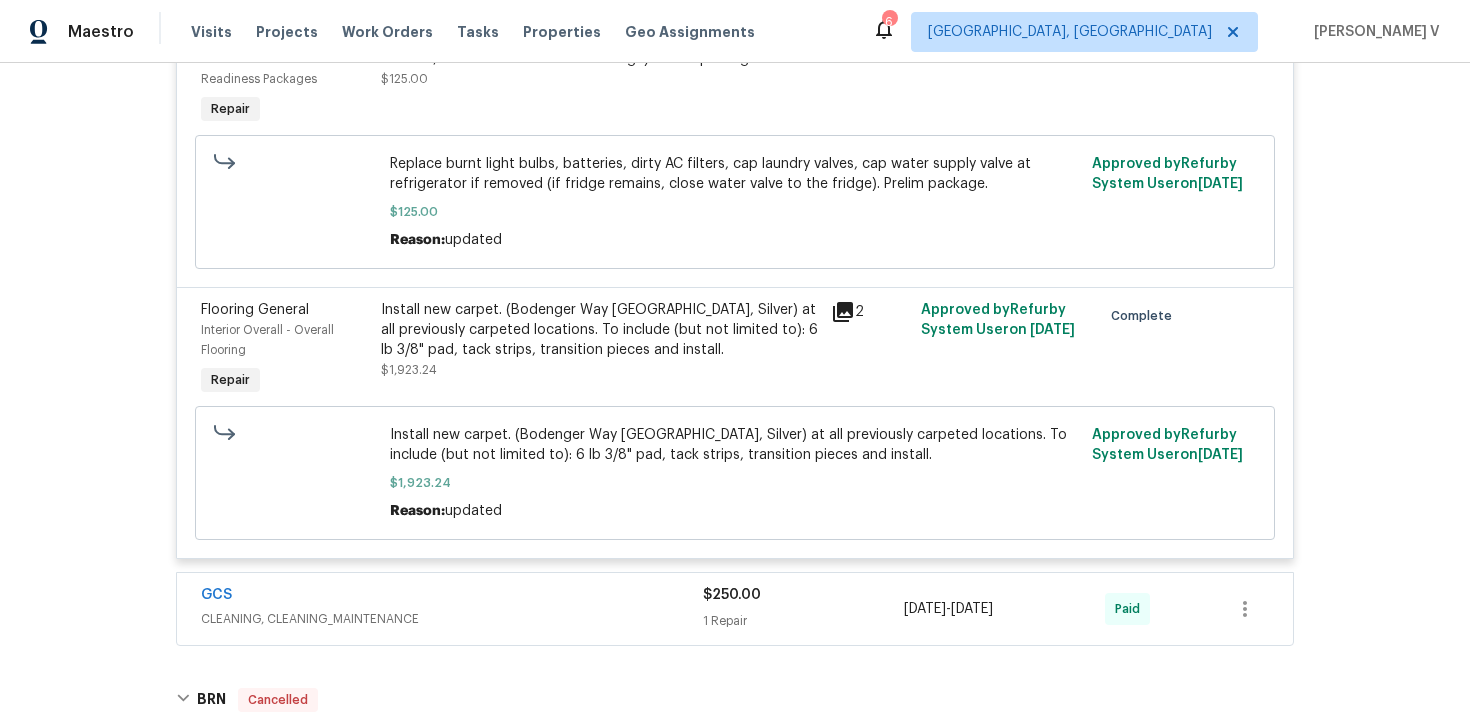 scroll, scrollTop: 1390, scrollLeft: 0, axis: vertical 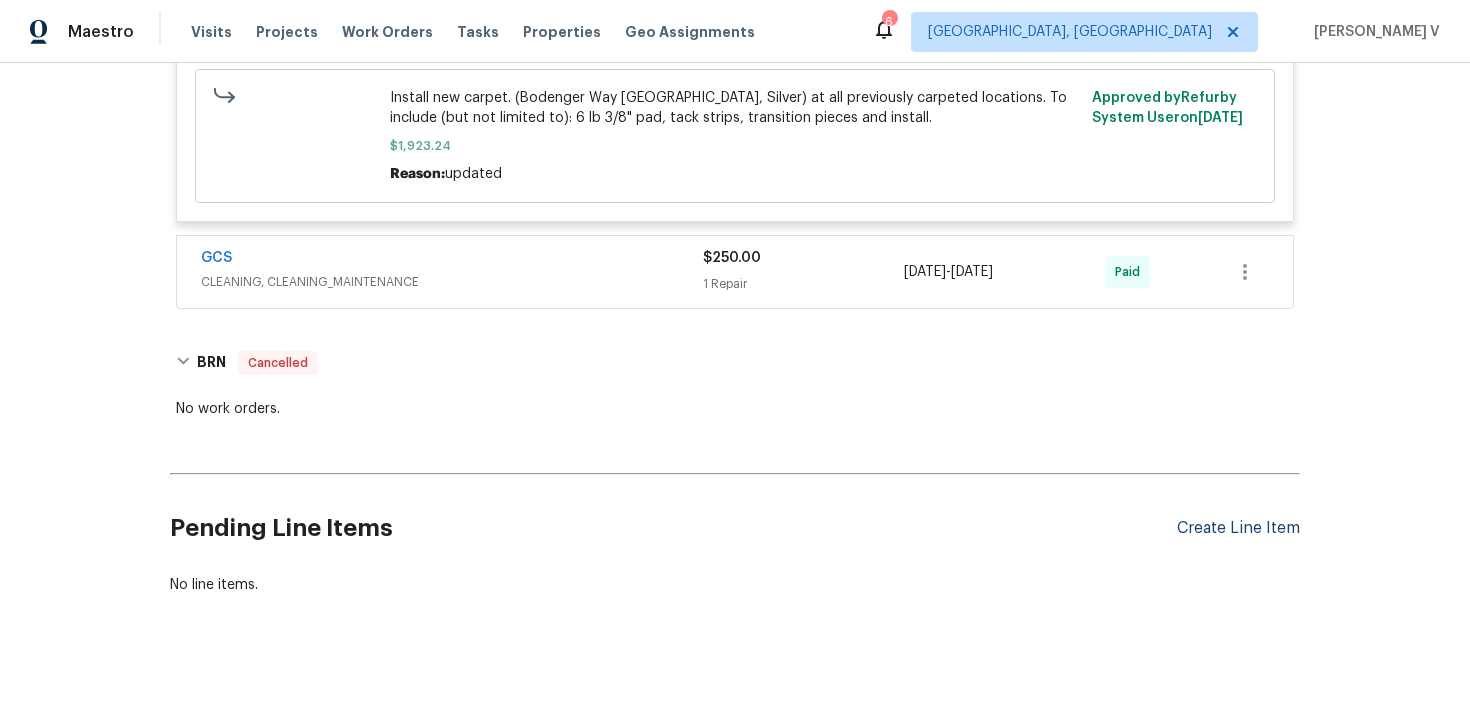 click on "Create Line Item" at bounding box center (1238, 528) 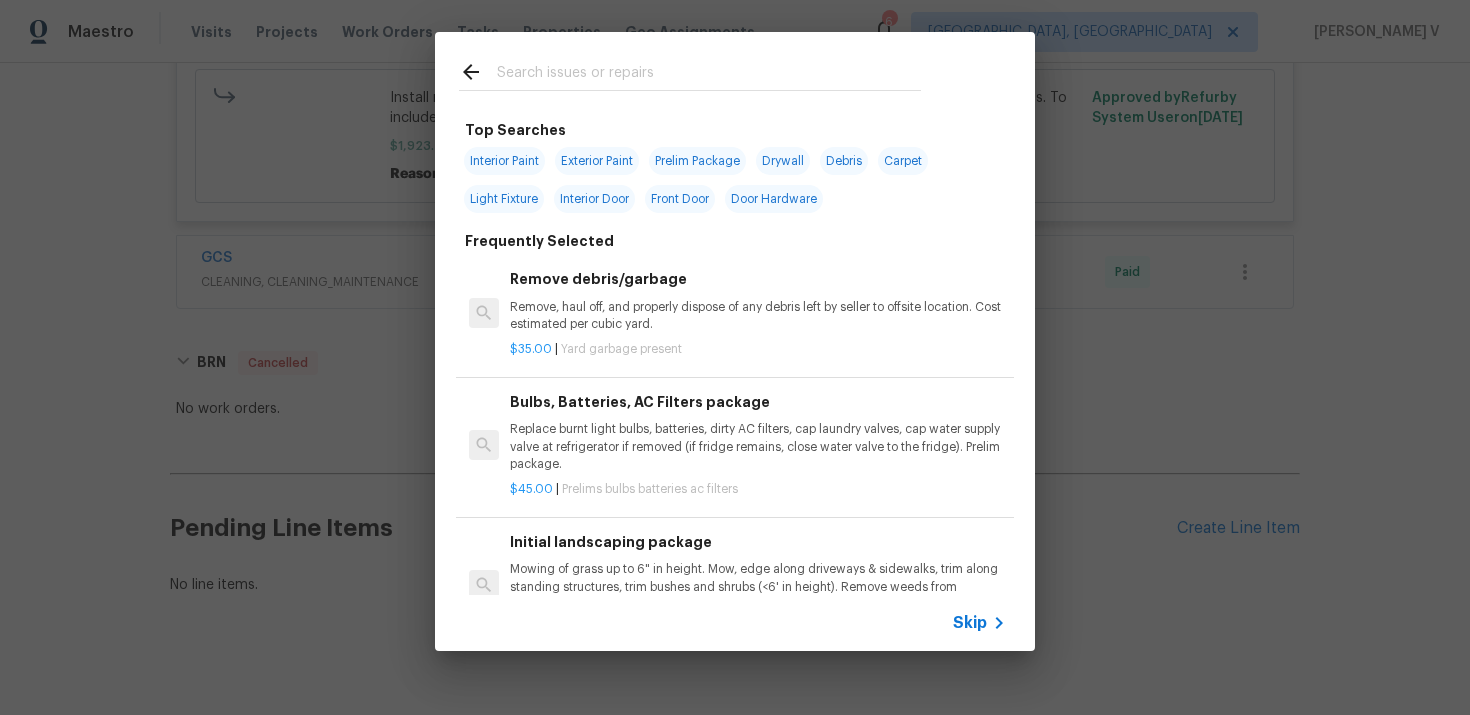 click 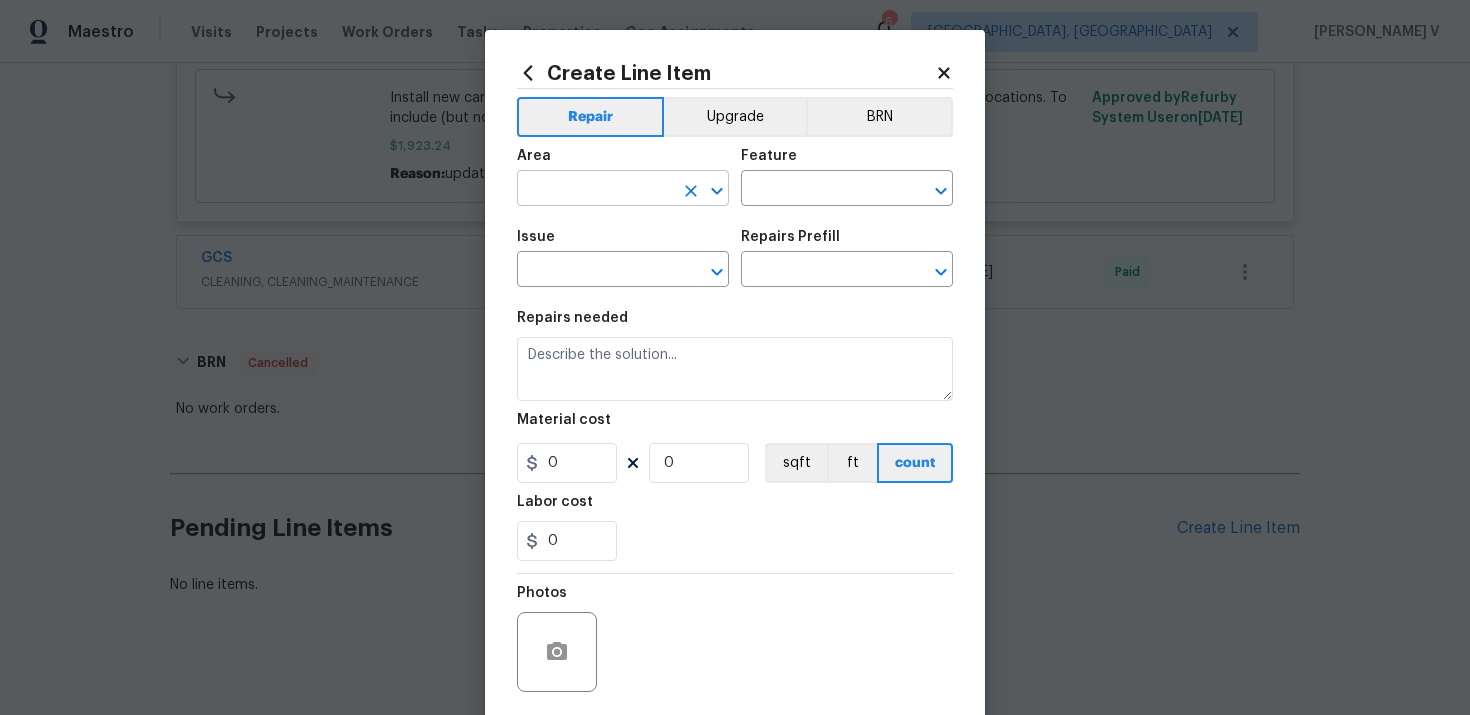 click at bounding box center (595, 190) 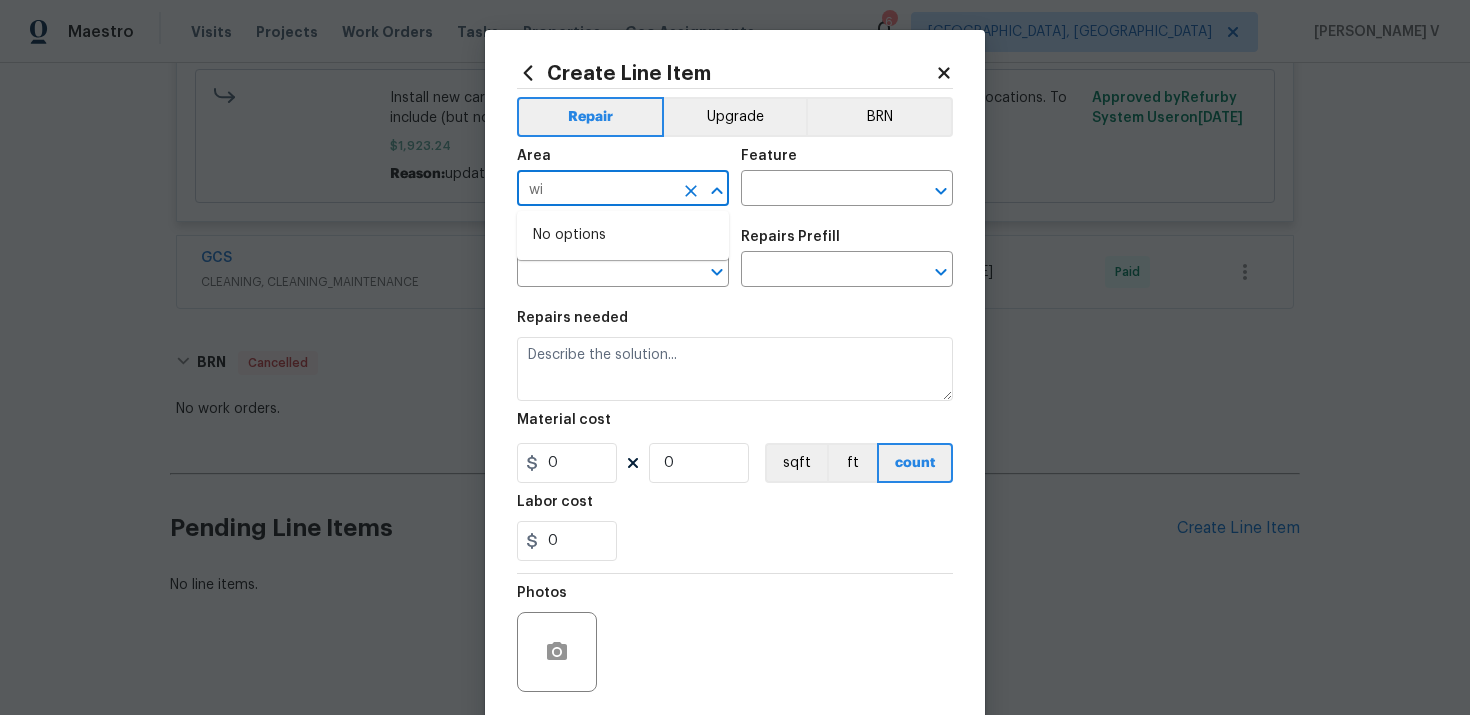 type on "w" 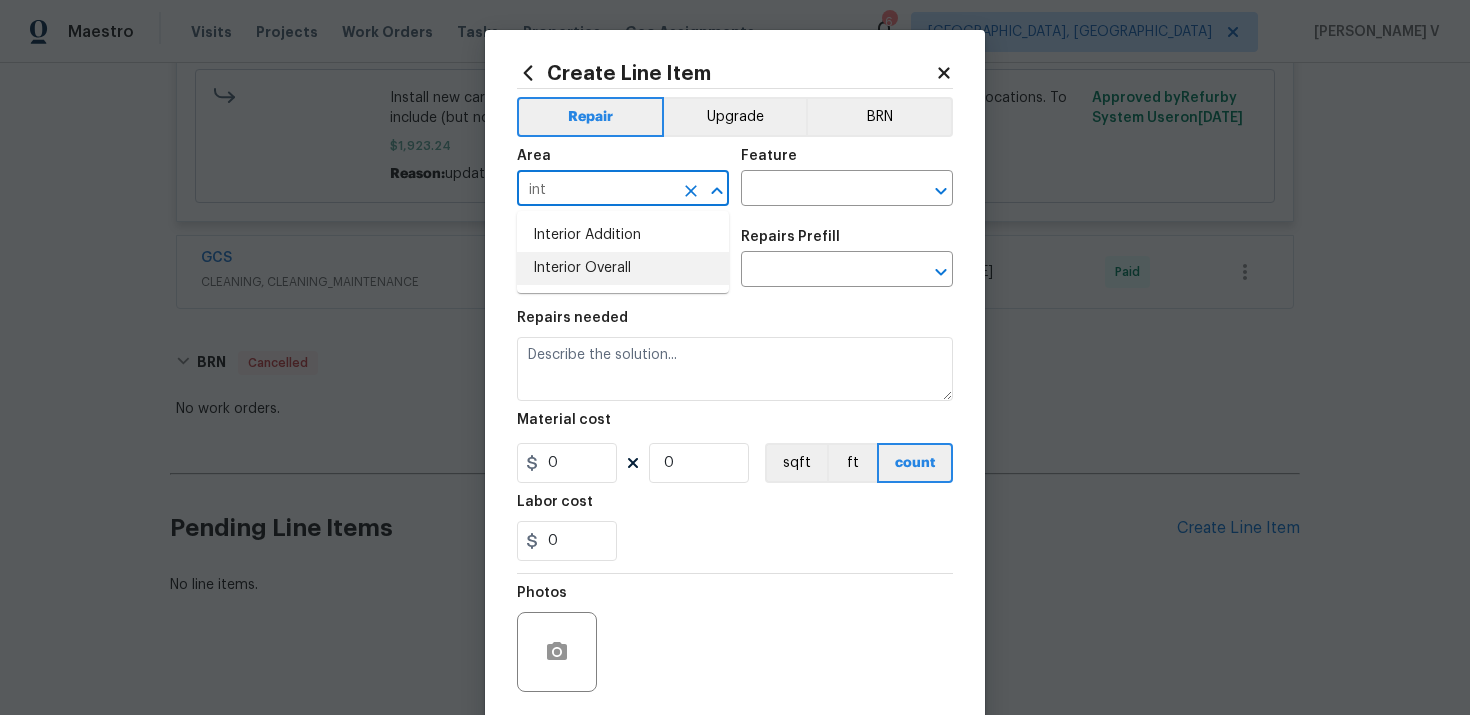 click on "Interior Overall" at bounding box center (623, 268) 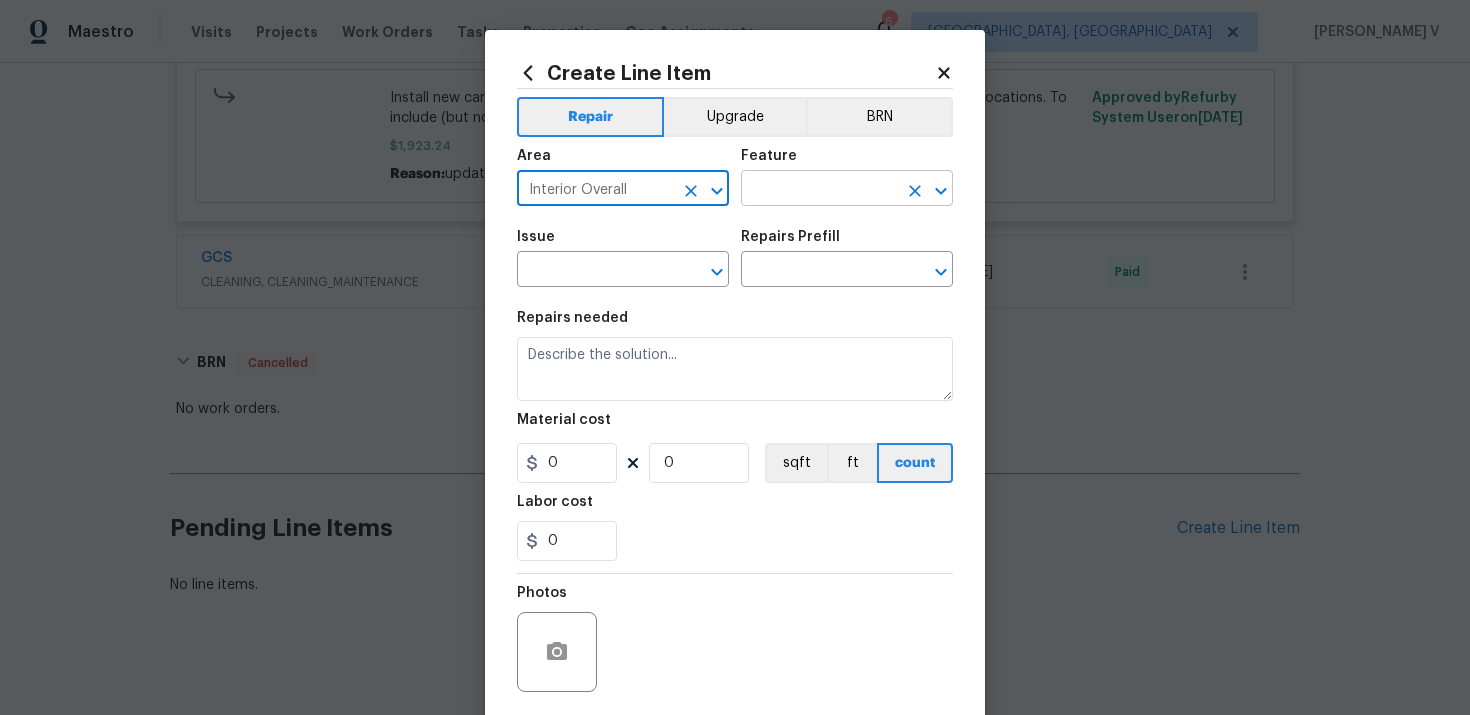 type on "Interior Overall" 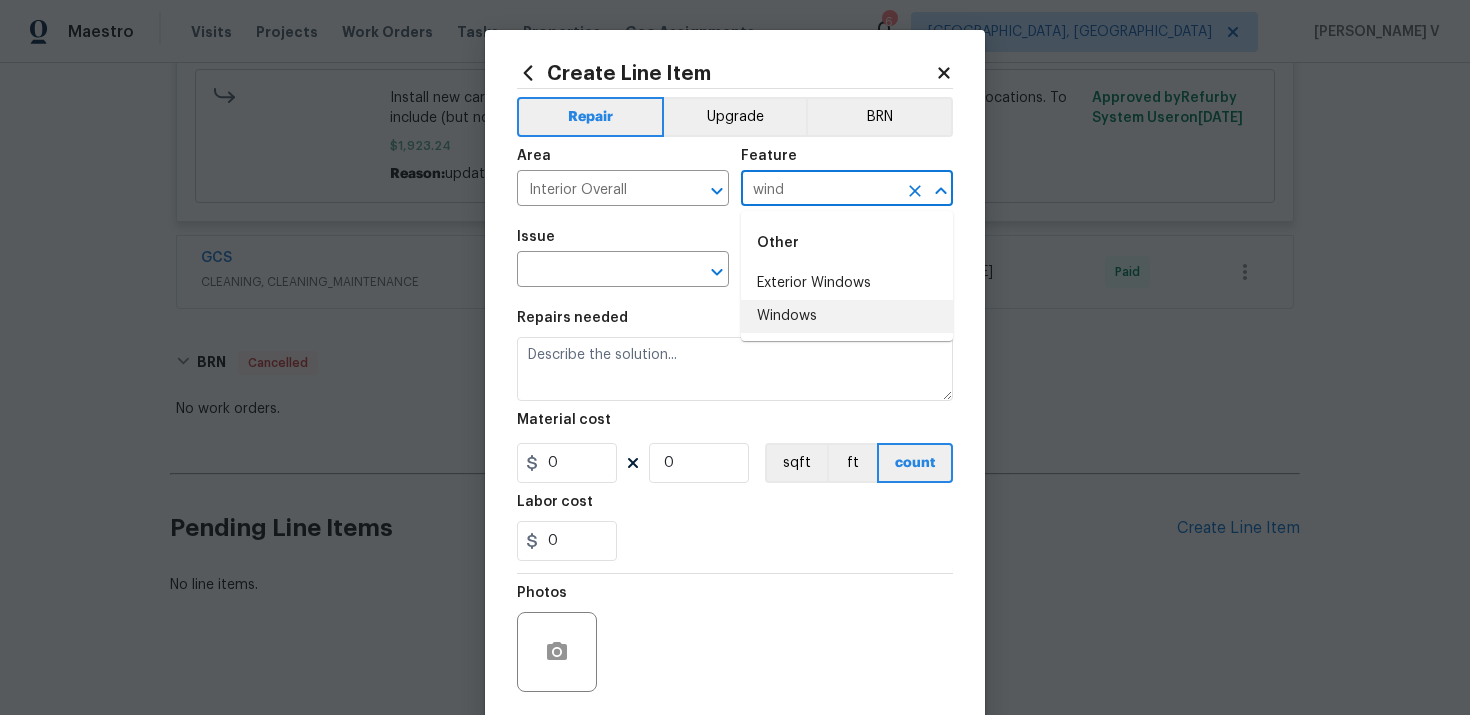 click on "Windows" at bounding box center [847, 316] 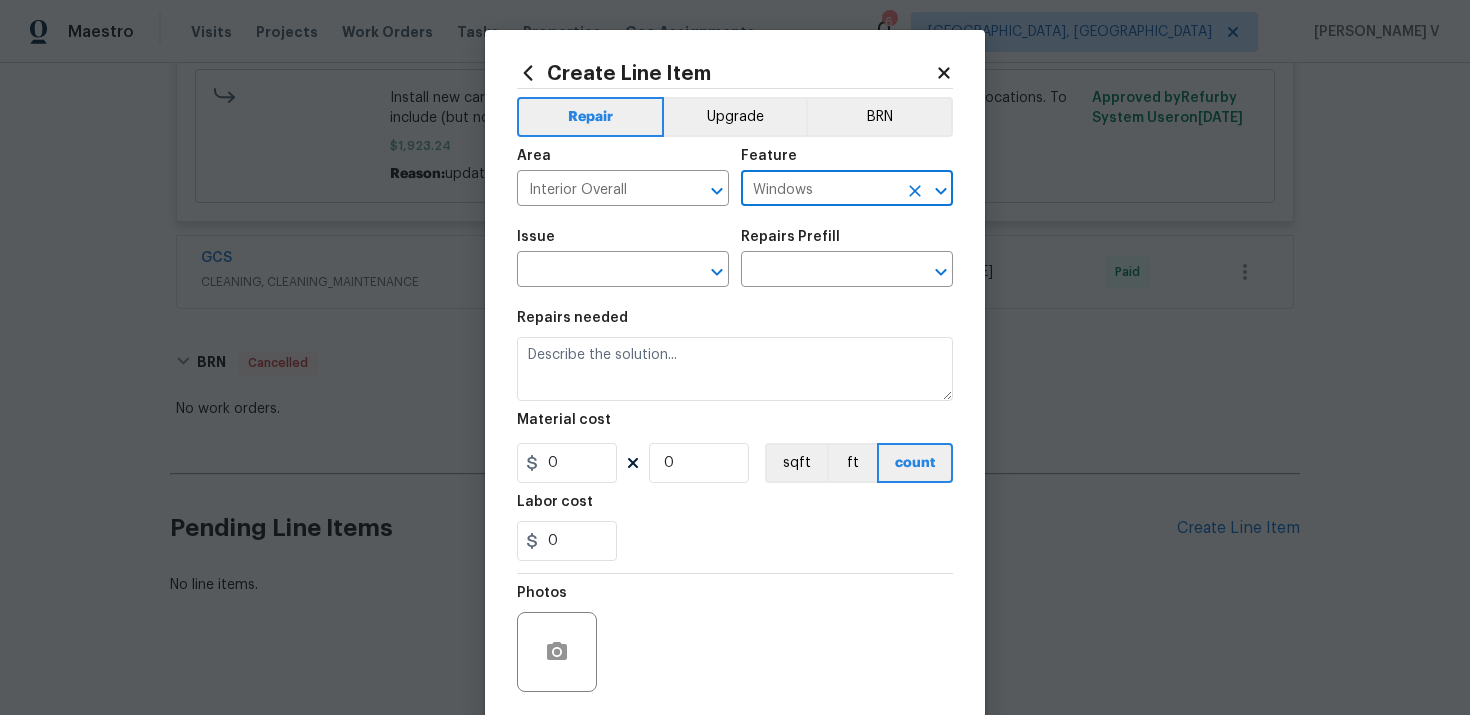 type on "Windows" 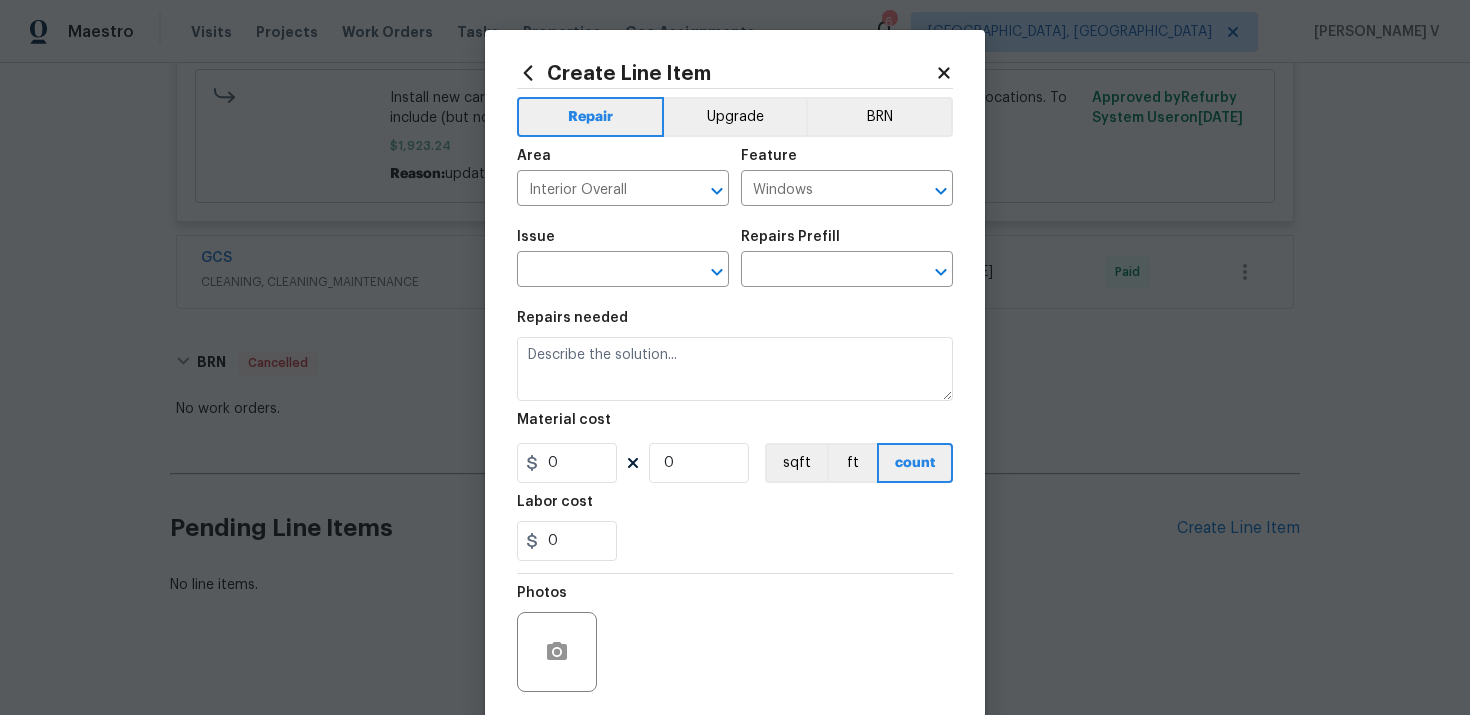 click on "Issue ​" at bounding box center [623, 258] 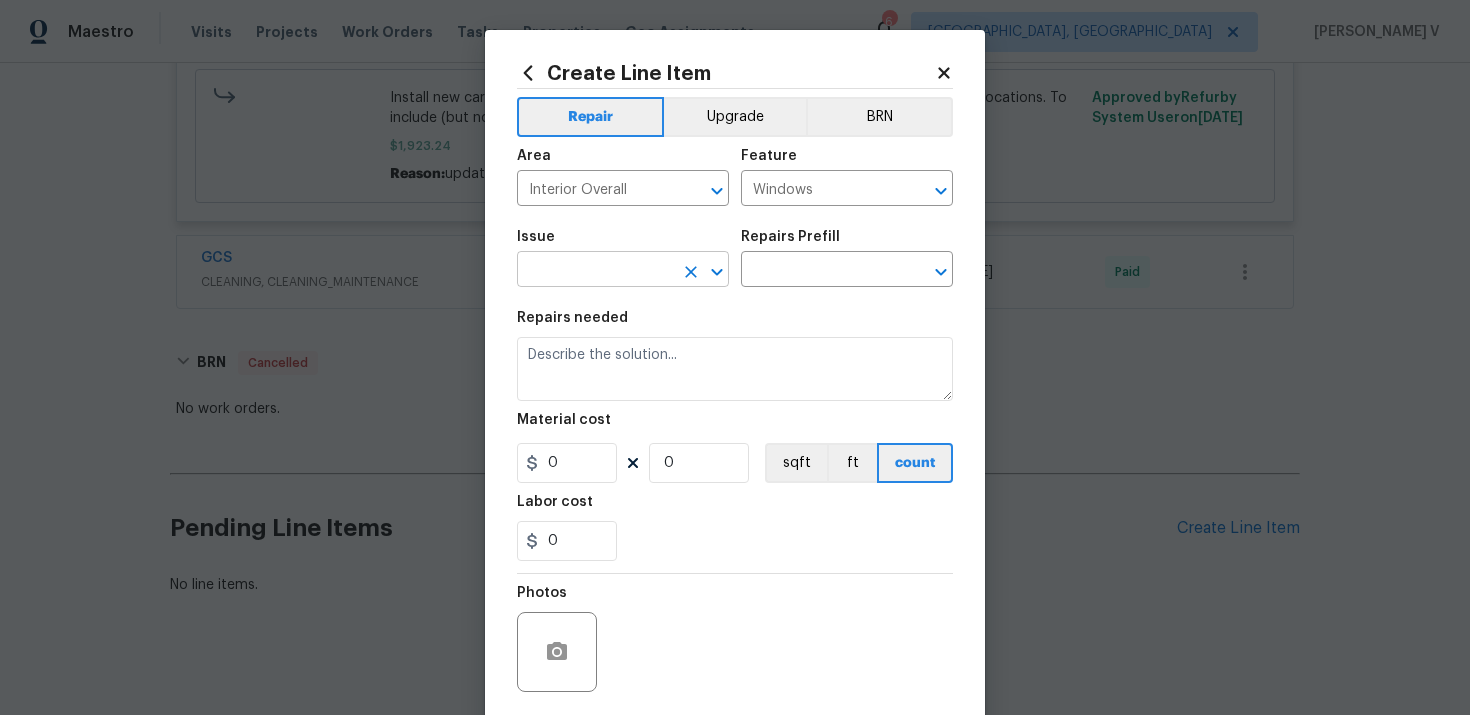 click at bounding box center (595, 271) 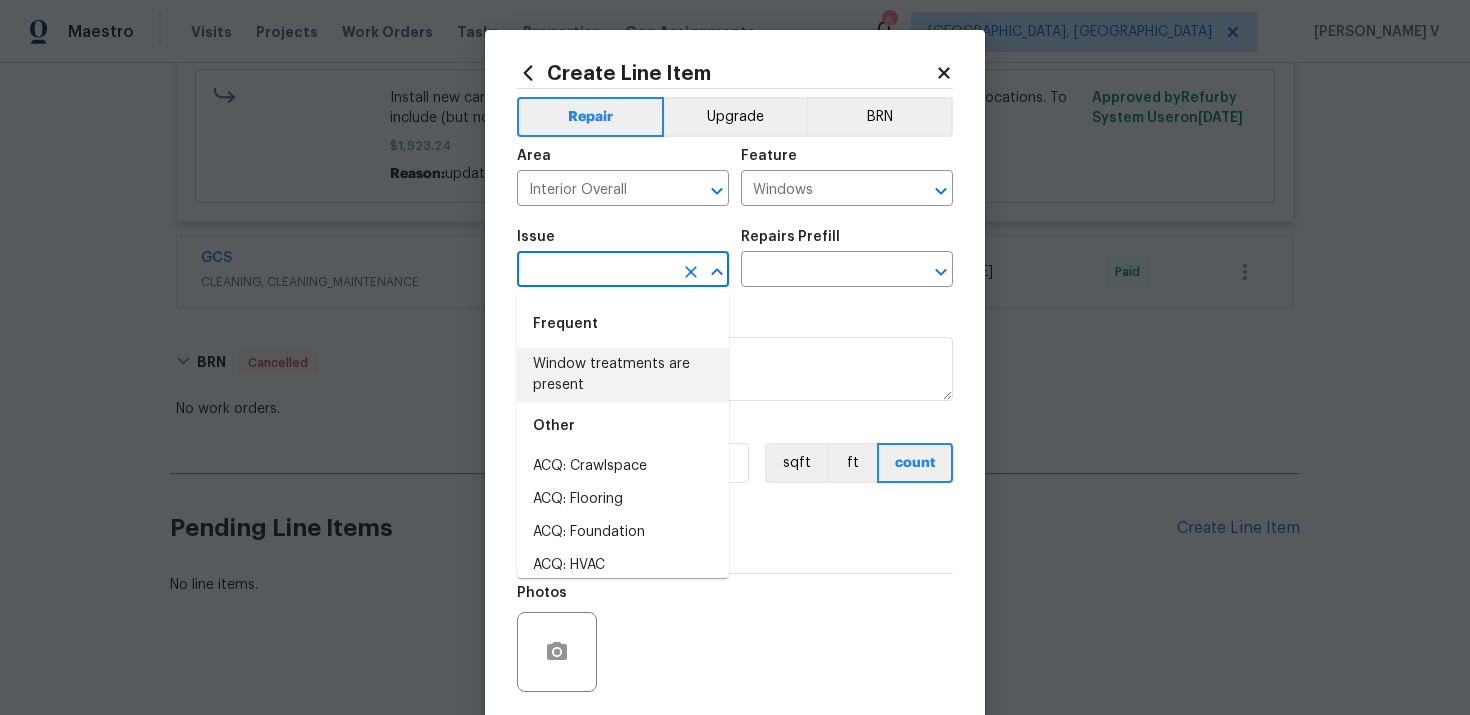 click on "Window treatments are present" at bounding box center [623, 375] 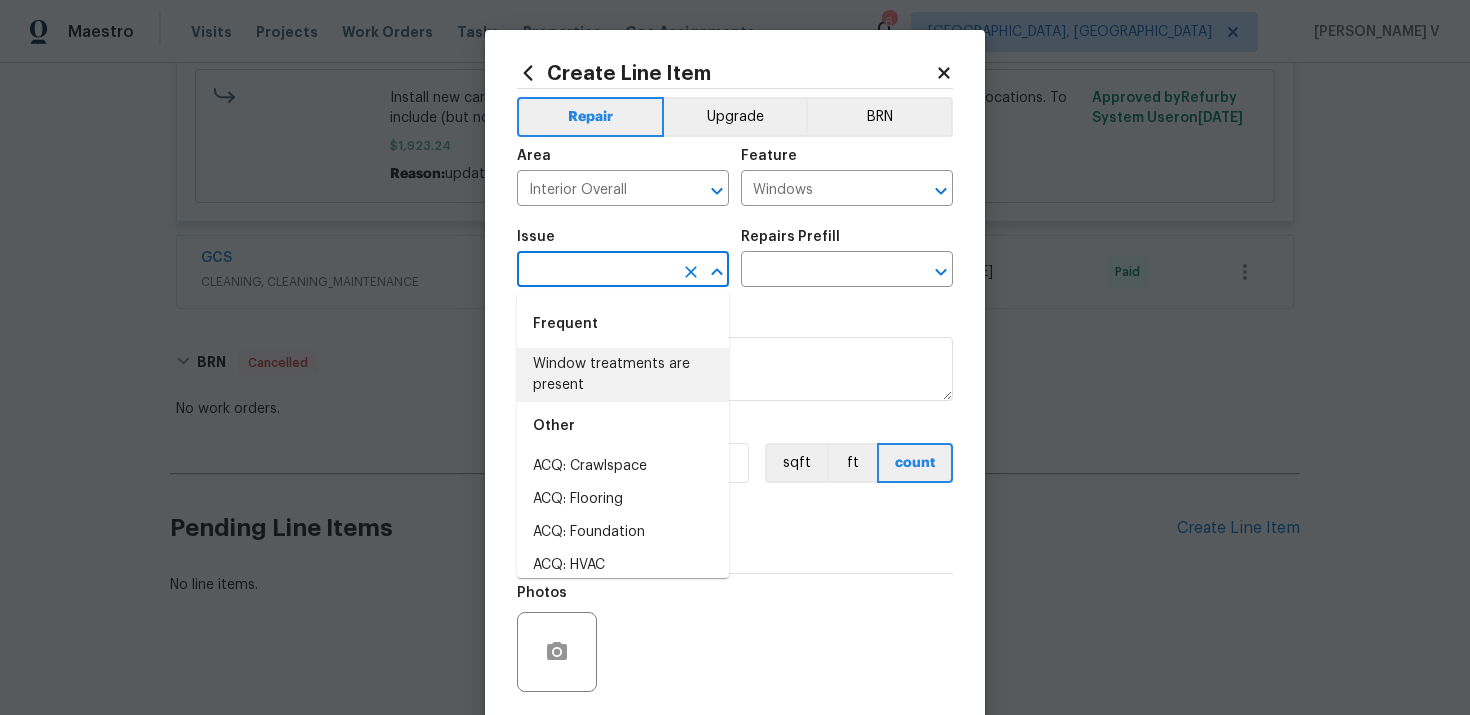 type on "Window treatments are present" 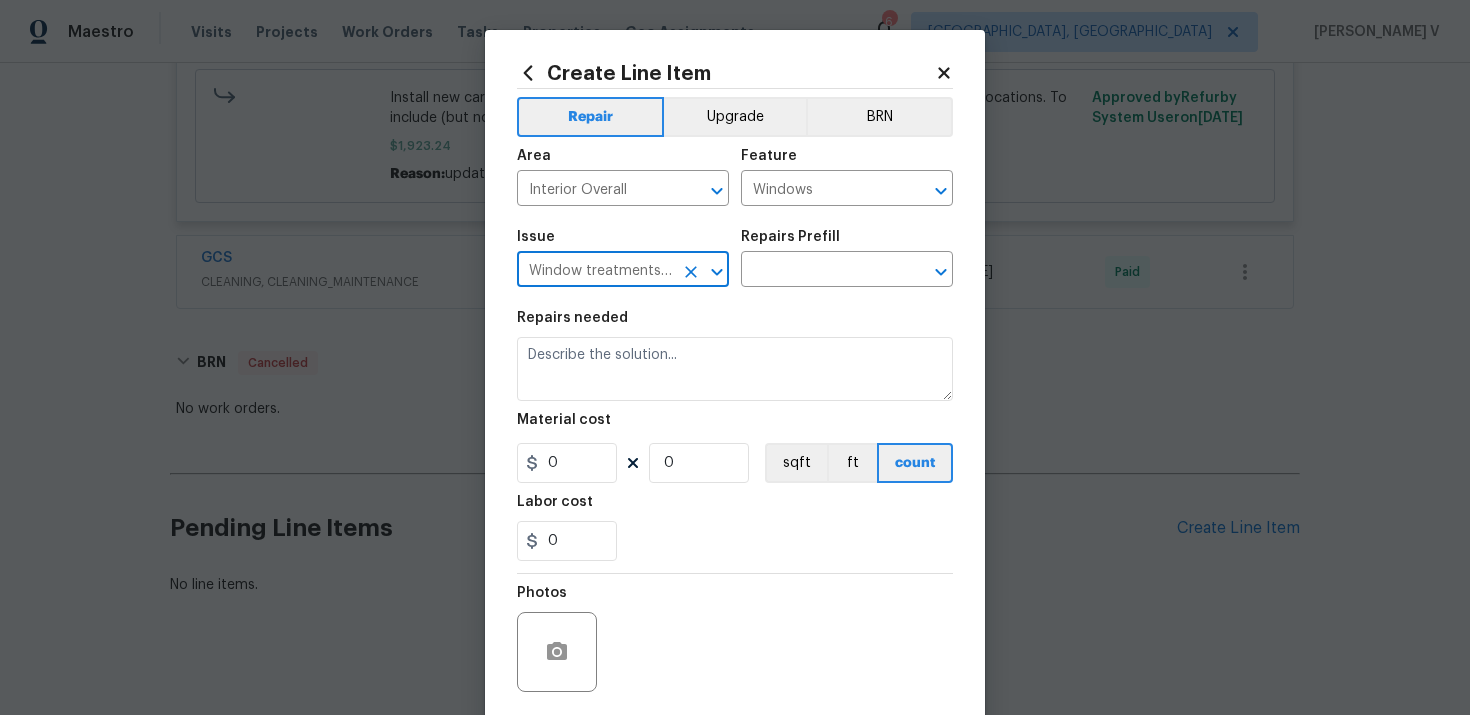 click 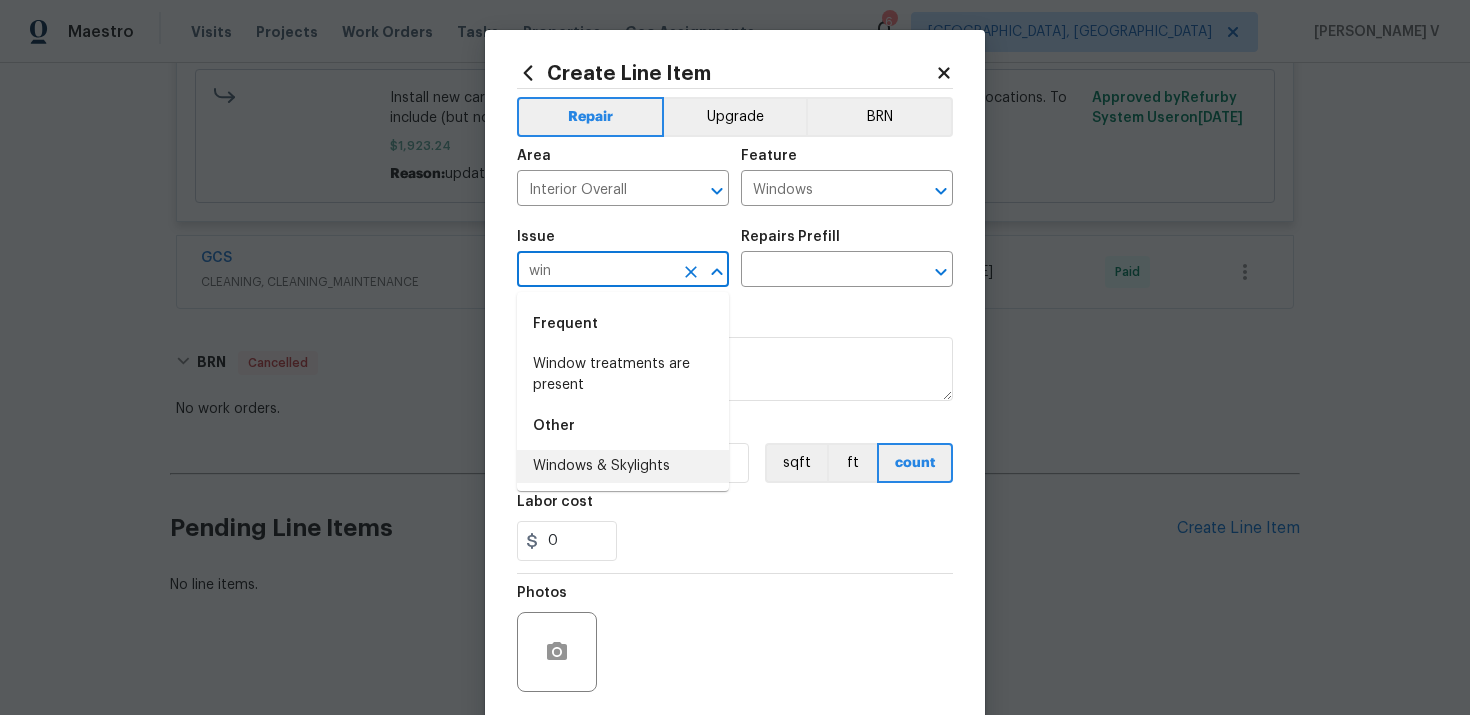 click on "Windows & Skylights" at bounding box center (623, 466) 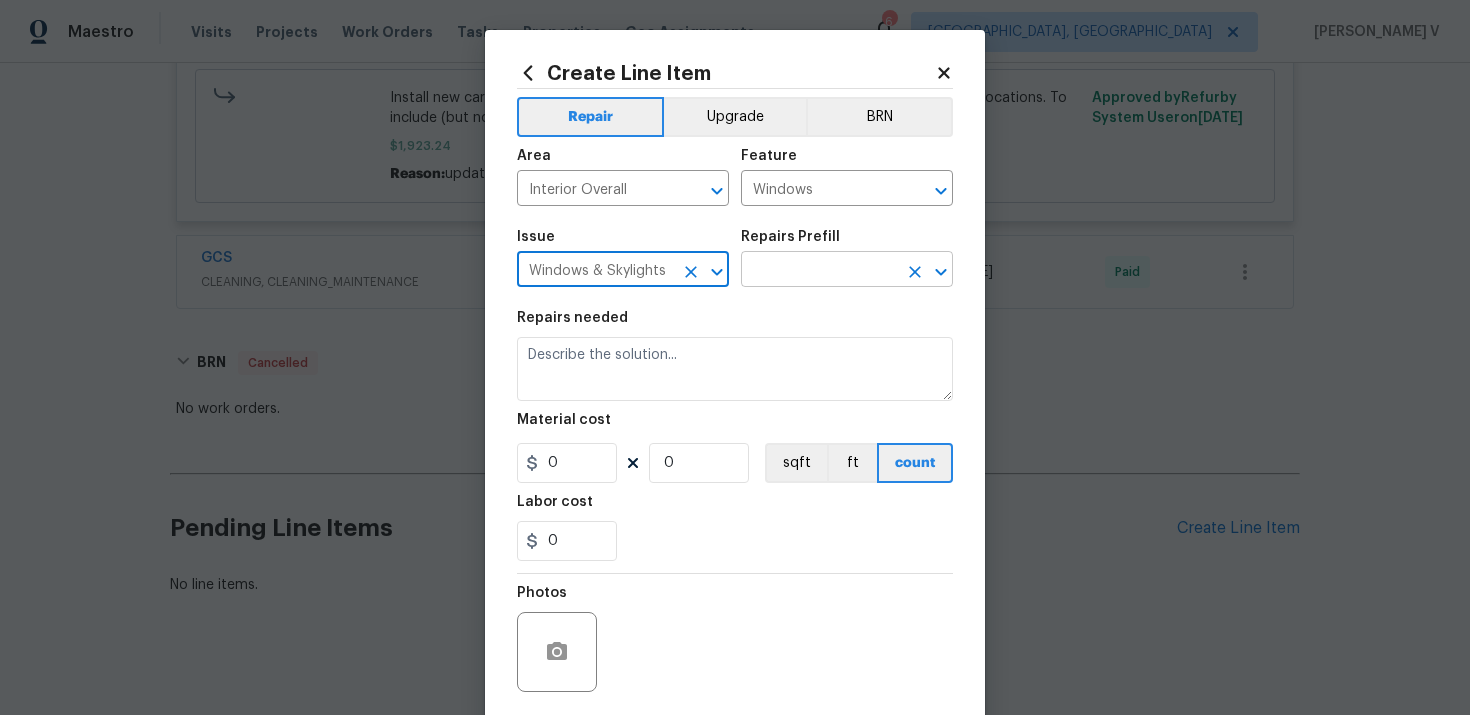type on "Windows & Skylights" 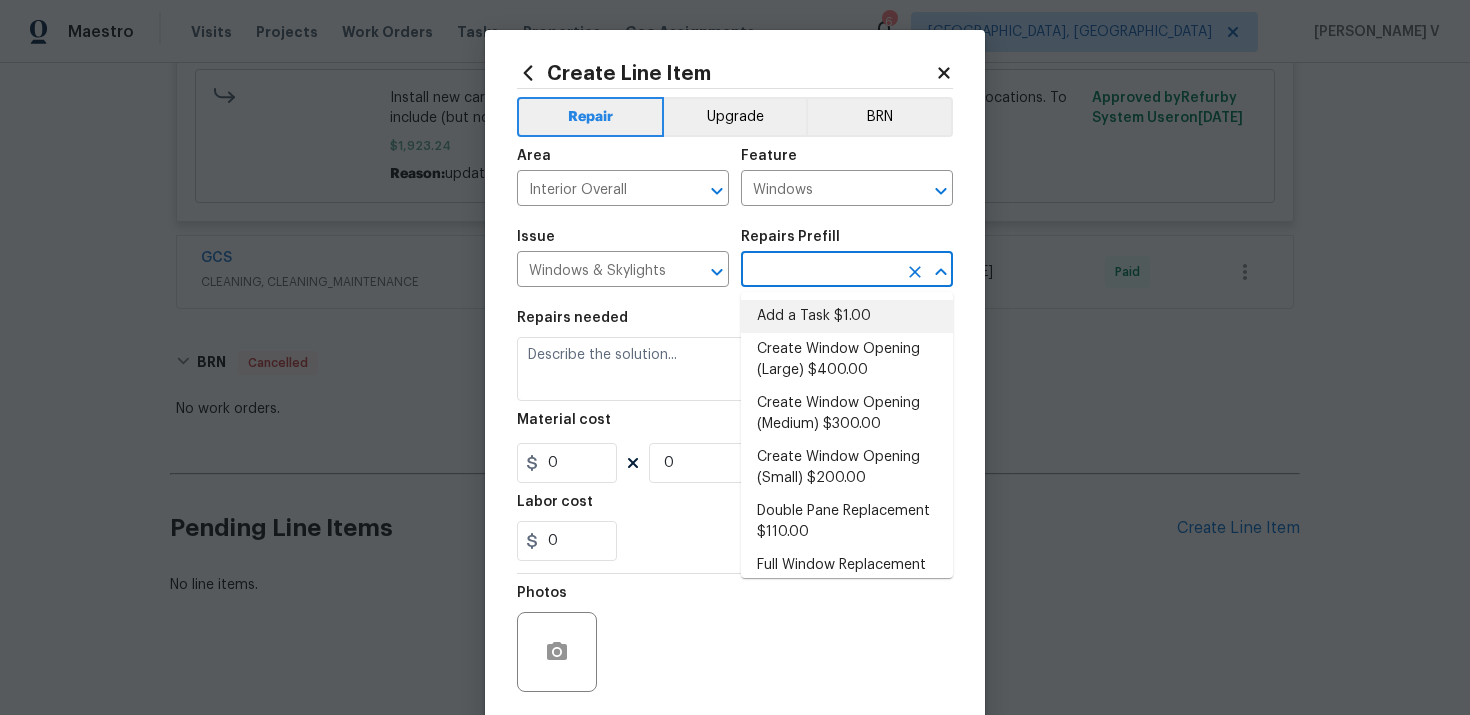 click on "Add a Task $1.00" at bounding box center (847, 316) 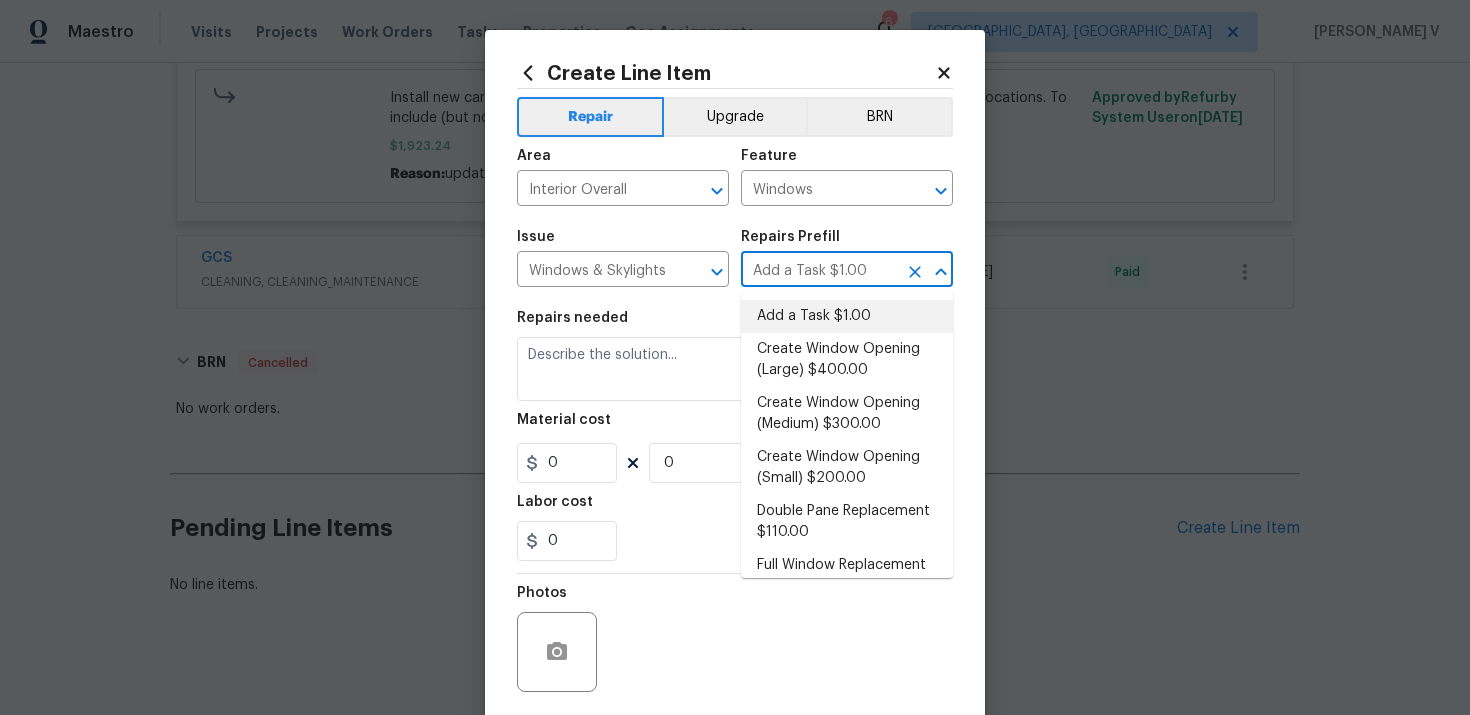 type on "HPM to detail" 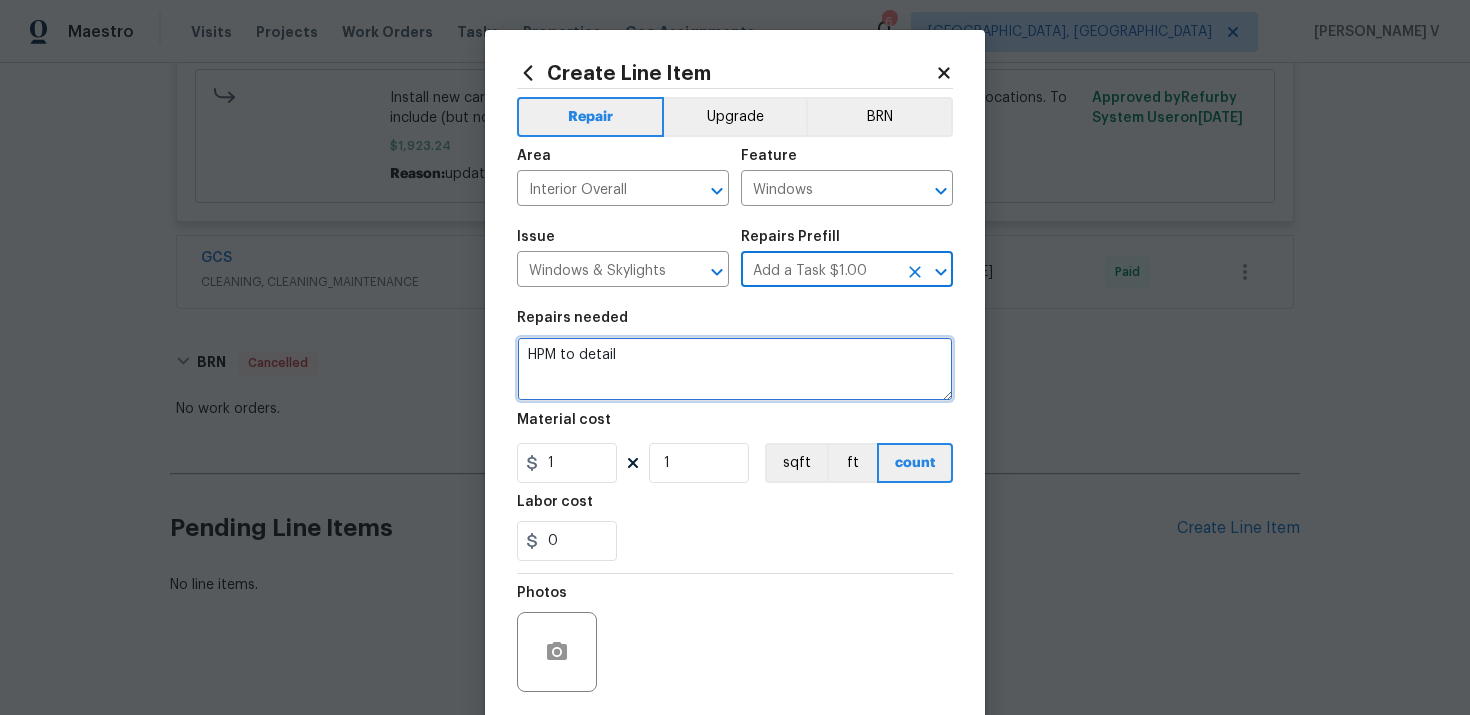 click on "HPM to detail" at bounding box center (735, 369) 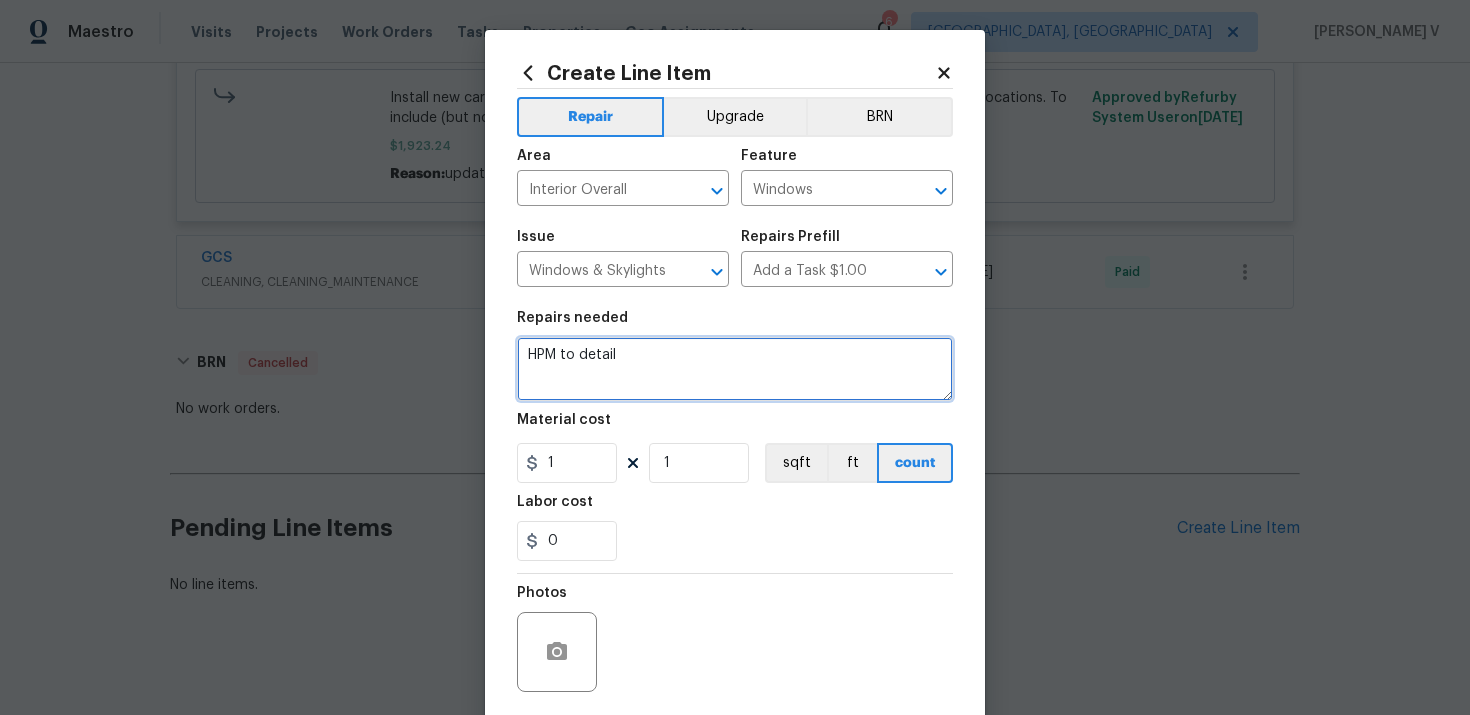 click on "HPM to detail" at bounding box center [735, 369] 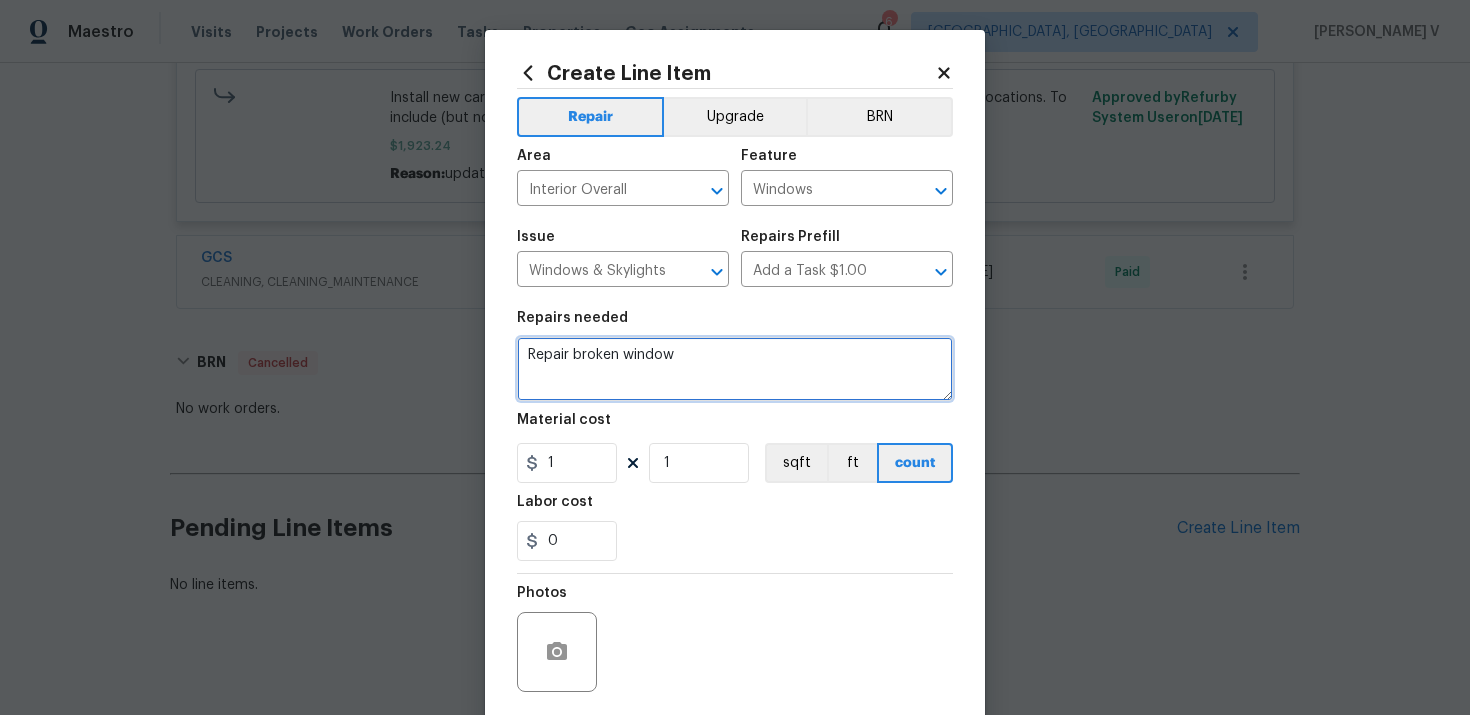 type on "Repair broken window" 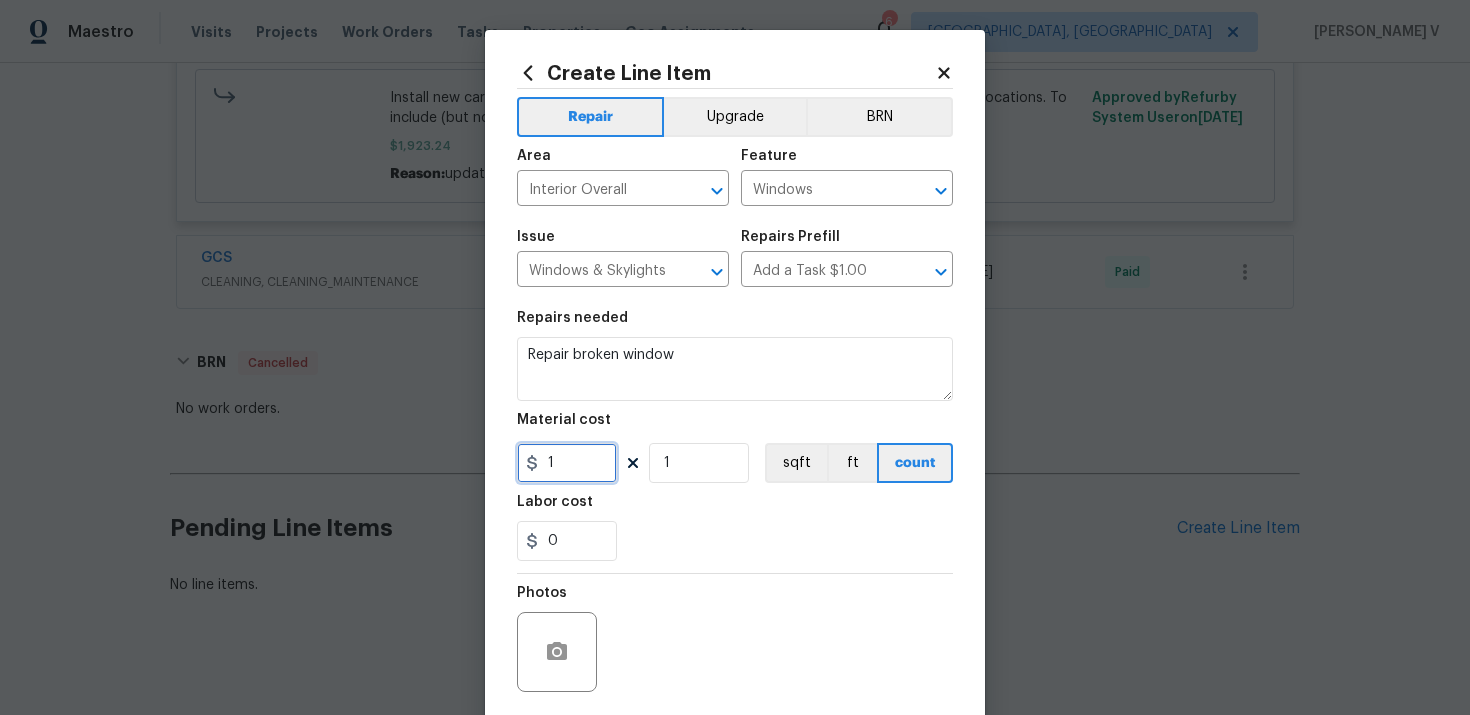 click on "1" at bounding box center (567, 463) 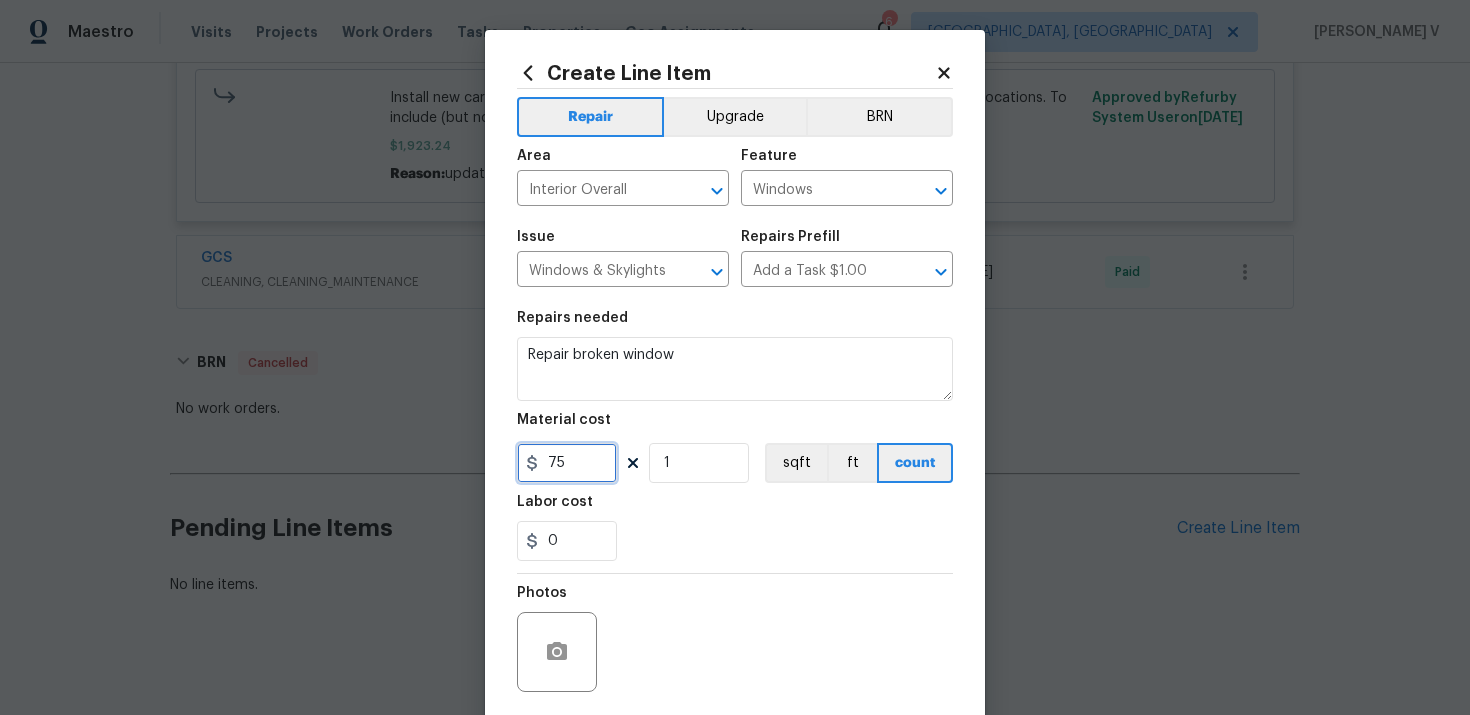 type on "75" 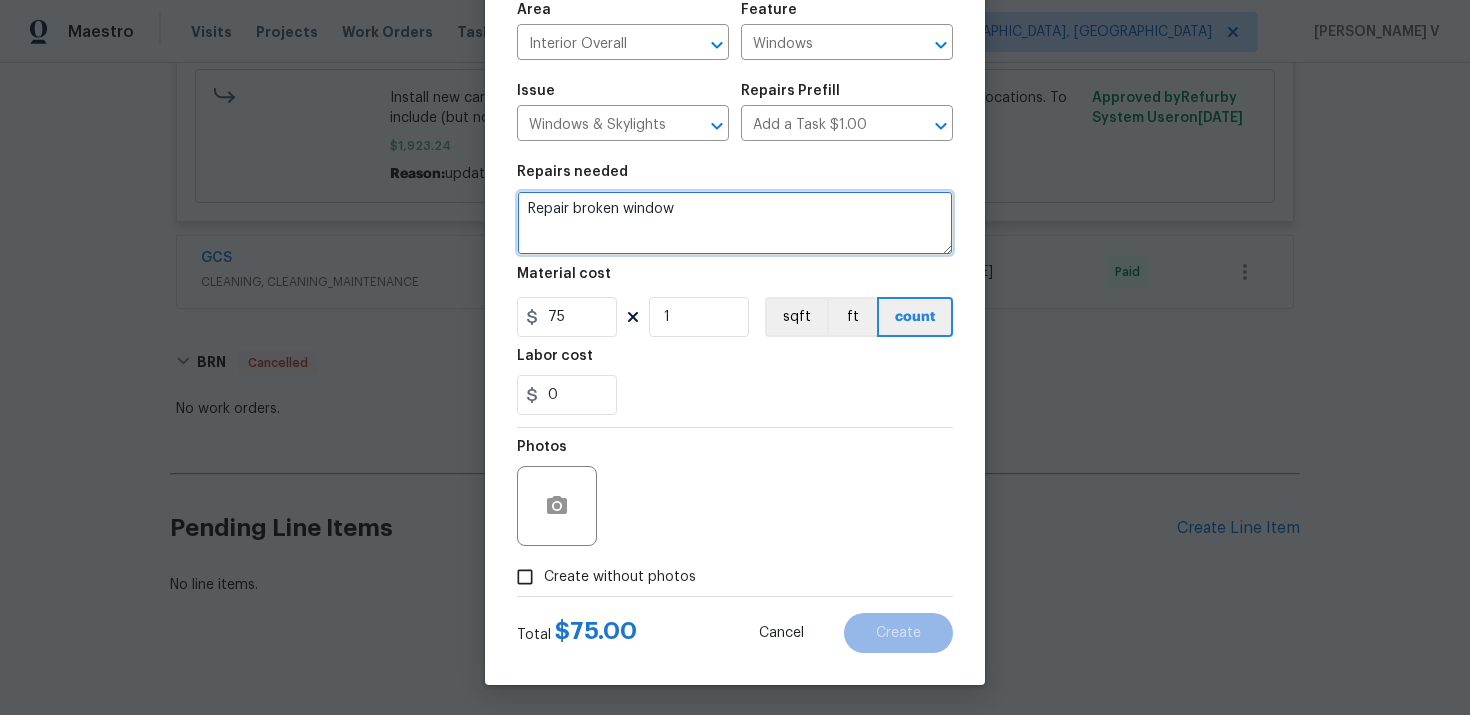 click on "Repair broken window" at bounding box center (735, 223) 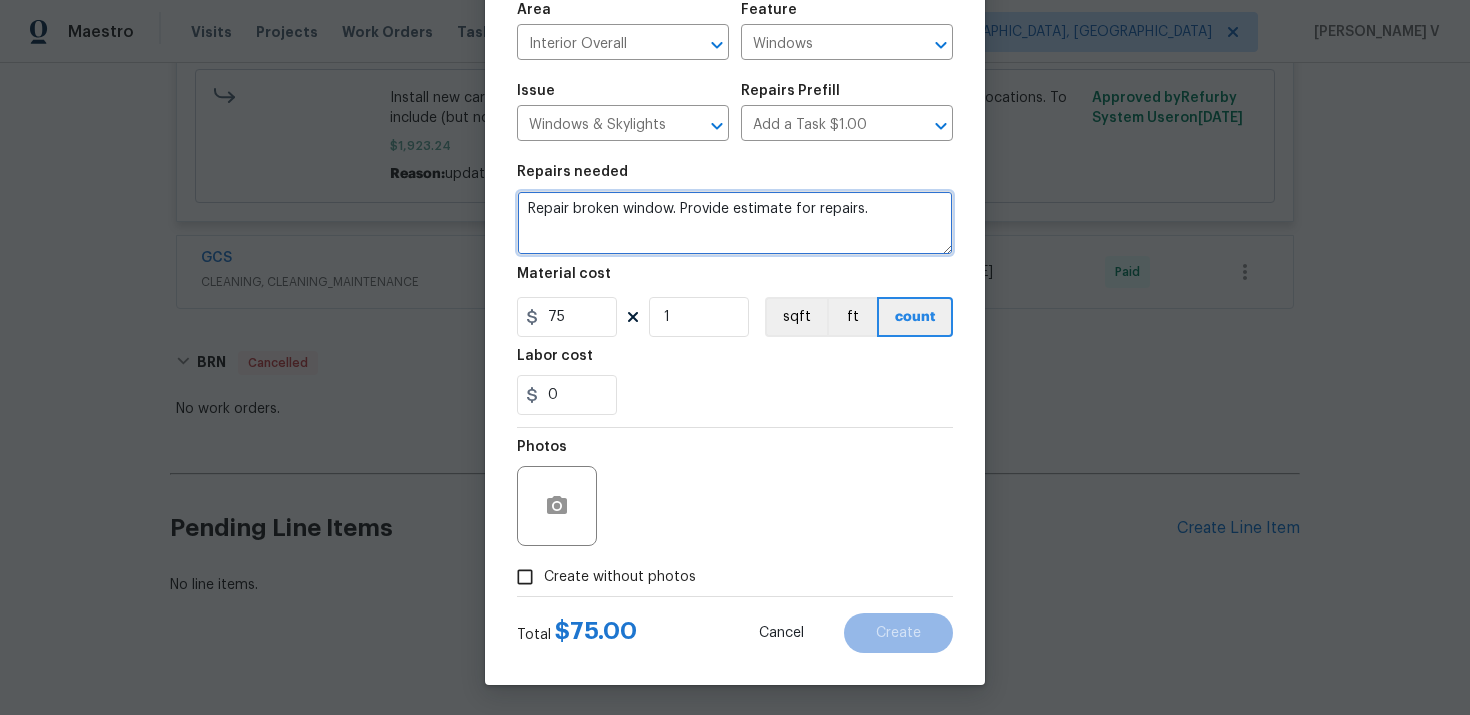 type on "Repair broken window. Provide estimate for repairs." 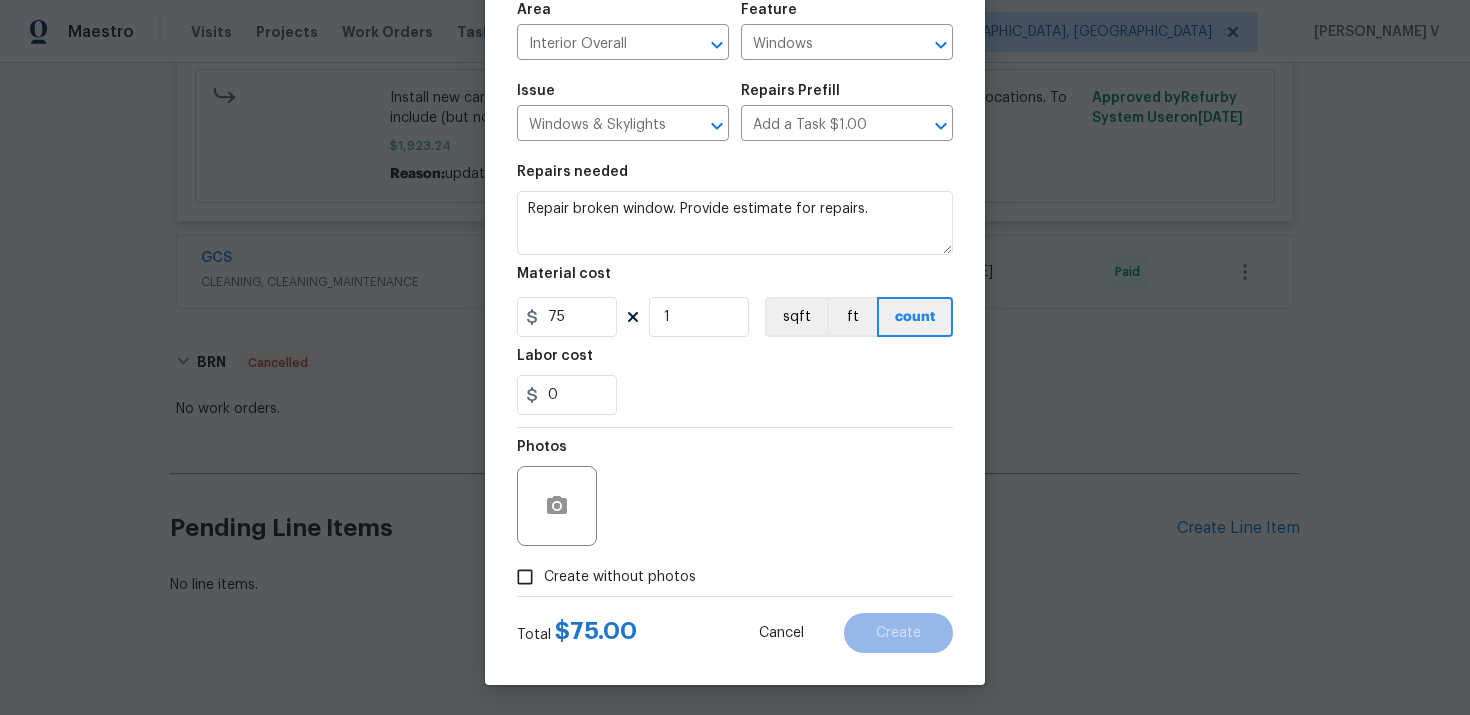 click on "Create without photos" at bounding box center (525, 577) 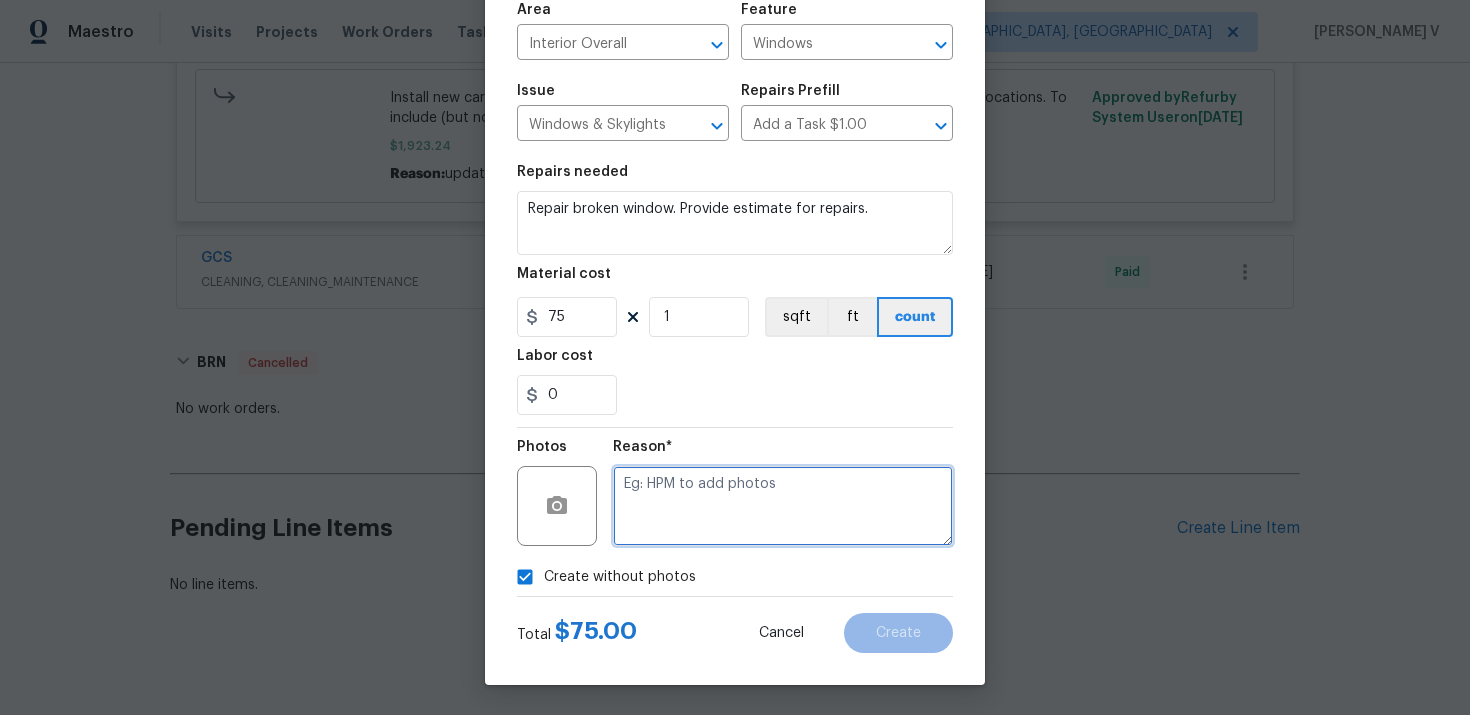 click at bounding box center (783, 506) 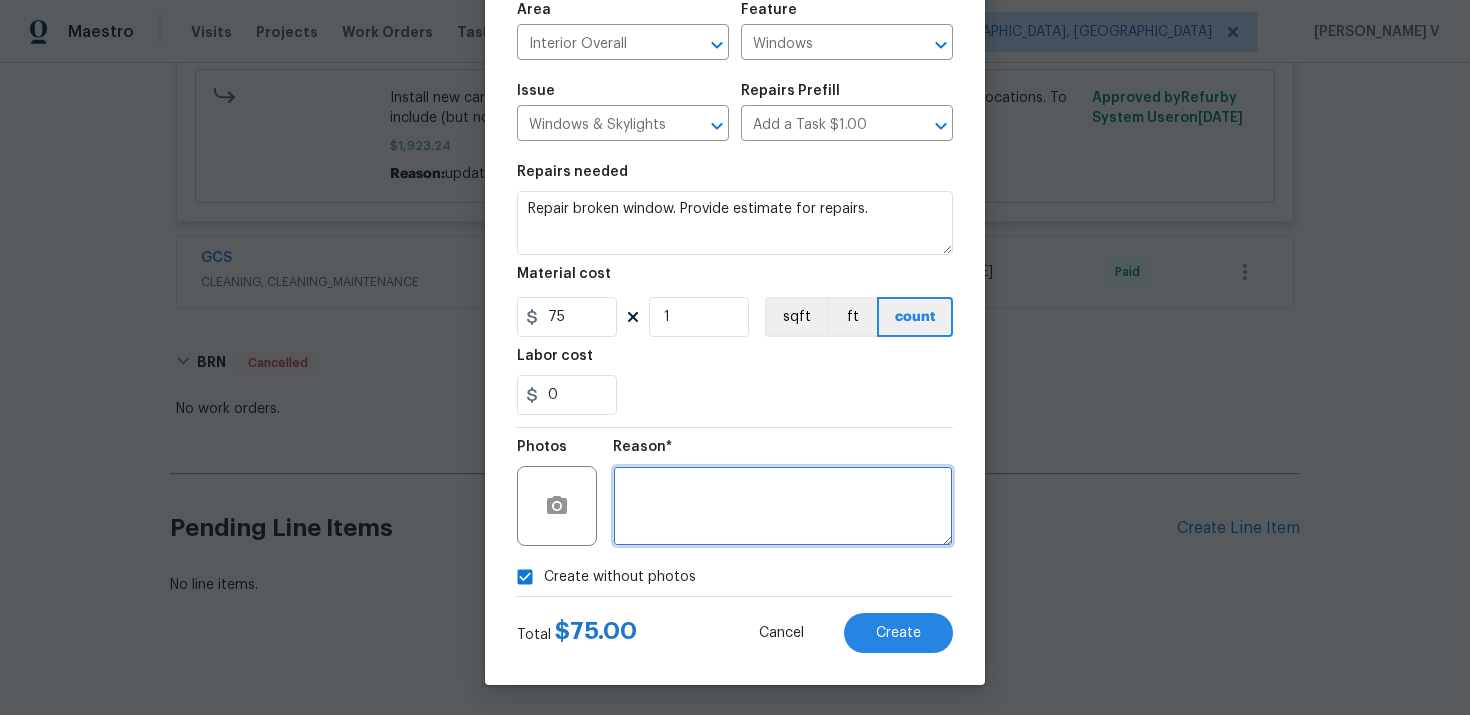 type 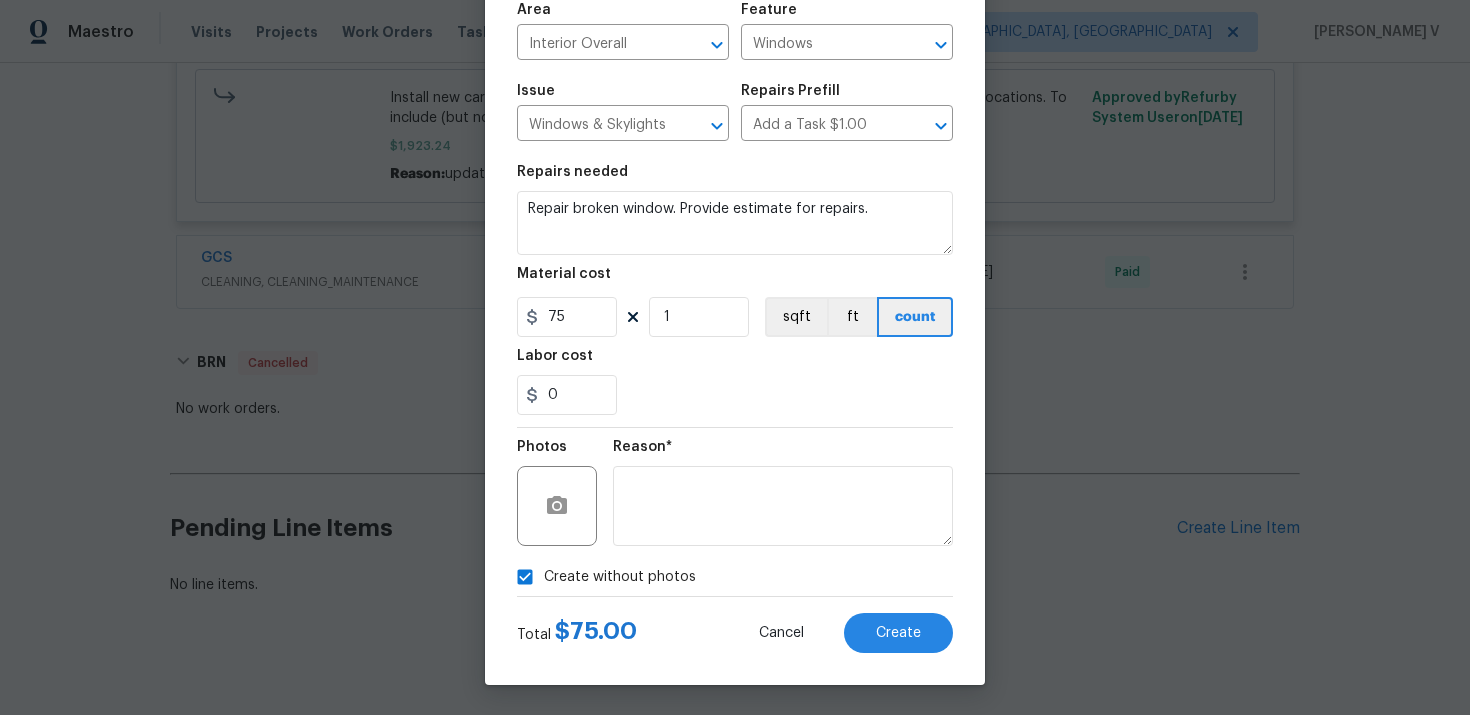 click at bounding box center [735, 596] 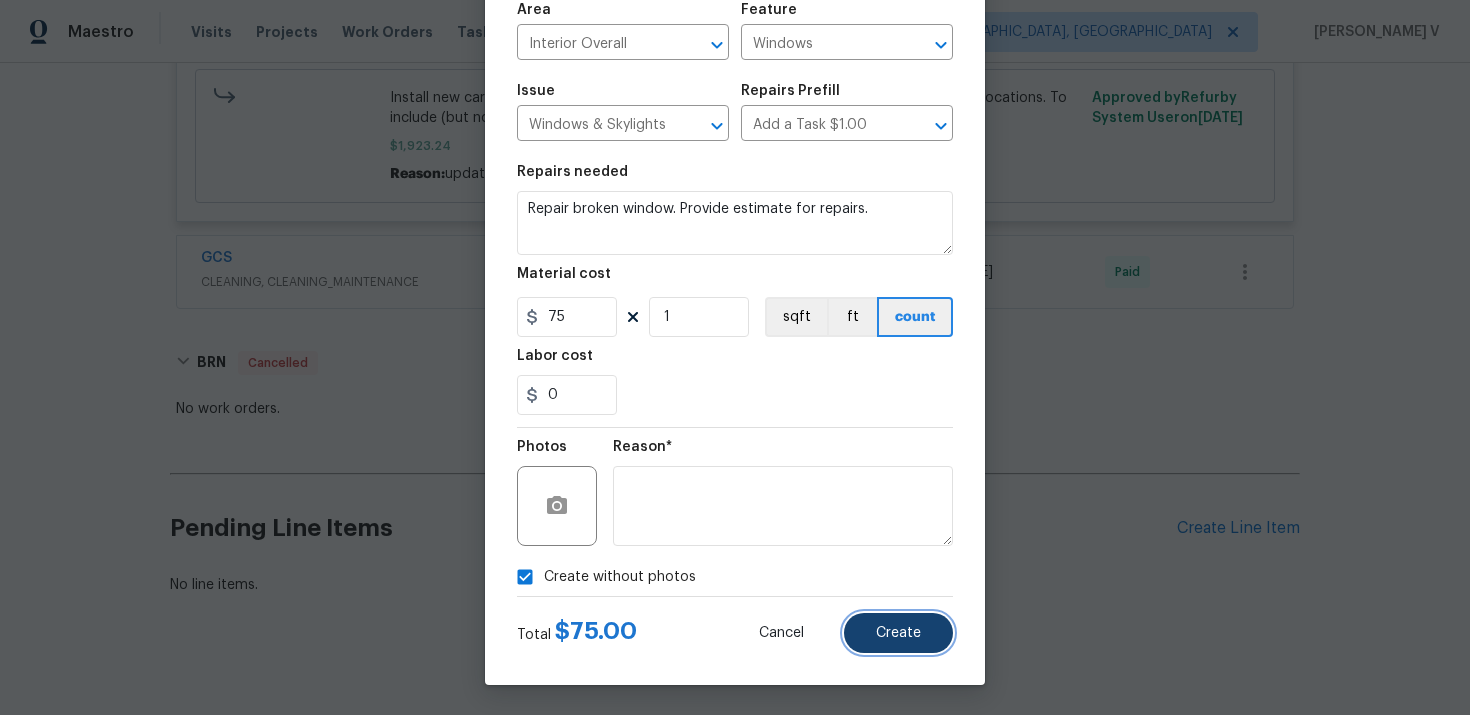 click on "Create" at bounding box center (898, 633) 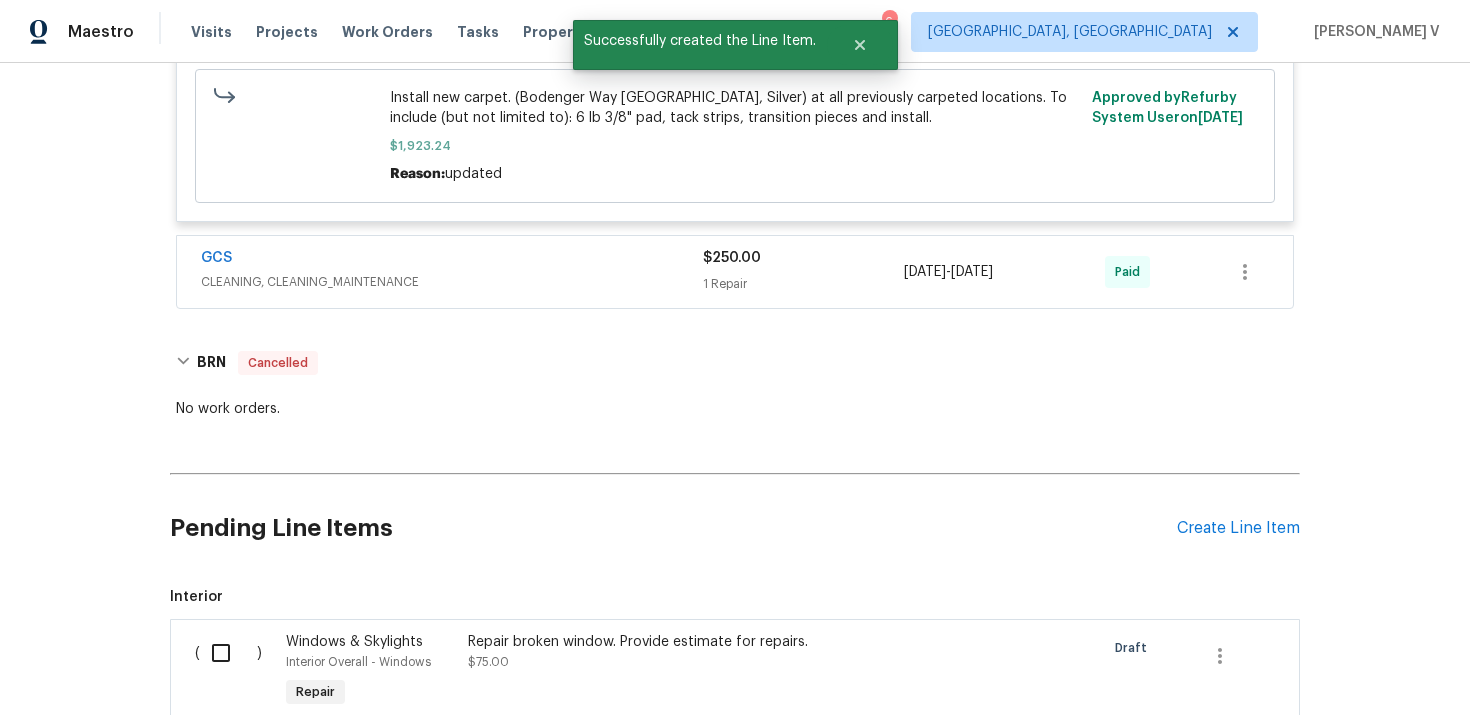 click at bounding box center [228, 653] 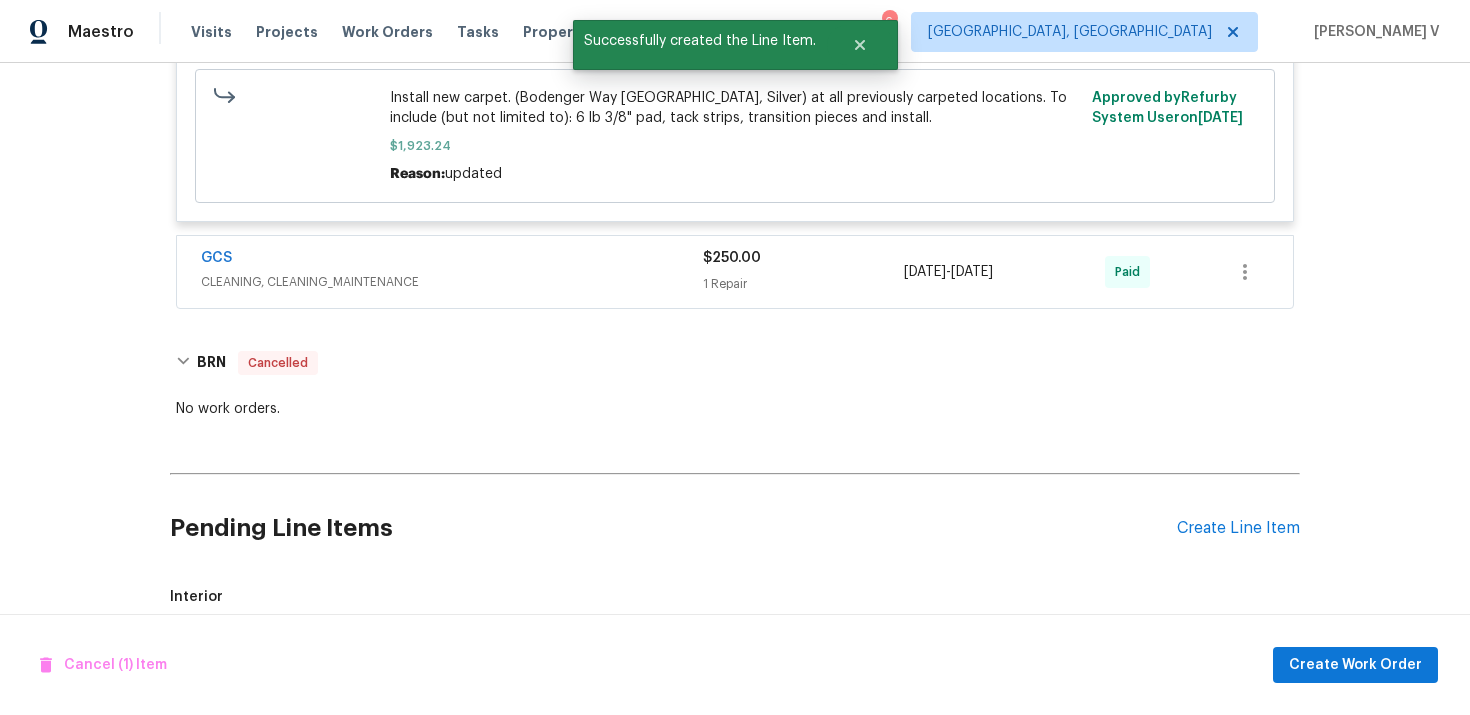 scroll, scrollTop: 1618, scrollLeft: 0, axis: vertical 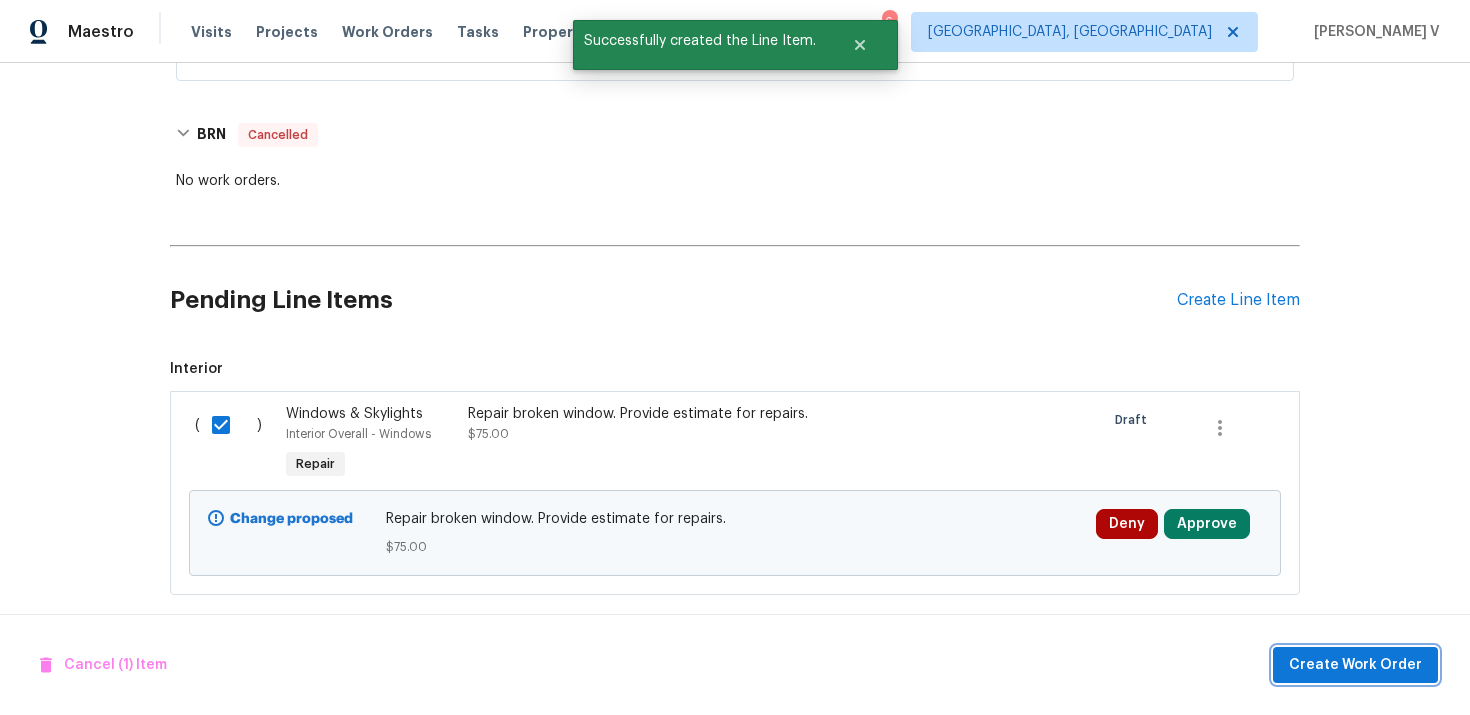 click on "Create Work Order" at bounding box center [1355, 665] 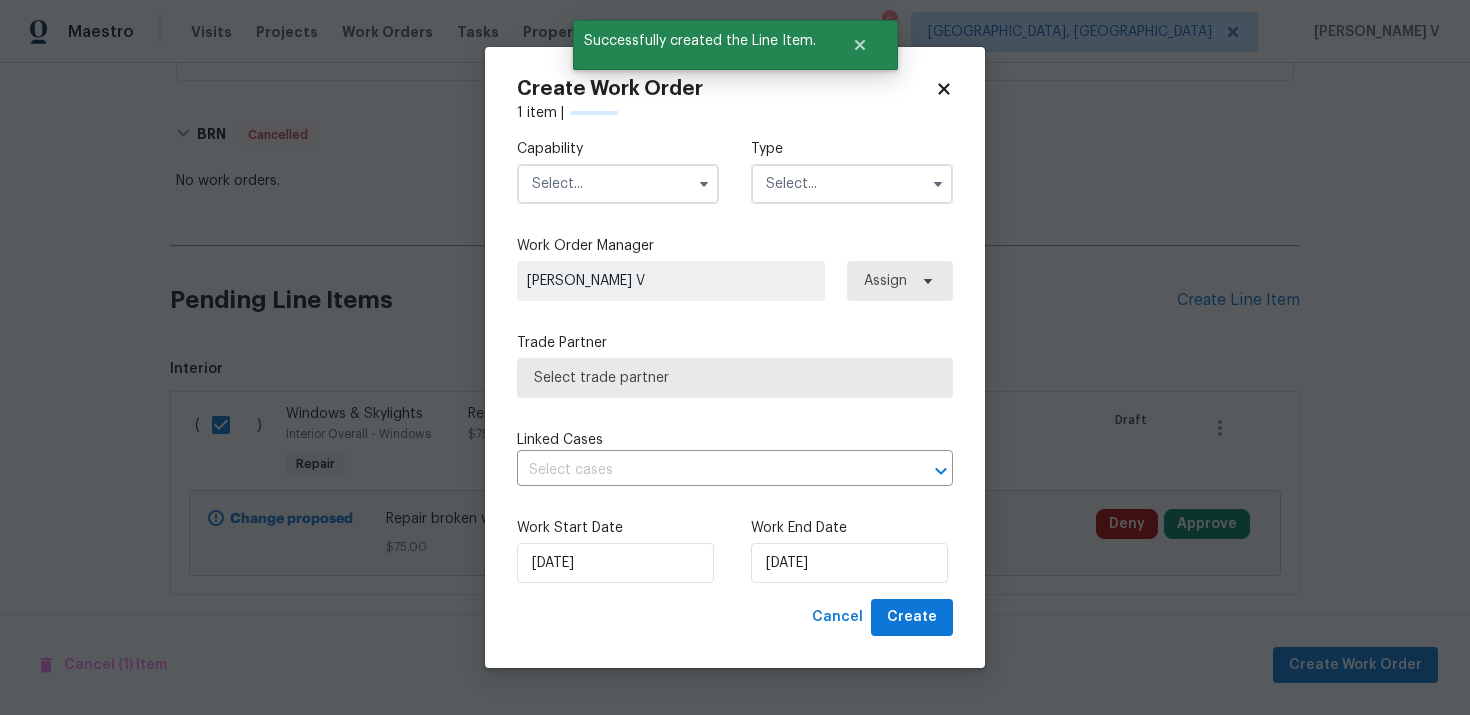 click at bounding box center (618, 184) 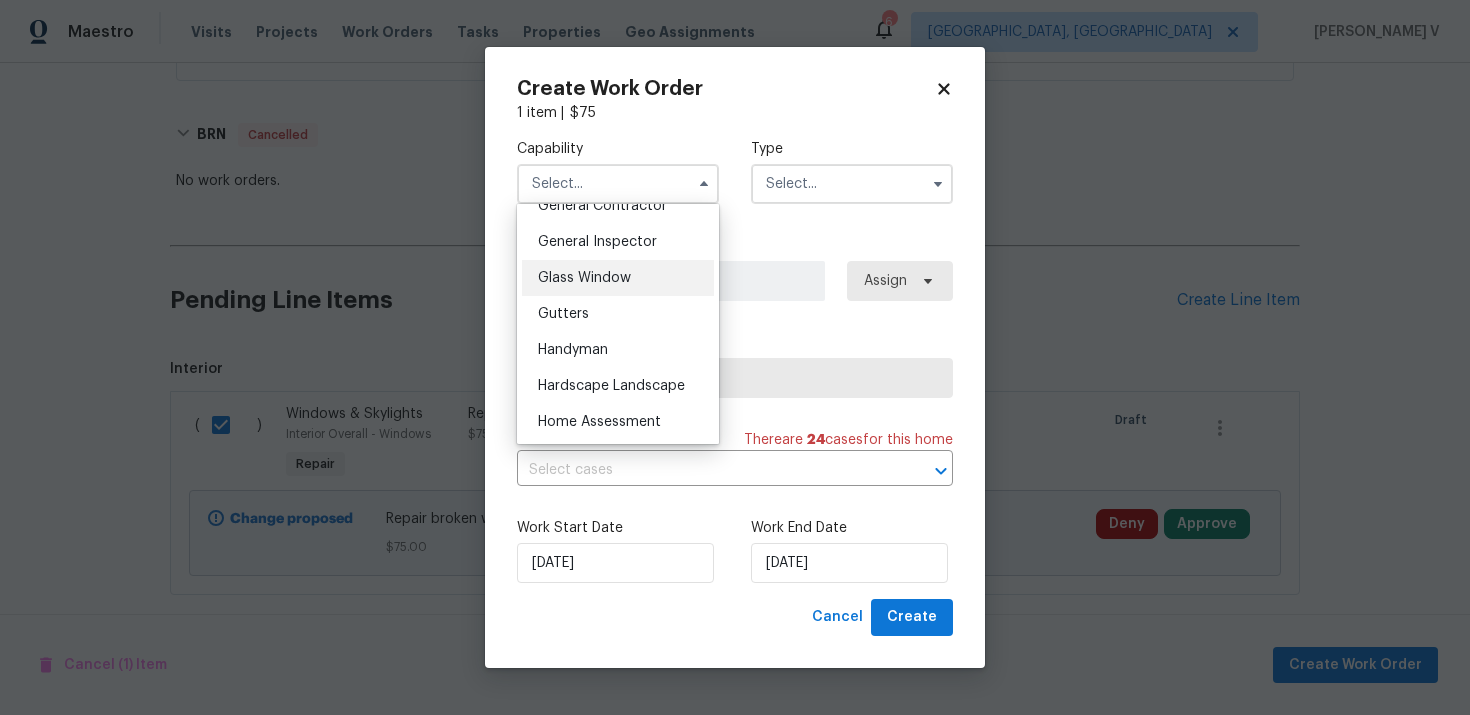 scroll, scrollTop: 977, scrollLeft: 0, axis: vertical 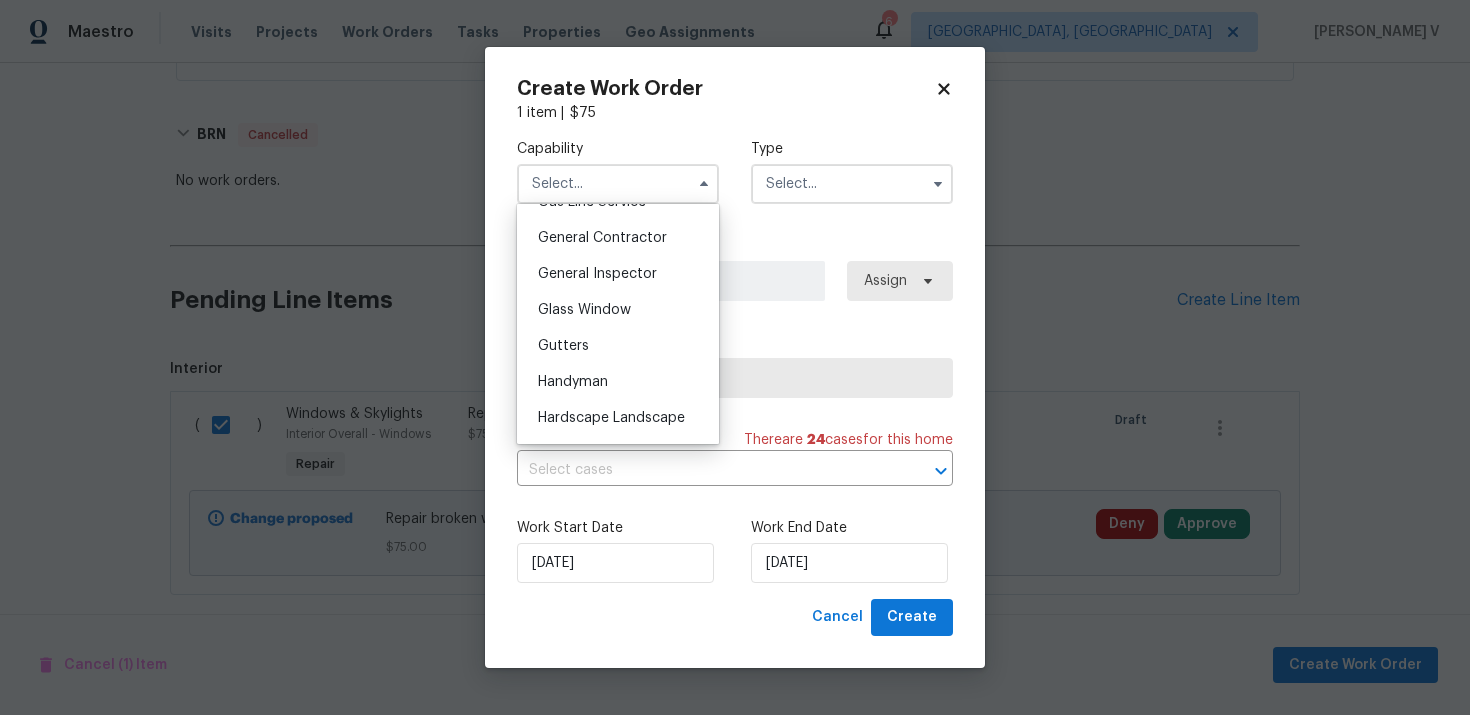 click on "Glass Window" at bounding box center (618, 310) 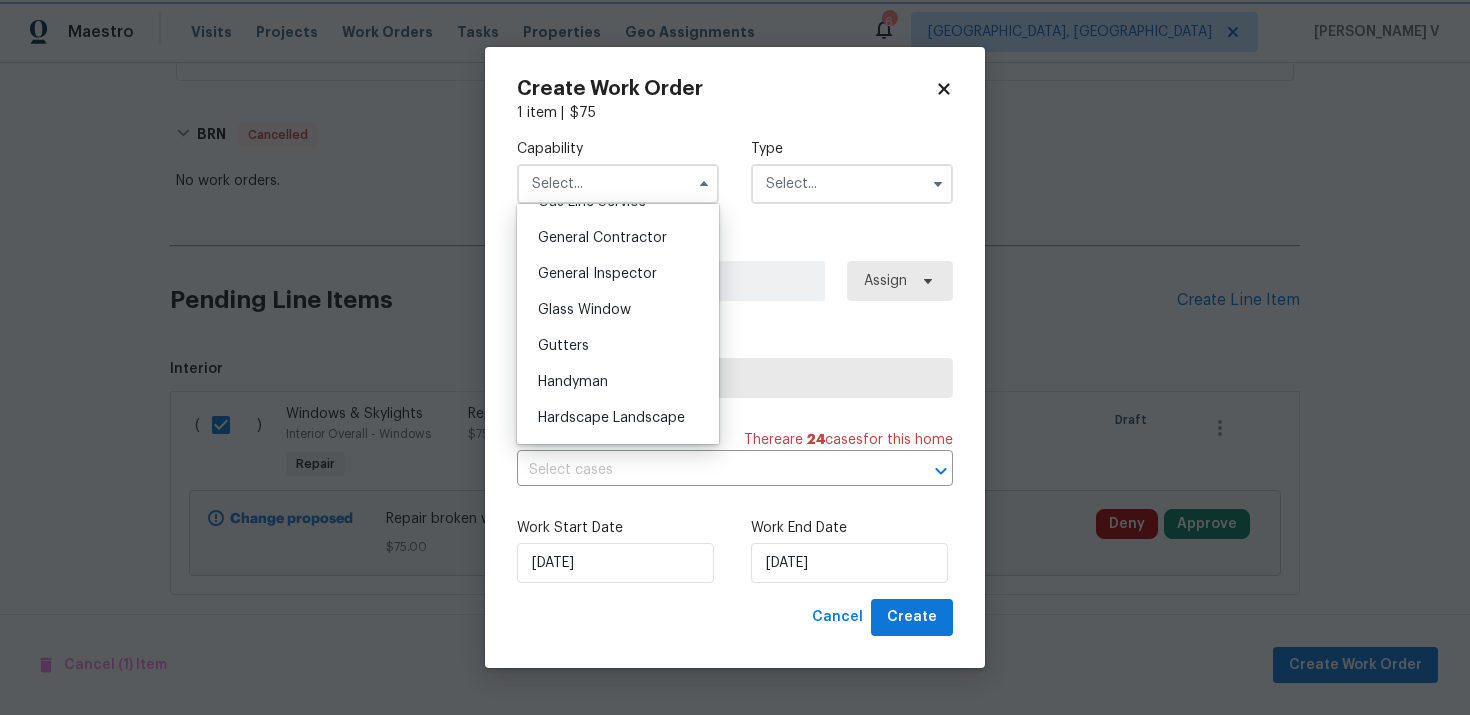 type on "Glass Window" 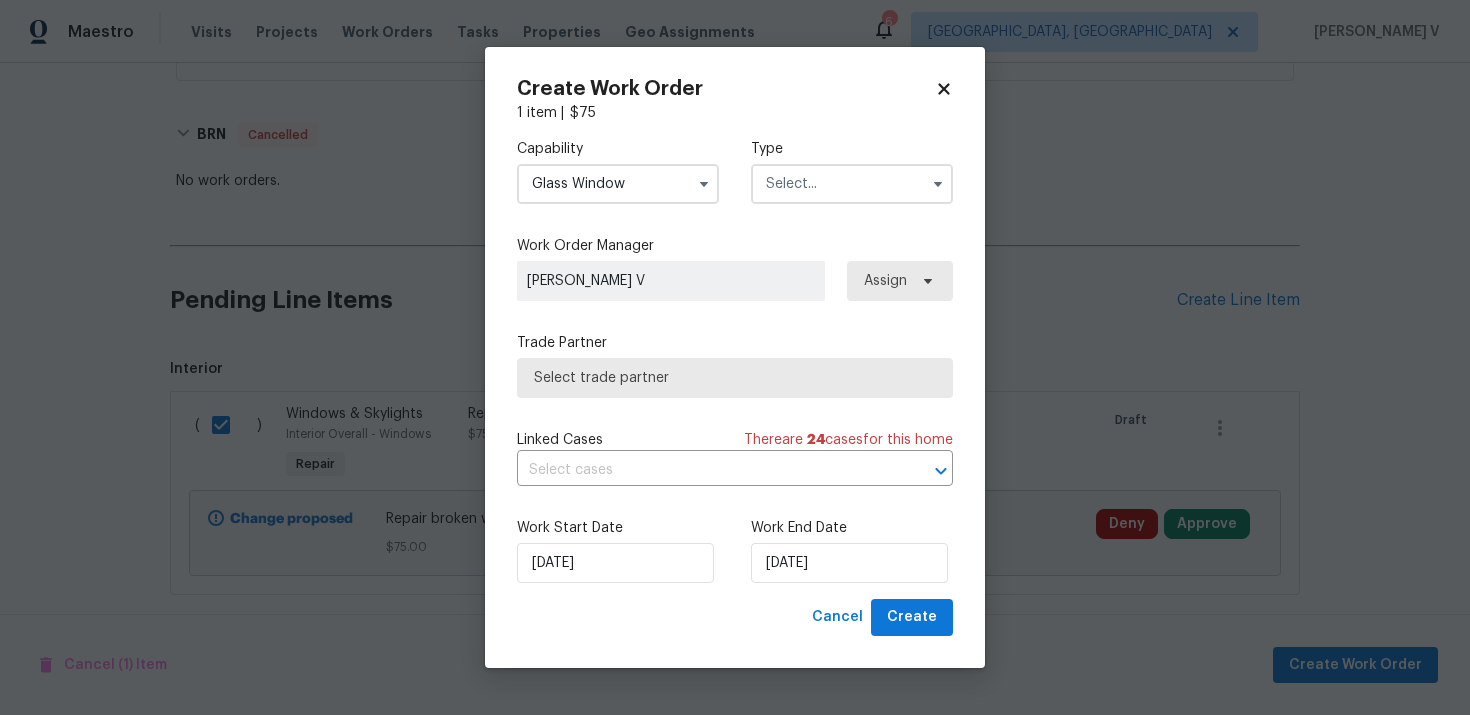 click at bounding box center [852, 184] 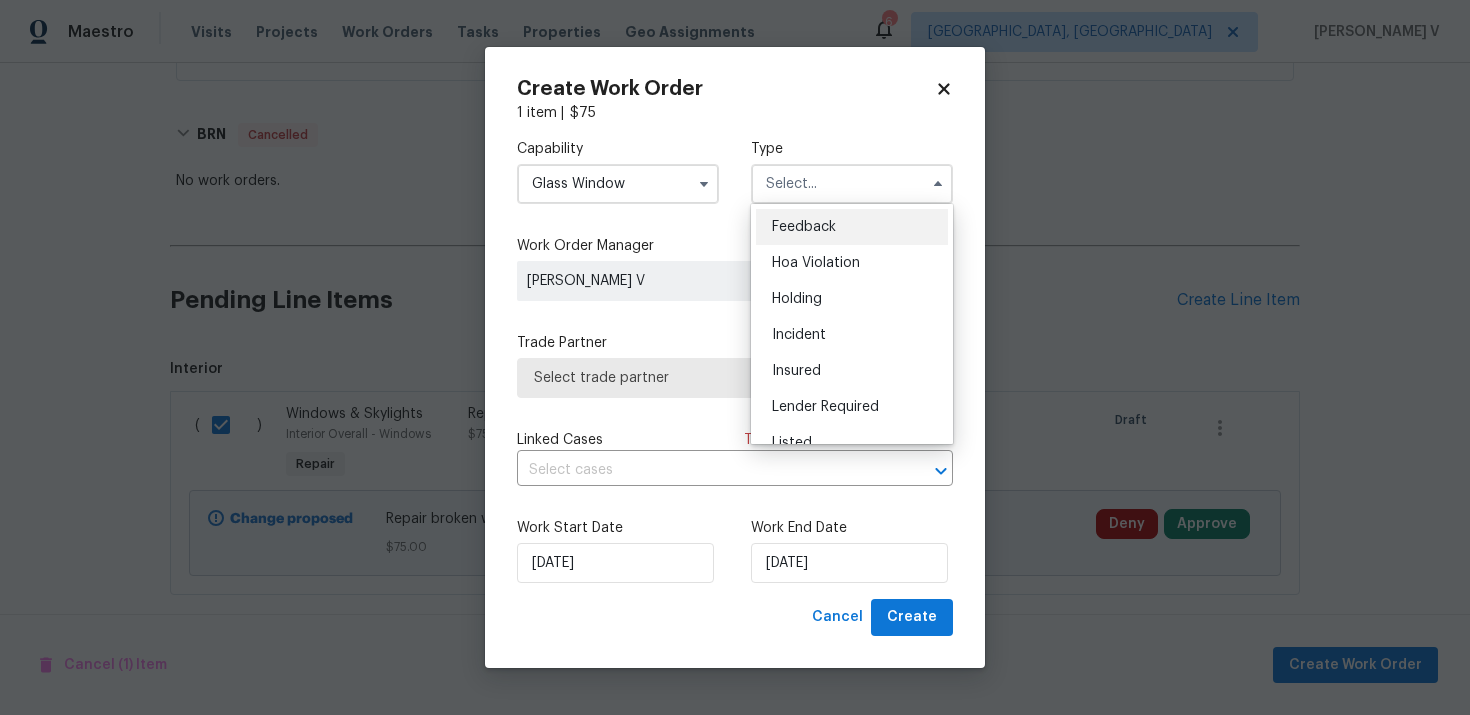 click on "Feedback" at bounding box center [852, 227] 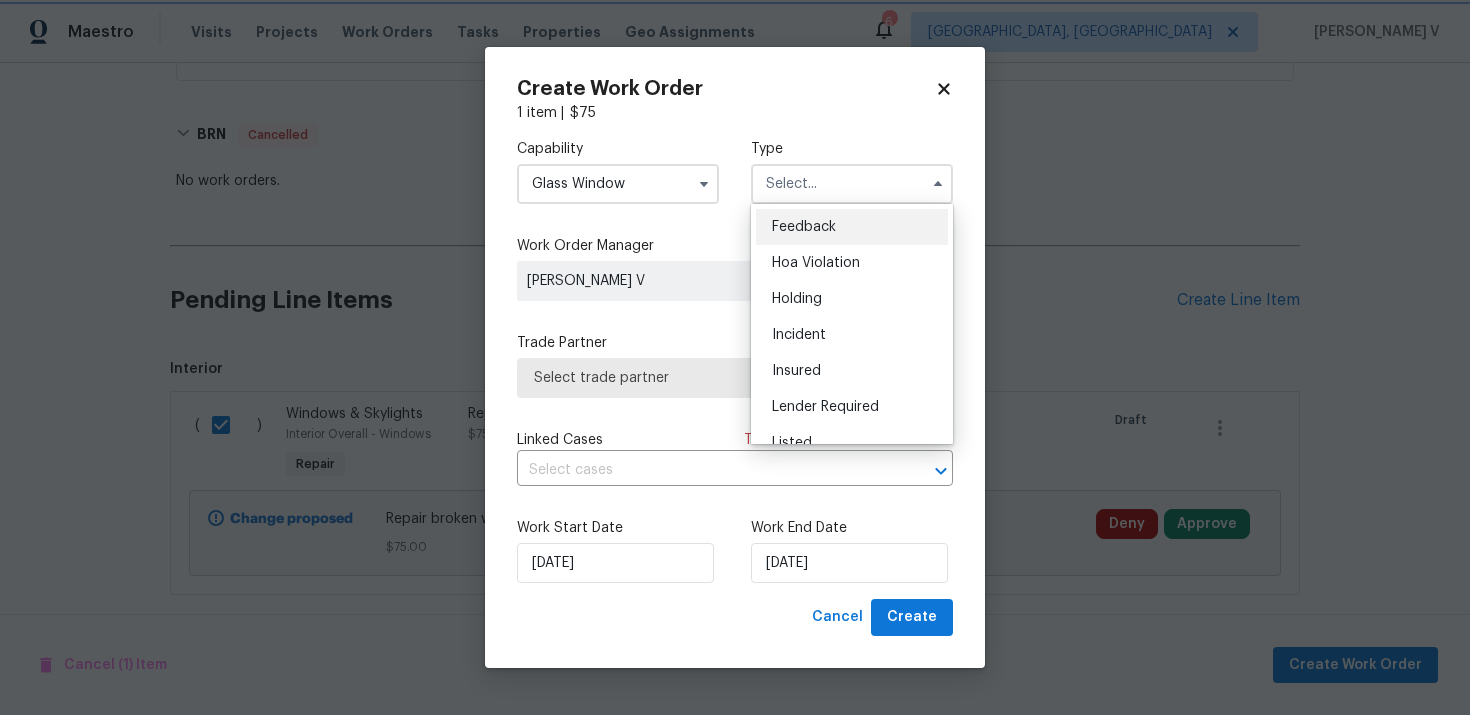 type on "Feedback" 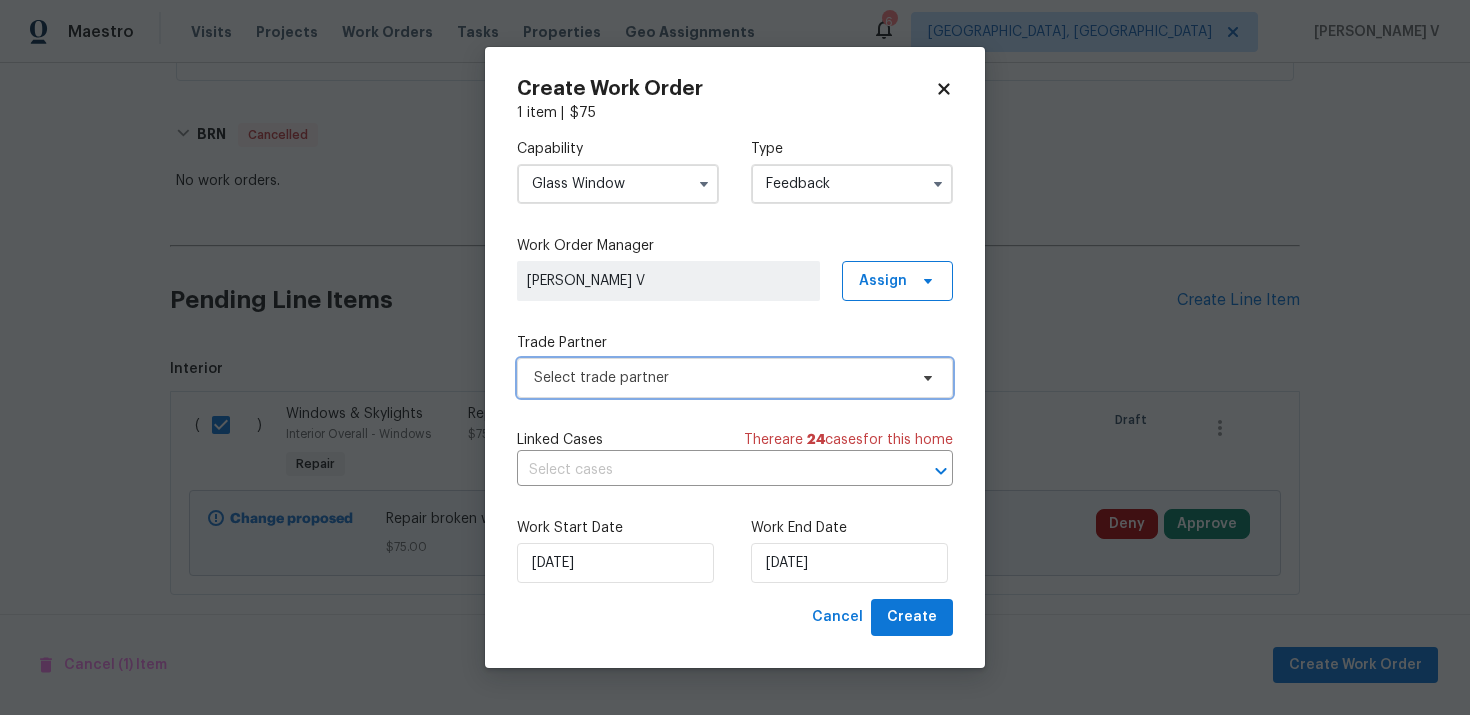 click on "Select trade partner" at bounding box center (720, 378) 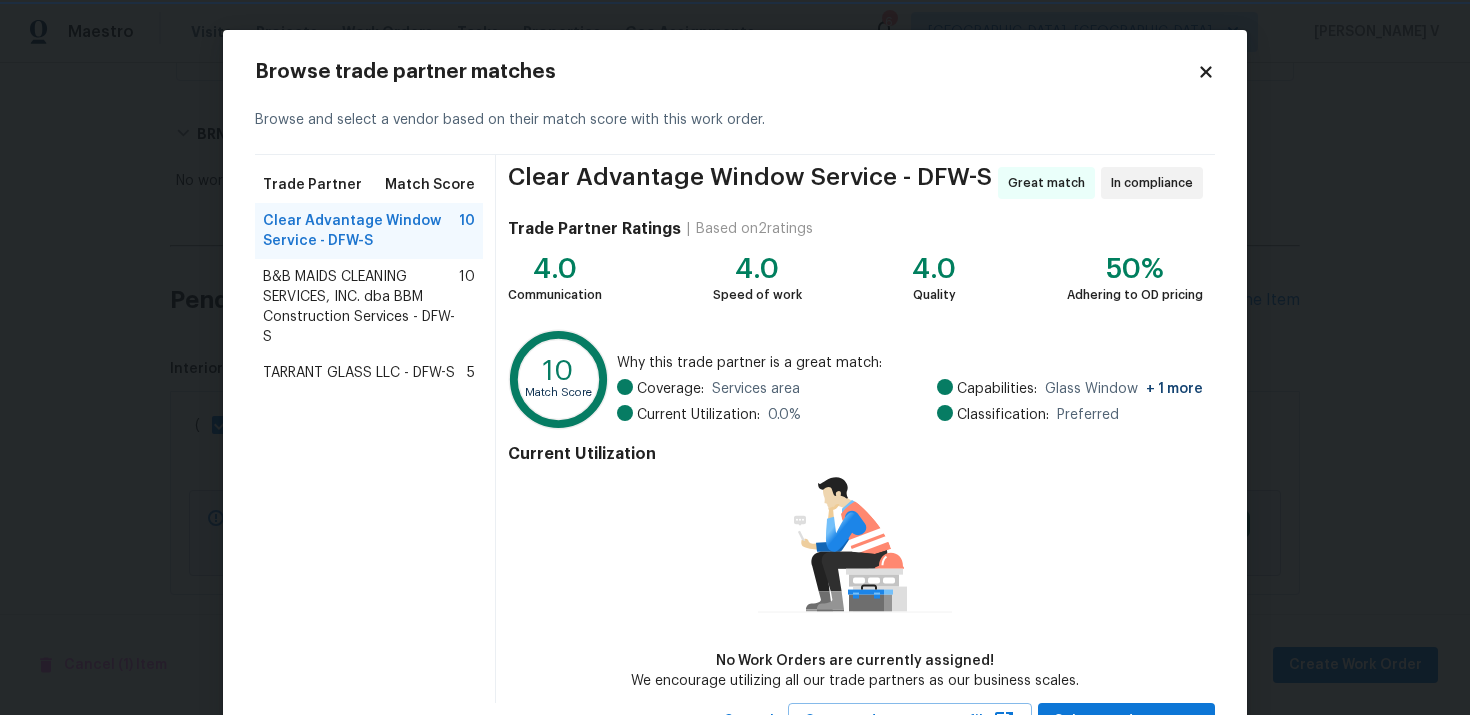 scroll, scrollTop: 85, scrollLeft: 0, axis: vertical 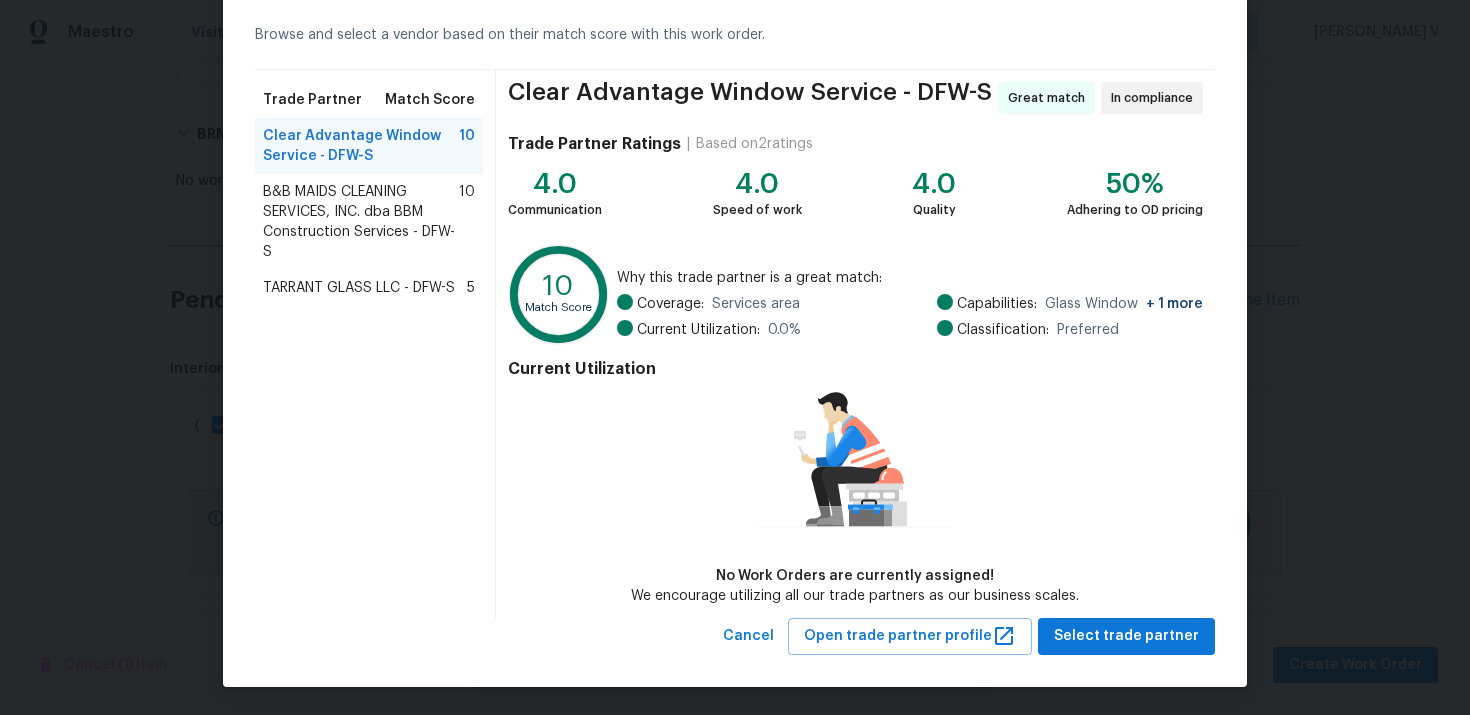 click on "B&B MAIDS CLEANING SERVICES, INC. dba BBM Construction Services - DFW-S" at bounding box center (361, 222) 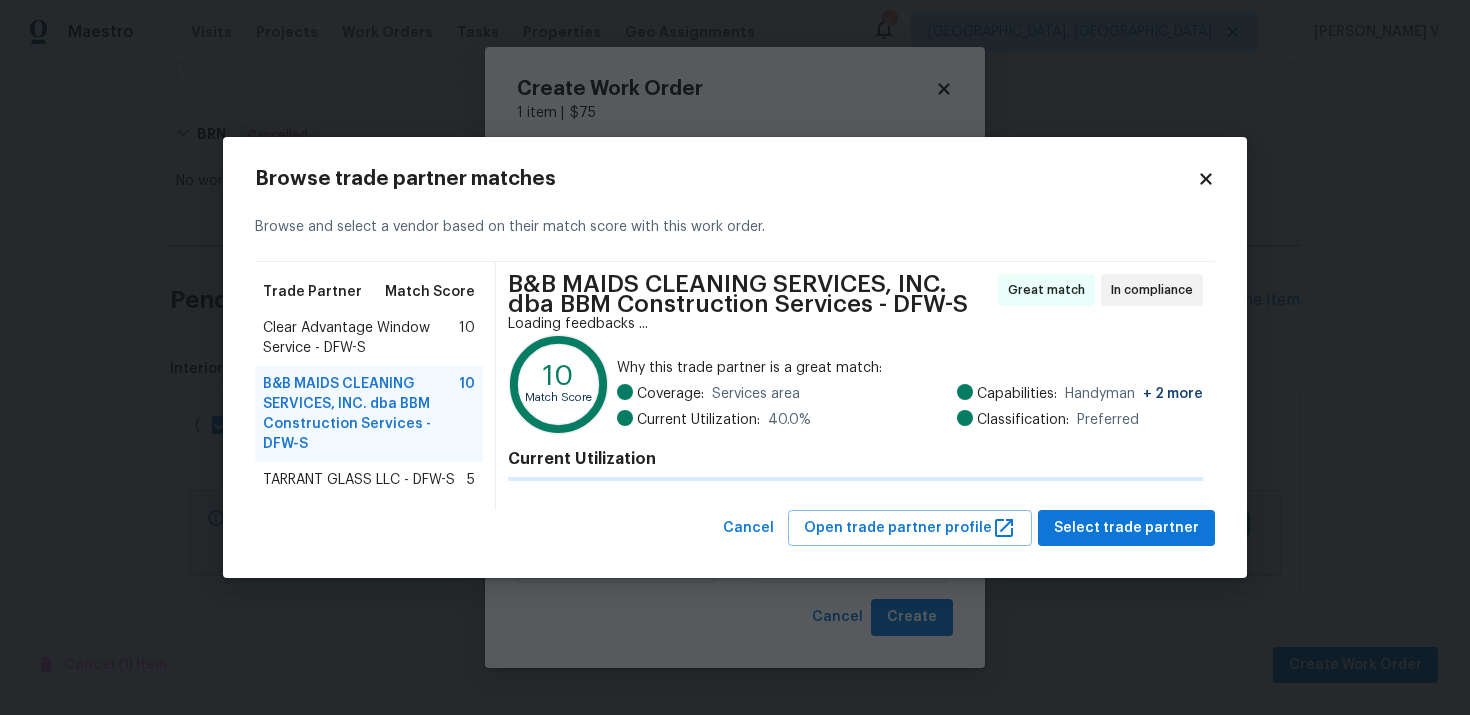 scroll, scrollTop: 0, scrollLeft: 0, axis: both 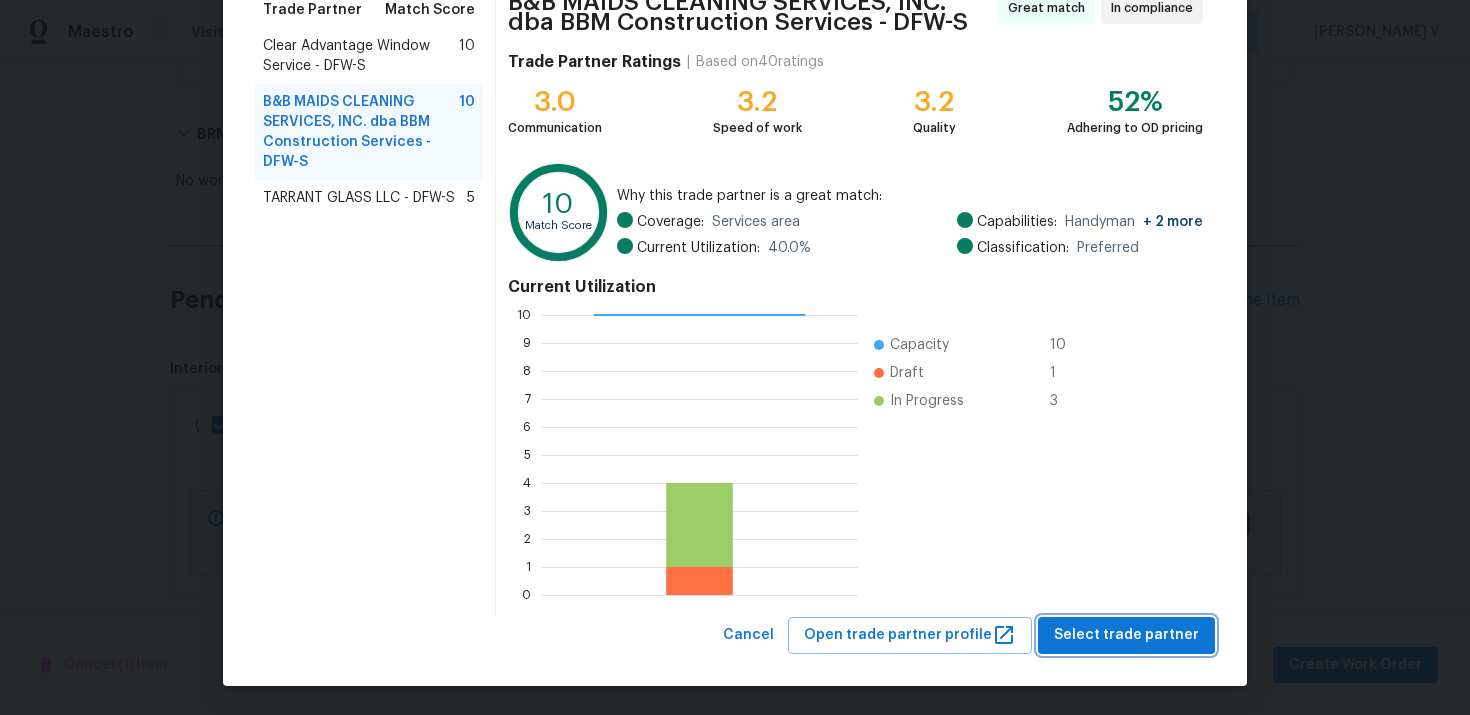 click on "Select trade partner" at bounding box center [1126, 635] 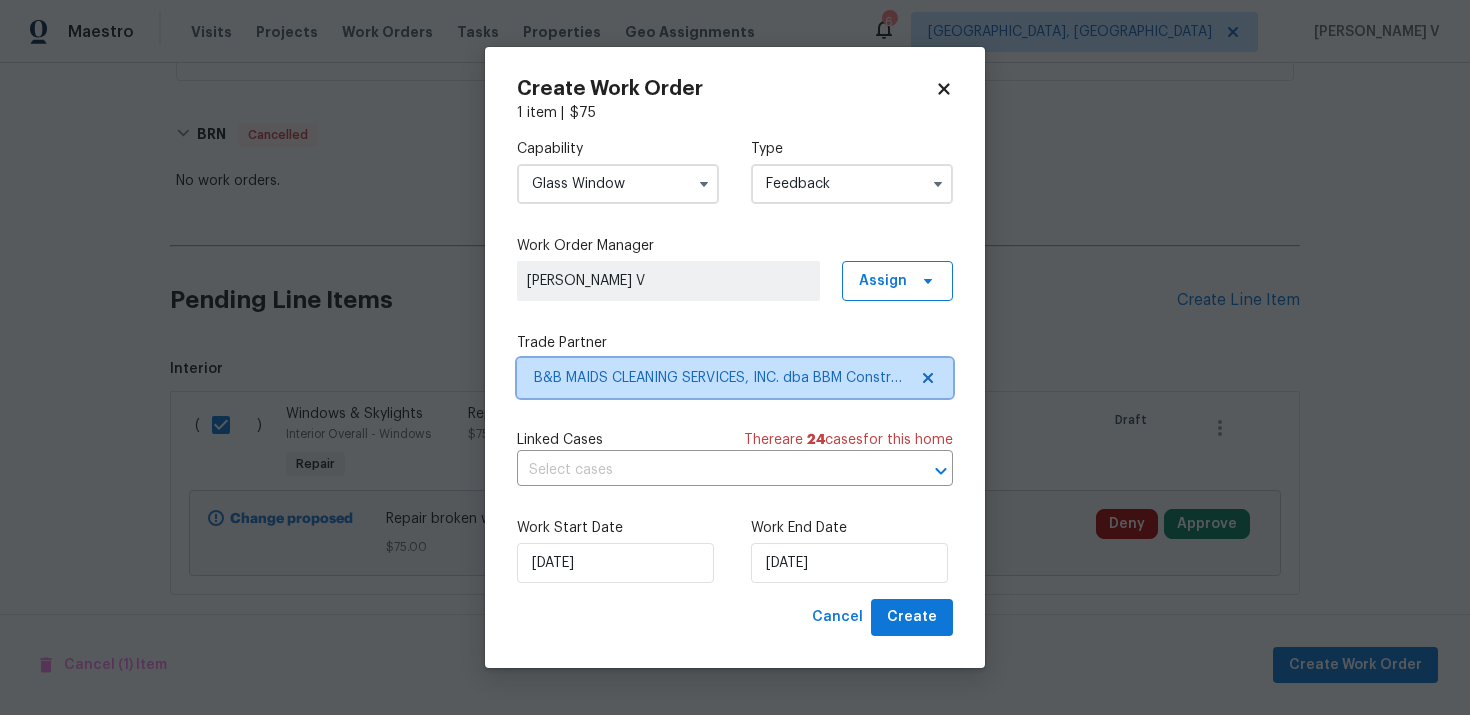 scroll, scrollTop: 0, scrollLeft: 0, axis: both 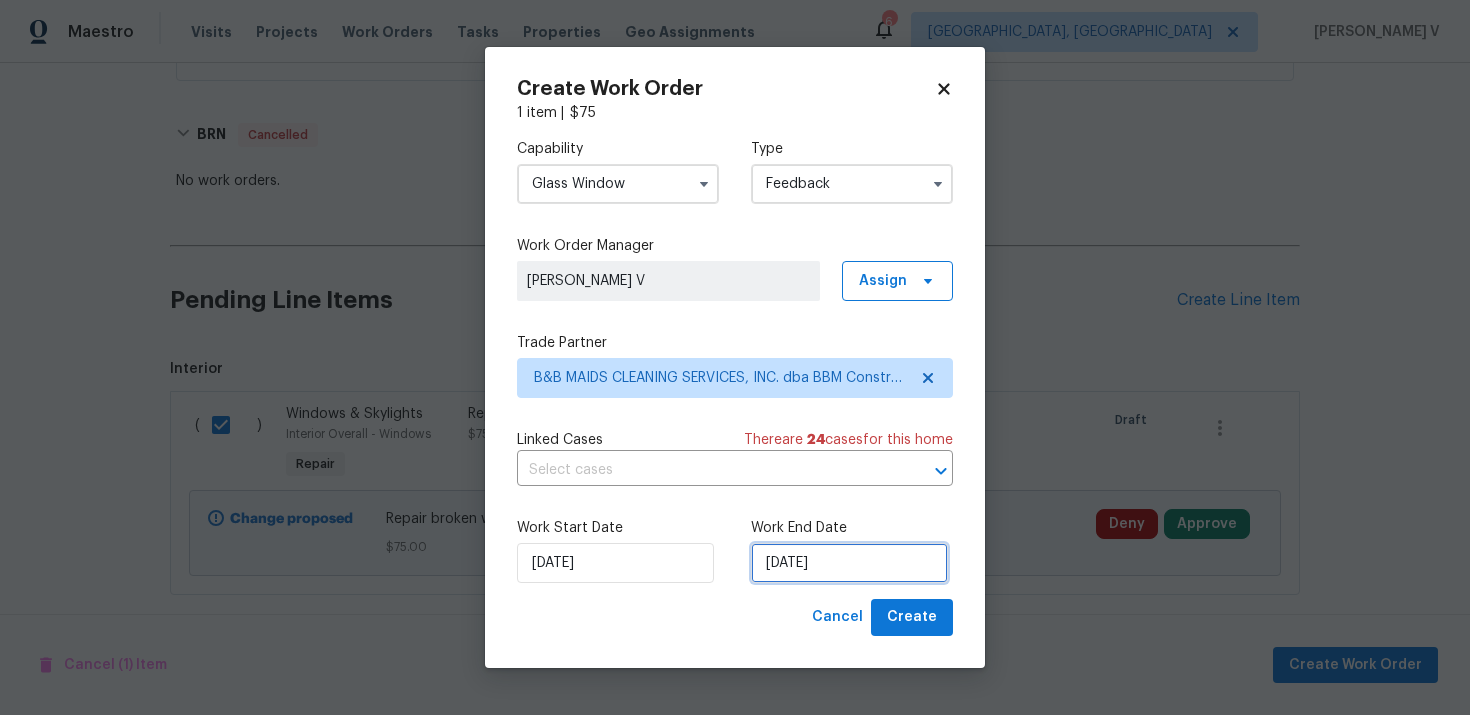 click on "[DATE]" at bounding box center [849, 563] 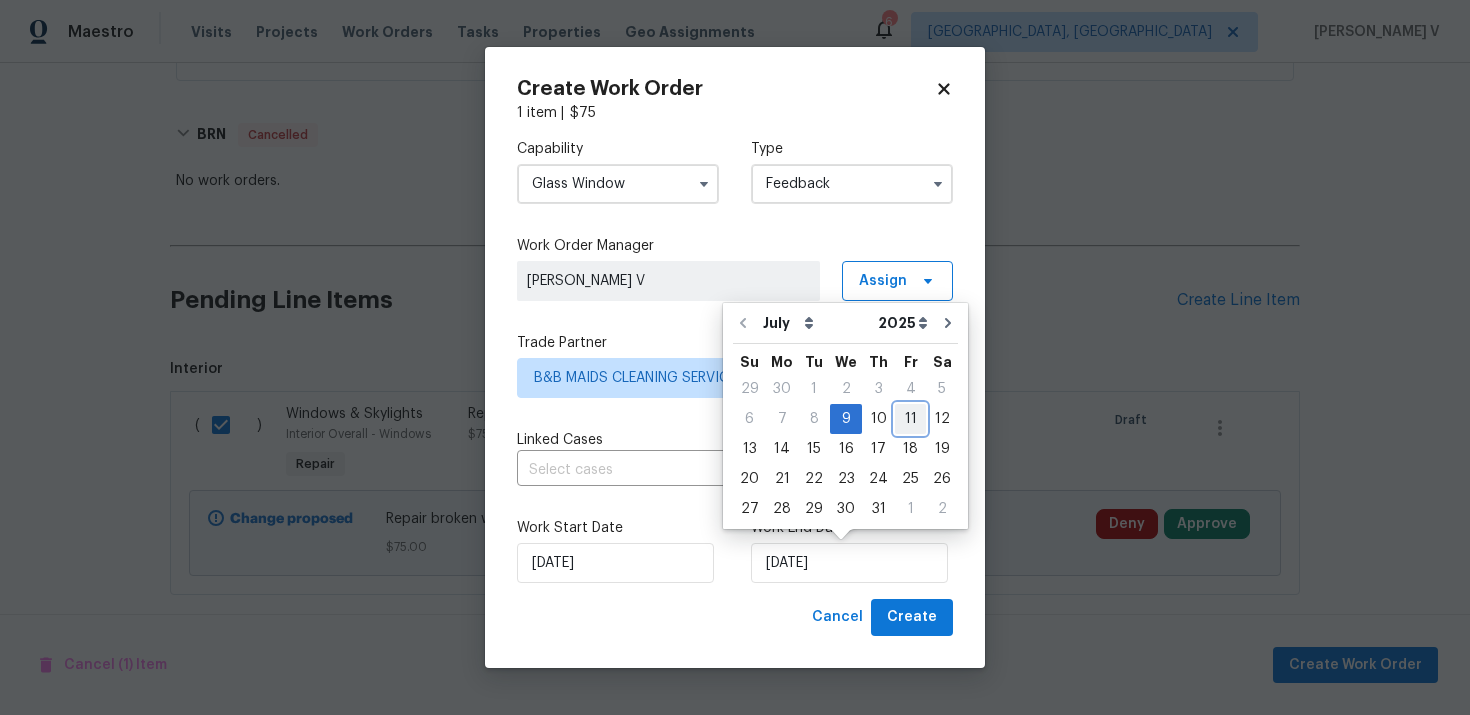 click on "11" at bounding box center [910, 419] 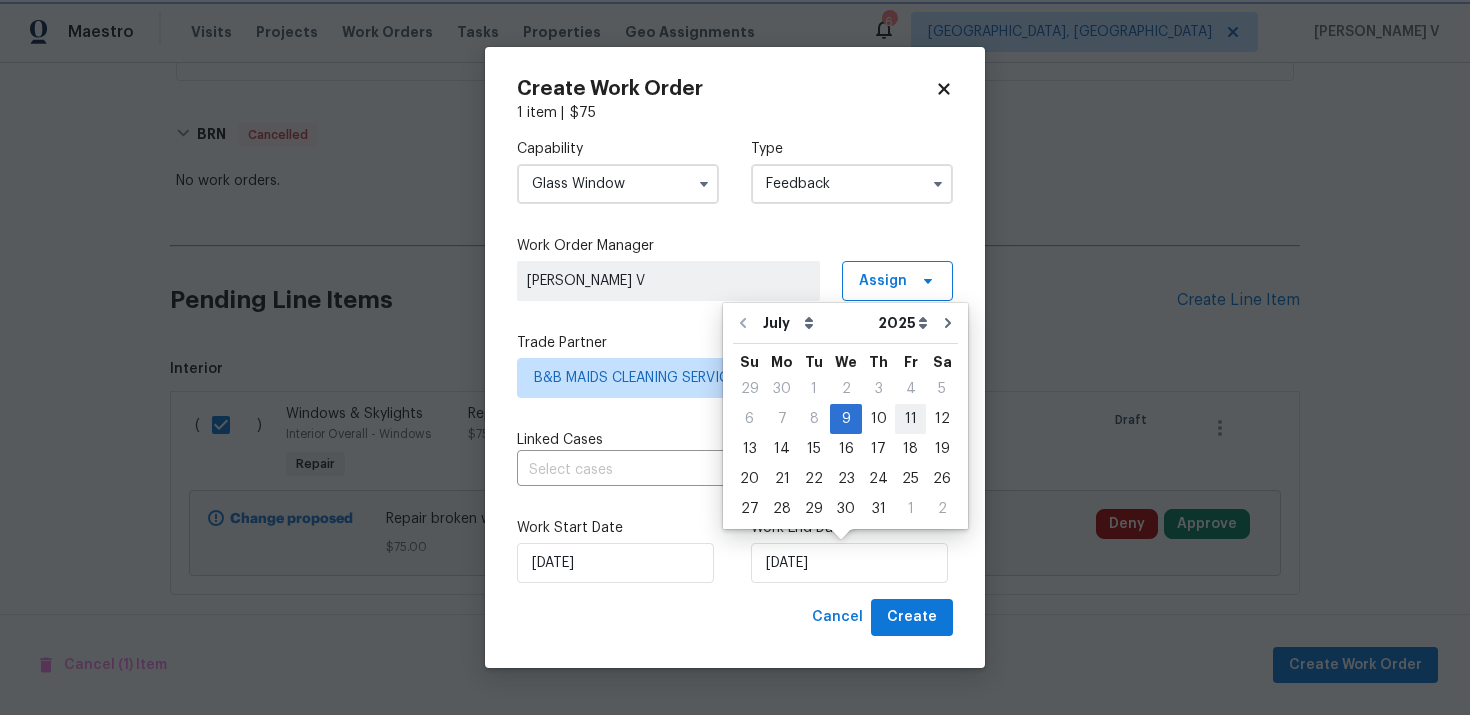 type on "11/07/2025" 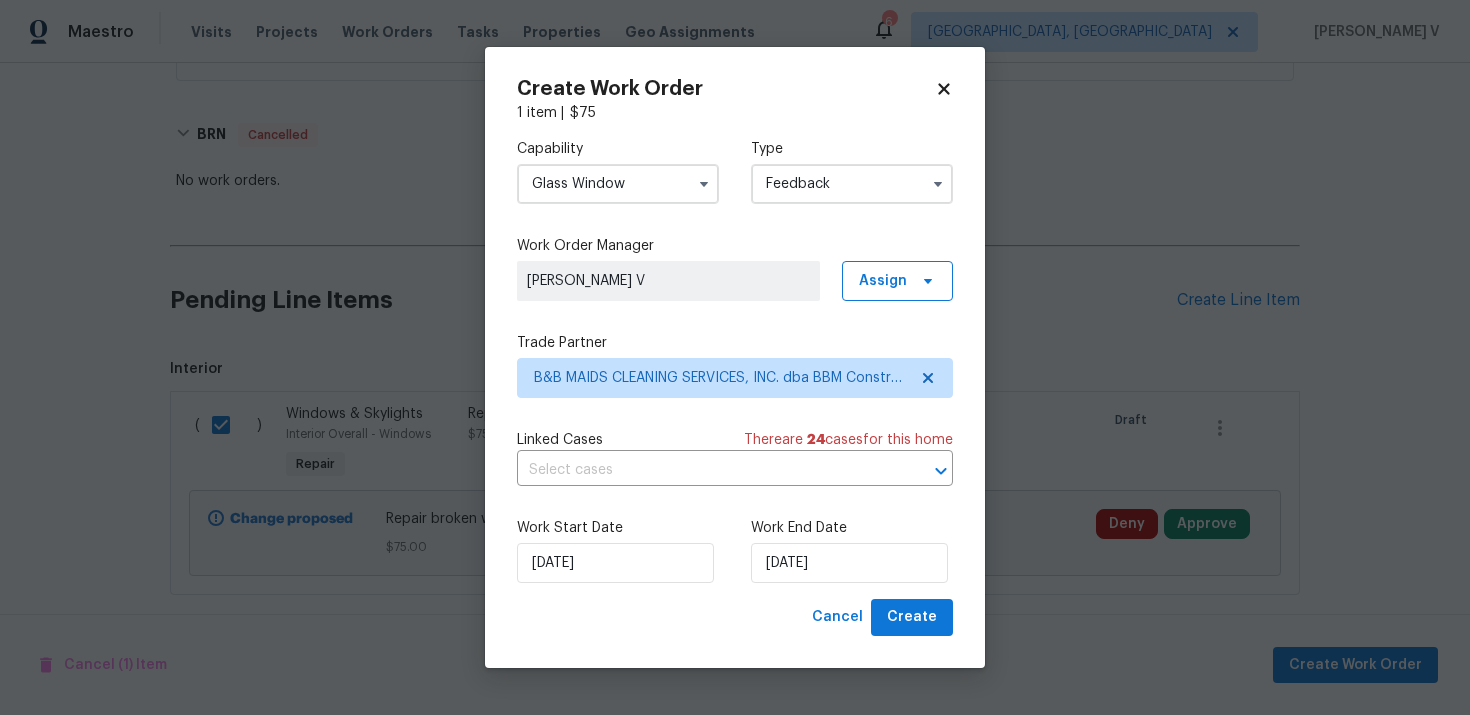 click on "Work Start Date   09/07/2025 Work End Date   11/07/2025" at bounding box center [735, 550] 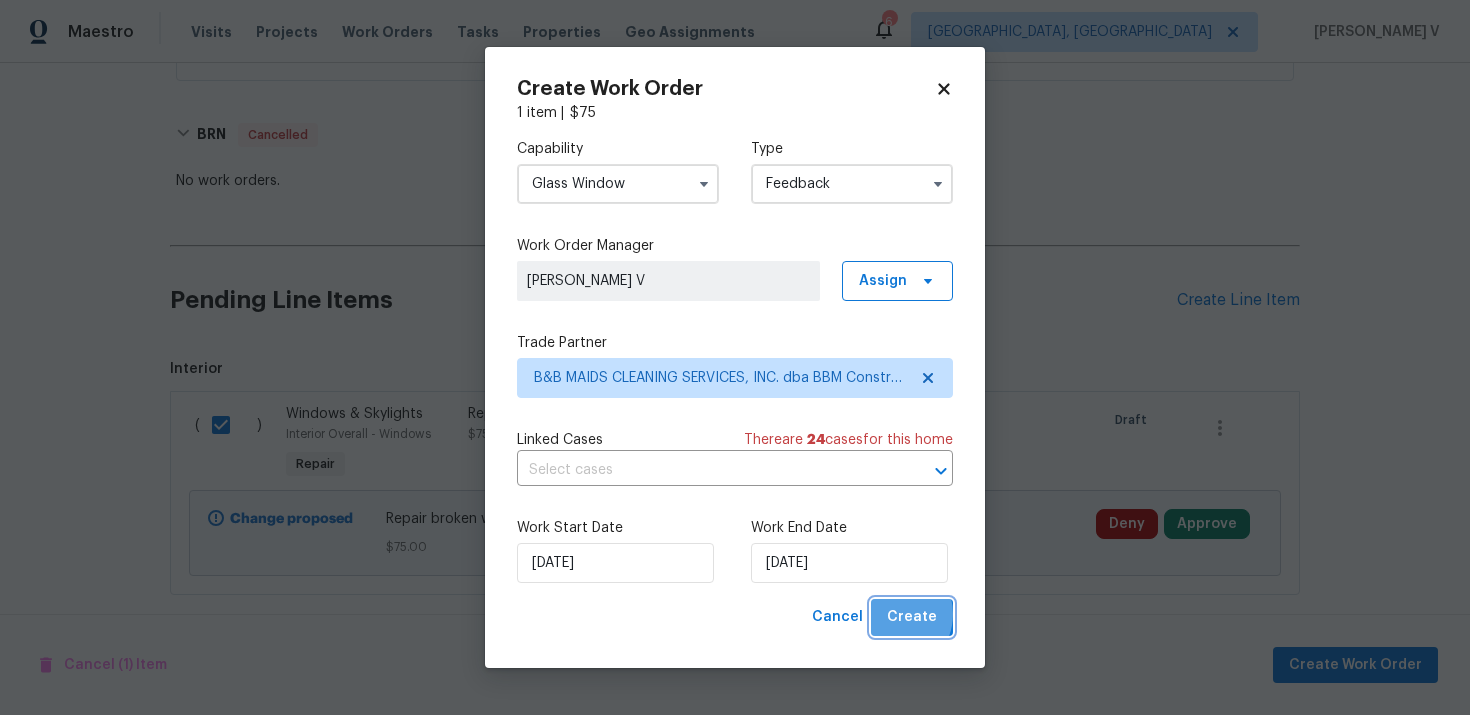 click on "Create" at bounding box center (912, 617) 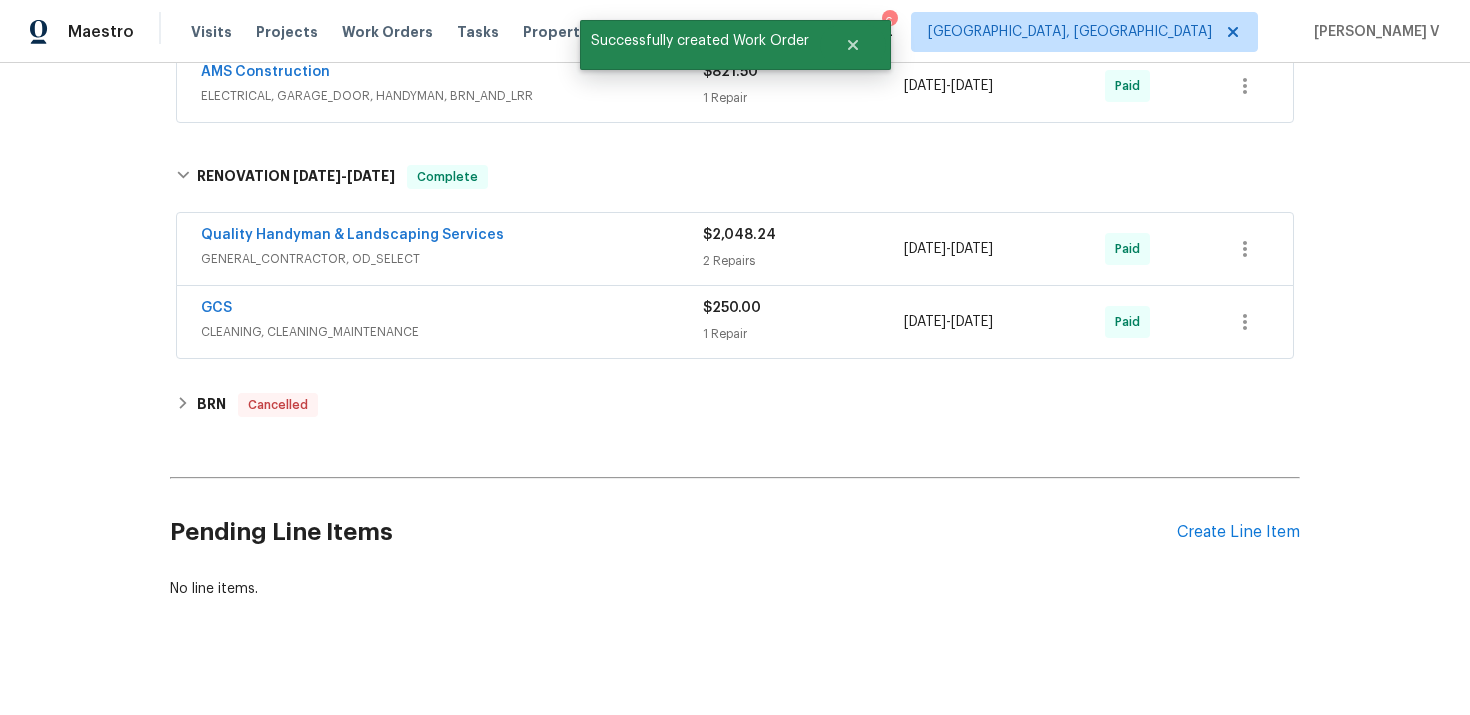 scroll, scrollTop: 0, scrollLeft: 0, axis: both 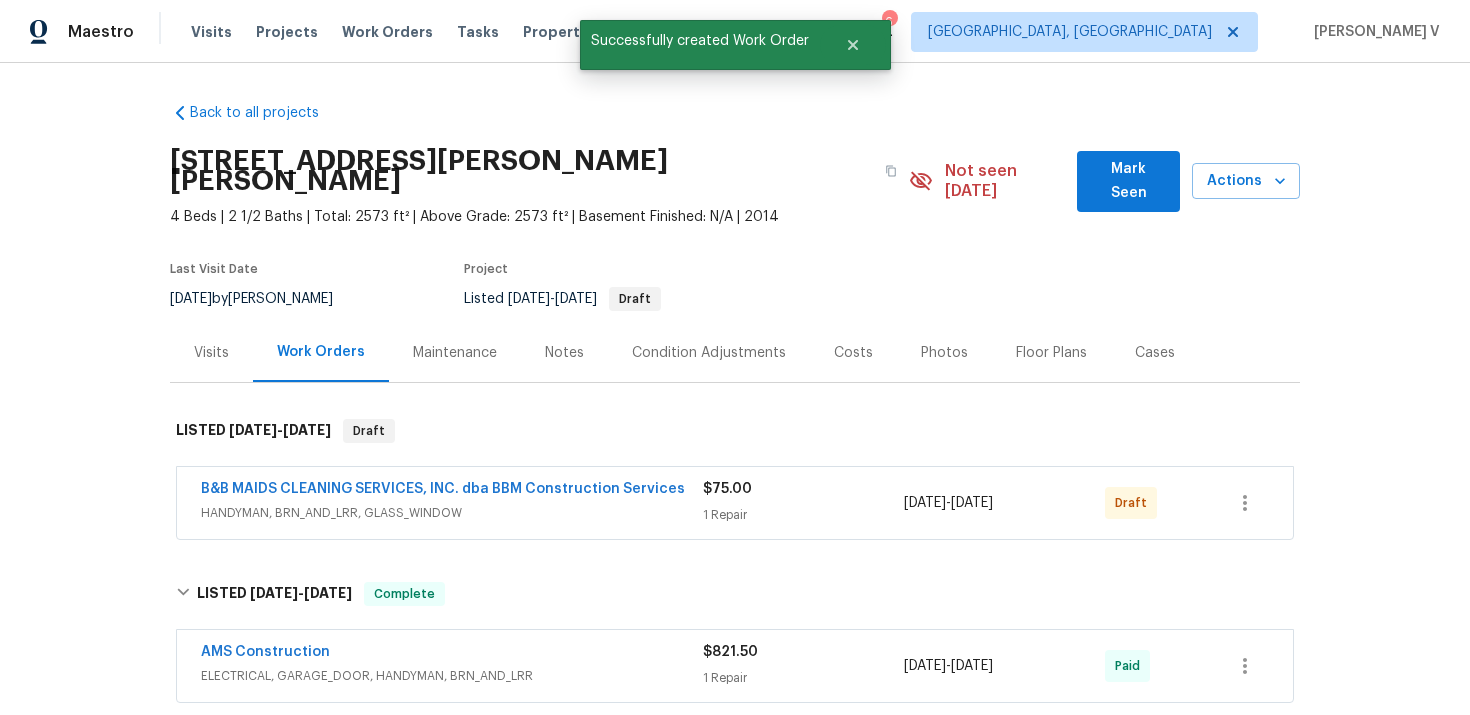 click on "B&B MAIDS CLEANING SERVICES, INC. dba BBM Construction Services HANDYMAN, BRN_AND_LRR, GLASS_WINDOW $75.00 1 Repair 7/9/2025  -  7/11/2025 Draft" at bounding box center [735, 503] 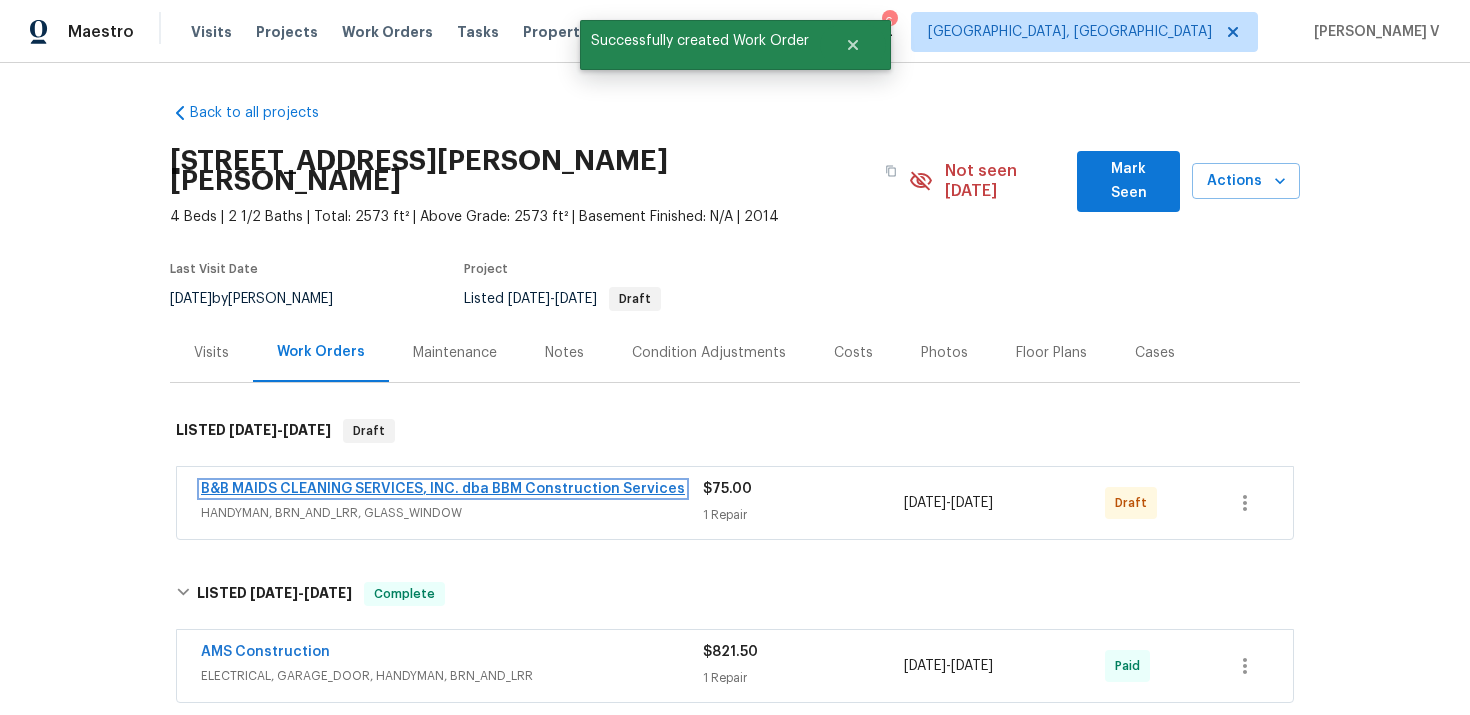click on "B&B MAIDS CLEANING SERVICES, INC. dba BBM Construction Services" at bounding box center (443, 489) 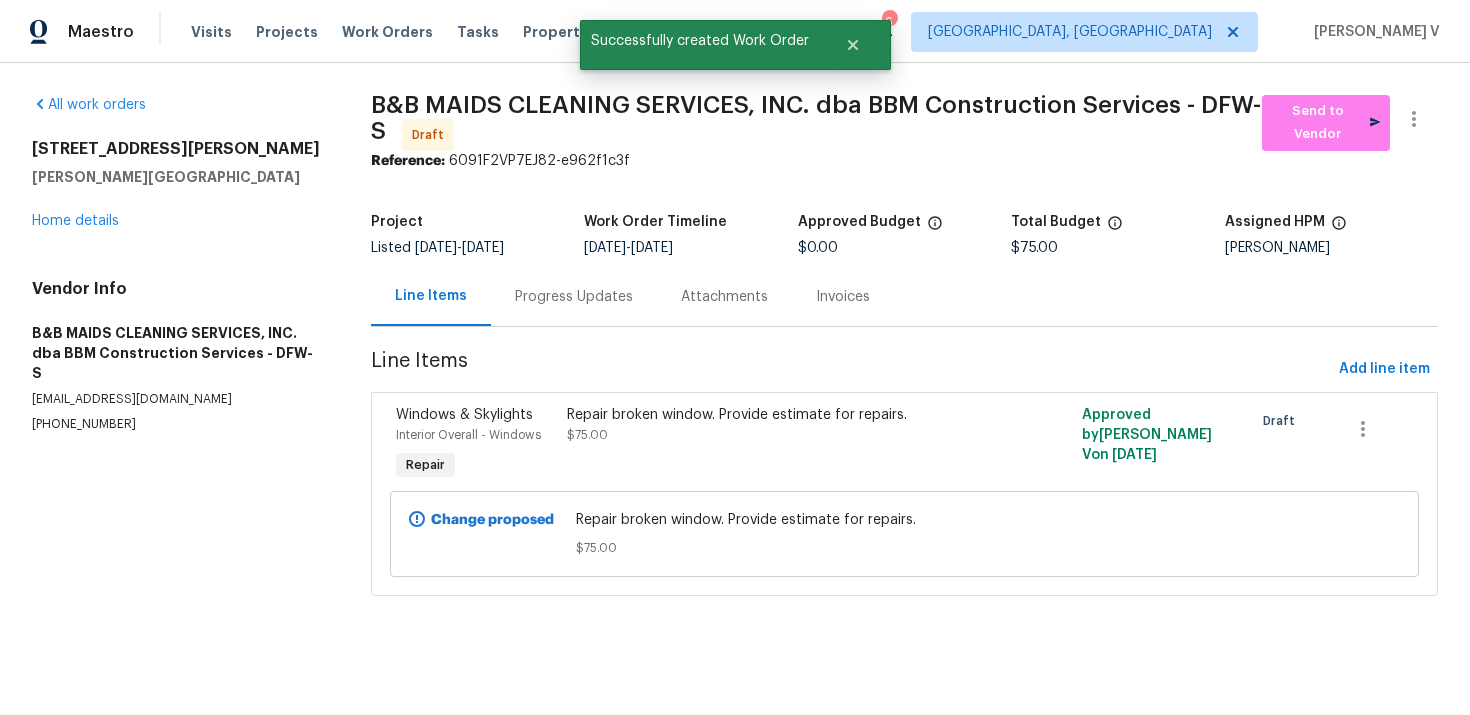 click on "Progress Updates" at bounding box center [574, 297] 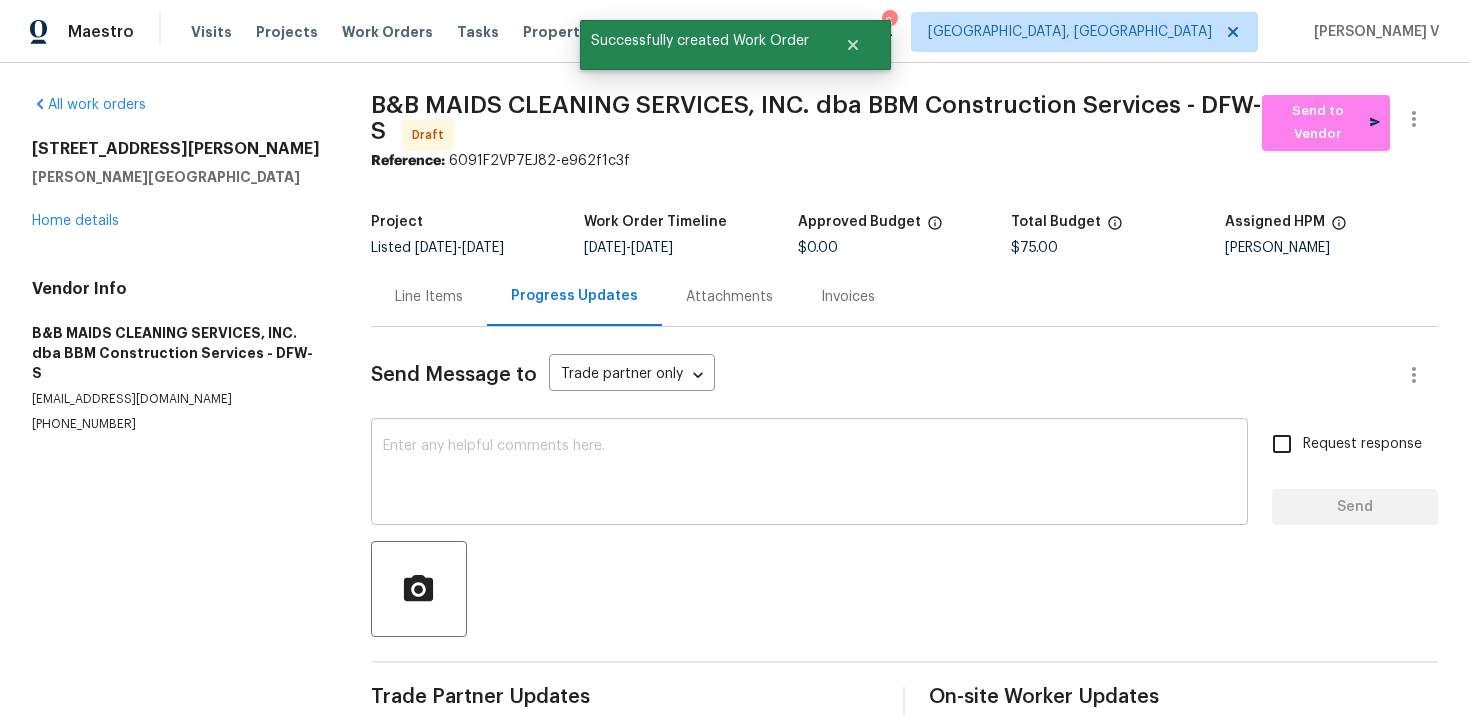 click at bounding box center (809, 474) 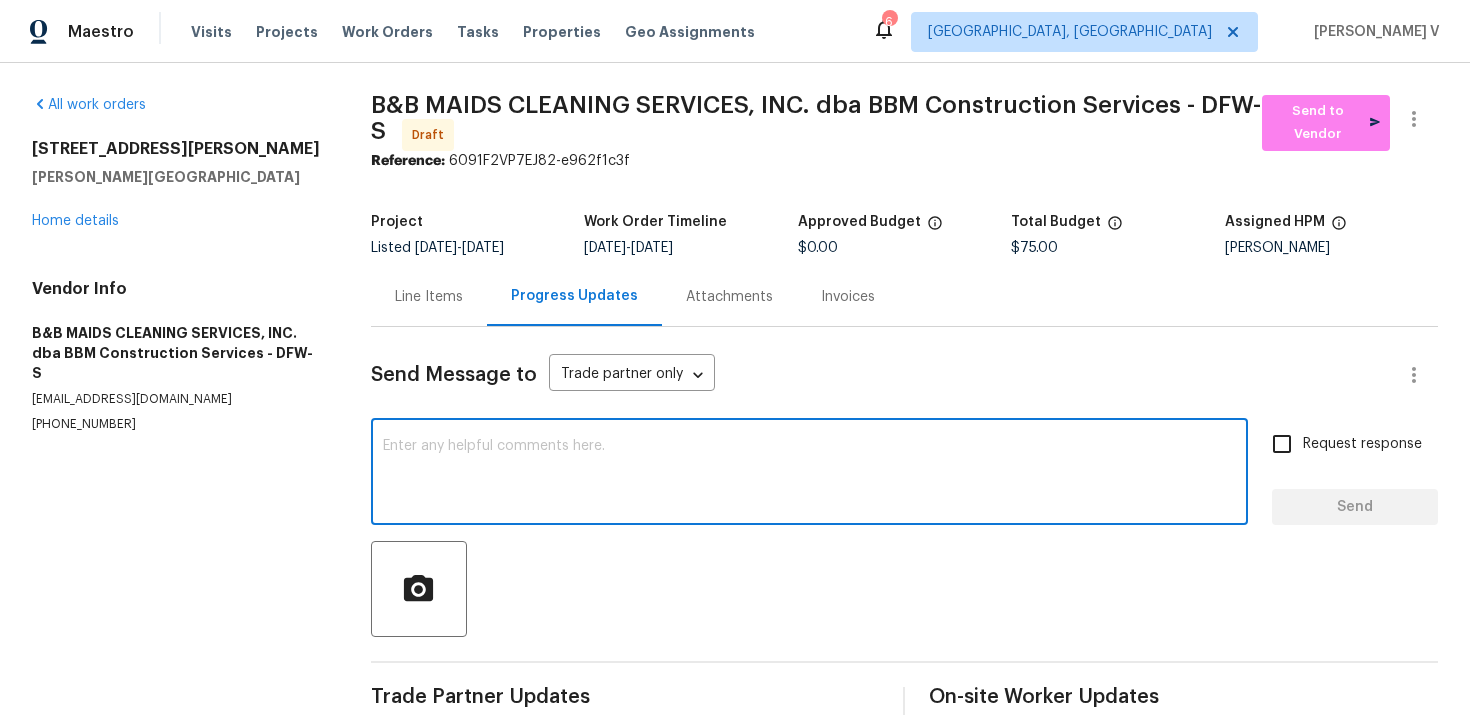 paste on "Hi, this is Divya with Opendoor. I’m confirming you received the WO for the property at . Please review and accept the WO within 24 hours and provide a schedule date. Please disregard the contact information for the HPM included in the WO. Our Centralised LWO Team is responsible for Listed WOs." 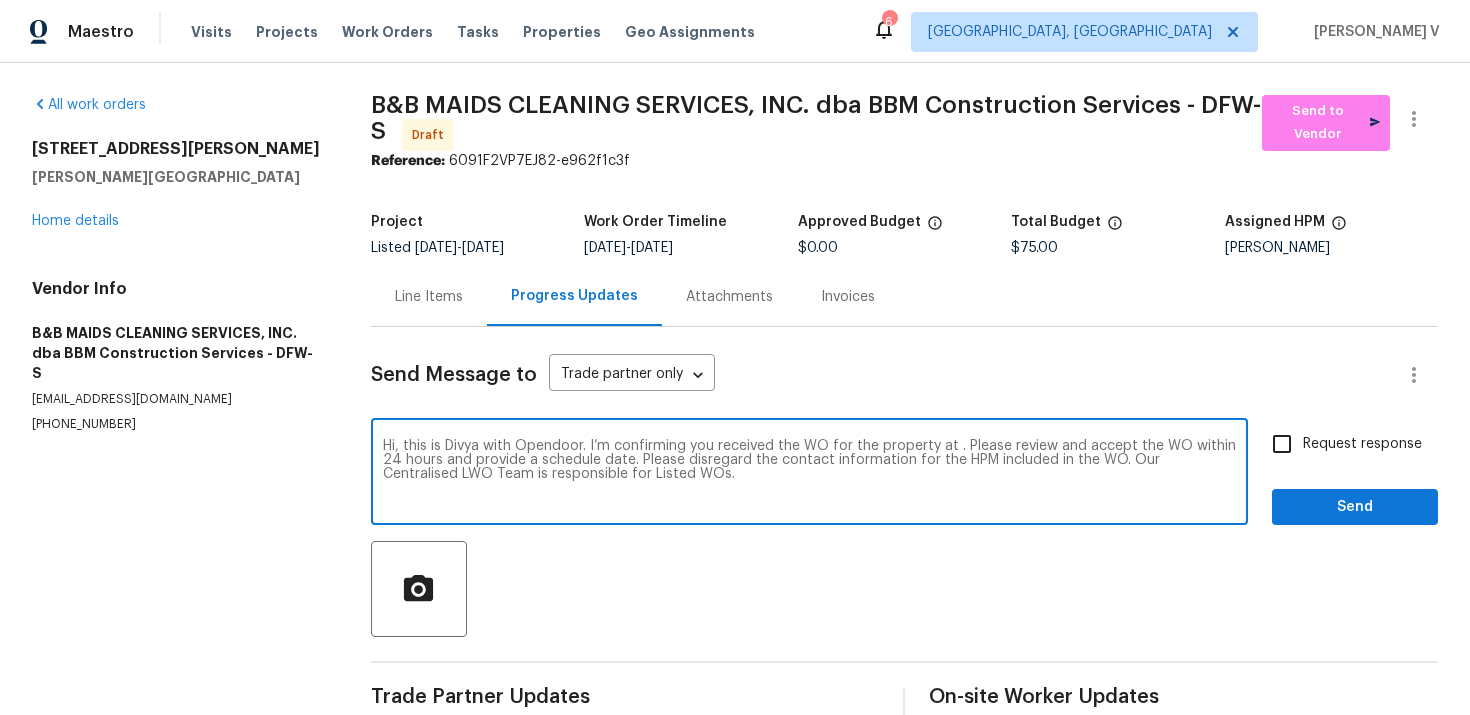 click on "Hi, this is Divya with Opendoor. I’m confirming you received the WO for the property at . Please review and accept the WO within 24 hours and provide a schedule date. Please disregard the contact information for the HPM included in the WO. Our Centralised LWO Team is responsible for Listed WOs." at bounding box center [809, 474] 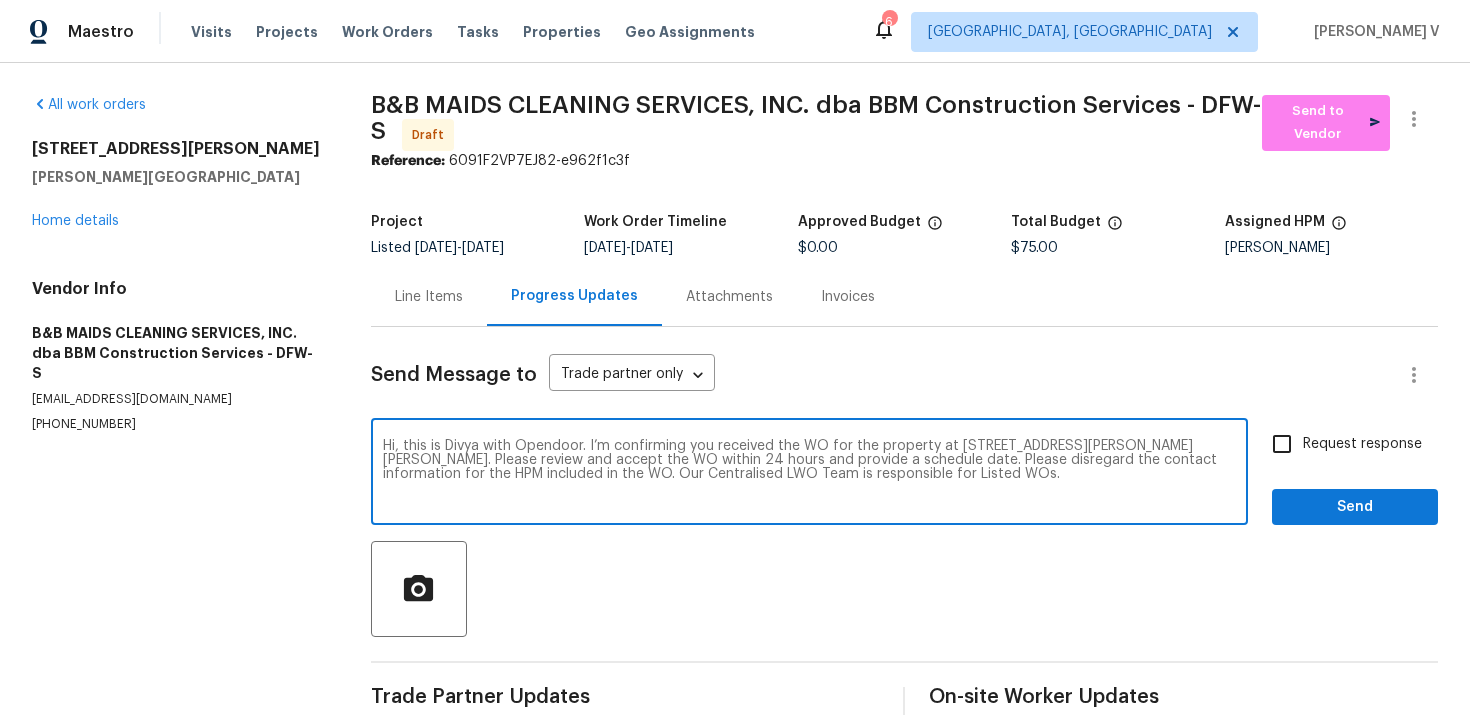 type on "Hi, this is Divya with Opendoor. I’m confirming you received the WO for the property at 505 Earp St, Aubrey, TX 76227. Please review and accept the WO within 24 hours and provide a schedule date. Please disregard the contact information for the HPM included in the WO. Our Centralised LWO Team is responsible for Listed WOs." 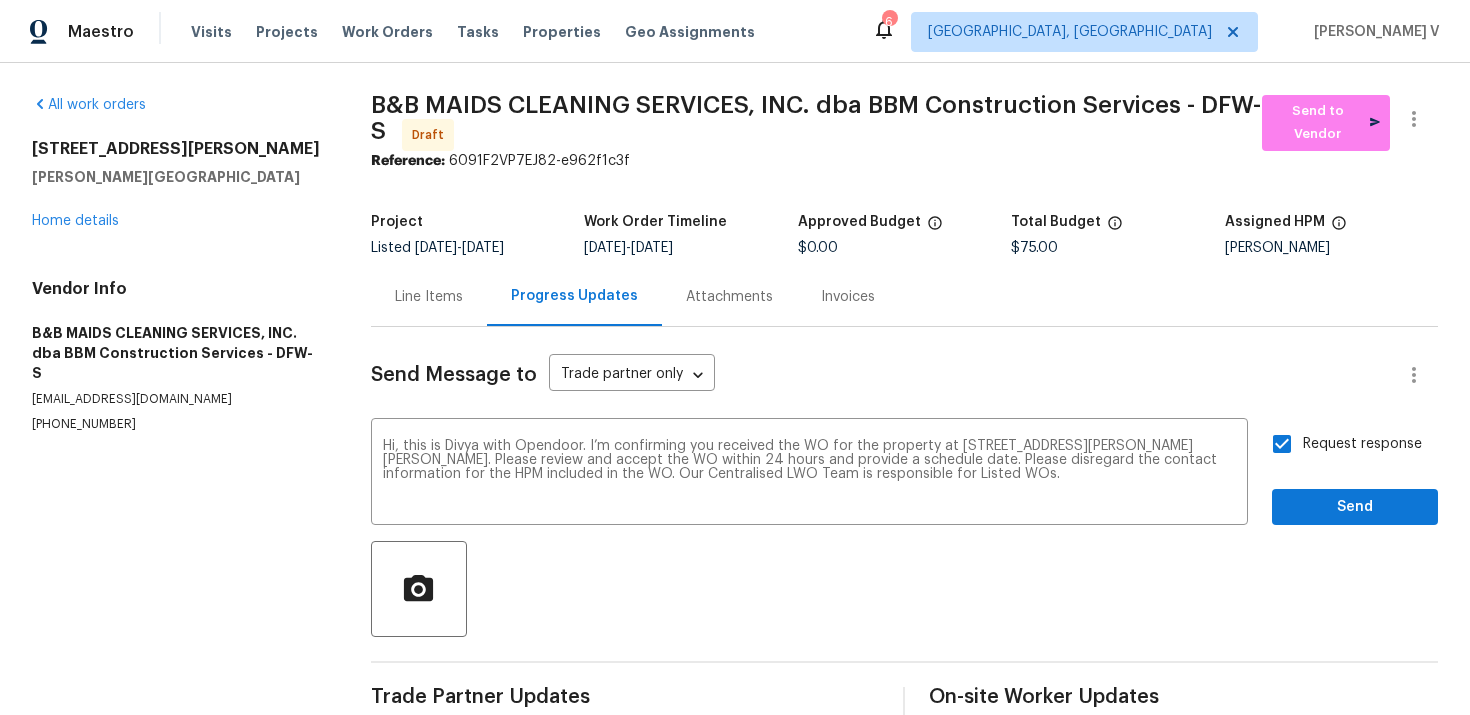 click on "Send Message to Trade partner only Trade partner only ​ Hi, this is Divya with Opendoor. I’m confirming you received the WO for the property at 505 Earp St, Aubrey, TX 76227. Please review and accept the WO within 24 hours and provide a schedule date. Please disregard the contact information for the HPM included in the WO. Our Centralised LWO Team is responsible for Listed WOs.
x ​ Request response Send Trade Partner Updates On-site Worker Updates" at bounding box center (904, 523) 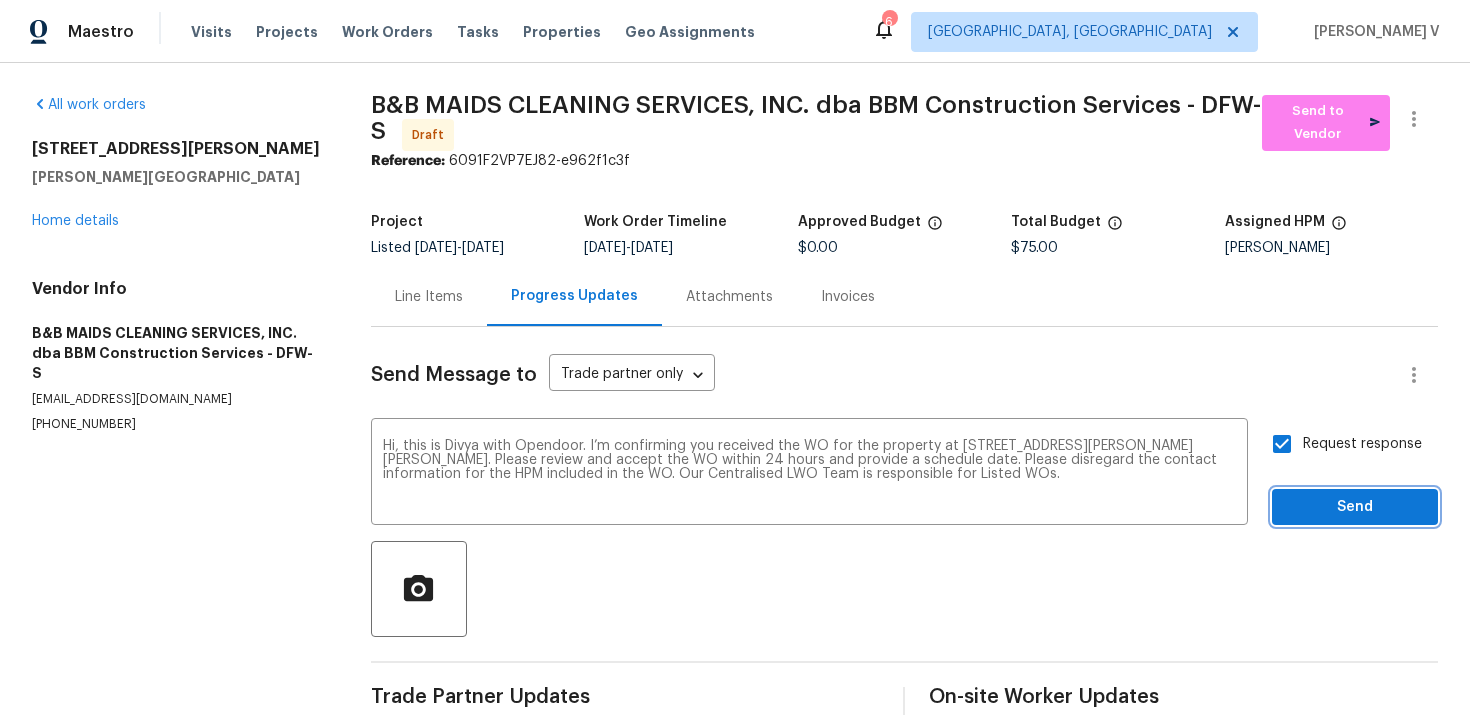 click on "Send" at bounding box center [1355, 507] 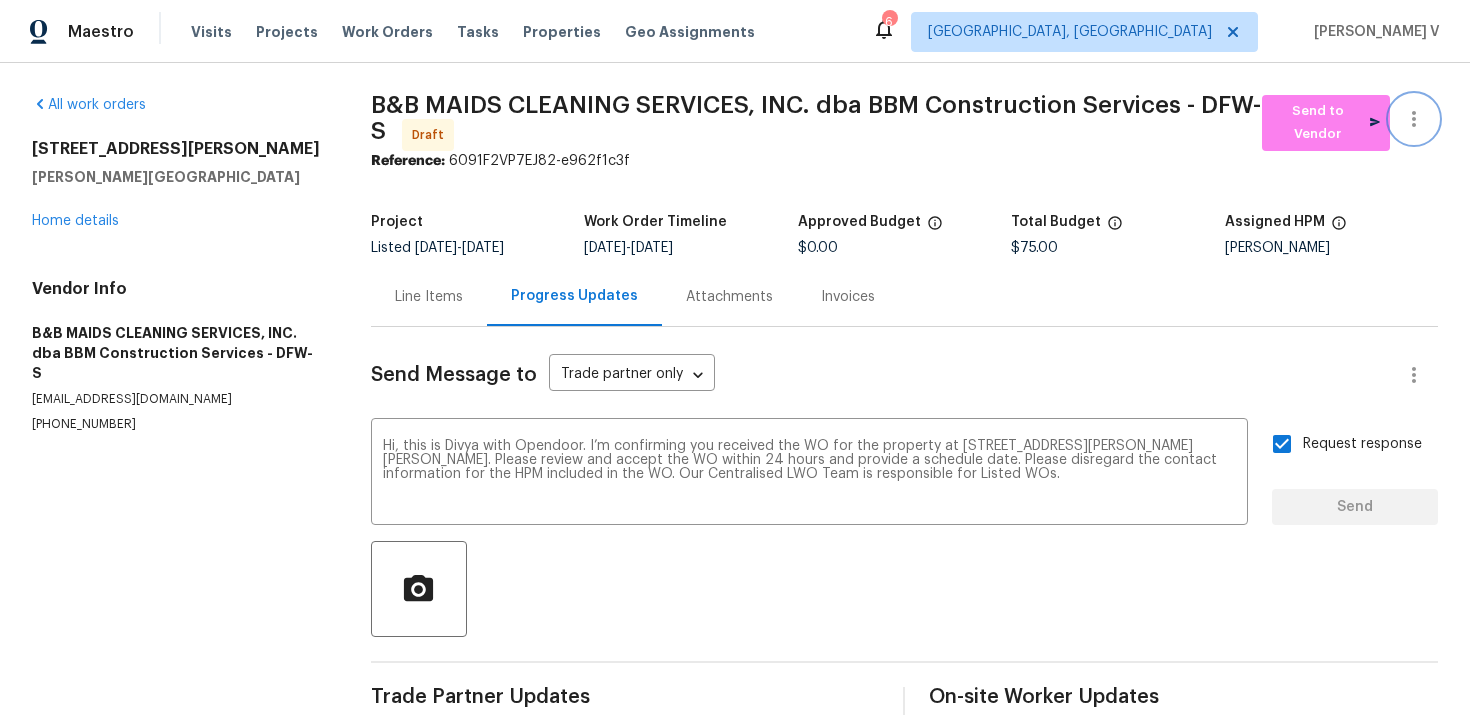 click 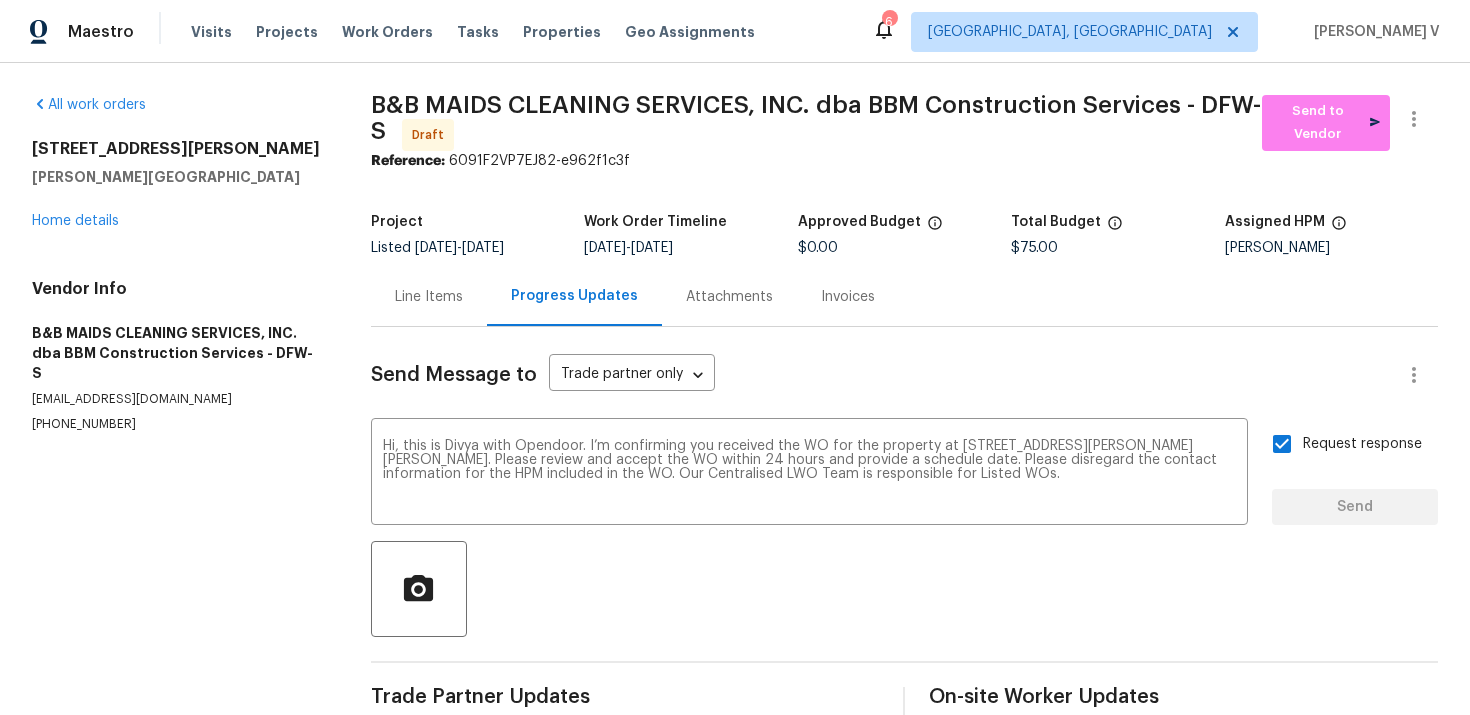 type 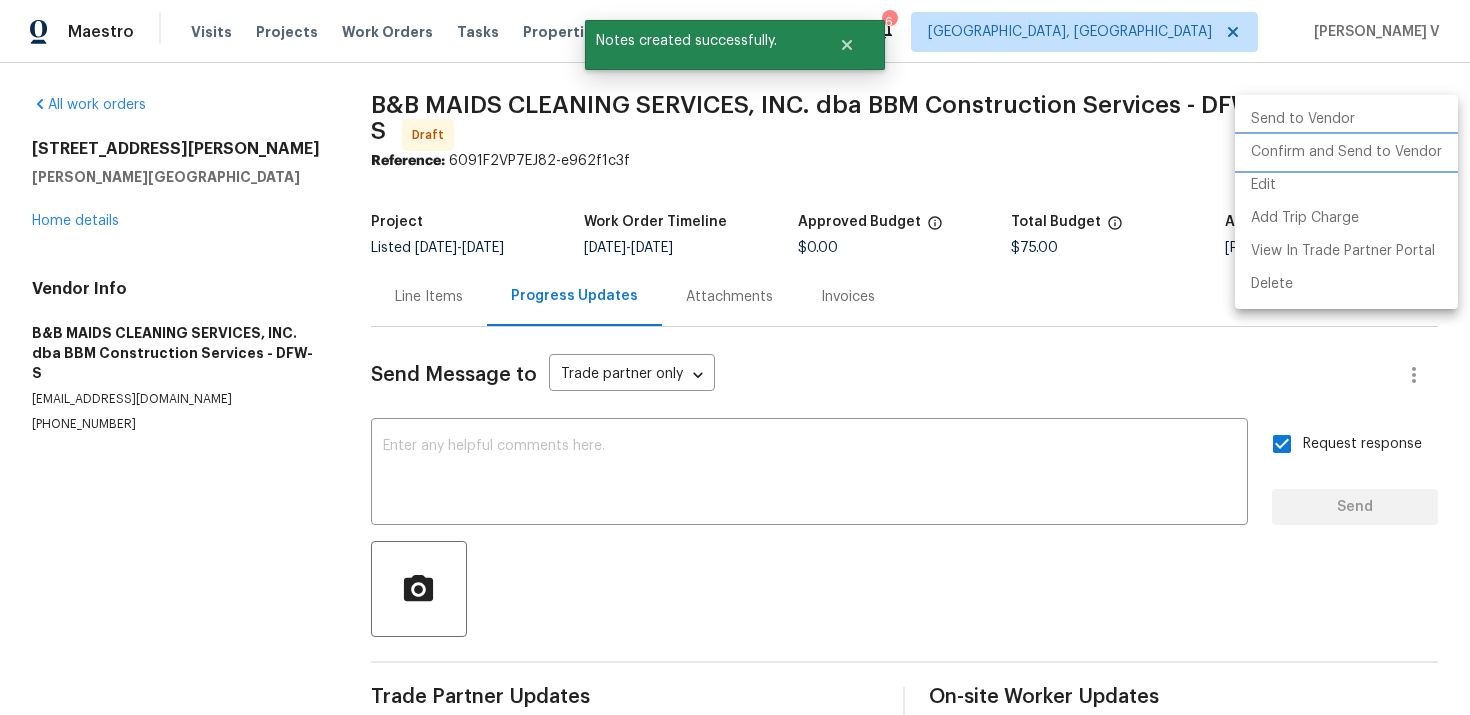 click on "Confirm and Send to Vendor" at bounding box center [1346, 152] 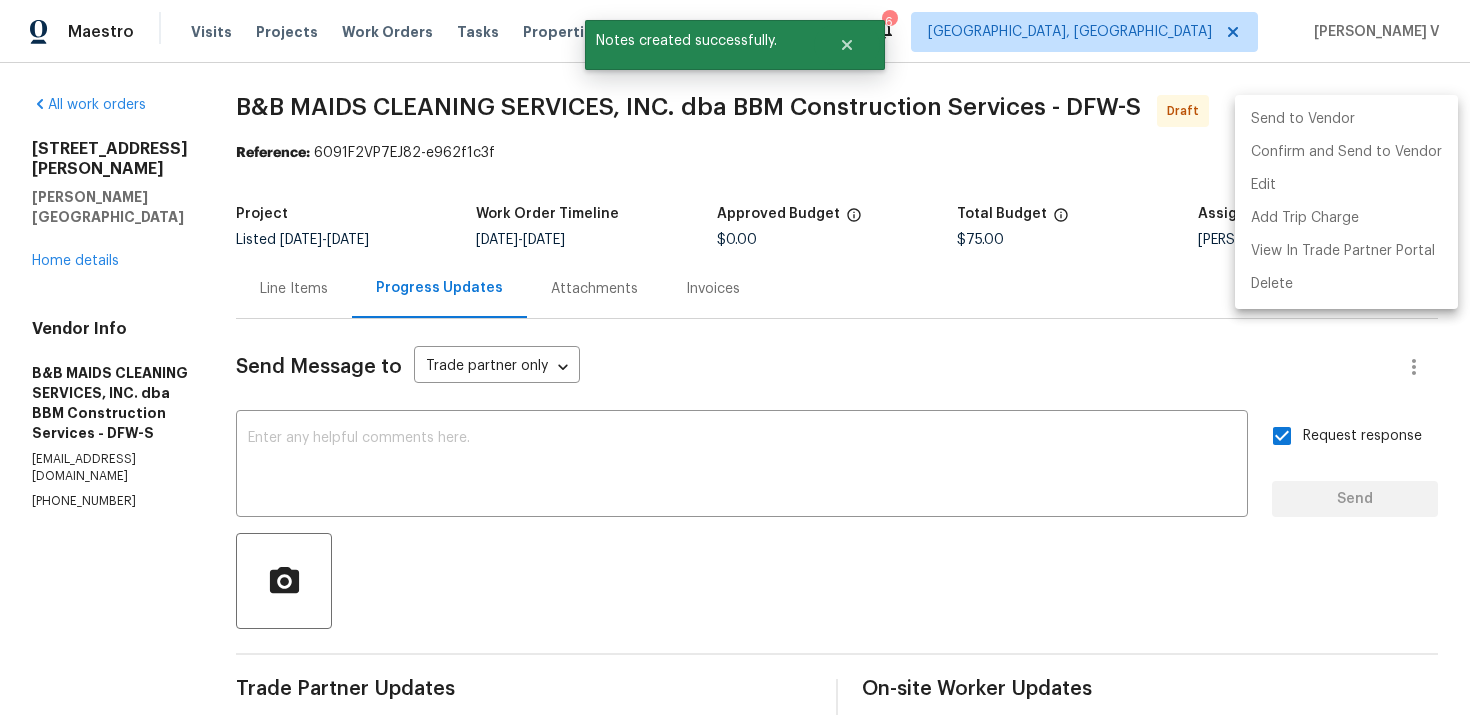 click at bounding box center (735, 357) 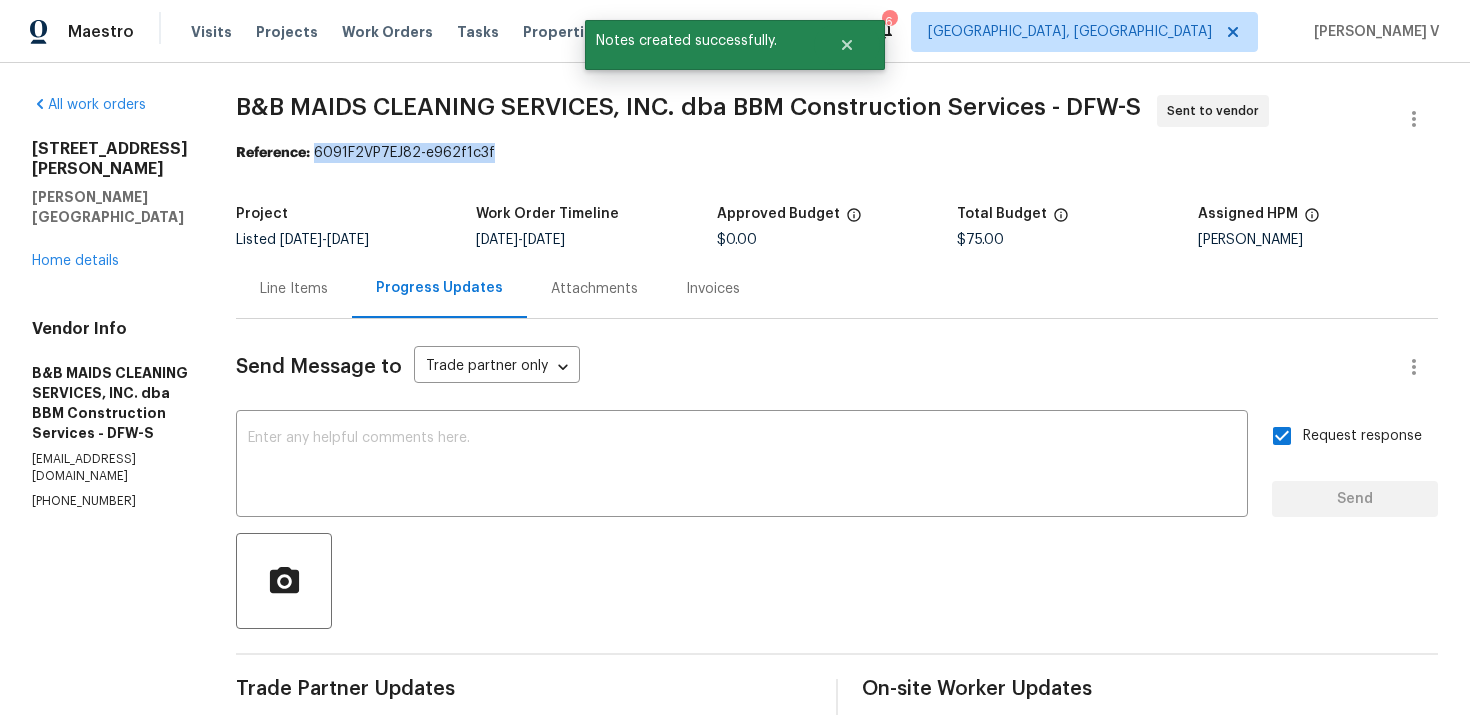 drag, startPoint x: 384, startPoint y: 157, endPoint x: 672, endPoint y: 157, distance: 288 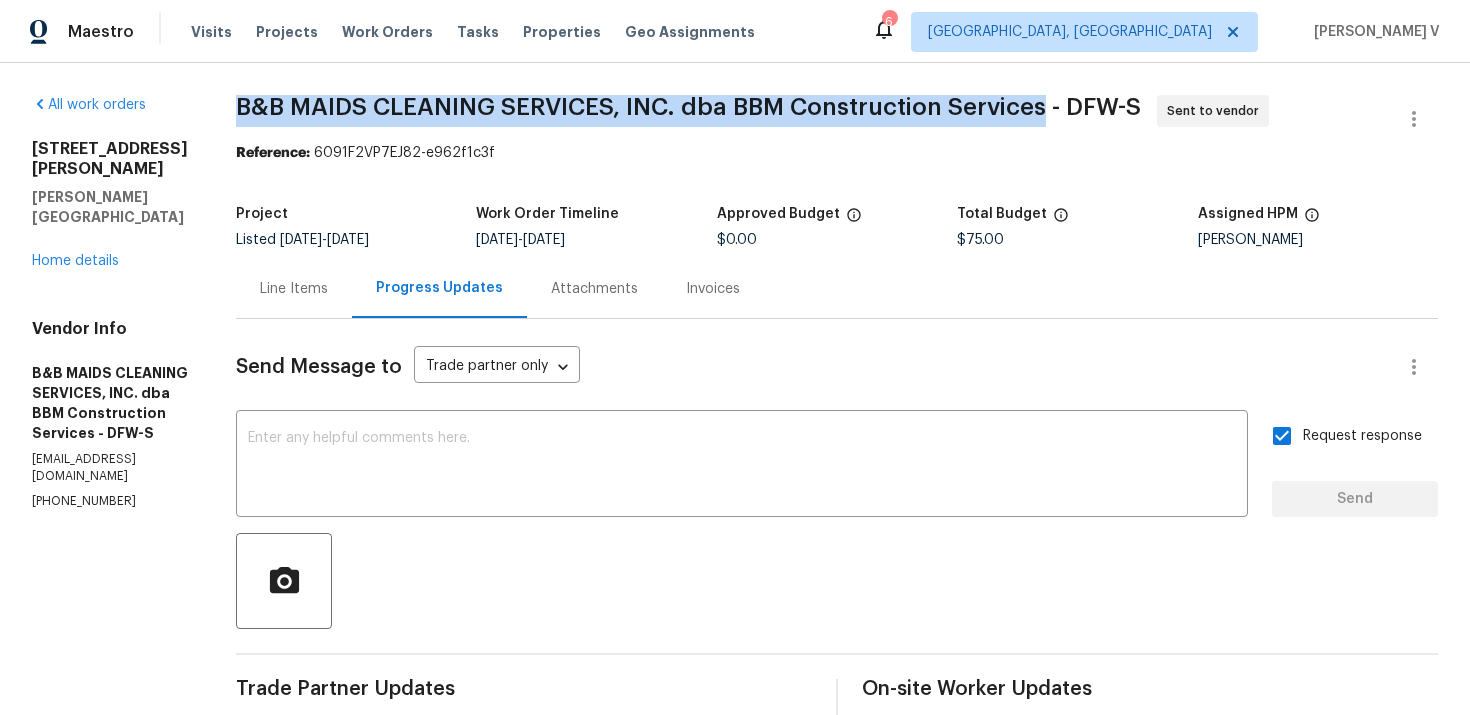 drag, startPoint x: 307, startPoint y: 107, endPoint x: 1114, endPoint y: 104, distance: 807.00555 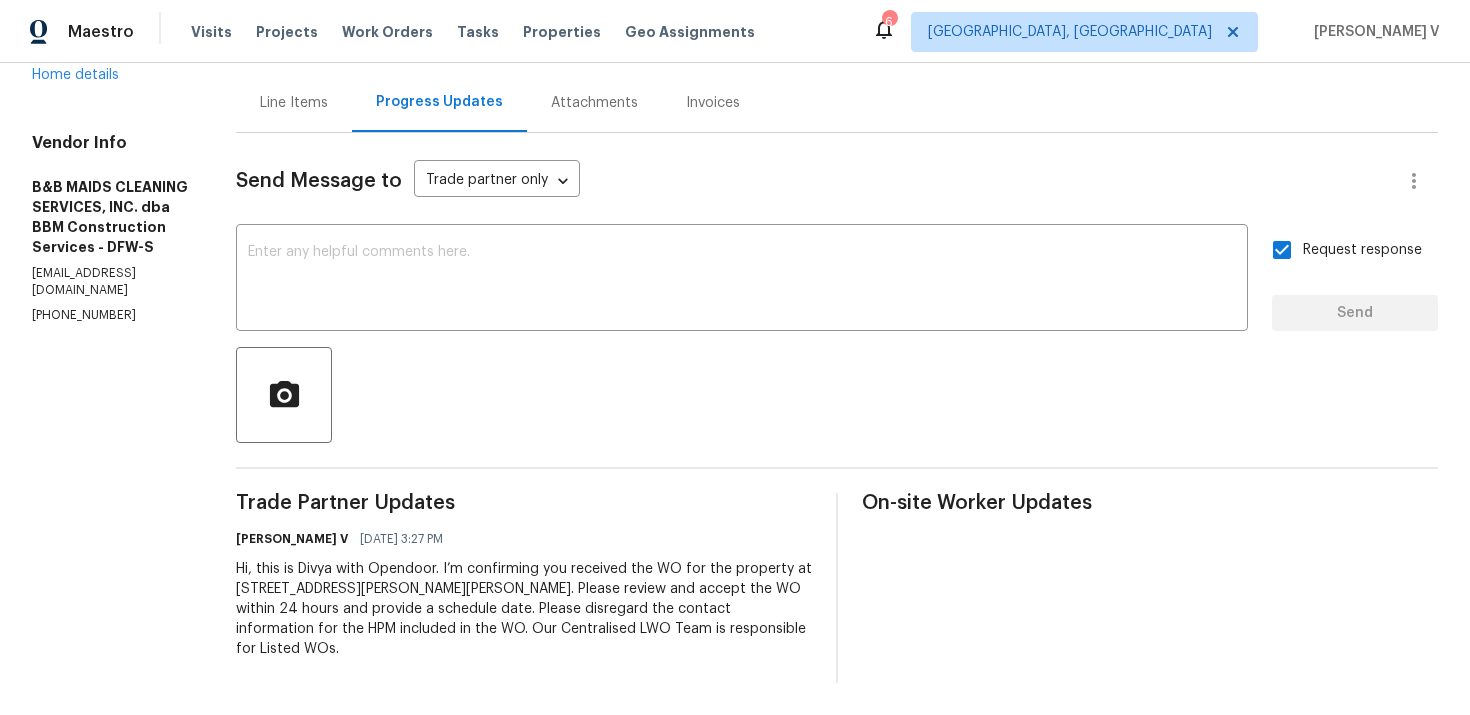 scroll, scrollTop: 0, scrollLeft: 0, axis: both 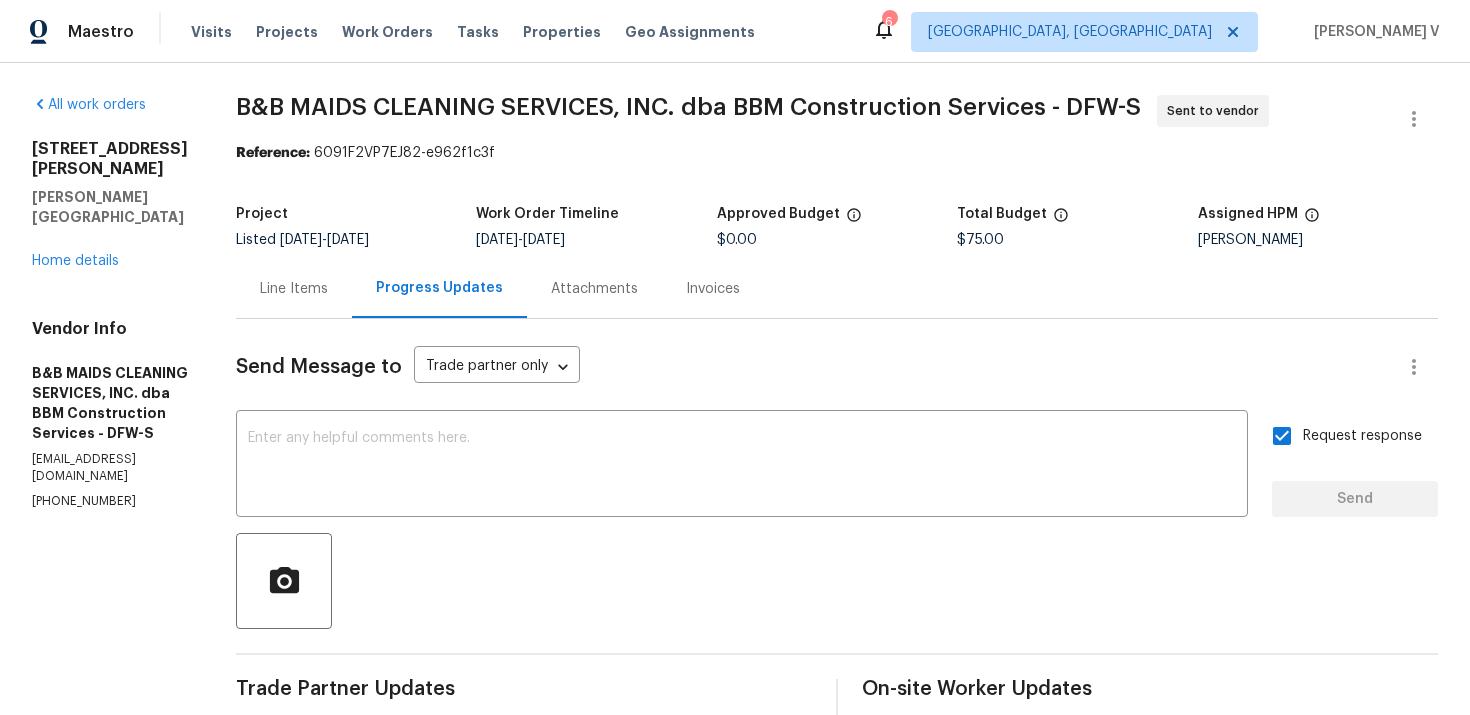 click on "All work orders 505 Earp St Aubrey, TX 76227 Home details Vendor Info B&B MAIDS CLEANING SERVICES, INC. dba BBM Construction Services - DFW-S general@bbmconstructionservices.com (214) 732-4660" at bounding box center [110, 302] 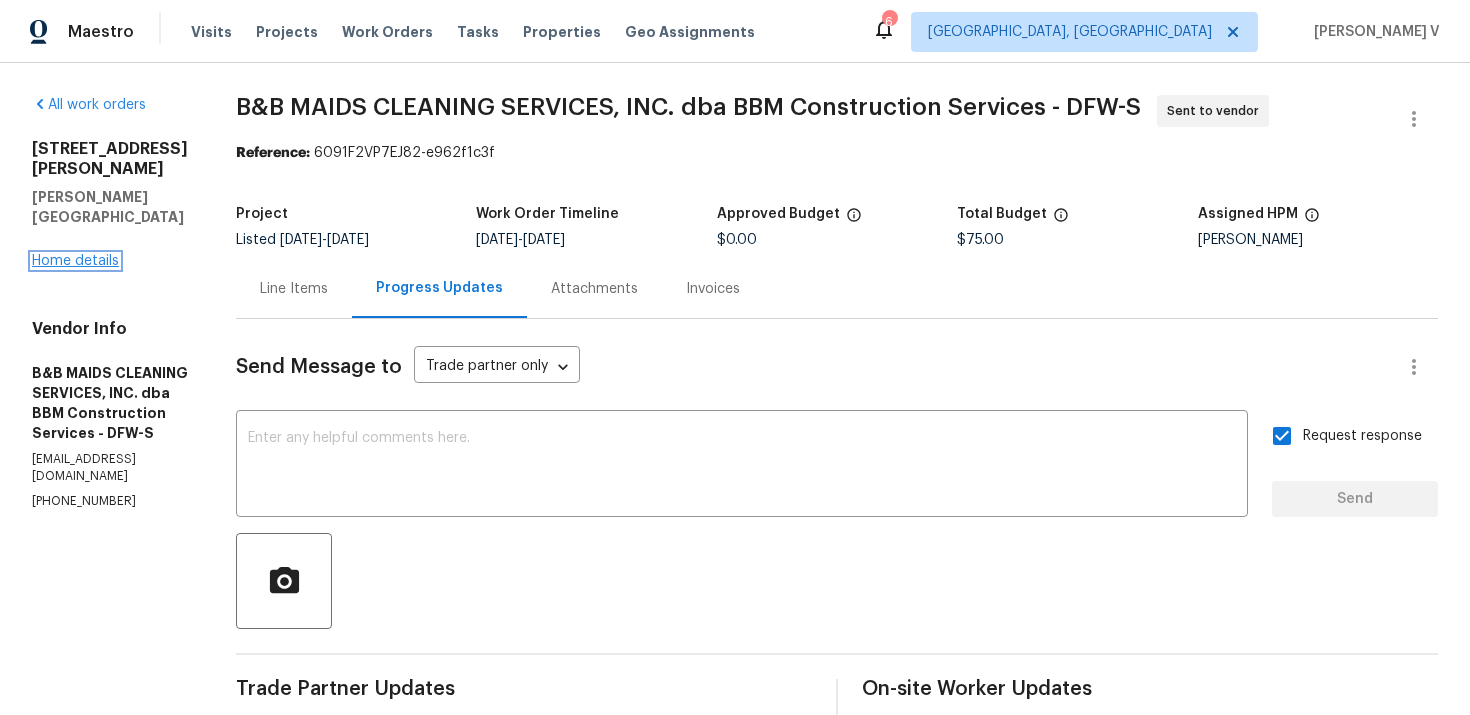 click on "Home details" at bounding box center (75, 261) 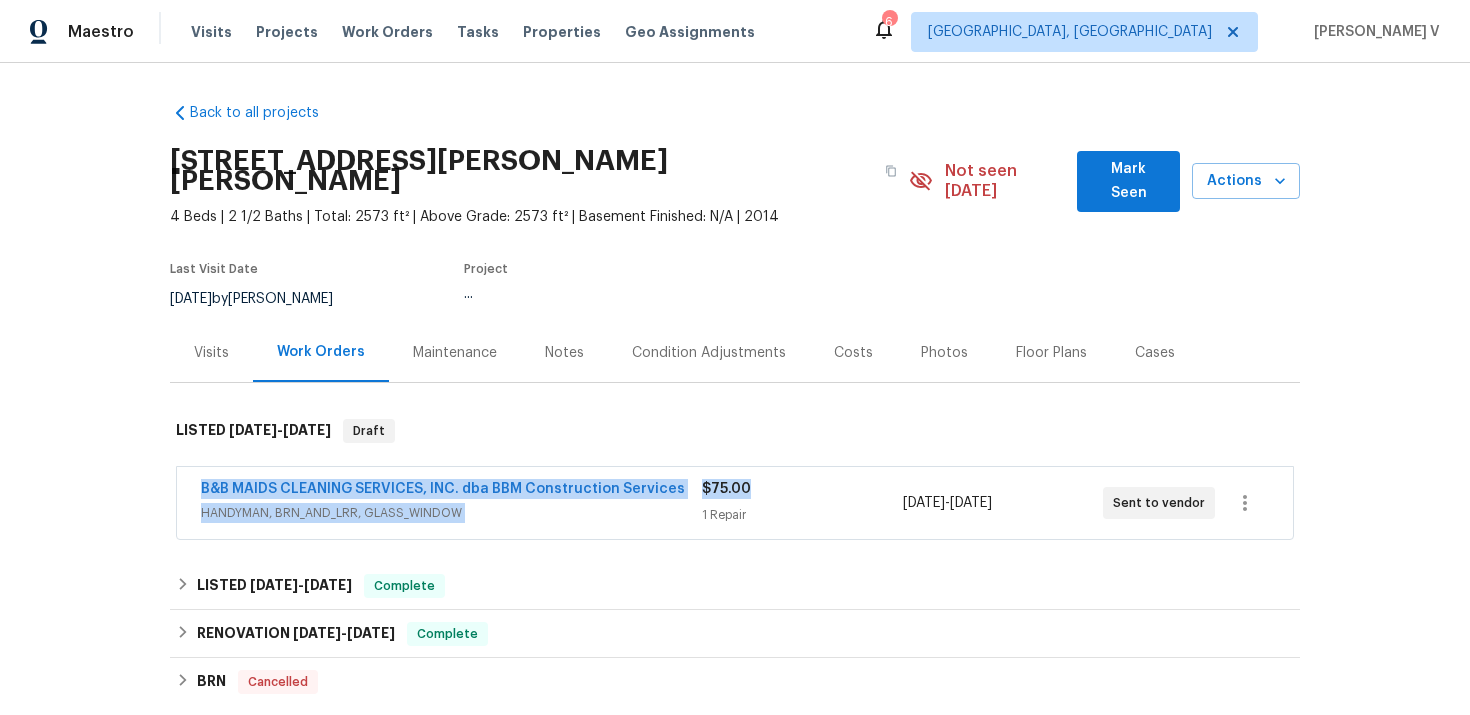 drag, startPoint x: 185, startPoint y: 472, endPoint x: 795, endPoint y: 470, distance: 610.0033 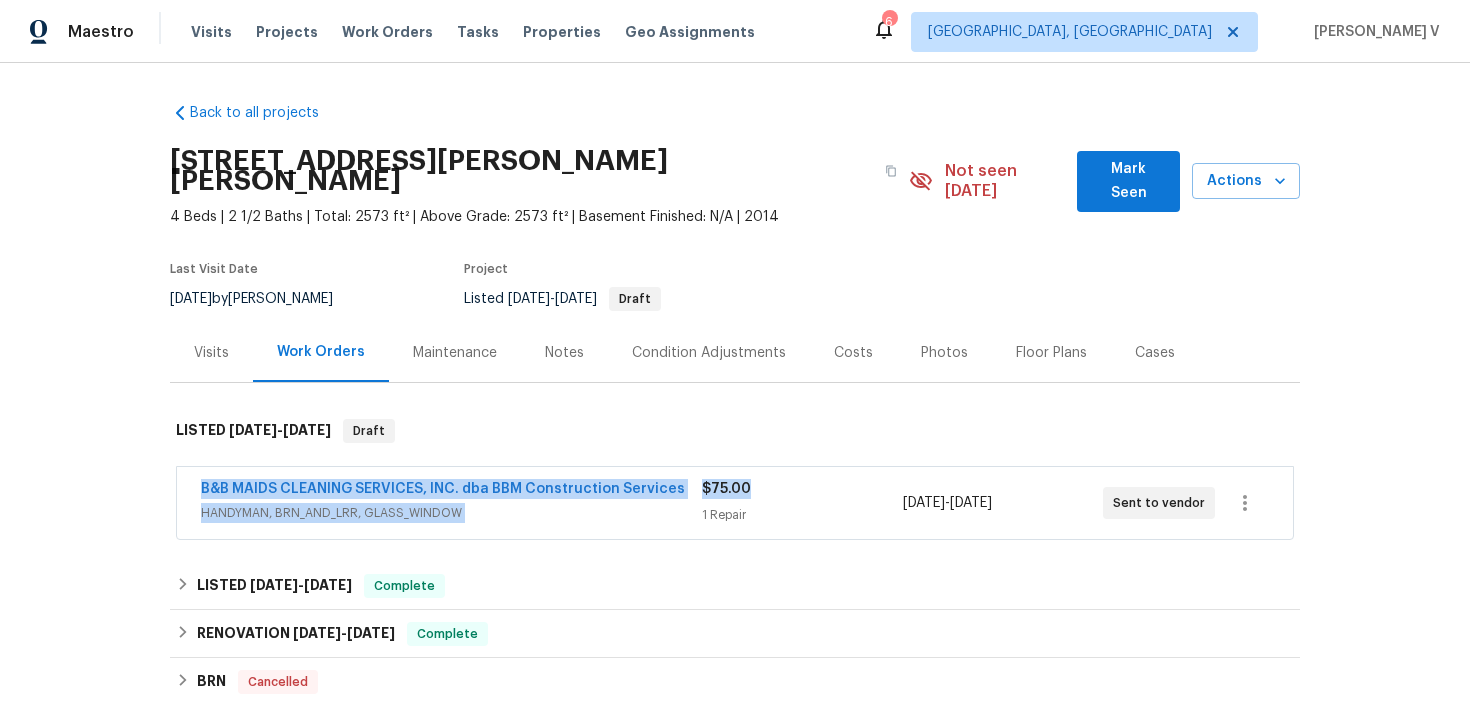 click on "B&B MAIDS CLEANING SERVICES, INC. dba BBM Construction Services HANDYMAN, BRN_AND_LRR, GLASS_WINDOW $75.00 1 Repair 7/9/2025  -  7/11/2025 Sent to vendor" at bounding box center [735, 503] 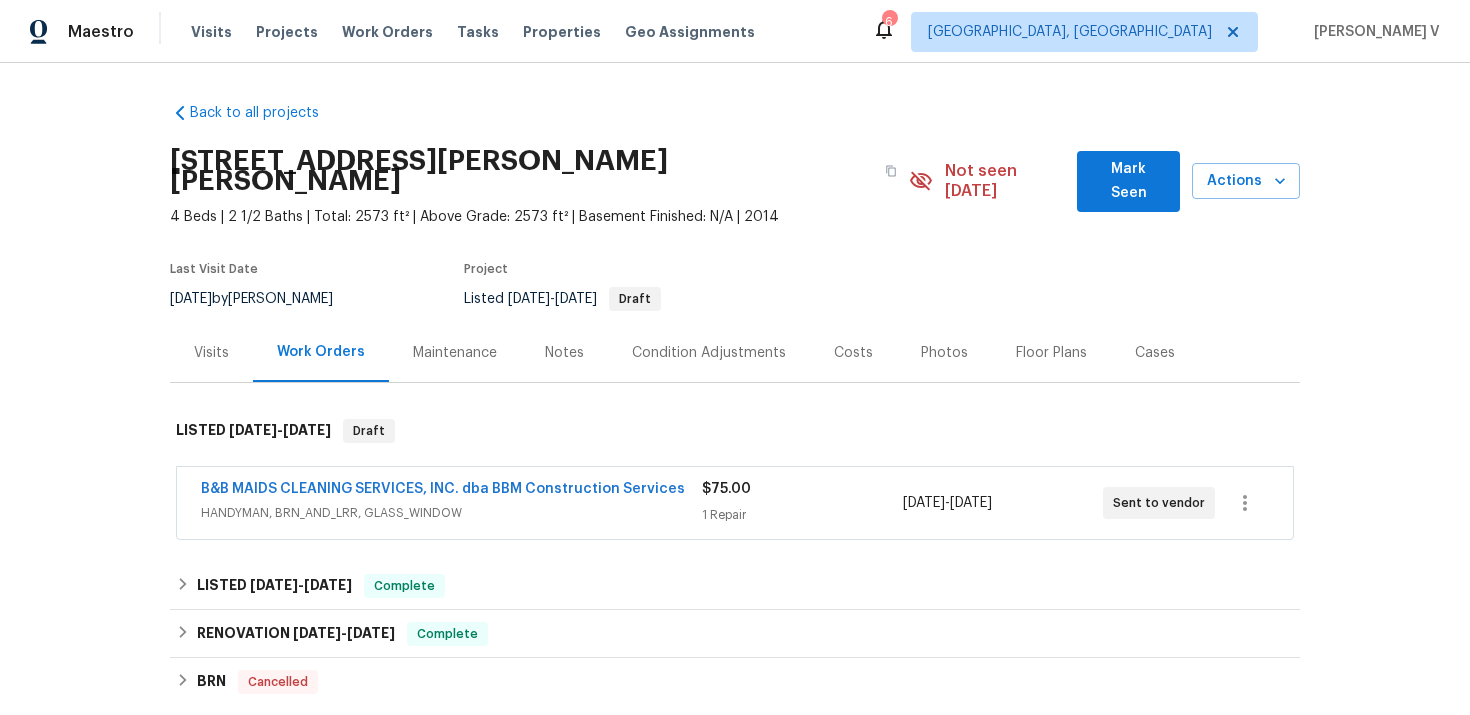 click on "B&B MAIDS CLEANING SERVICES, INC. dba BBM Construction Services HANDYMAN, BRN_AND_LRR, GLASS_WINDOW $75.00 1 Repair 7/9/2025  -  7/11/2025 Sent to vendor" at bounding box center [735, 503] 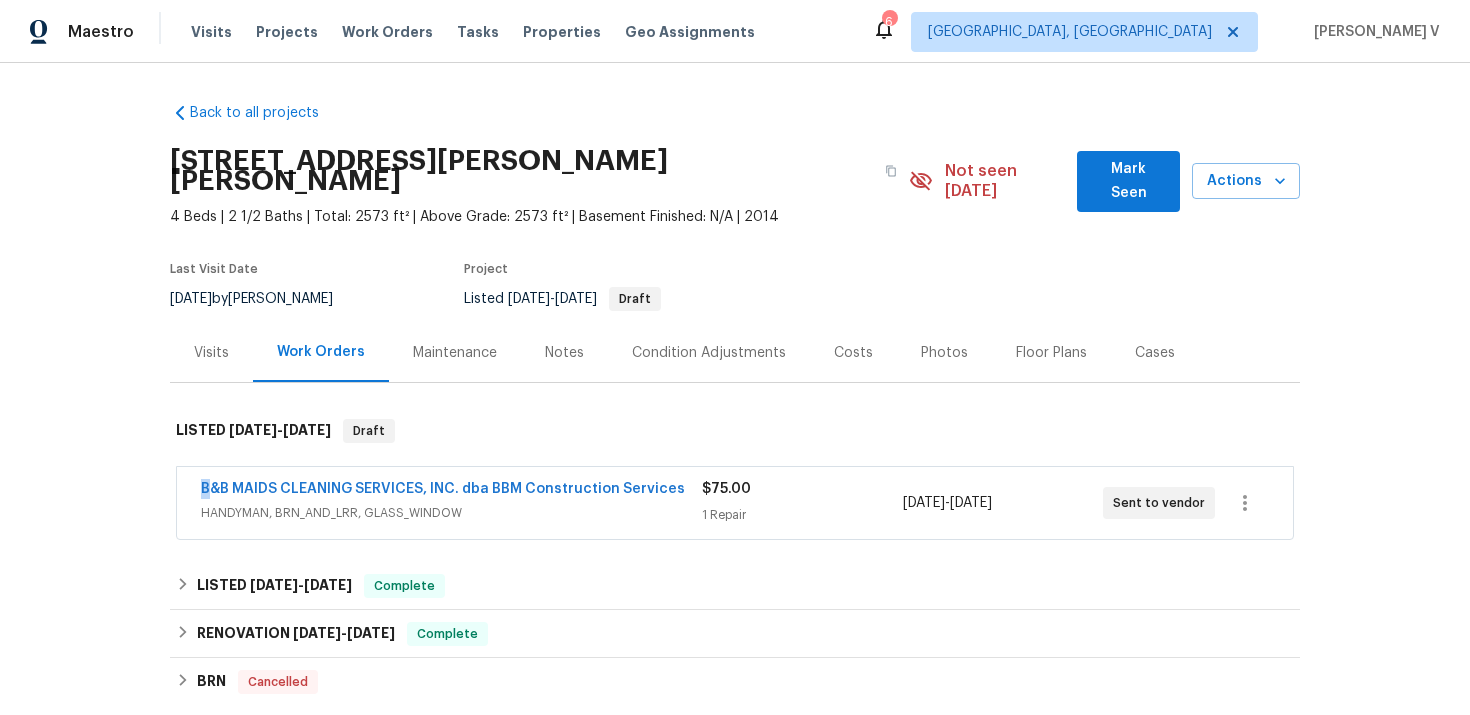 click on "B&B MAIDS CLEANING SERVICES, INC. dba BBM Construction Services HANDYMAN, BRN_AND_LRR, GLASS_WINDOW $75.00 1 Repair 7/9/2025  -  7/11/2025 Sent to vendor" at bounding box center [735, 503] 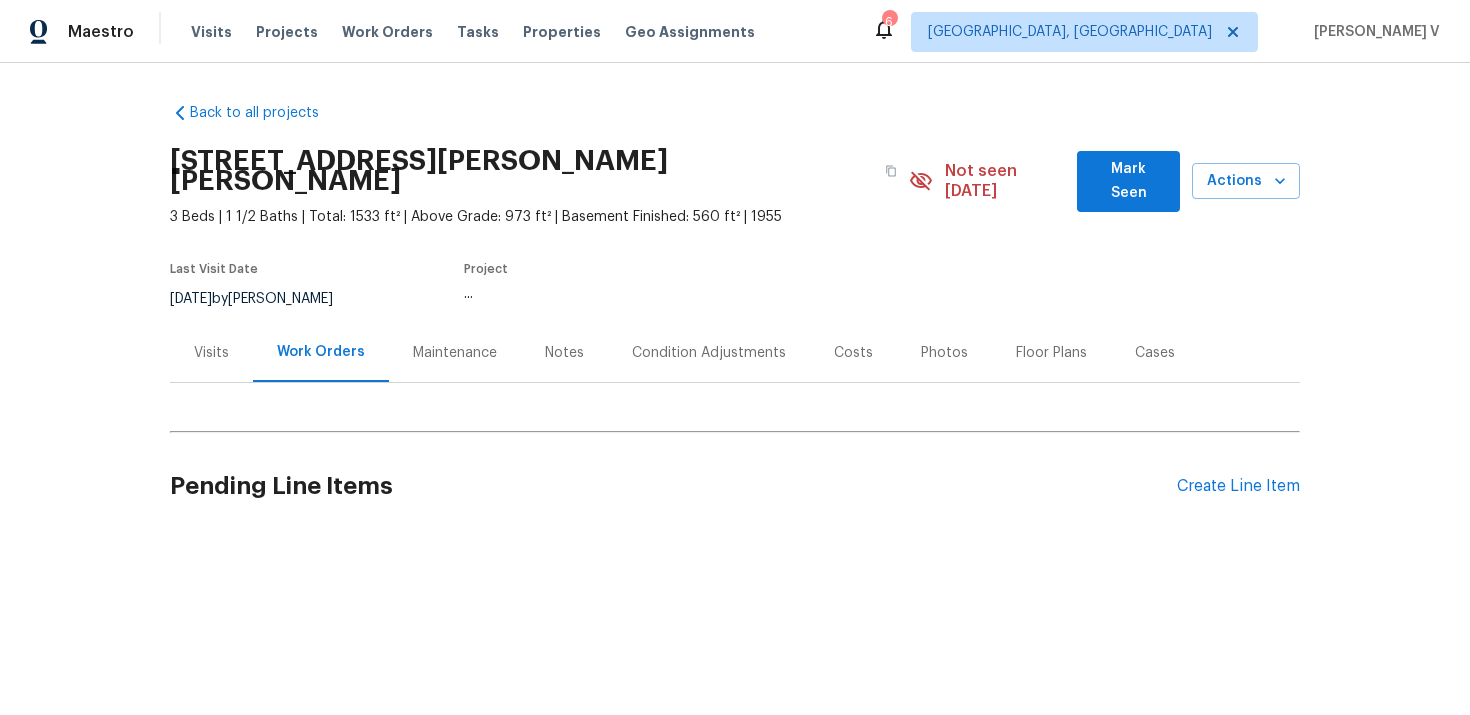 scroll, scrollTop: 0, scrollLeft: 0, axis: both 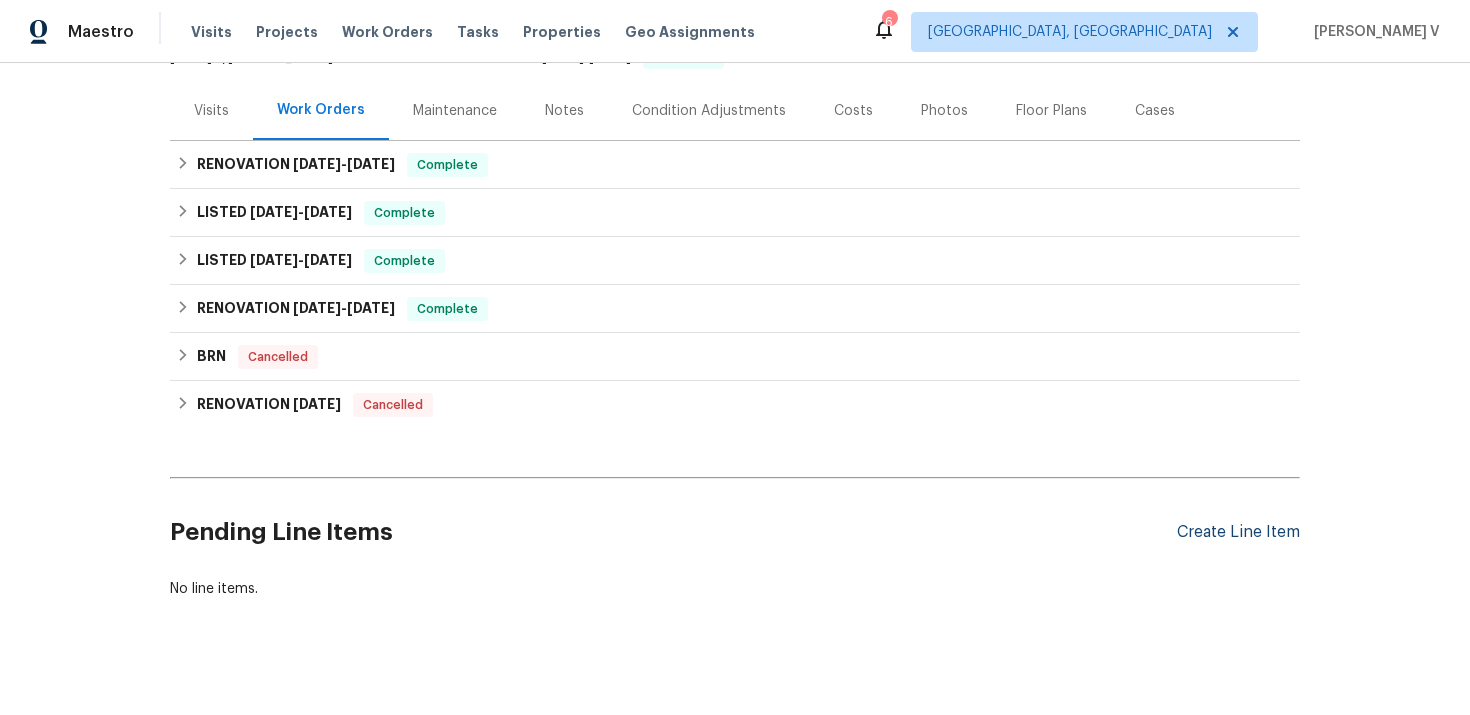 click on "Create Line Item" at bounding box center (1238, 532) 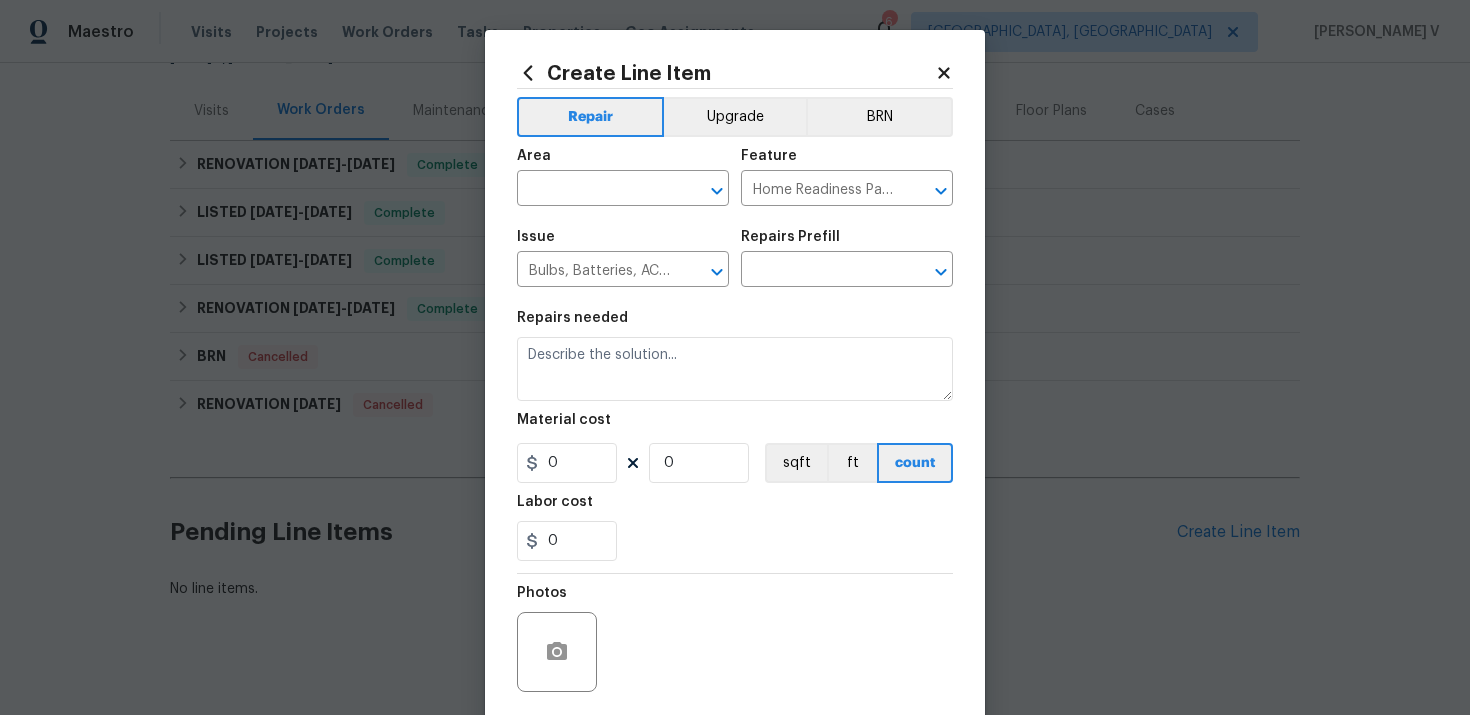 type on "Bulbs, Batteries, AC Filters package $50.00" 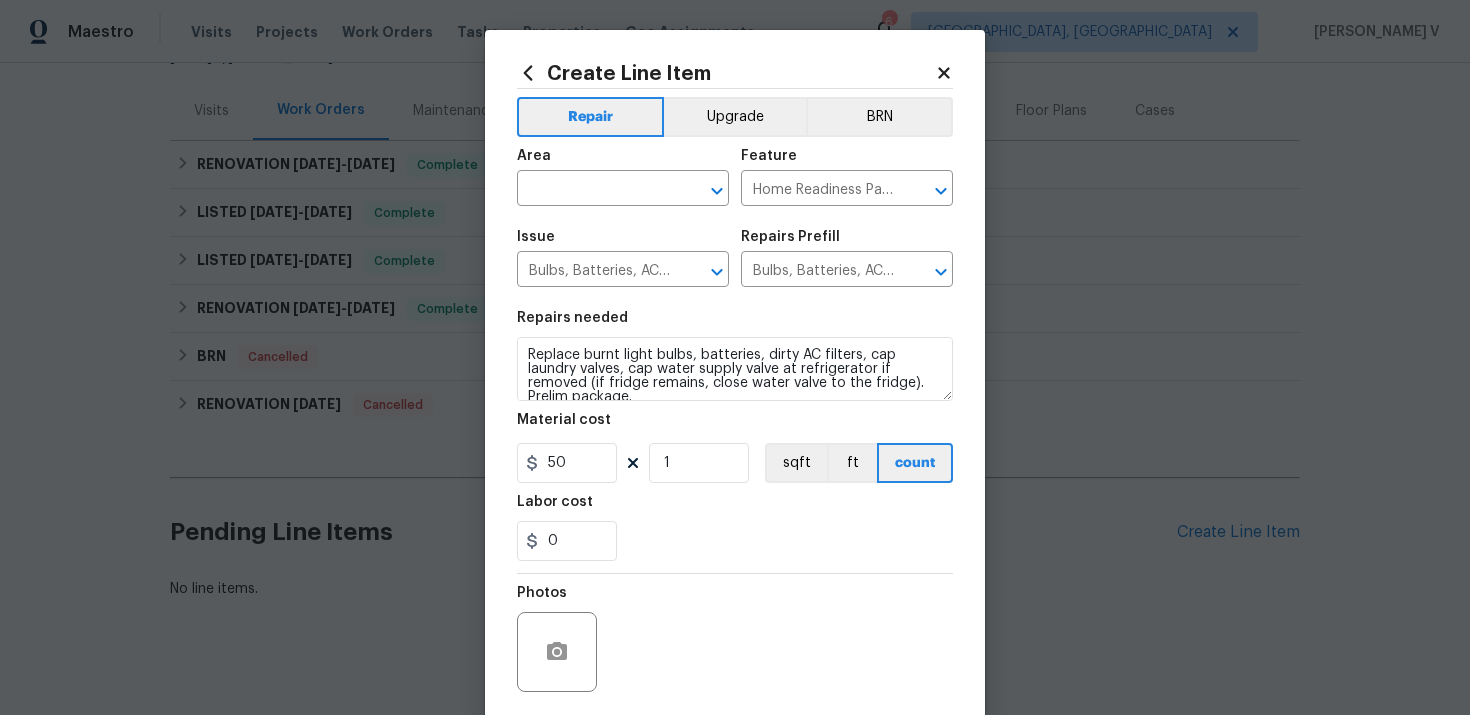 scroll, scrollTop: 147, scrollLeft: 0, axis: vertical 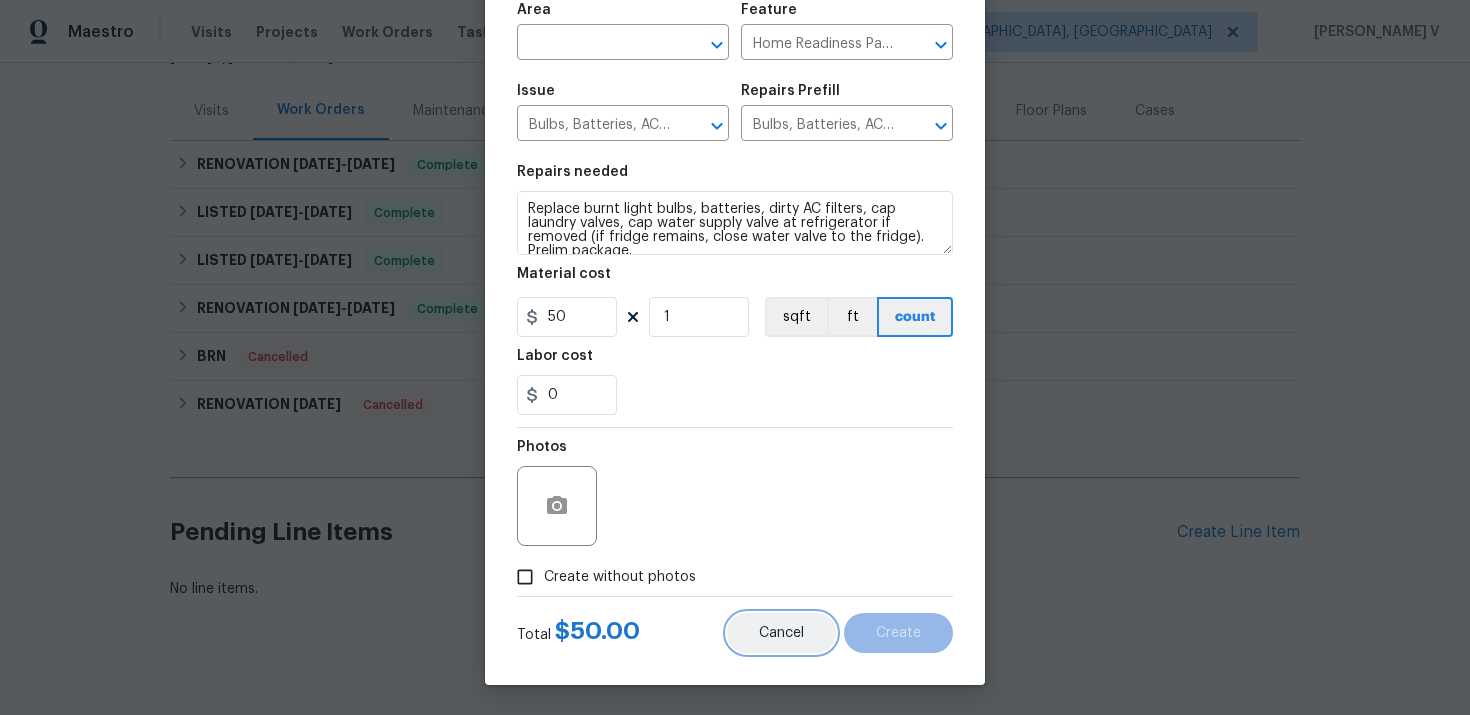 click on "Cancel" at bounding box center [781, 633] 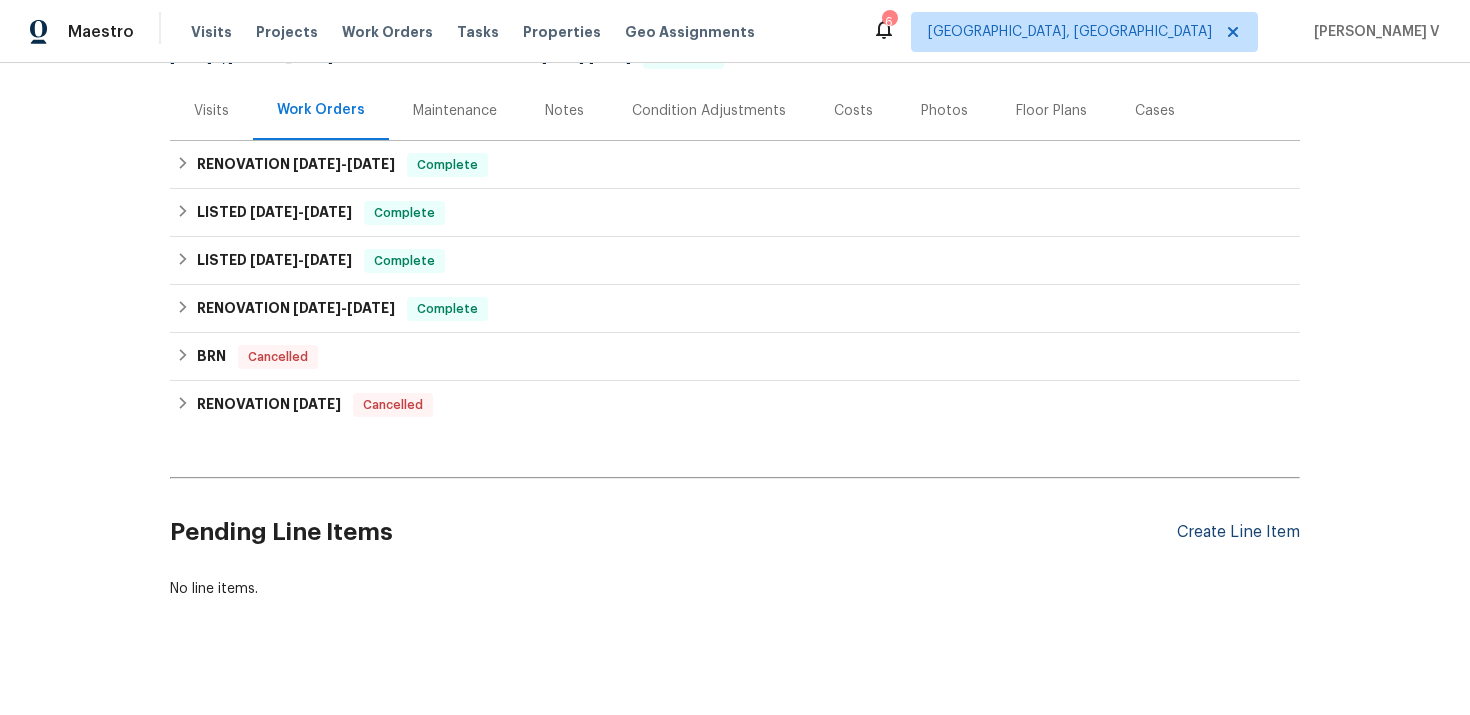 click on "Create Line Item" at bounding box center [1238, 532] 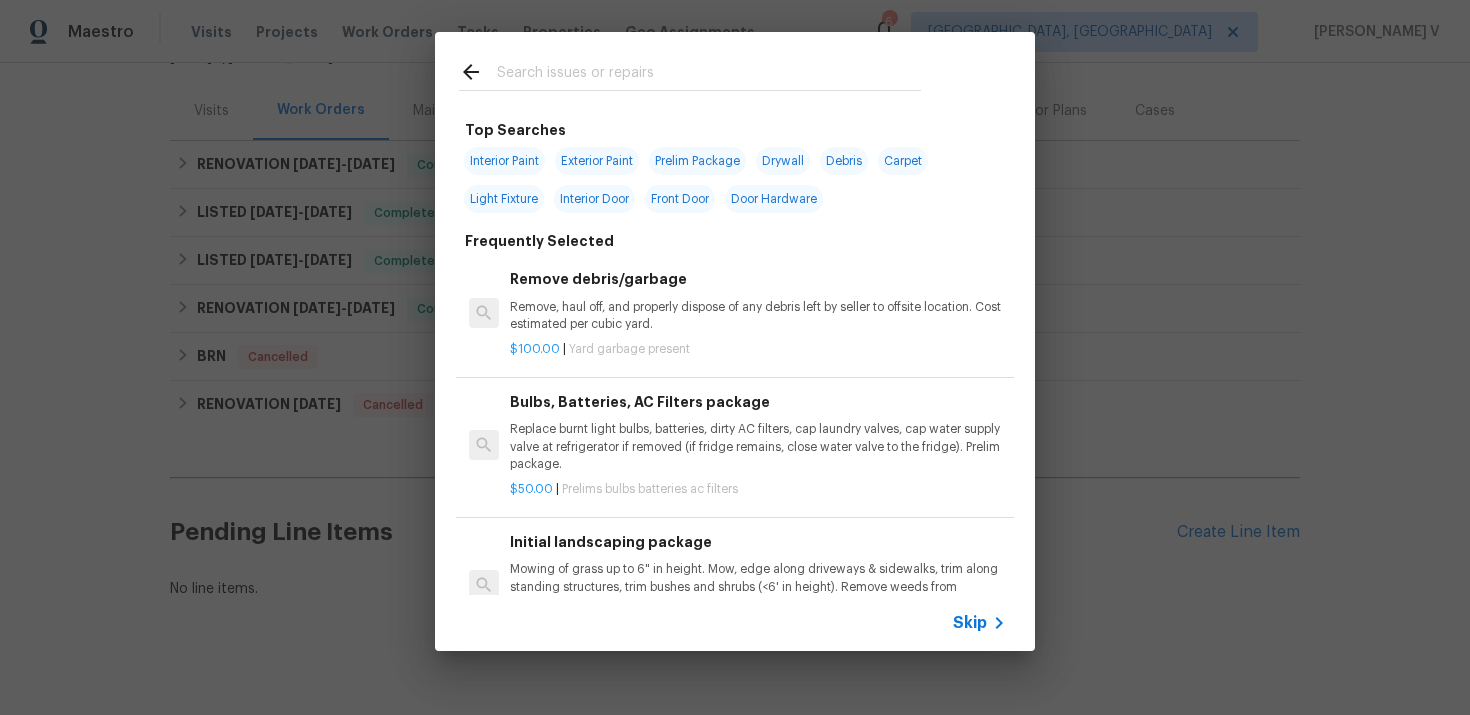 click on "Skip" at bounding box center (735, 623) 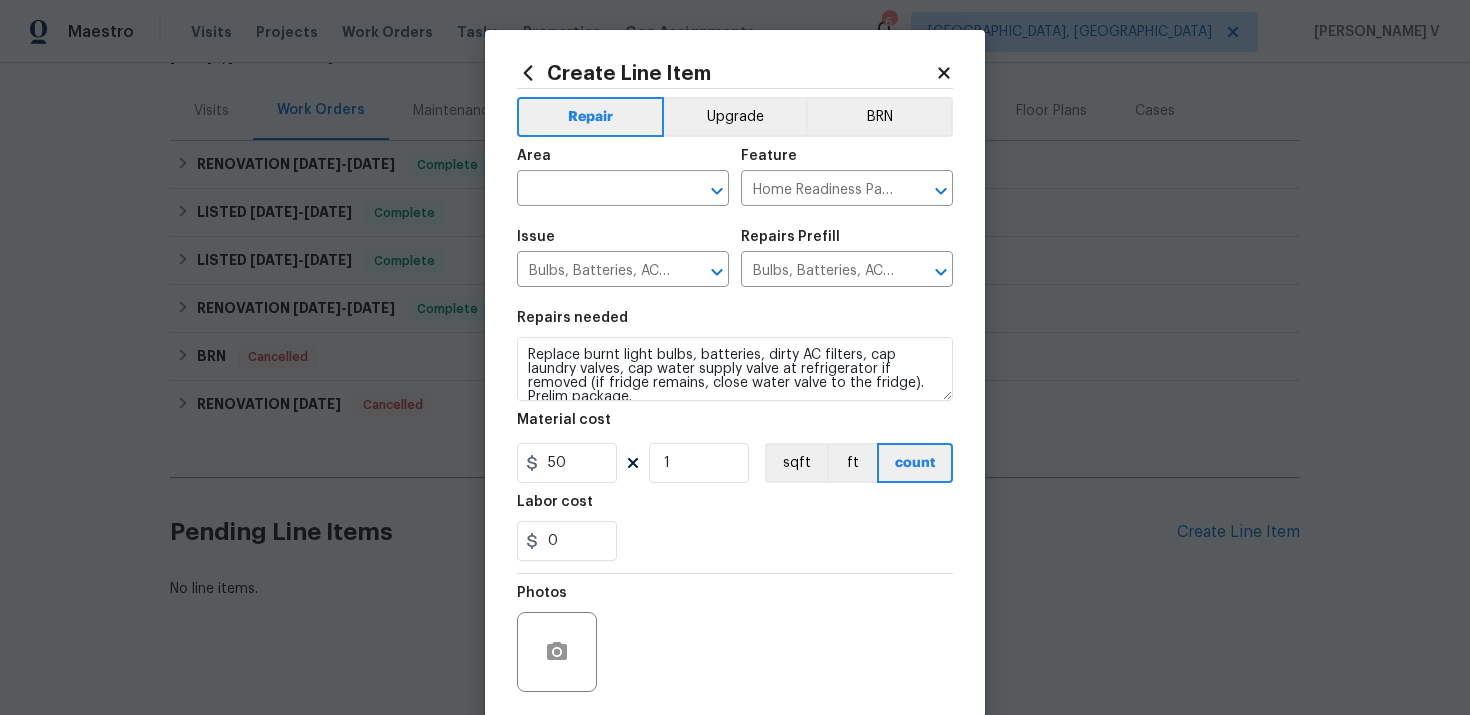 click on "Create Line Item Repair Upgrade BRN Area ​ Feature Home Readiness Packages ​ Issue Bulbs, Batteries, AC Filters ​ Repairs Prefill Bulbs, Batteries, AC Filters package $50.00 ​ Repairs needed Replace burnt light bulbs, batteries, dirty AC filters, cap laundry valves, cap water supply valve at refrigerator if removed (if fridge remains, close water valve to the fridge). Prelim package. Material cost 50 1 sqft ft count Labor cost 0 Photos Create without photos Total   $ 50.00 Cancel Create" at bounding box center (735, 430) 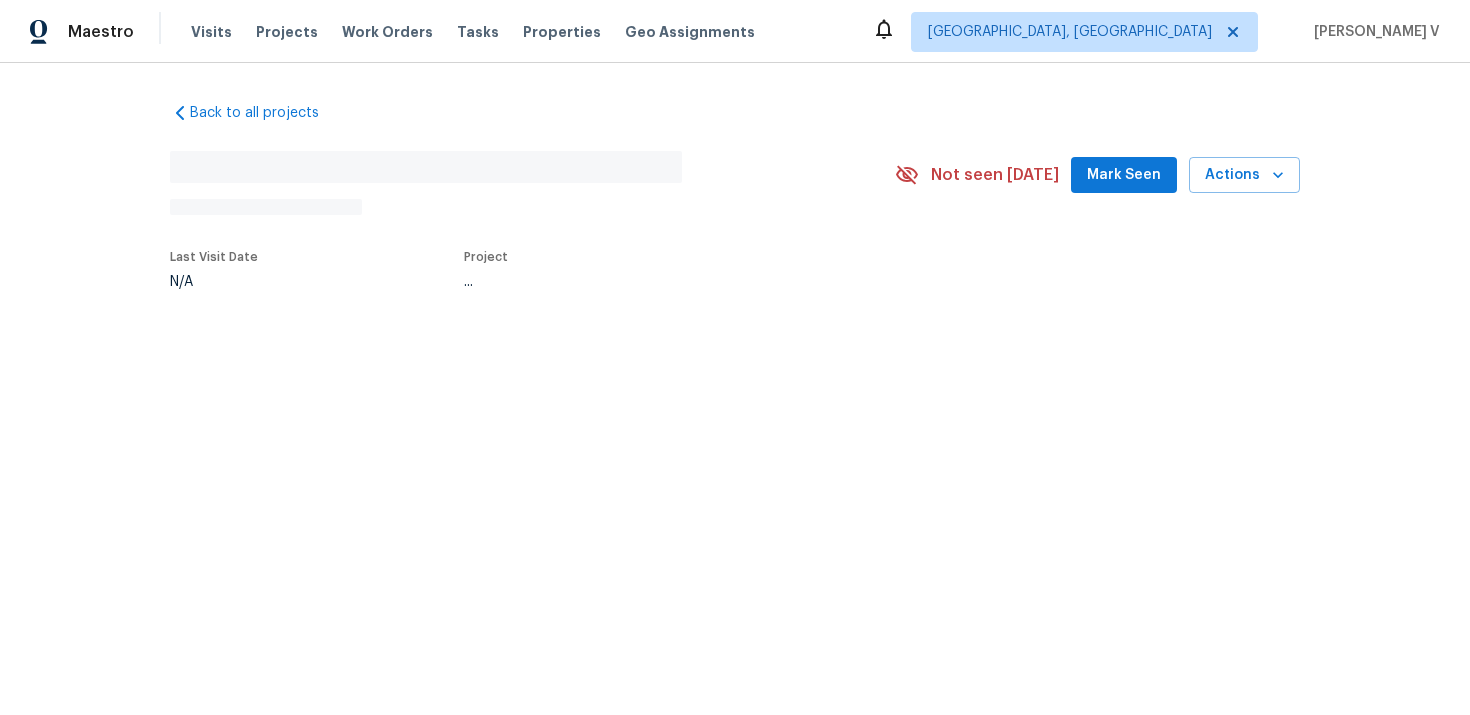 scroll, scrollTop: 0, scrollLeft: 0, axis: both 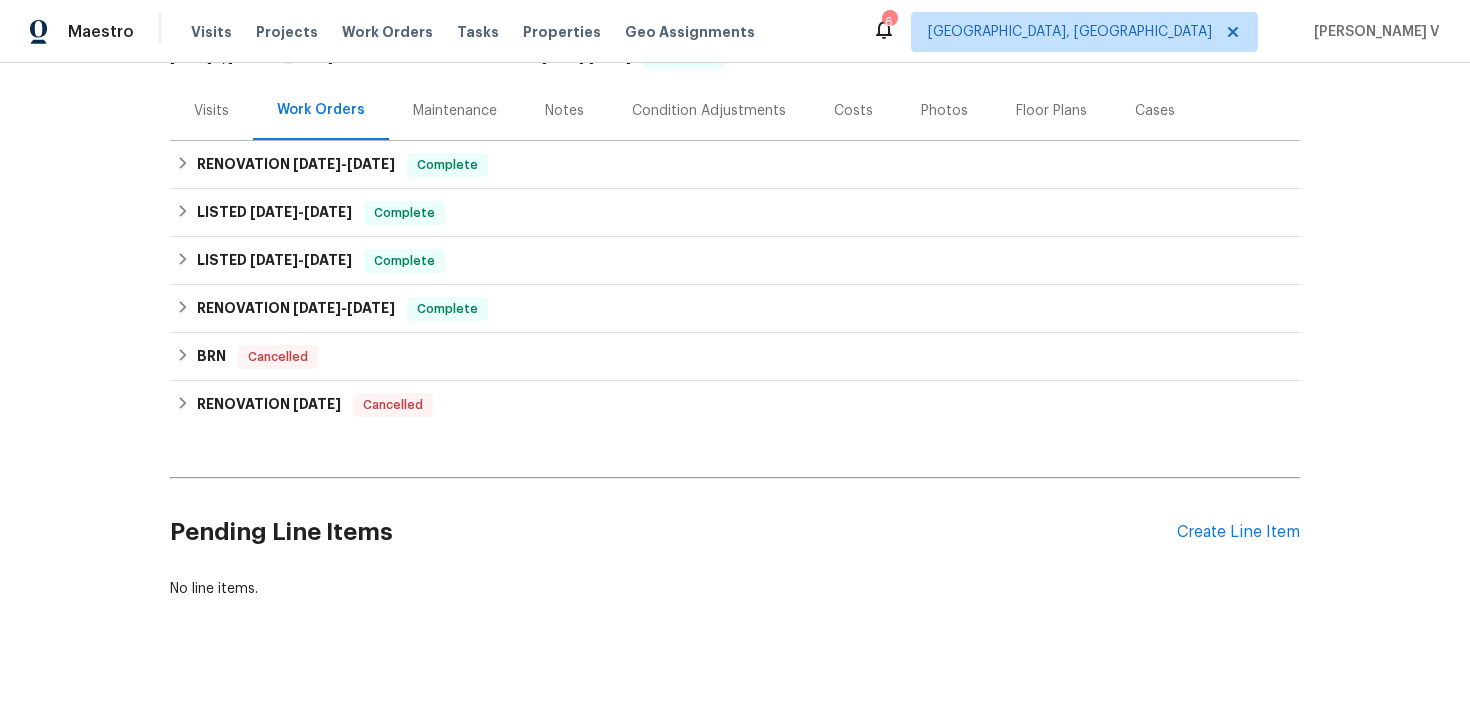 click on "Pending Line Items Create Line Item" at bounding box center (735, 532) 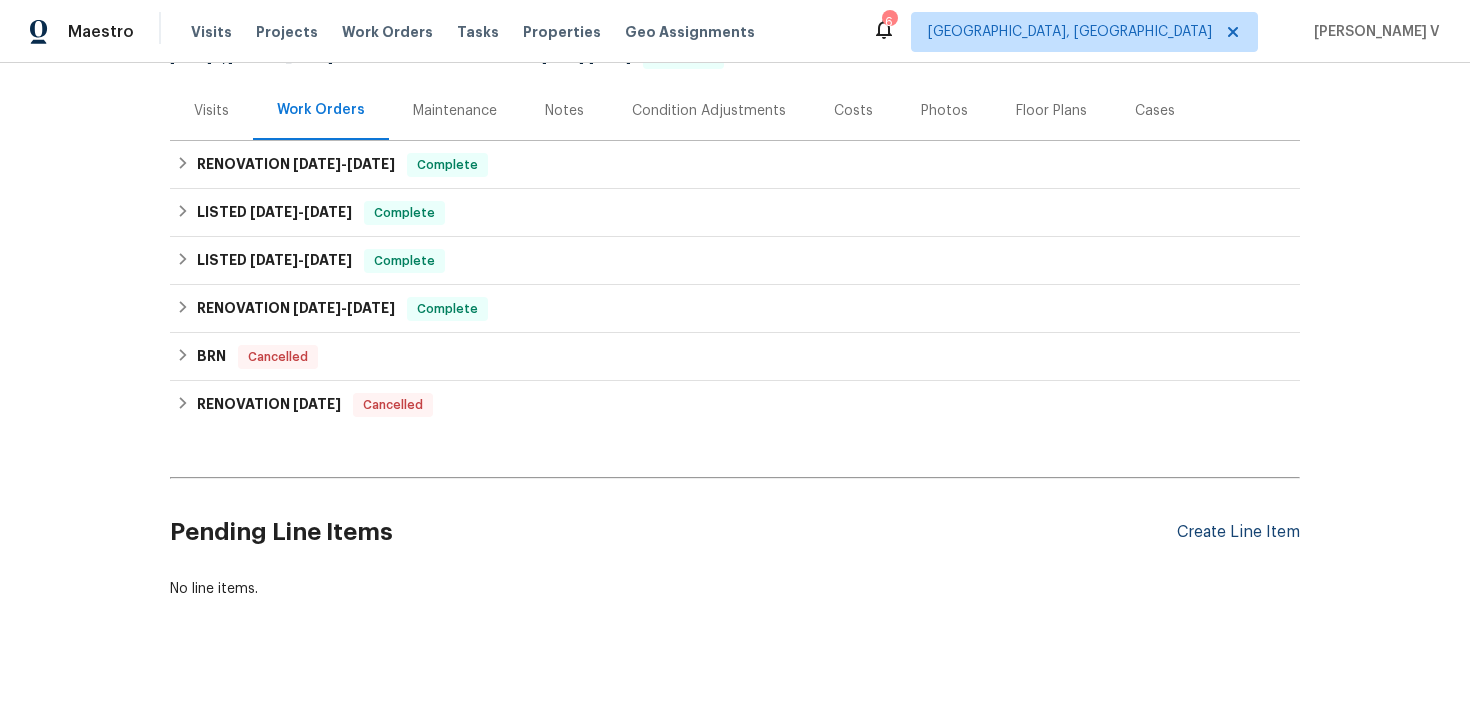 click on "Create Line Item" at bounding box center (1238, 532) 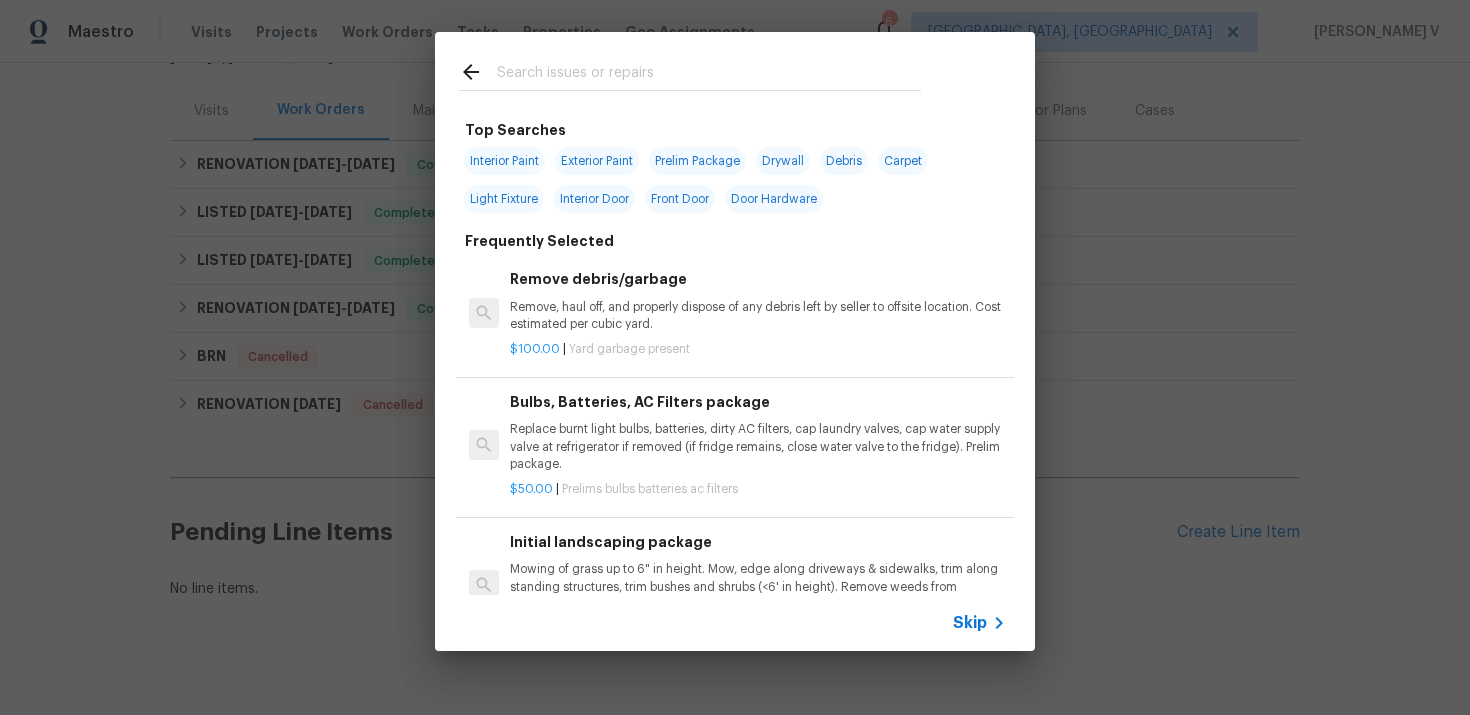 click on "Skip" at bounding box center [970, 623] 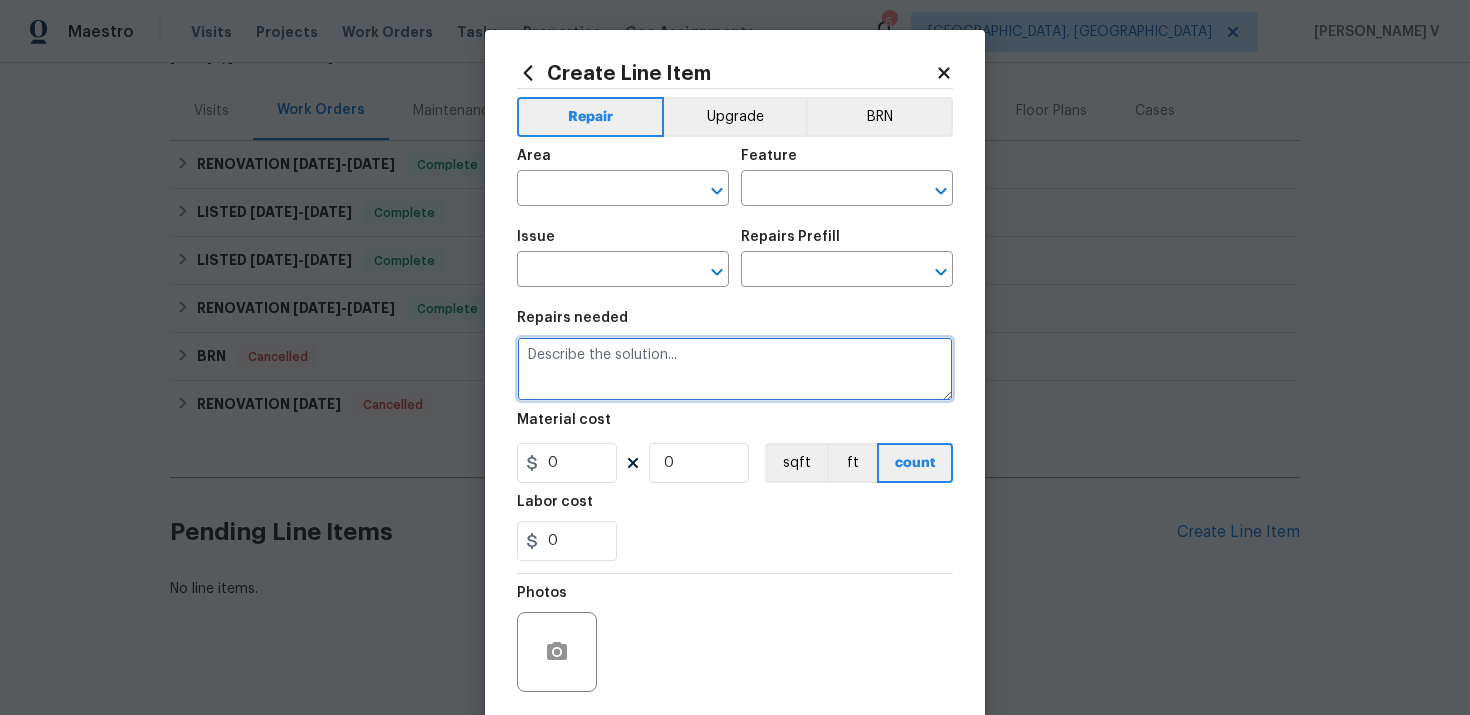 click at bounding box center [735, 369] 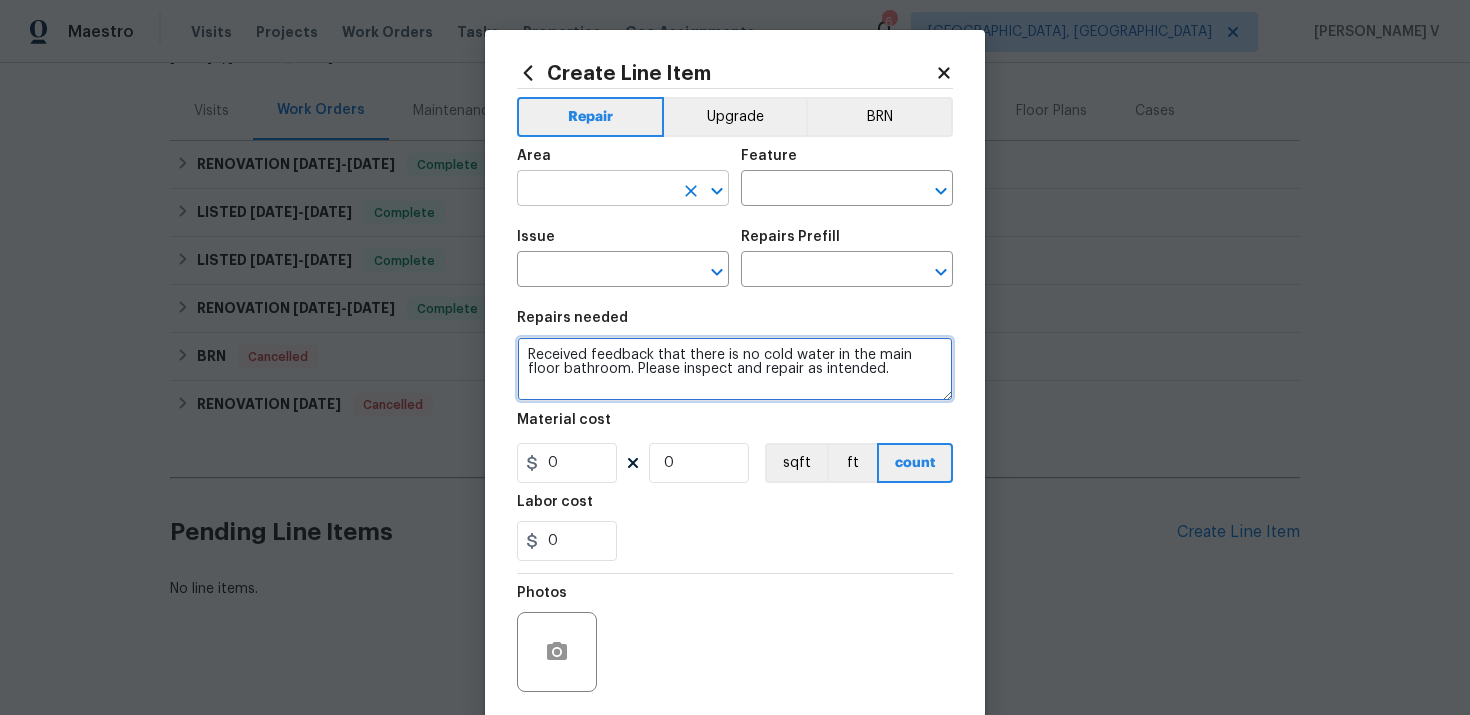 type on "Received feedback that there is no cold water in the main floor bathroom. Please inspect and repair as intended." 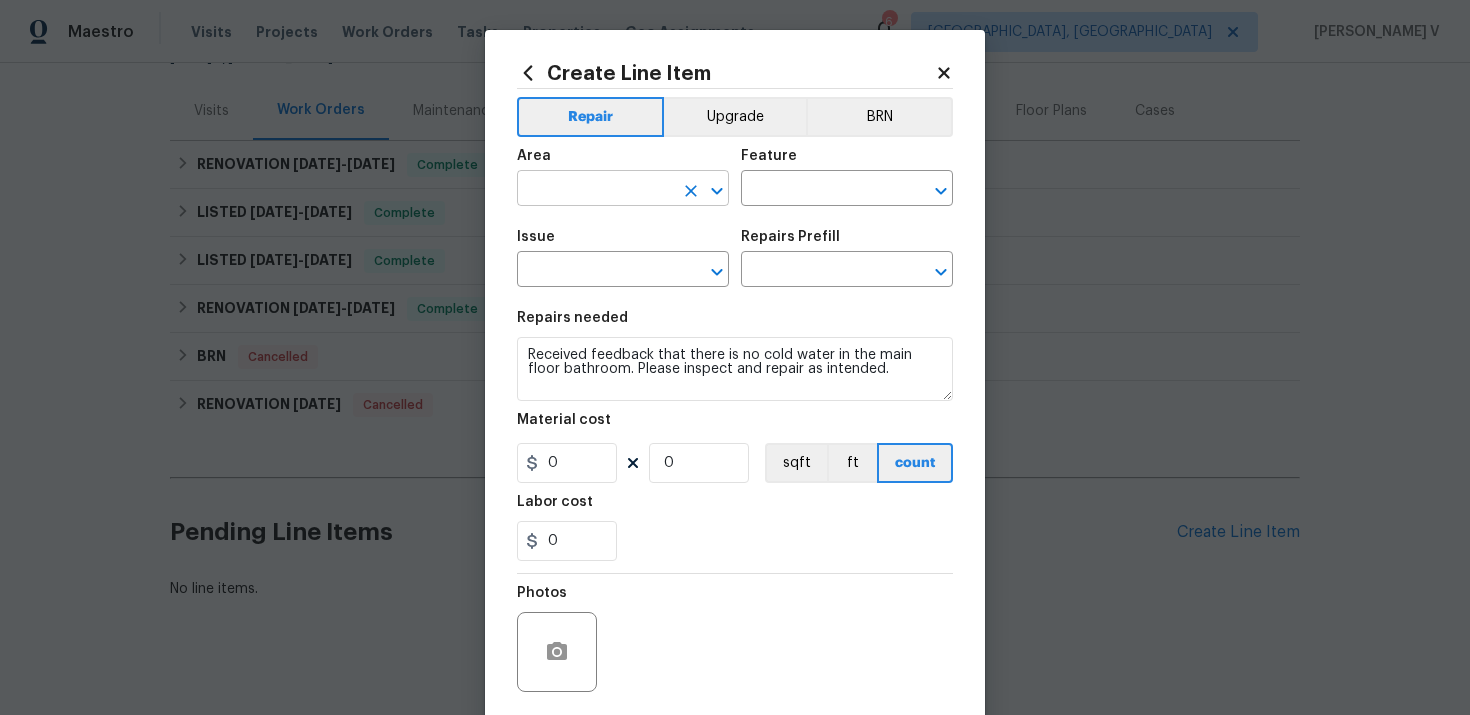 click at bounding box center [595, 190] 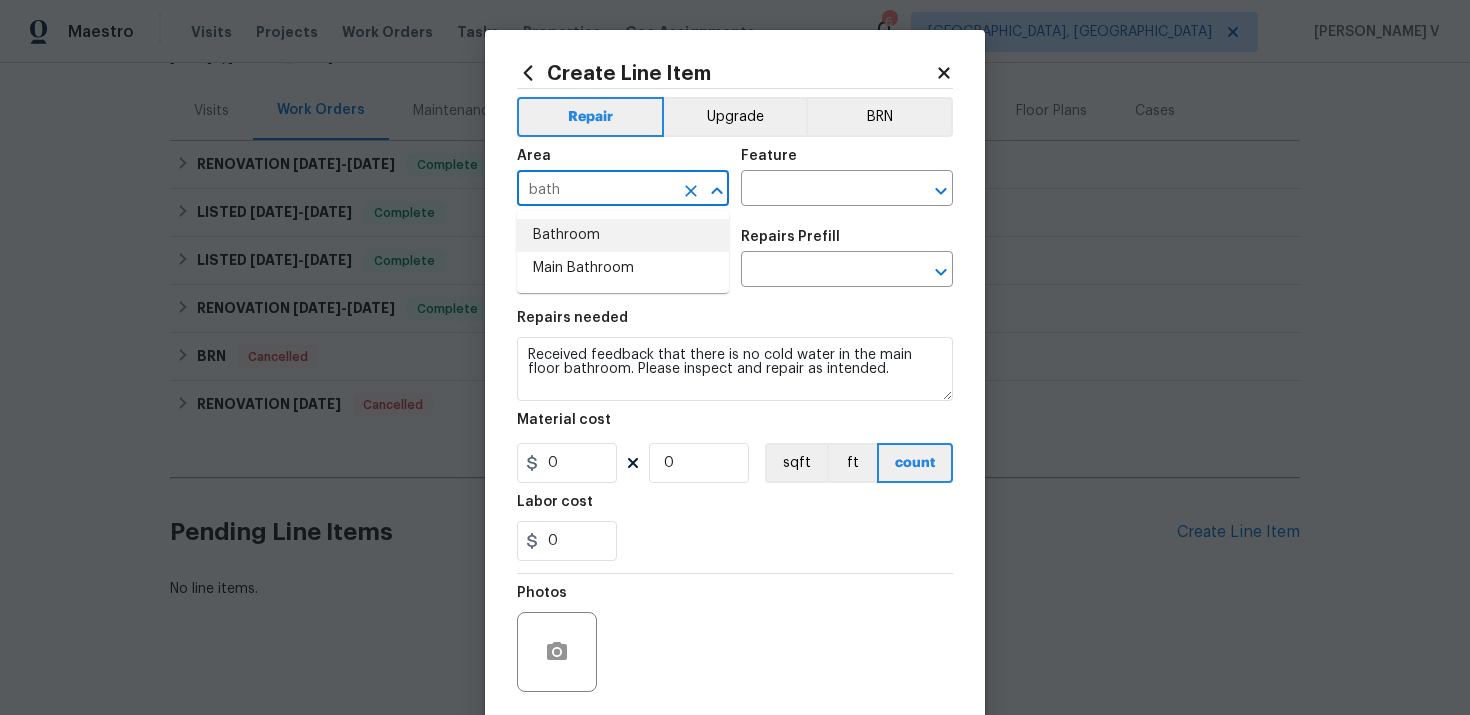 click on "Bathroom" at bounding box center [623, 235] 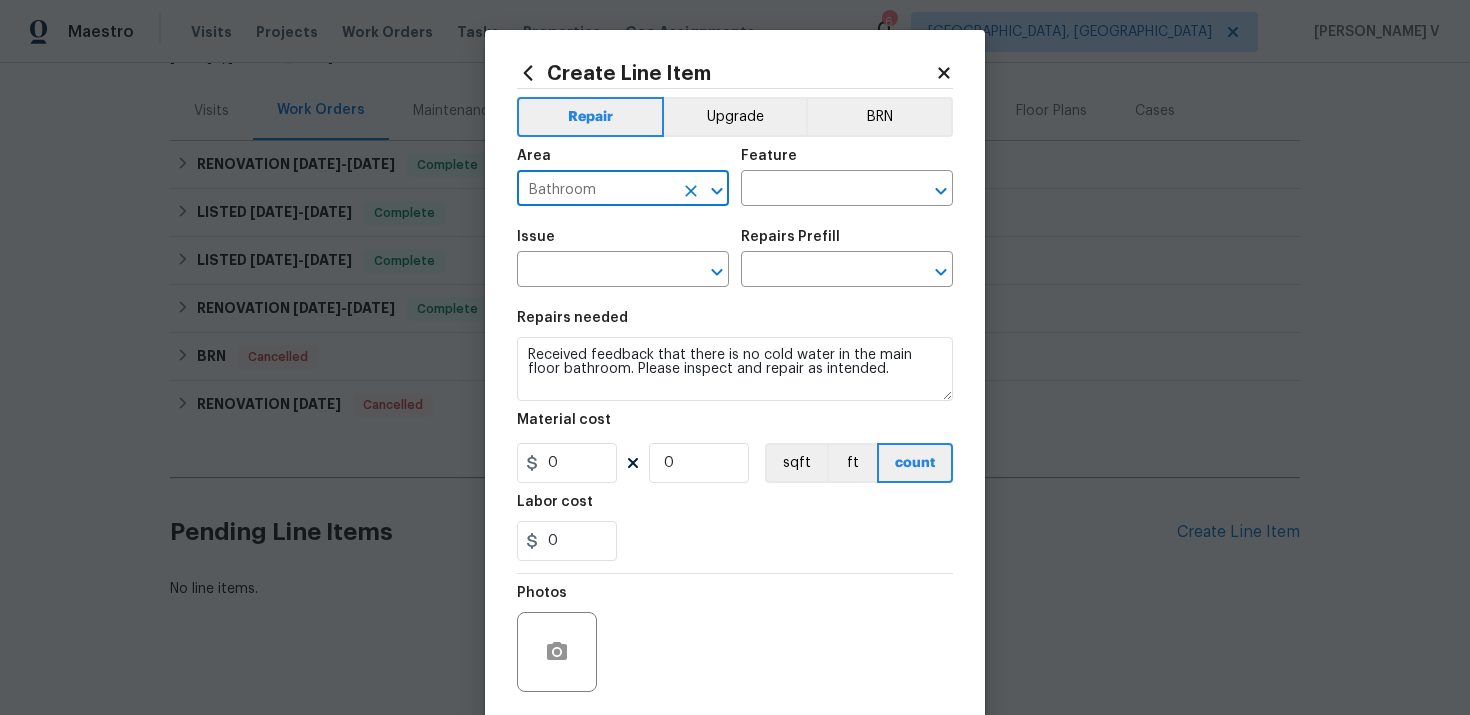 type on "Bathroom" 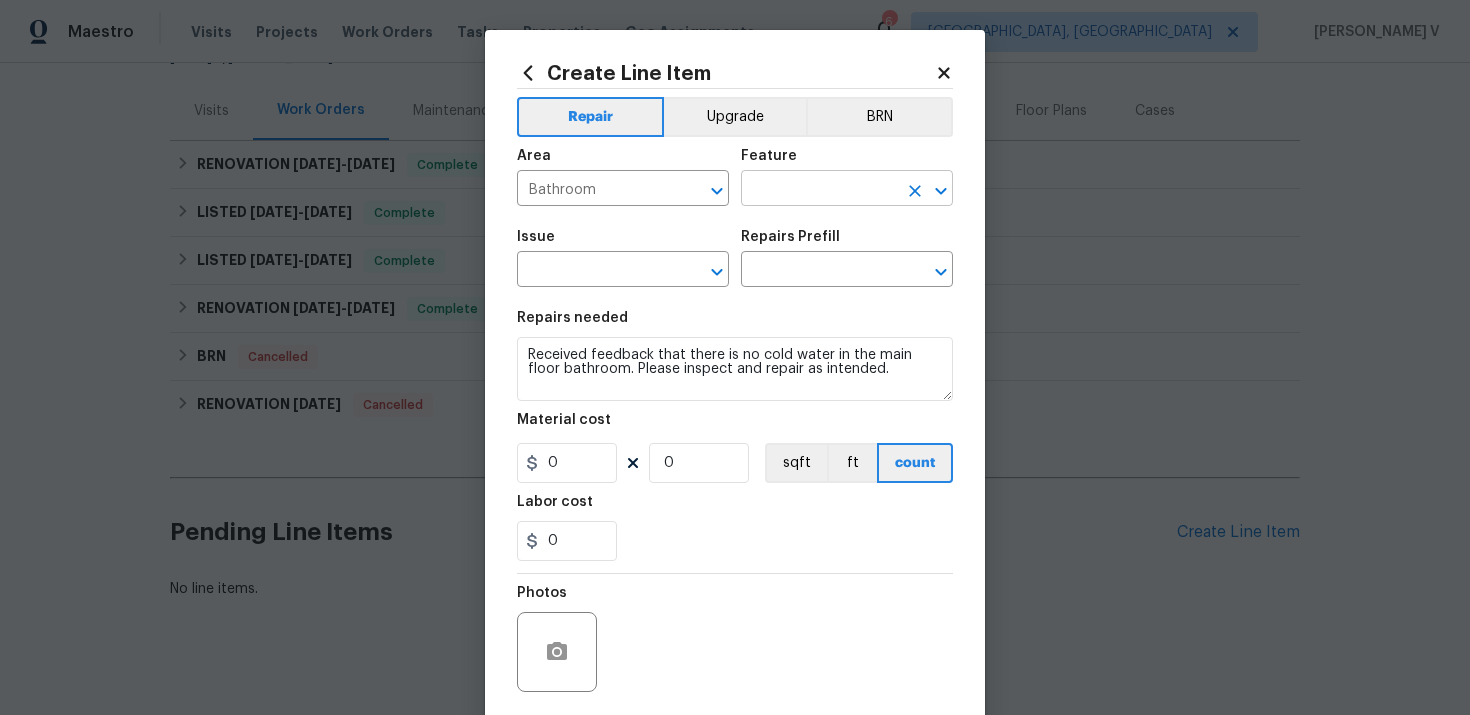 click at bounding box center [819, 190] 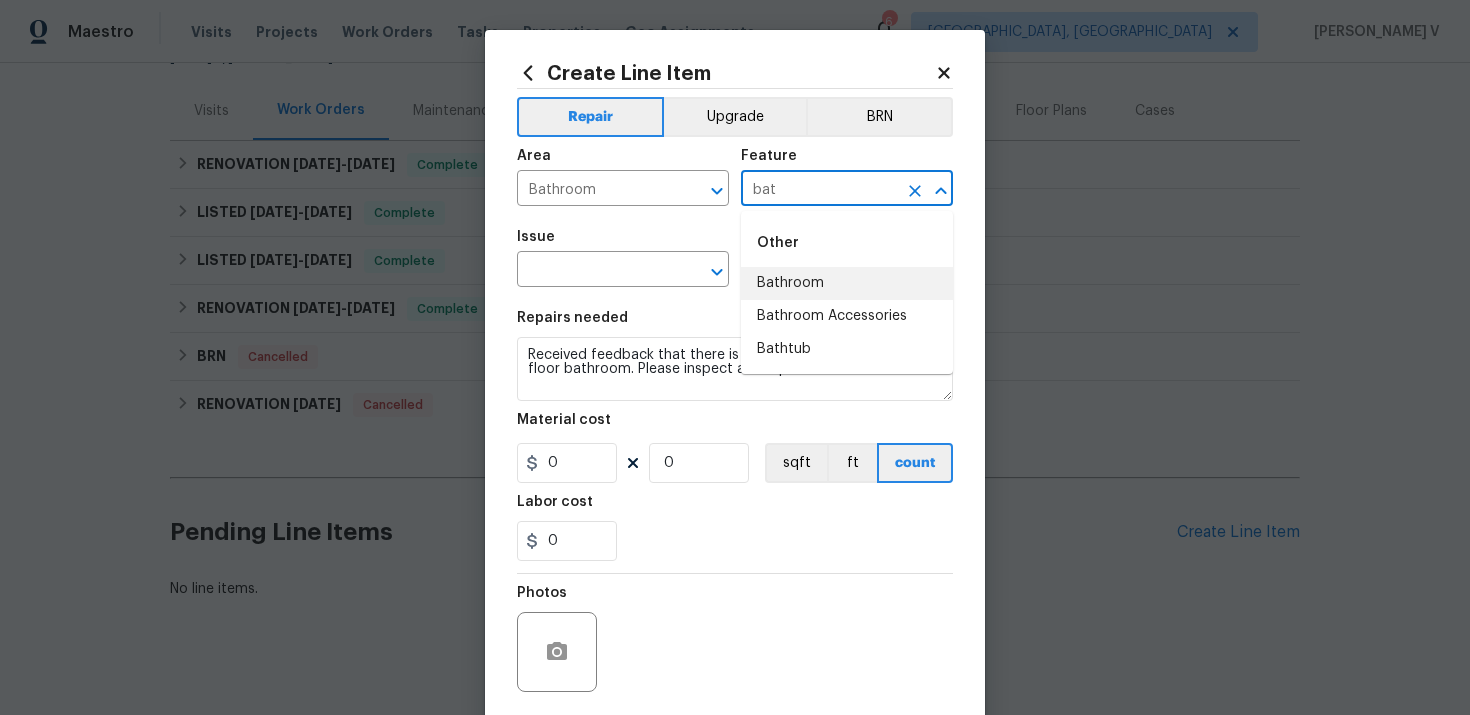 click on "Bathroom" at bounding box center (847, 283) 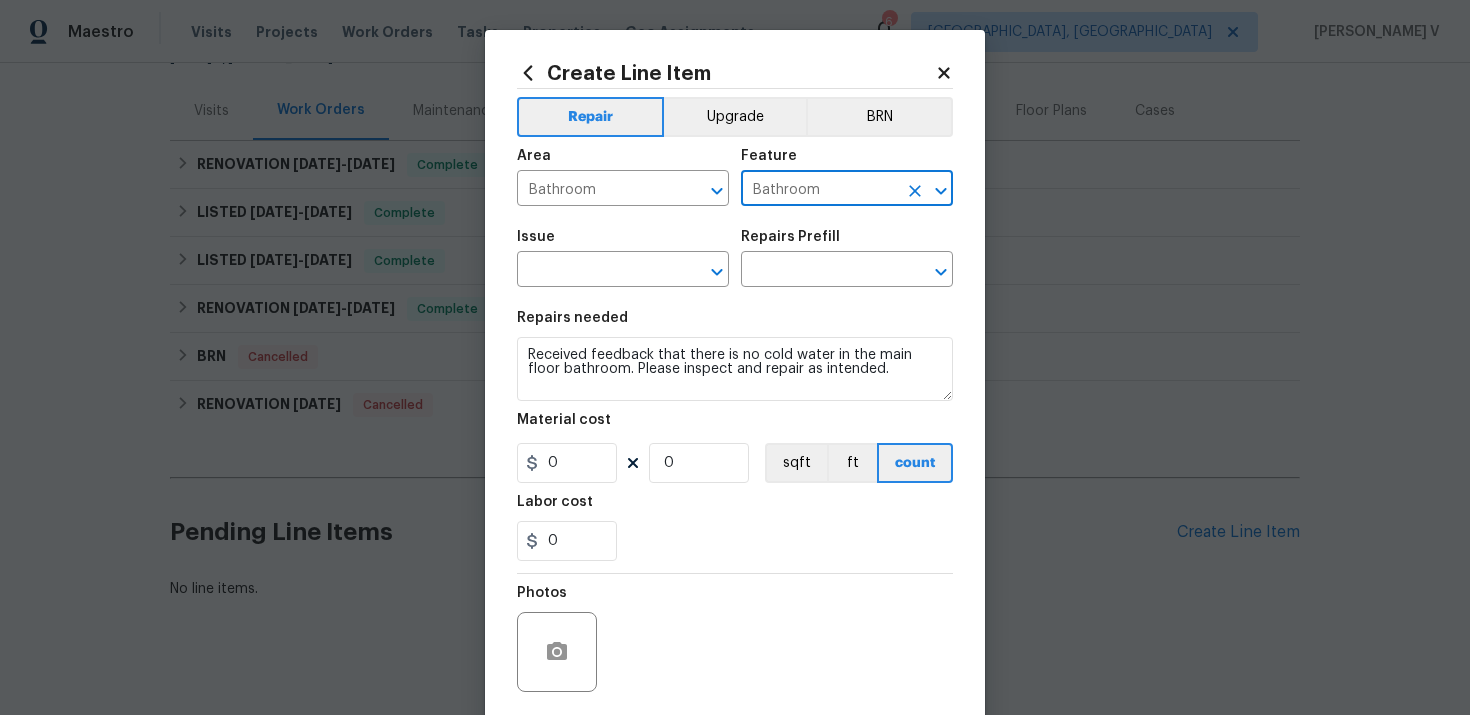 type on "Bathroom" 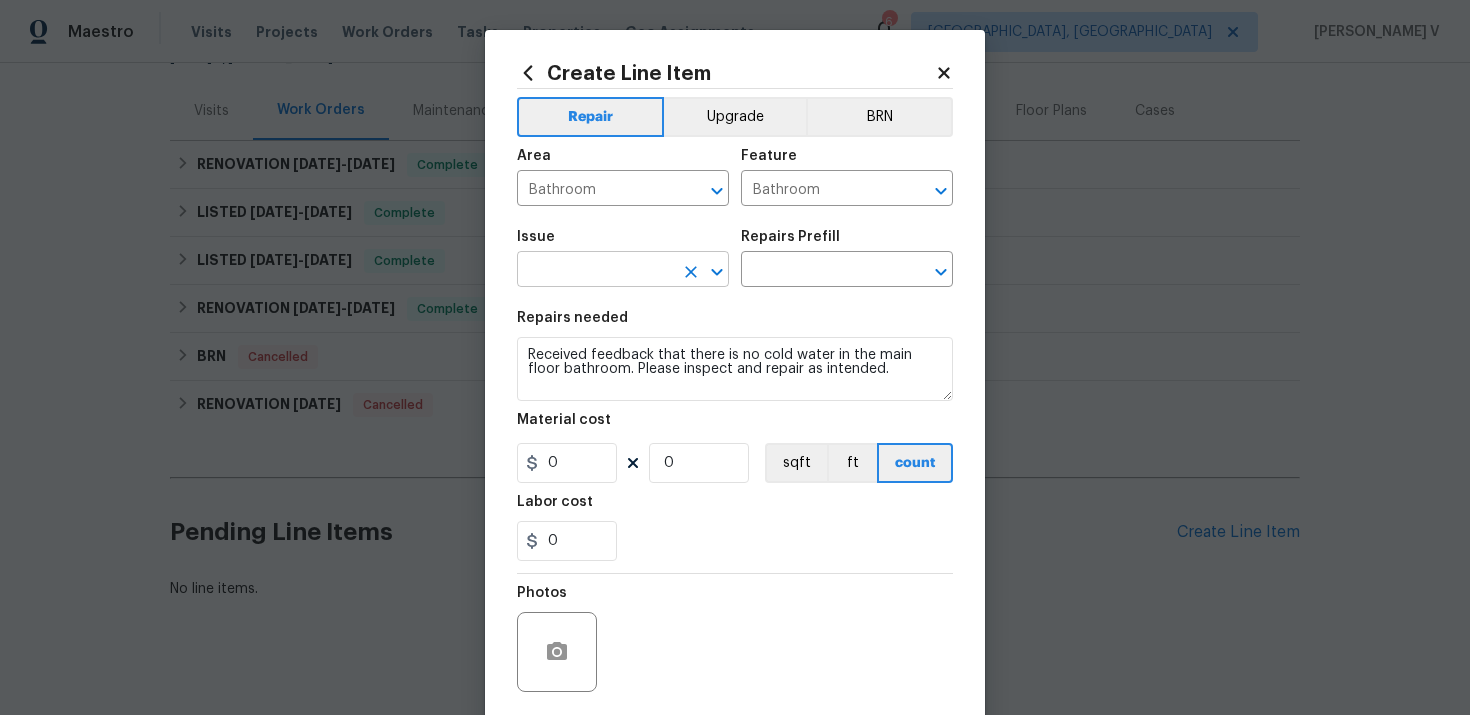 click at bounding box center [595, 271] 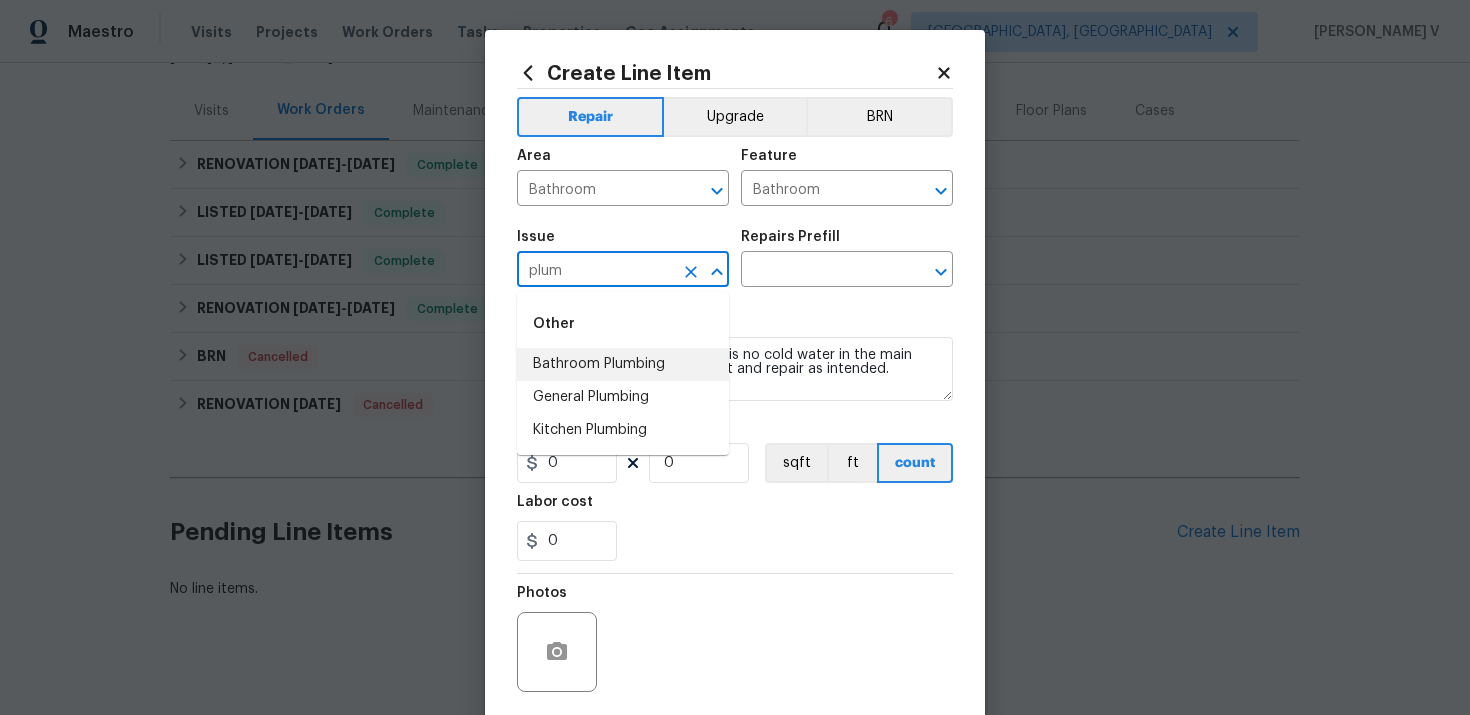 click on "Bathroom Plumbing" at bounding box center [623, 364] 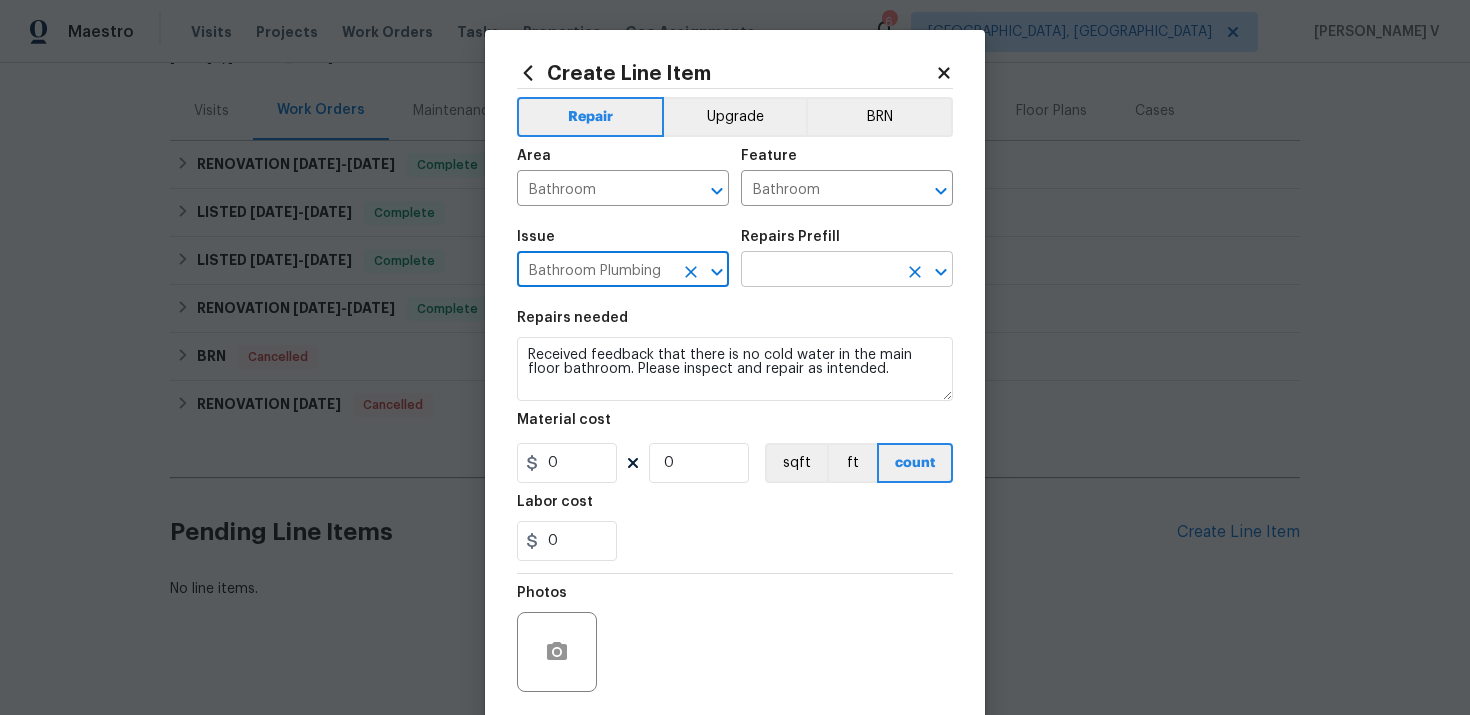 type on "Bathroom Plumbing" 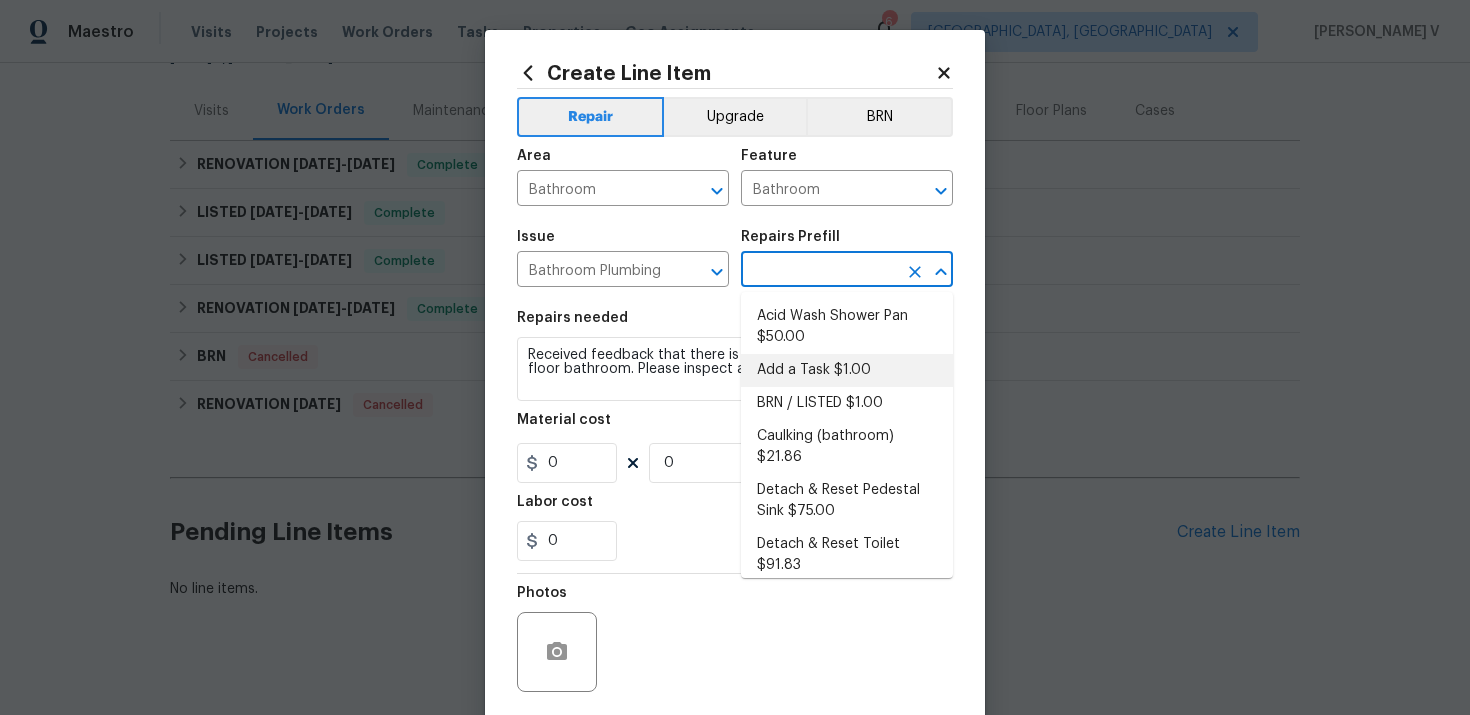 click on "Add a Task $1.00" at bounding box center (847, 370) 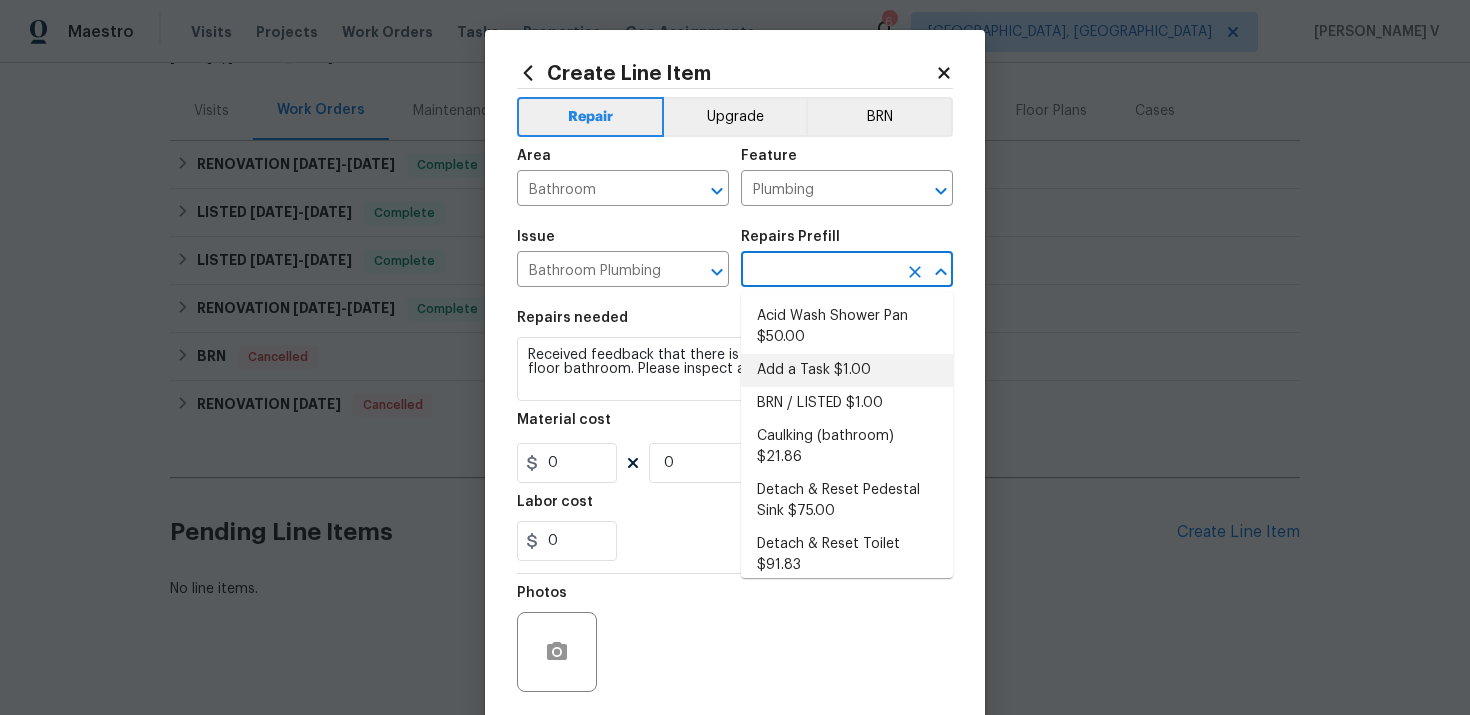 type on "Add a Task $1.00" 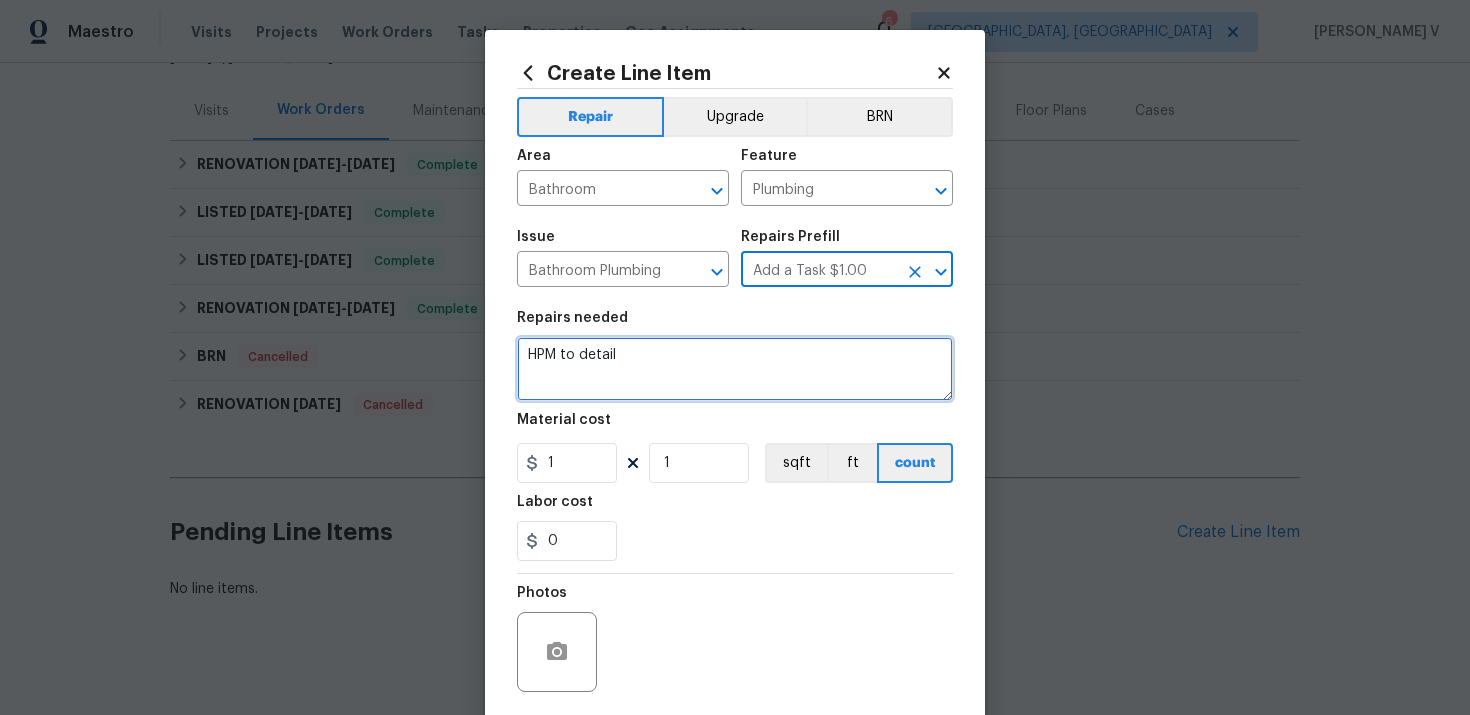 click on "HPM to detail" at bounding box center [735, 369] 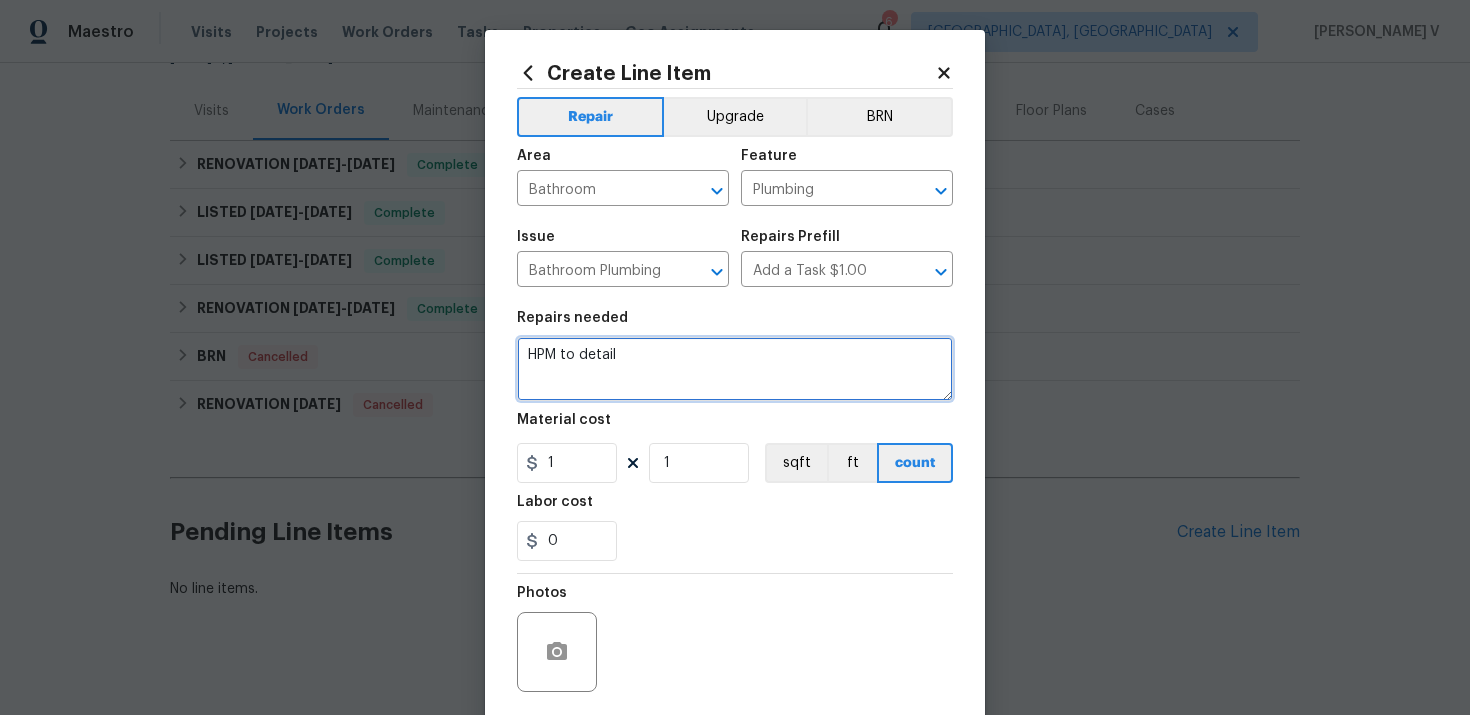 click on "HPM to detail" at bounding box center (735, 369) 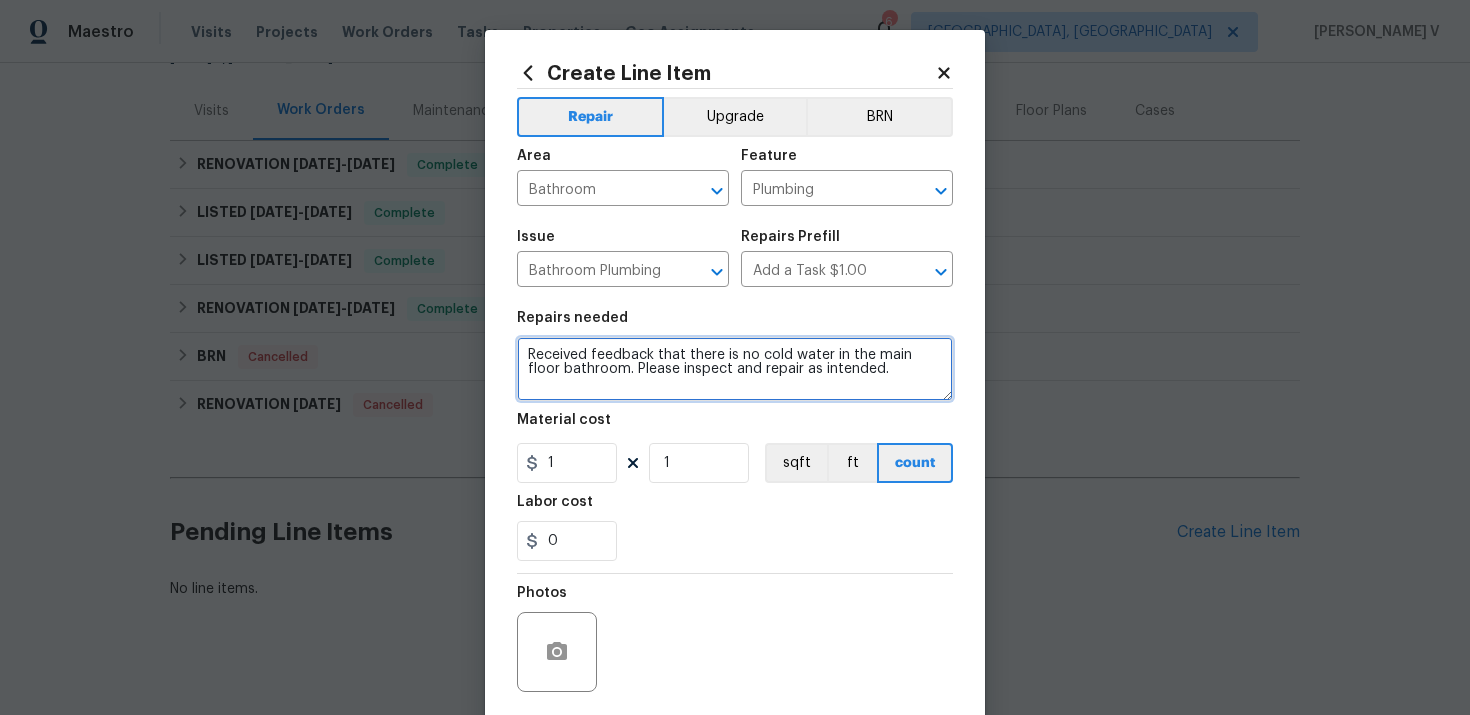 type on "Received feedback that there is no cold water in the main floor bathroom. Please inspect and repair as intended." 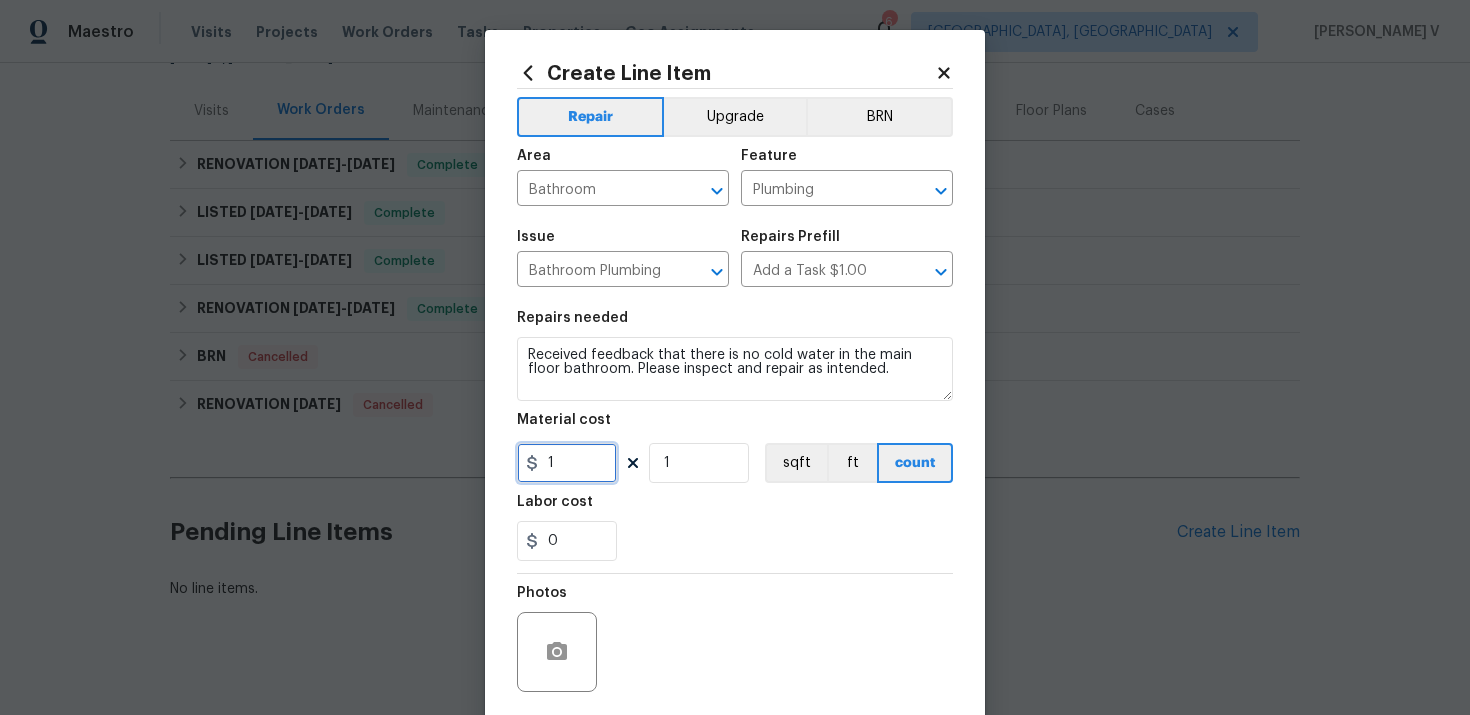 click on "1" at bounding box center (567, 463) 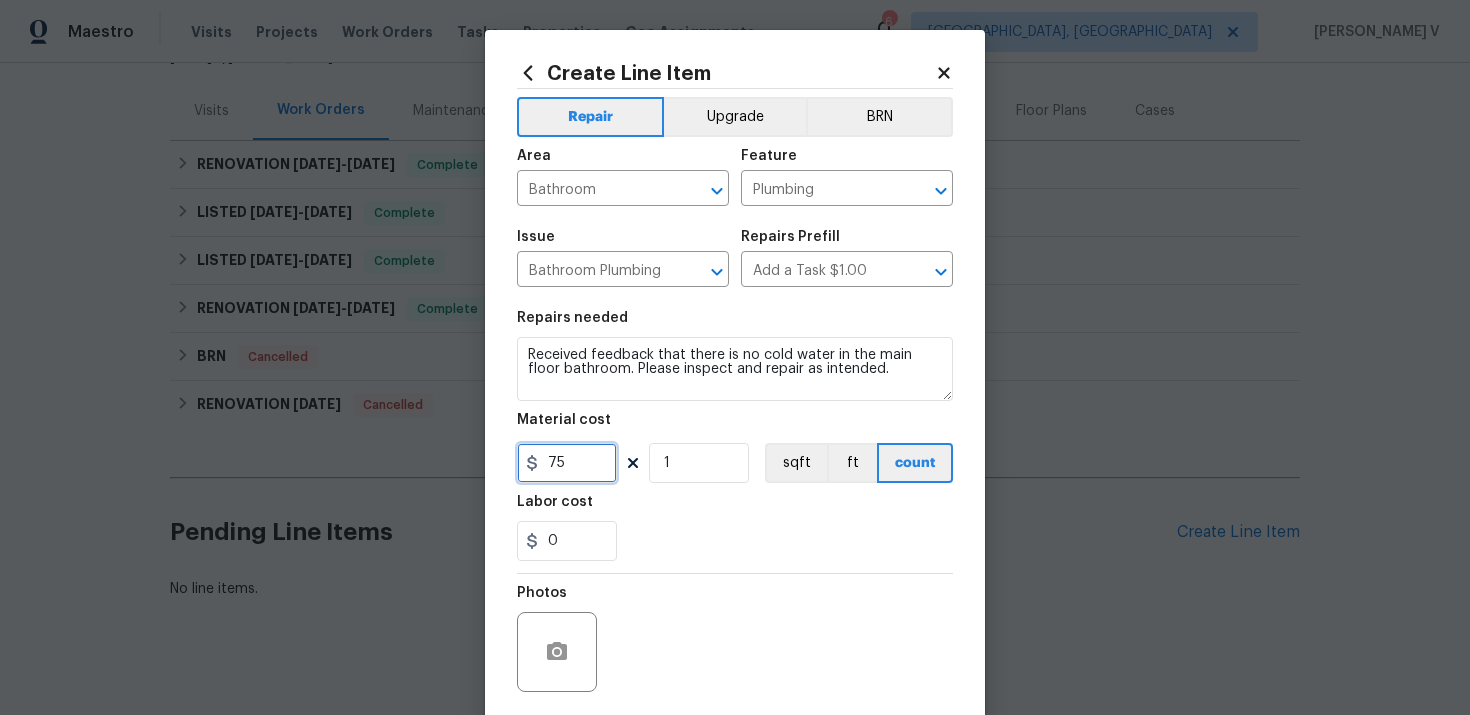scroll, scrollTop: 147, scrollLeft: 0, axis: vertical 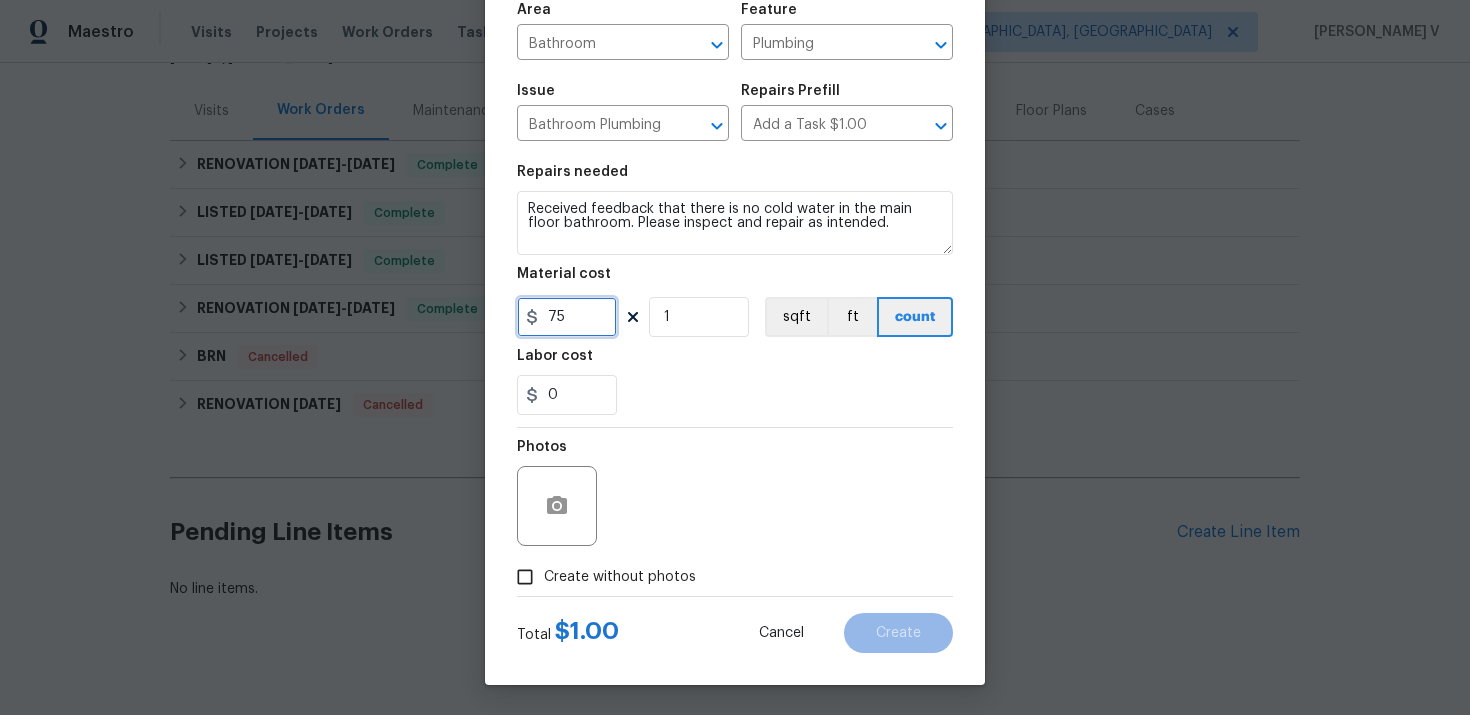 type on "75" 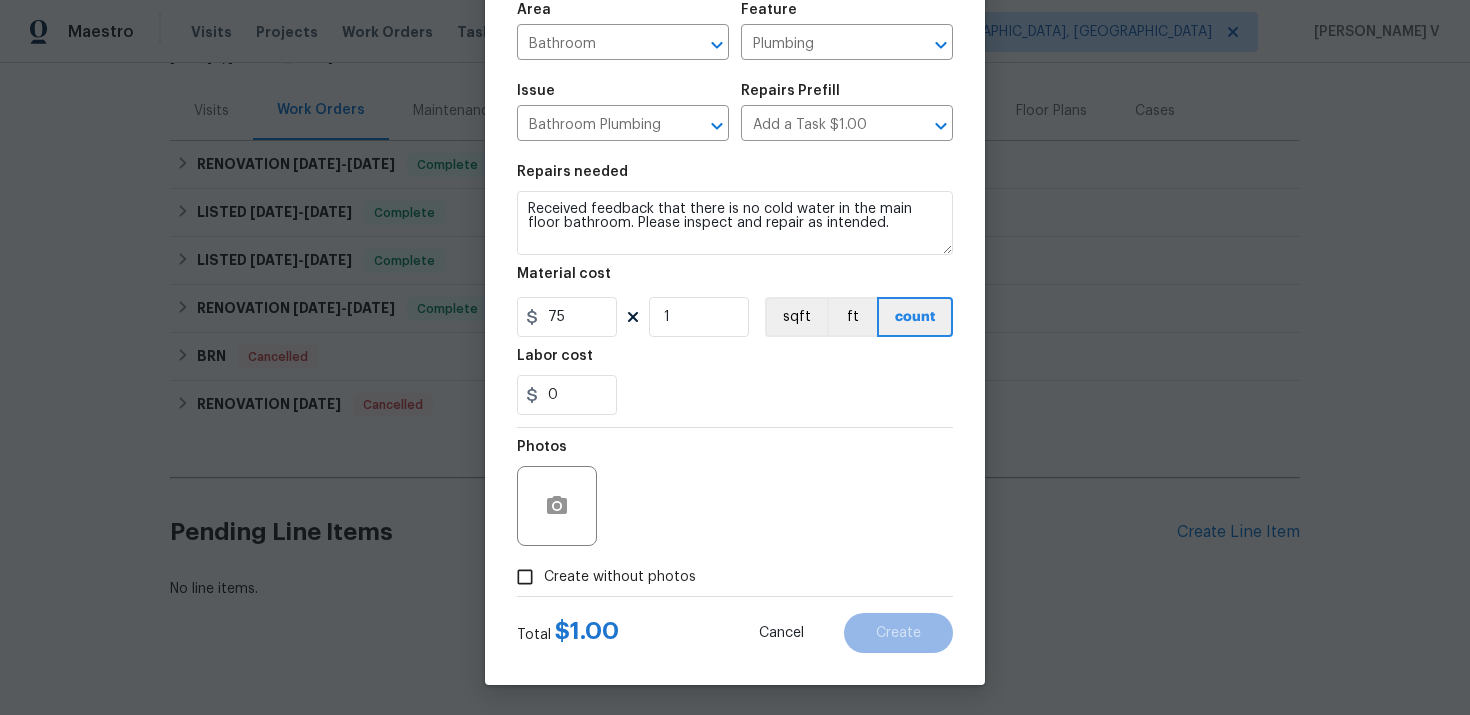 click on "Create without photos" at bounding box center [525, 577] 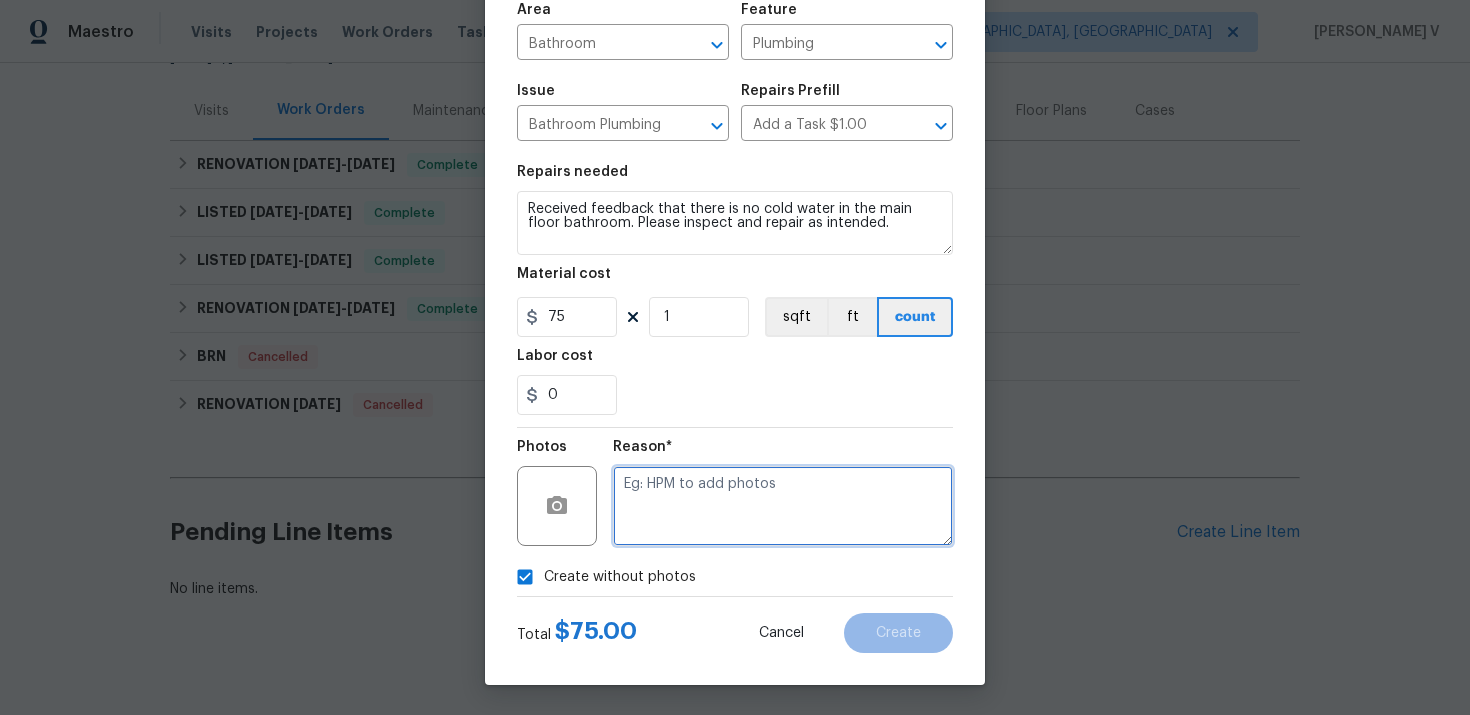 click at bounding box center (783, 506) 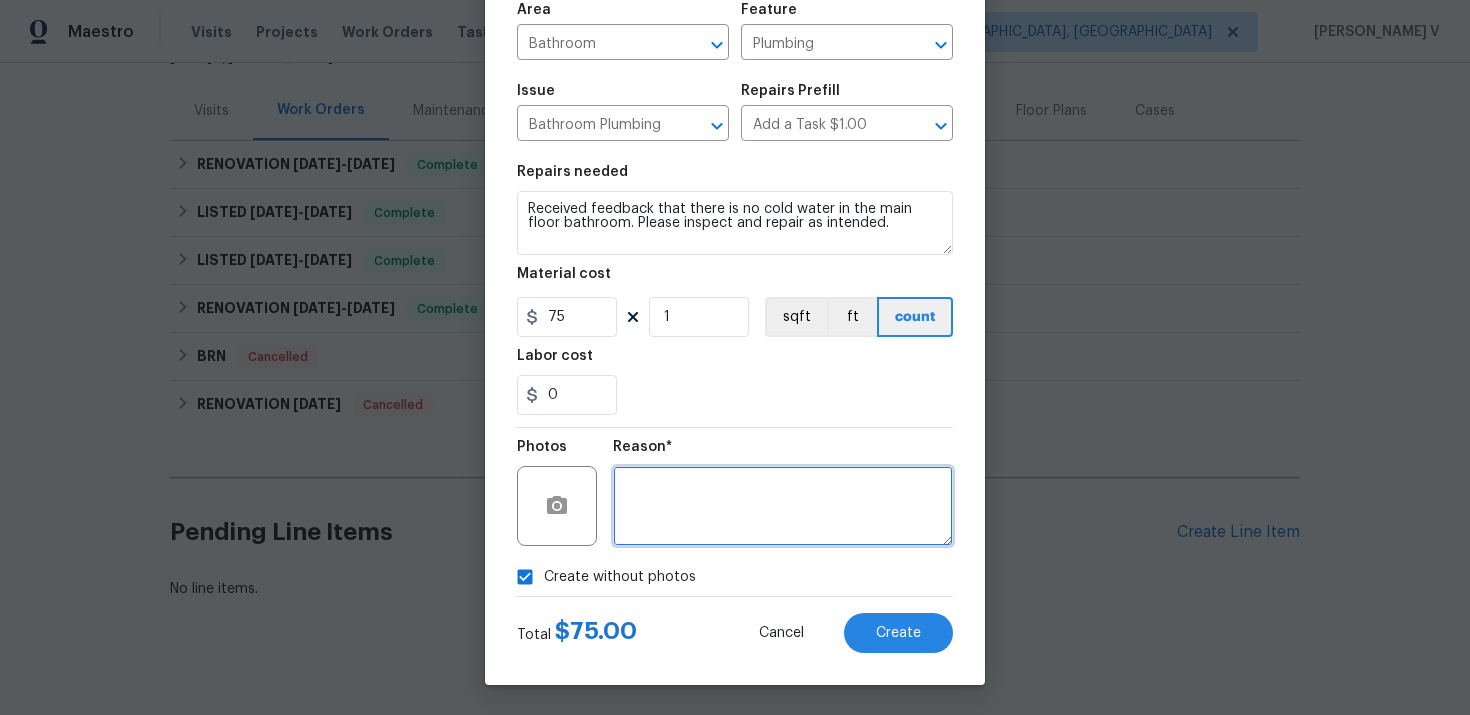 type 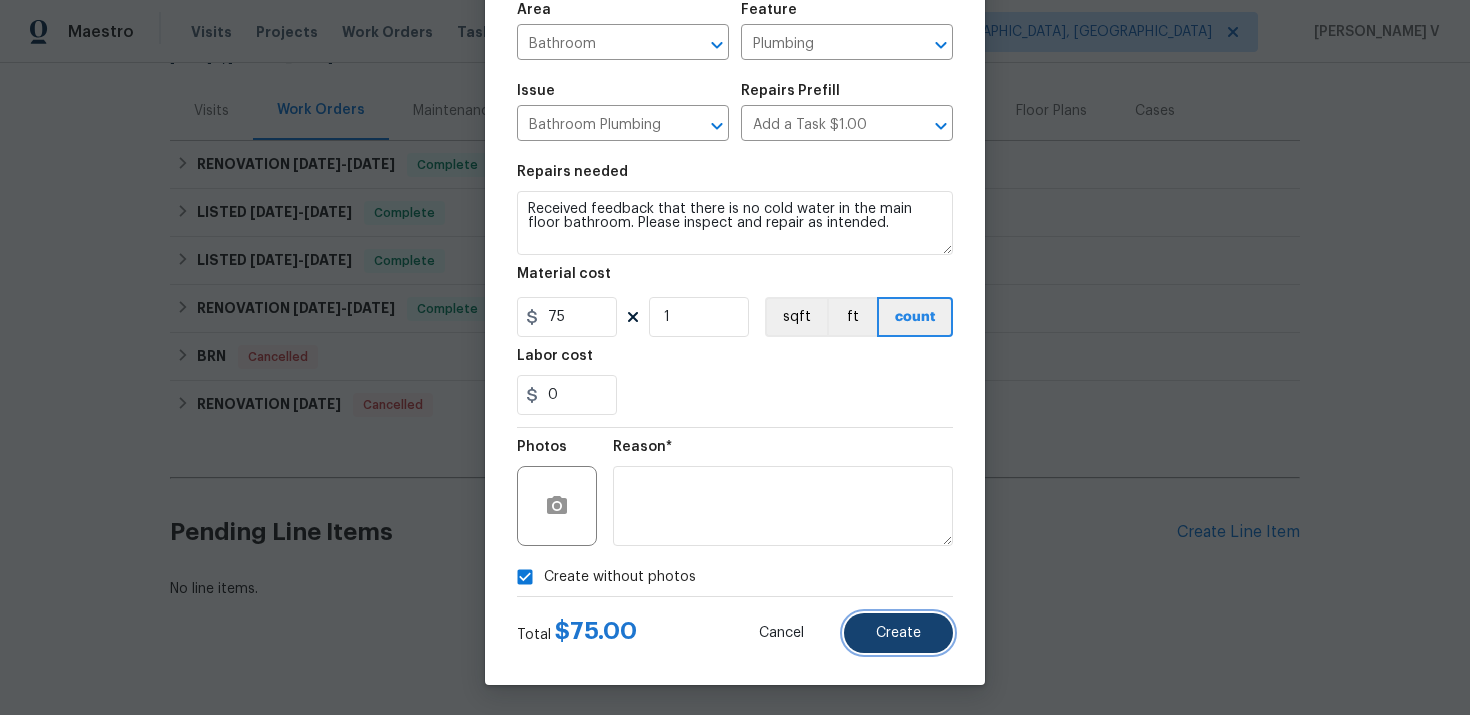 click on "Create" at bounding box center (898, 633) 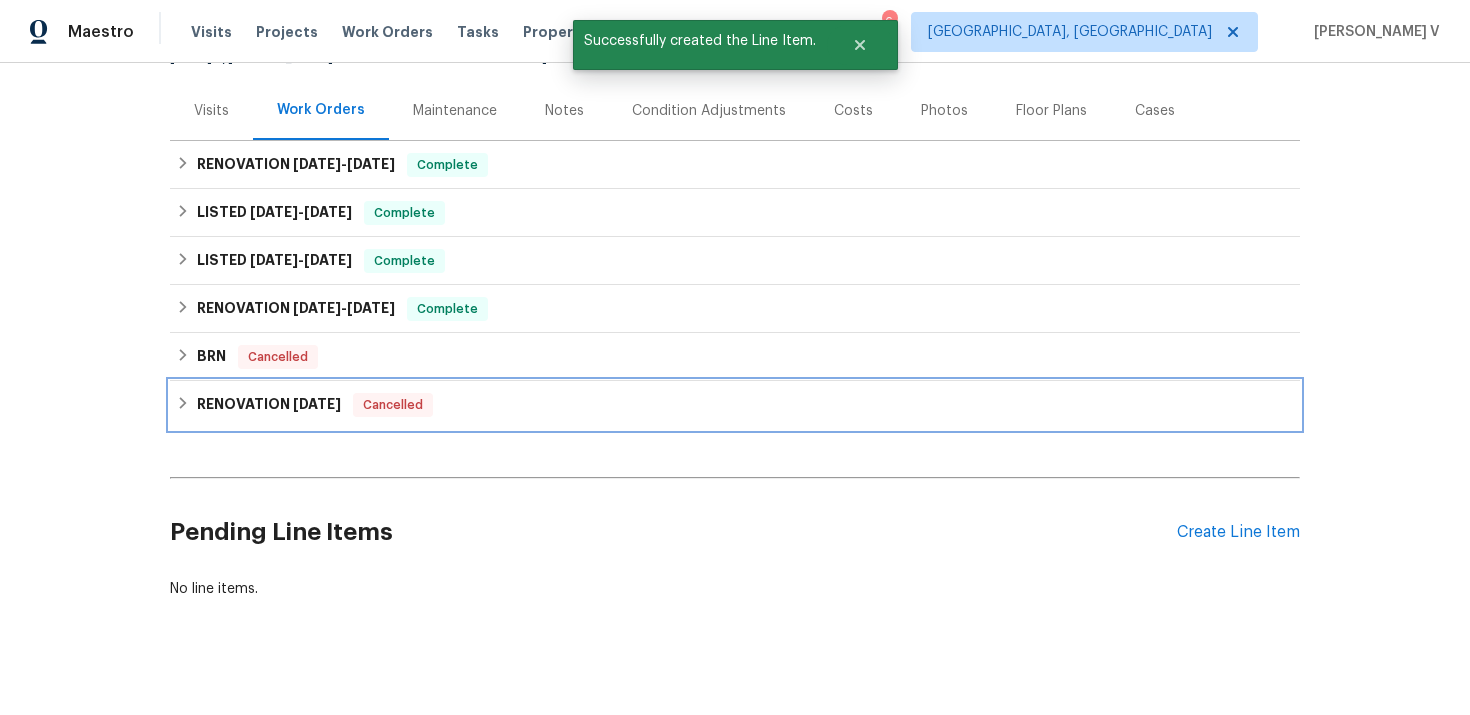 click on "Cancelled" at bounding box center [393, 405] 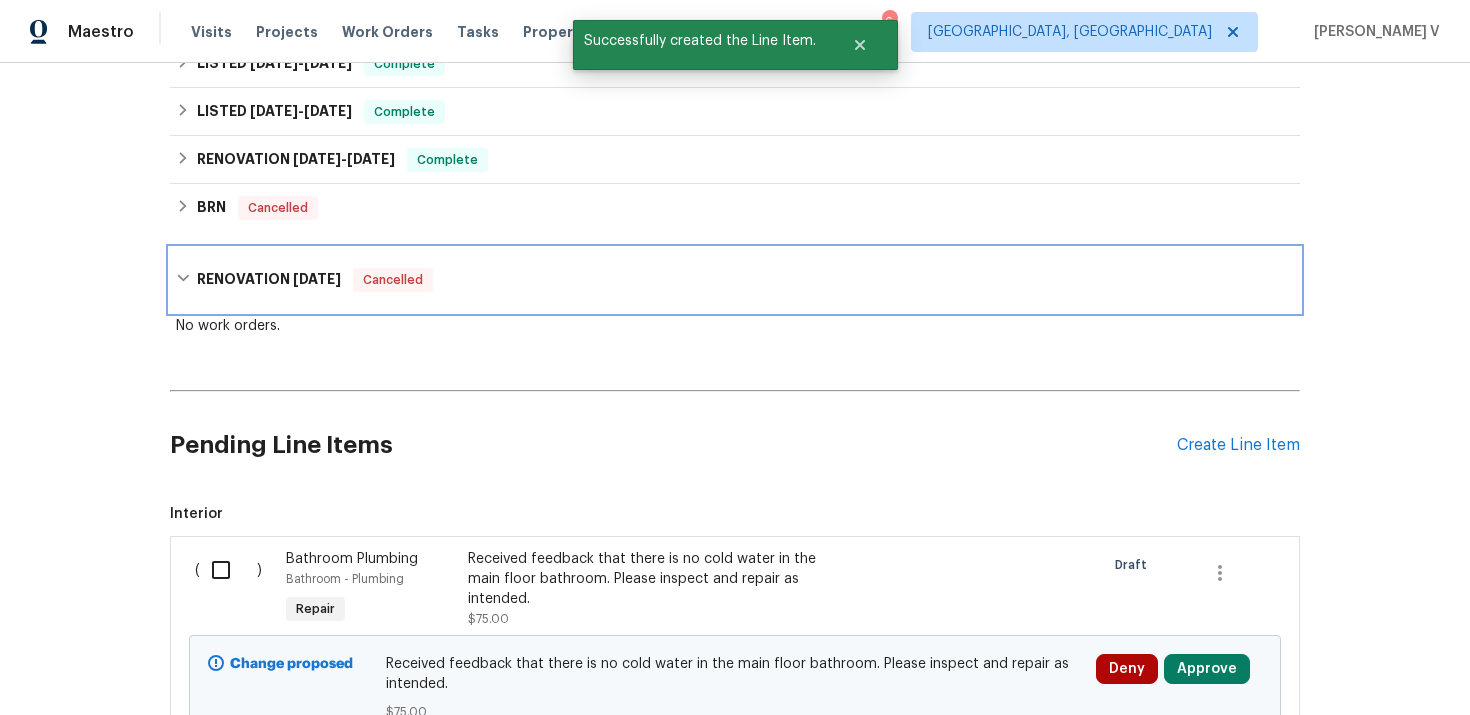 scroll, scrollTop: 436, scrollLeft: 0, axis: vertical 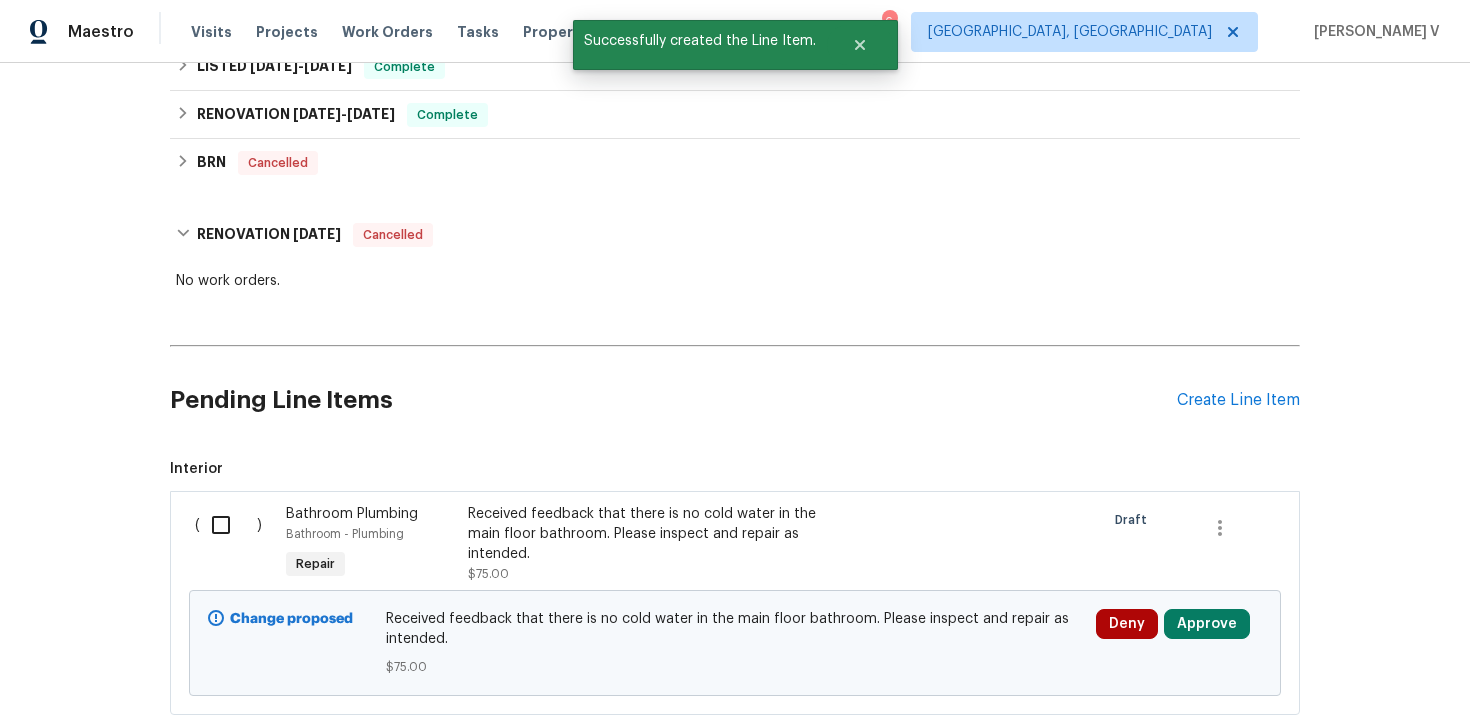 click at bounding box center [228, 525] 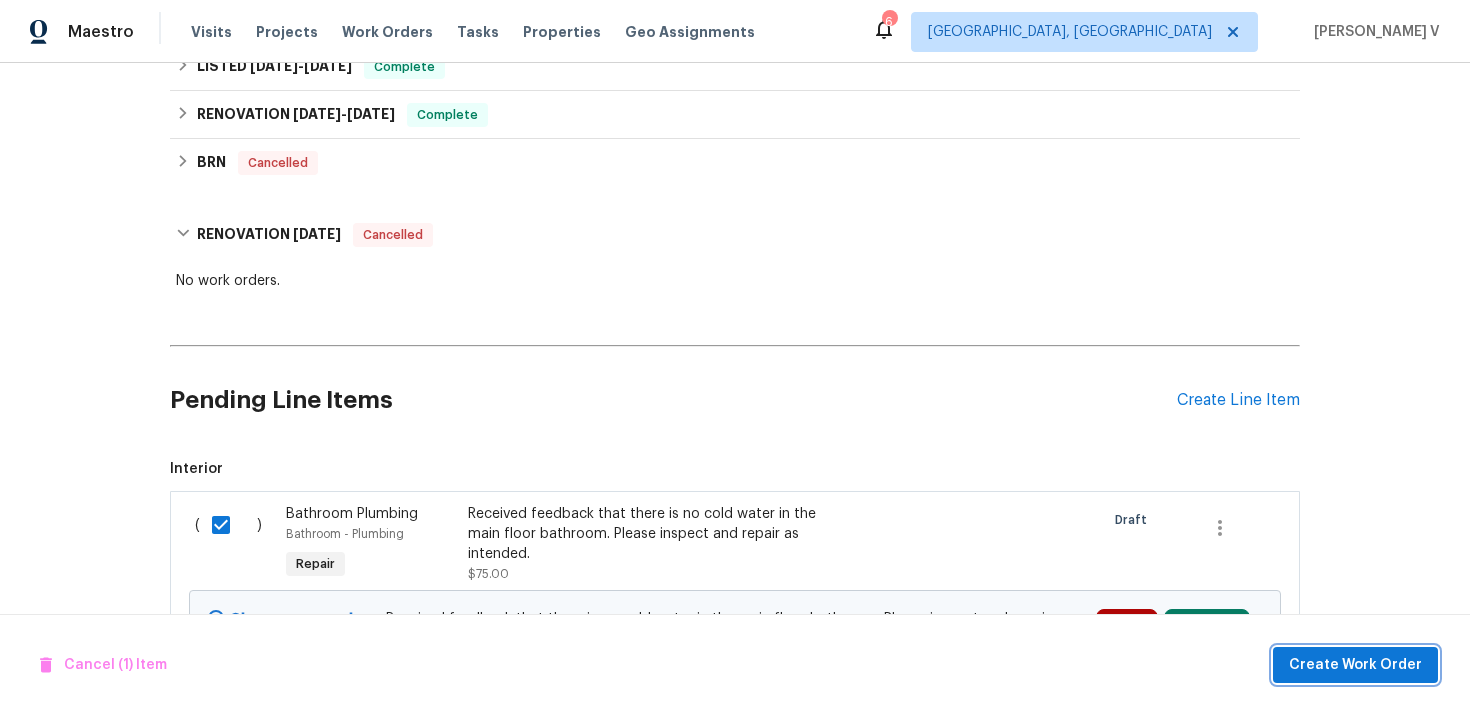 click on "Create Work Order" at bounding box center (1355, 665) 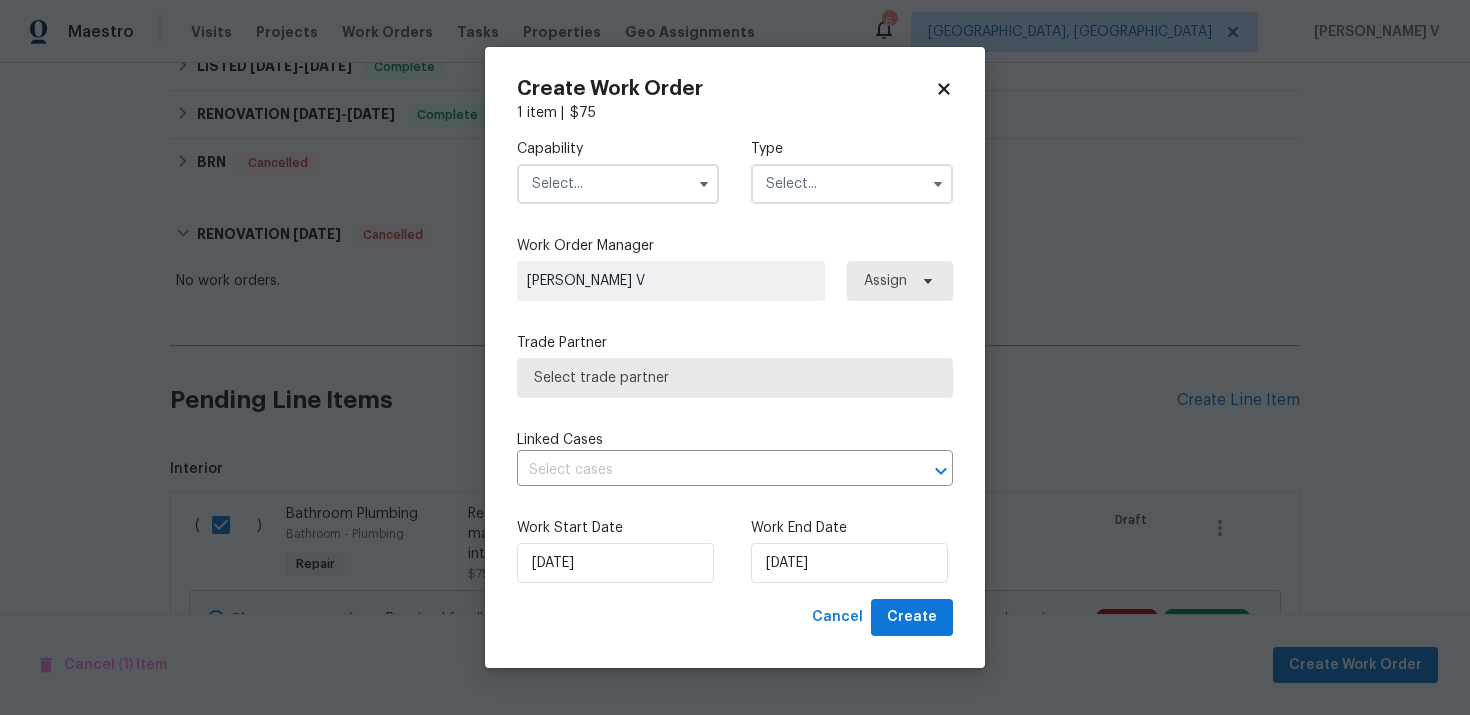 click at bounding box center (618, 184) 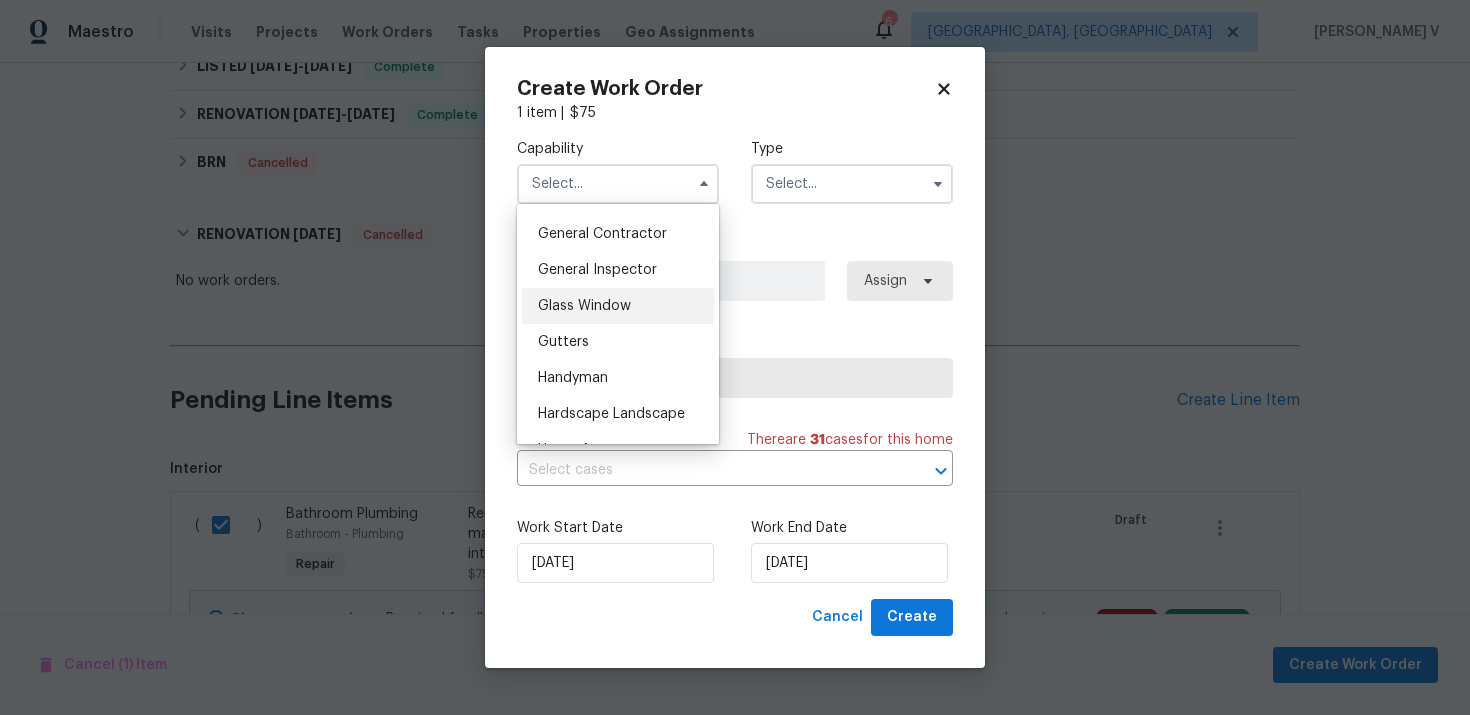 scroll, scrollTop: 1014, scrollLeft: 0, axis: vertical 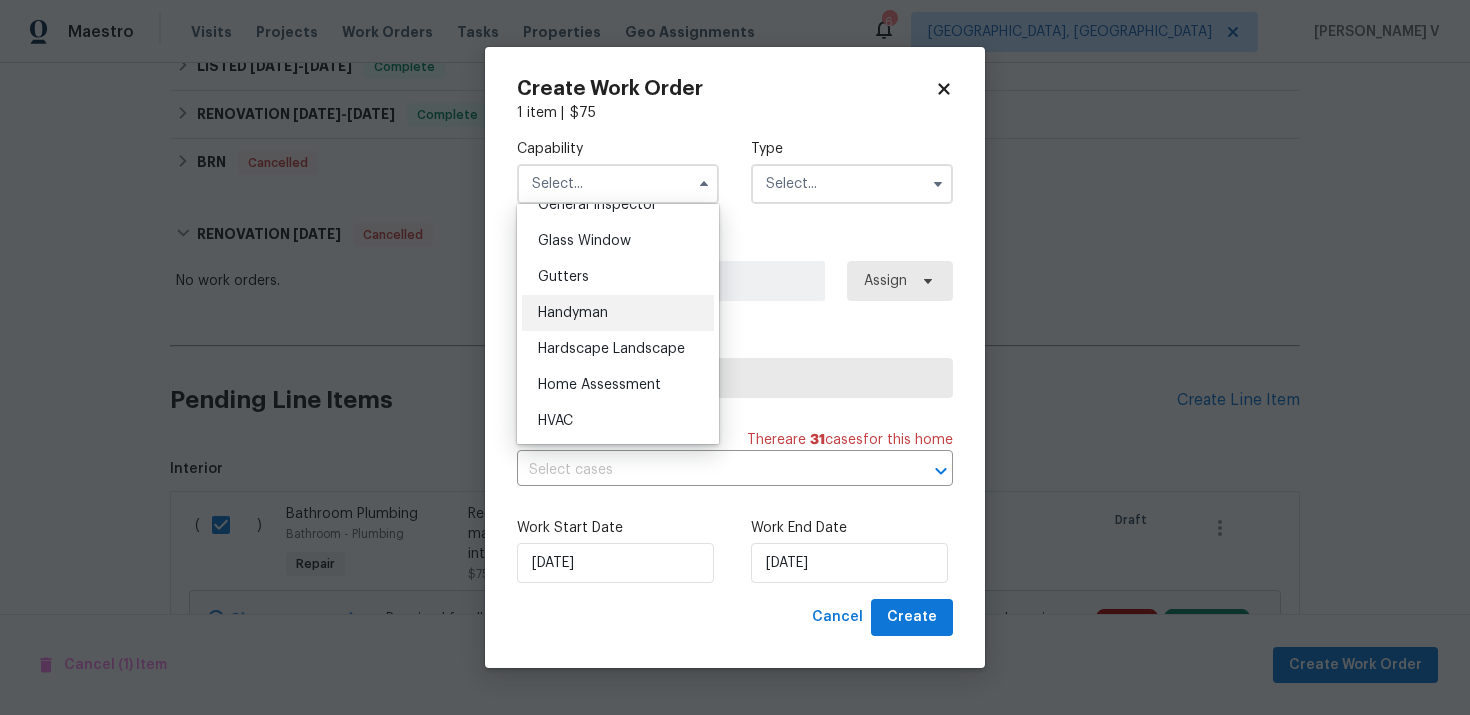 click on "Handyman" at bounding box center [618, 313] 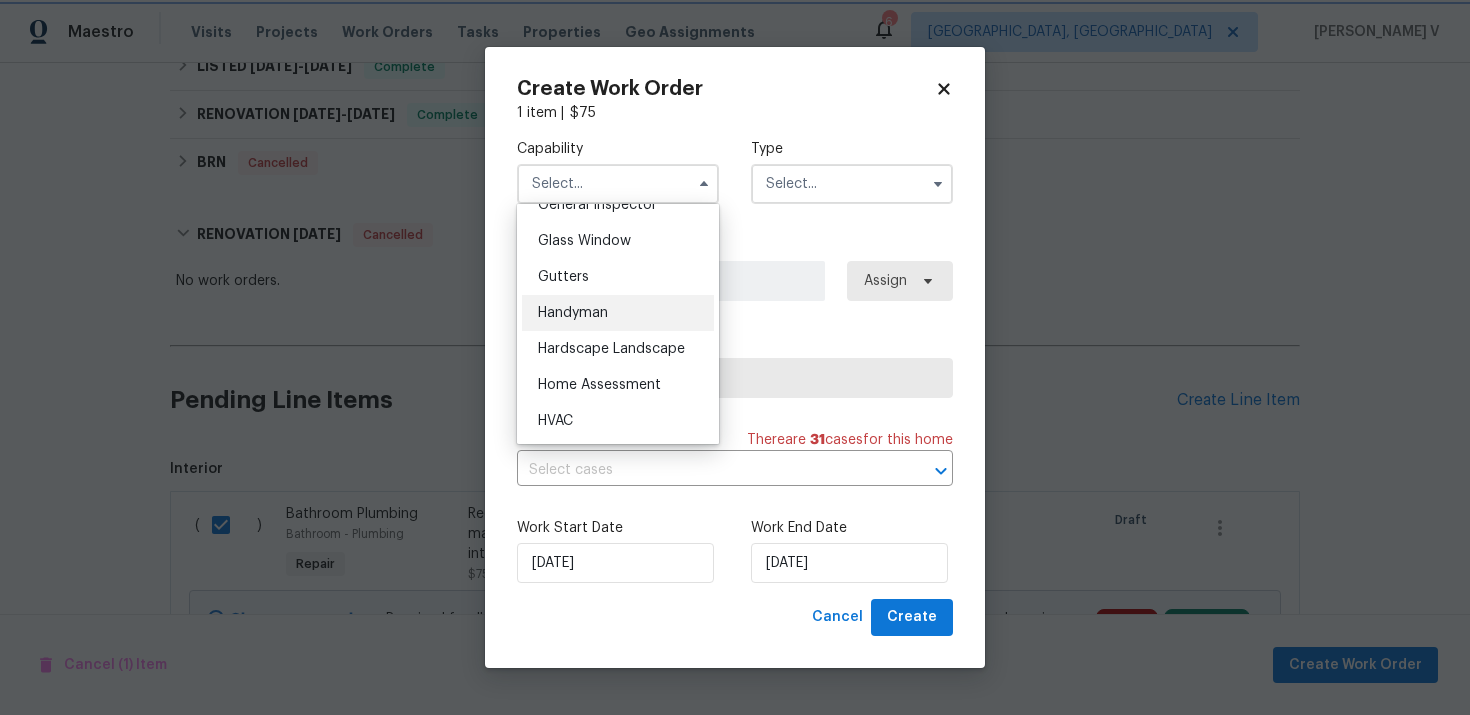 type on "Handyman" 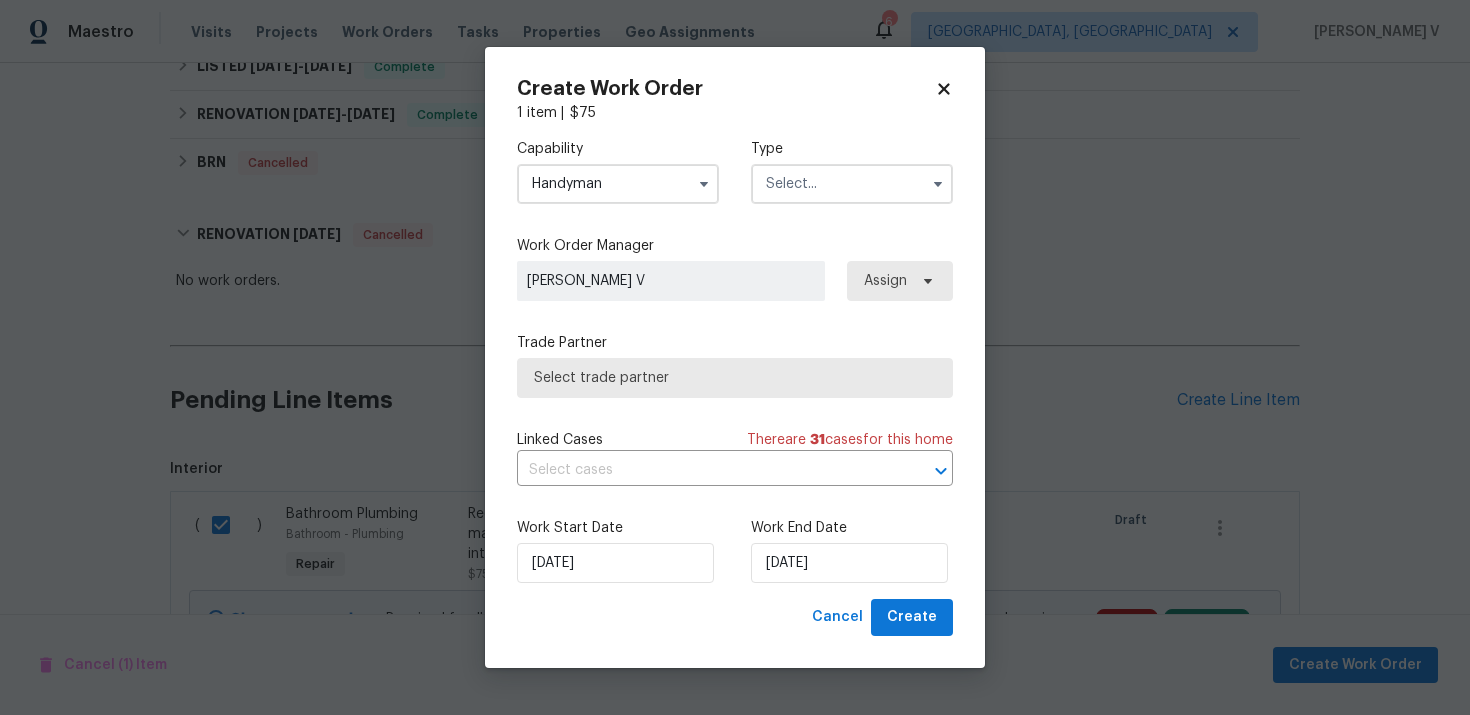 click on "Capability   Handyman Type   Work Order Manager   Divya Dharshini V Assign Trade Partner   Select trade partner Linked Cases There  are   31  case s  for this home   ​ Work Start Date   09/07/2025 Work End Date   09/07/2025" at bounding box center (735, 361) 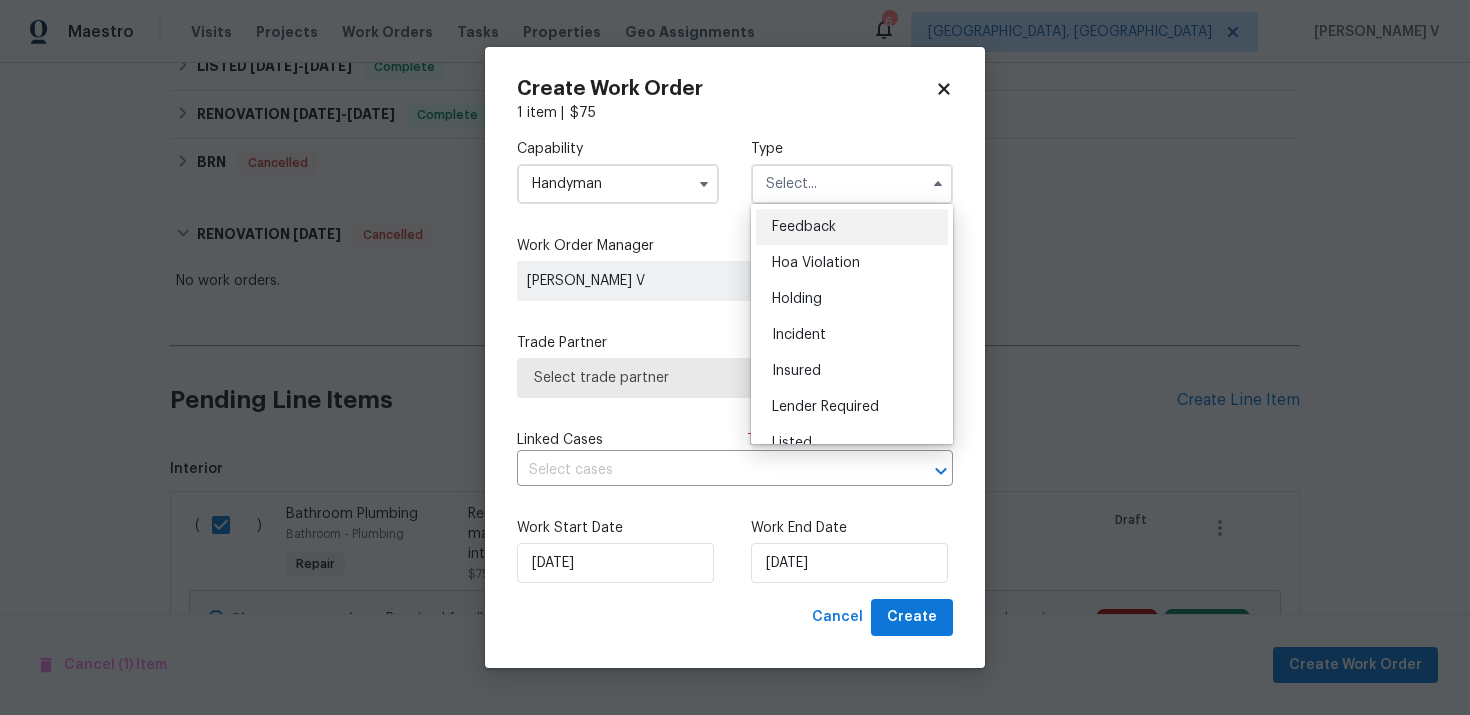 click on "Feedback" at bounding box center (852, 227) 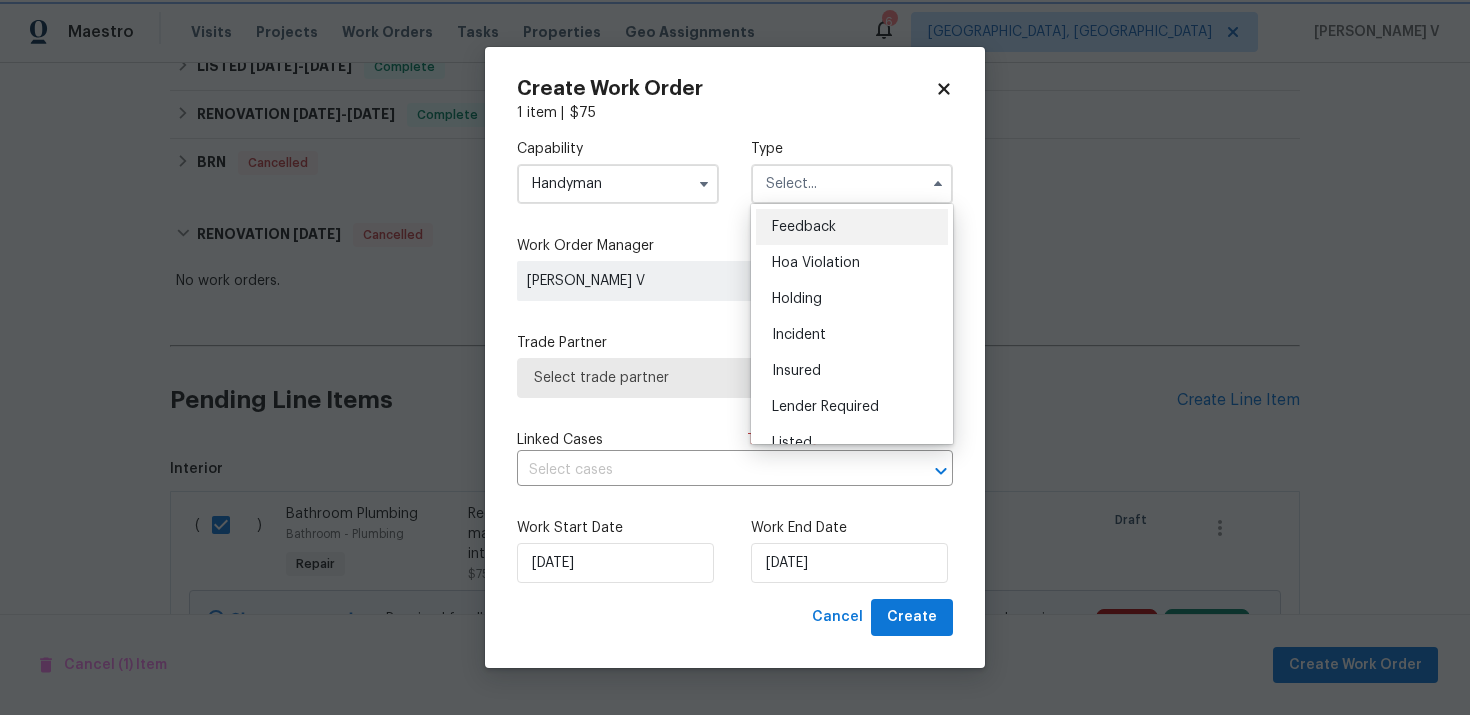 type on "Feedback" 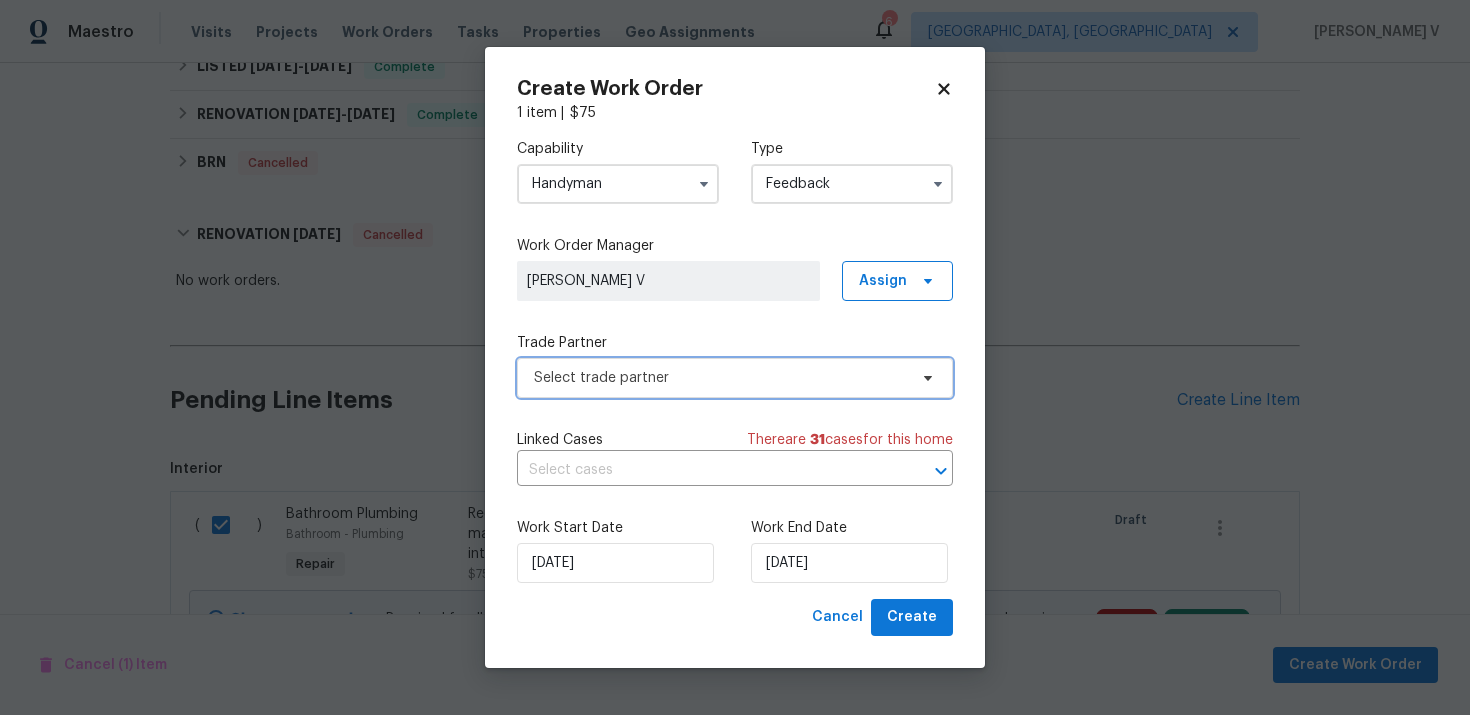 click on "Select trade partner" at bounding box center [720, 378] 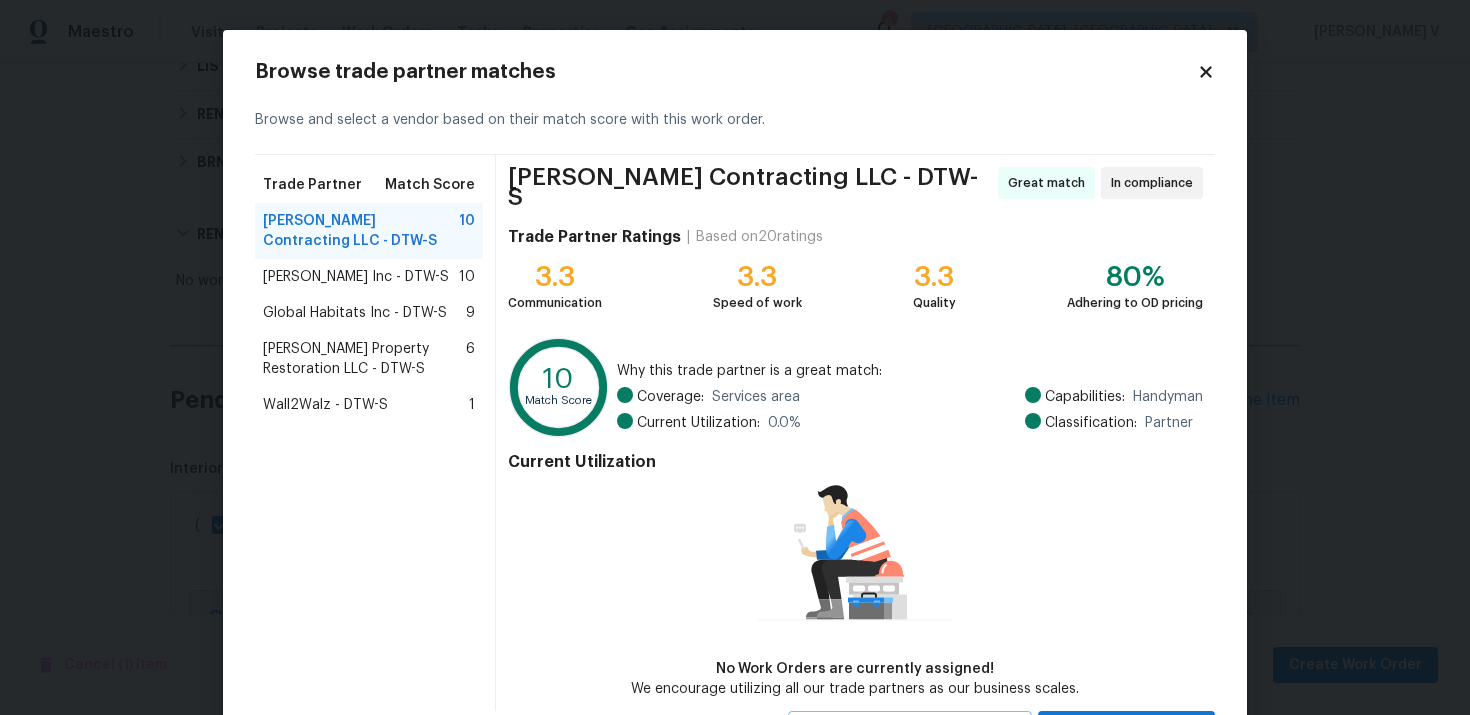 scroll, scrollTop: 85, scrollLeft: 0, axis: vertical 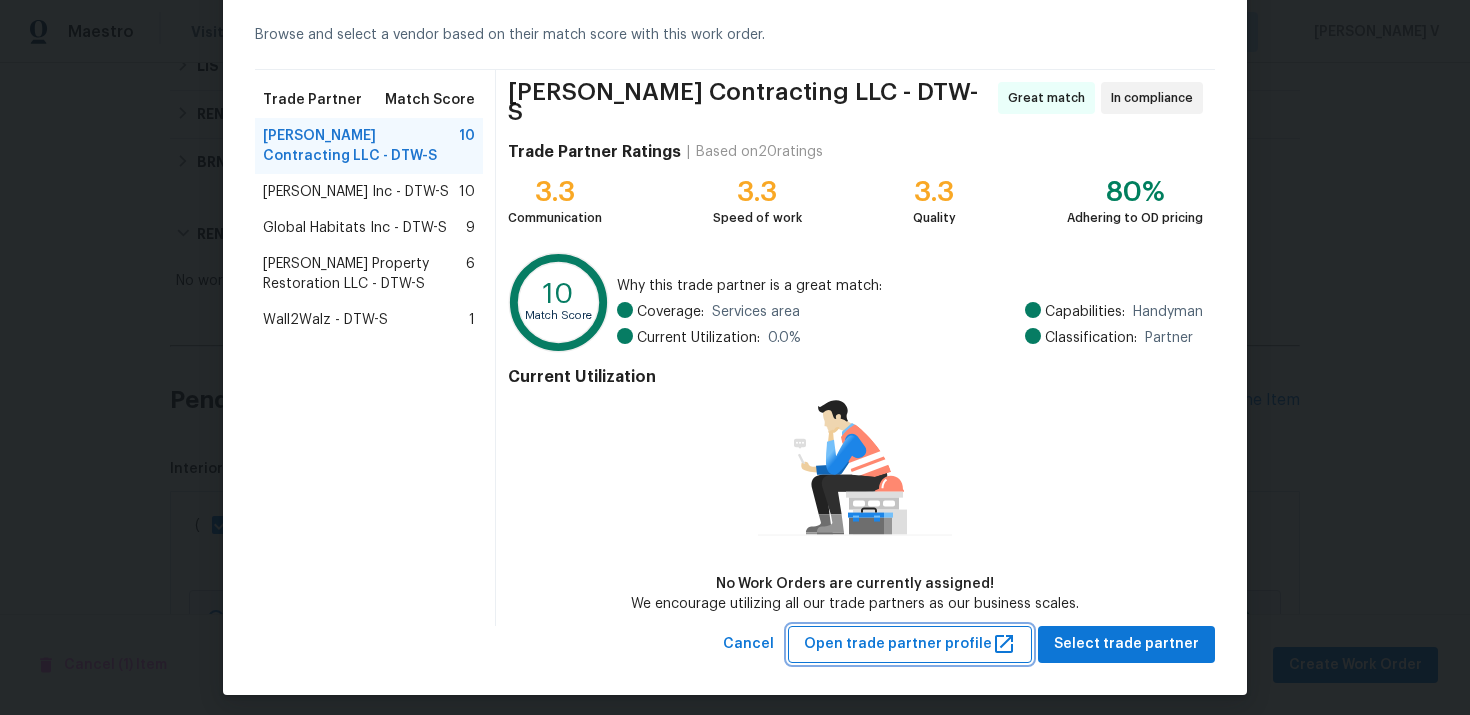 click on "Open trade partner profile" at bounding box center (910, 644) 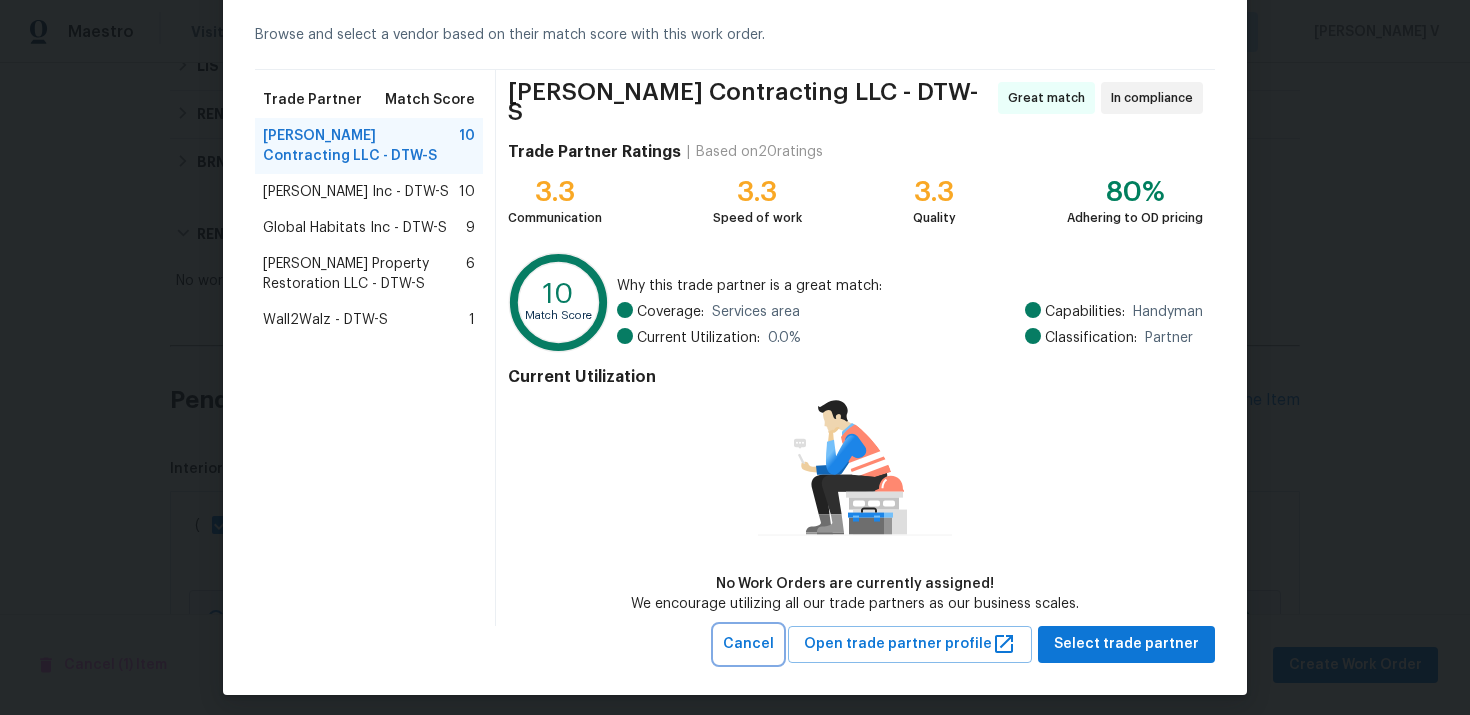 click on "Cancel" at bounding box center (748, 644) 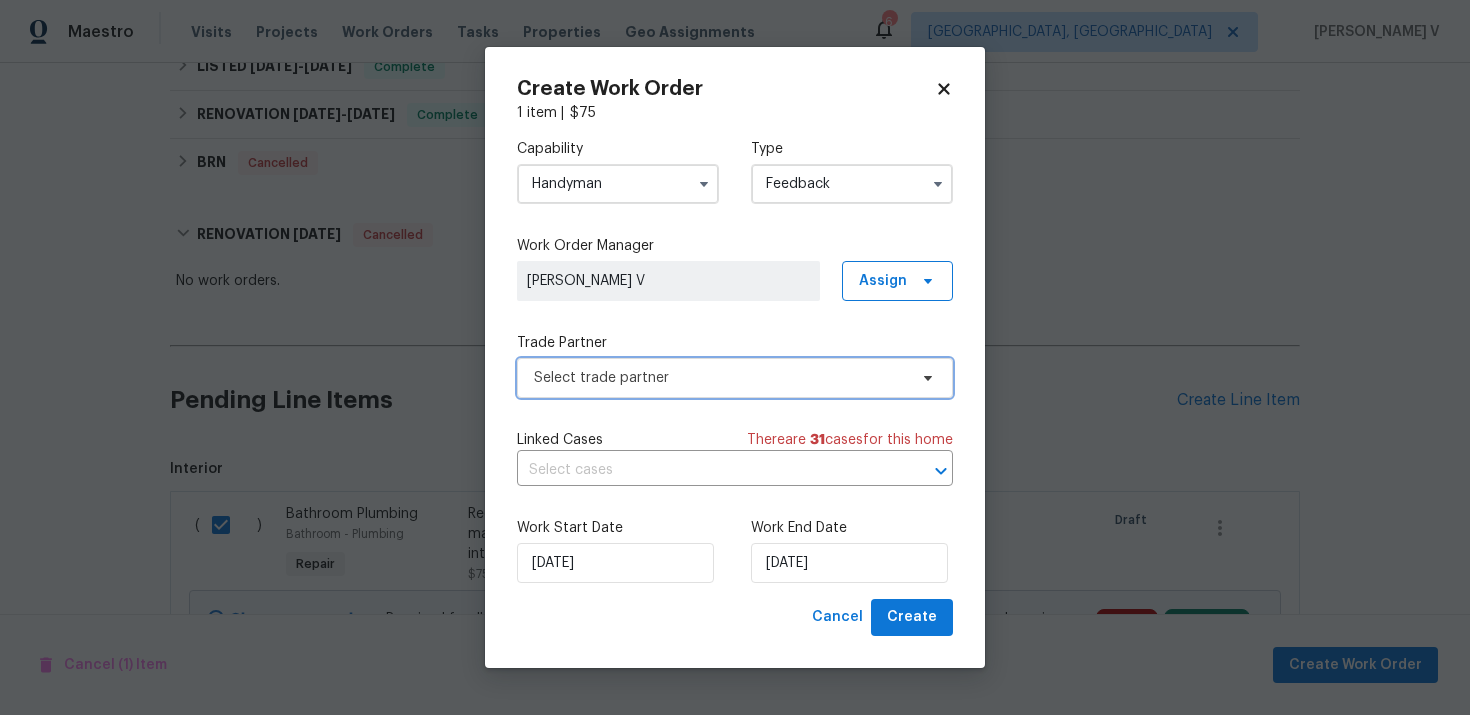 scroll, scrollTop: 0, scrollLeft: 0, axis: both 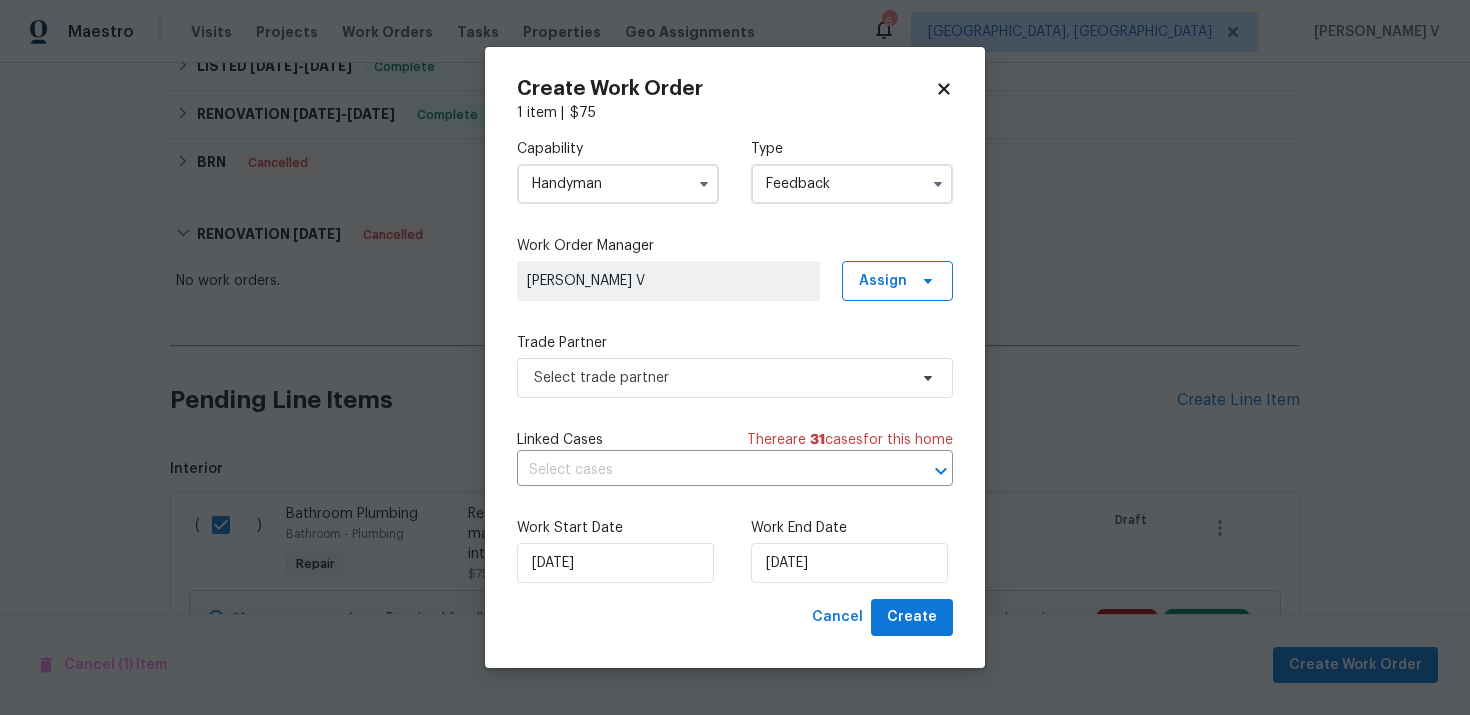 click on "Handyman" at bounding box center [618, 184] 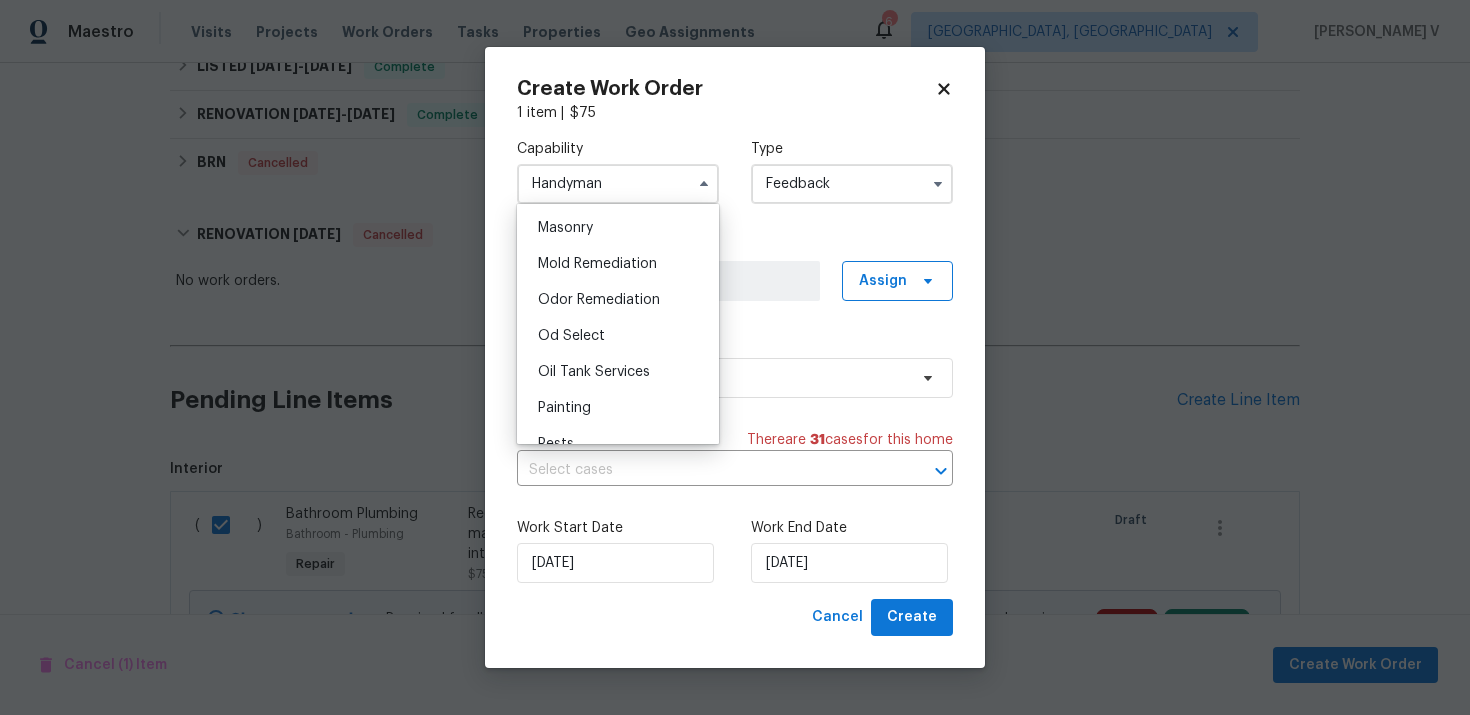 scroll, scrollTop: 1674, scrollLeft: 0, axis: vertical 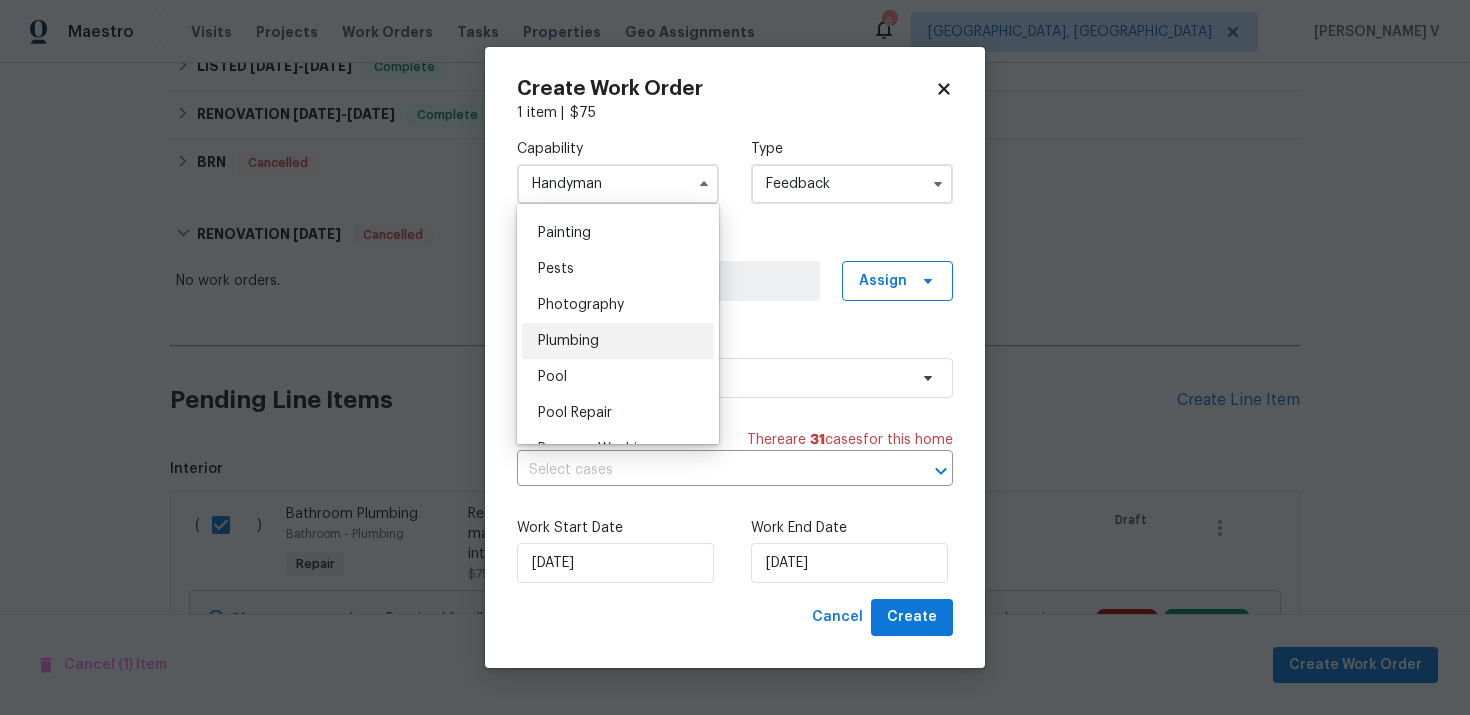 click on "Plumbing" at bounding box center [618, 341] 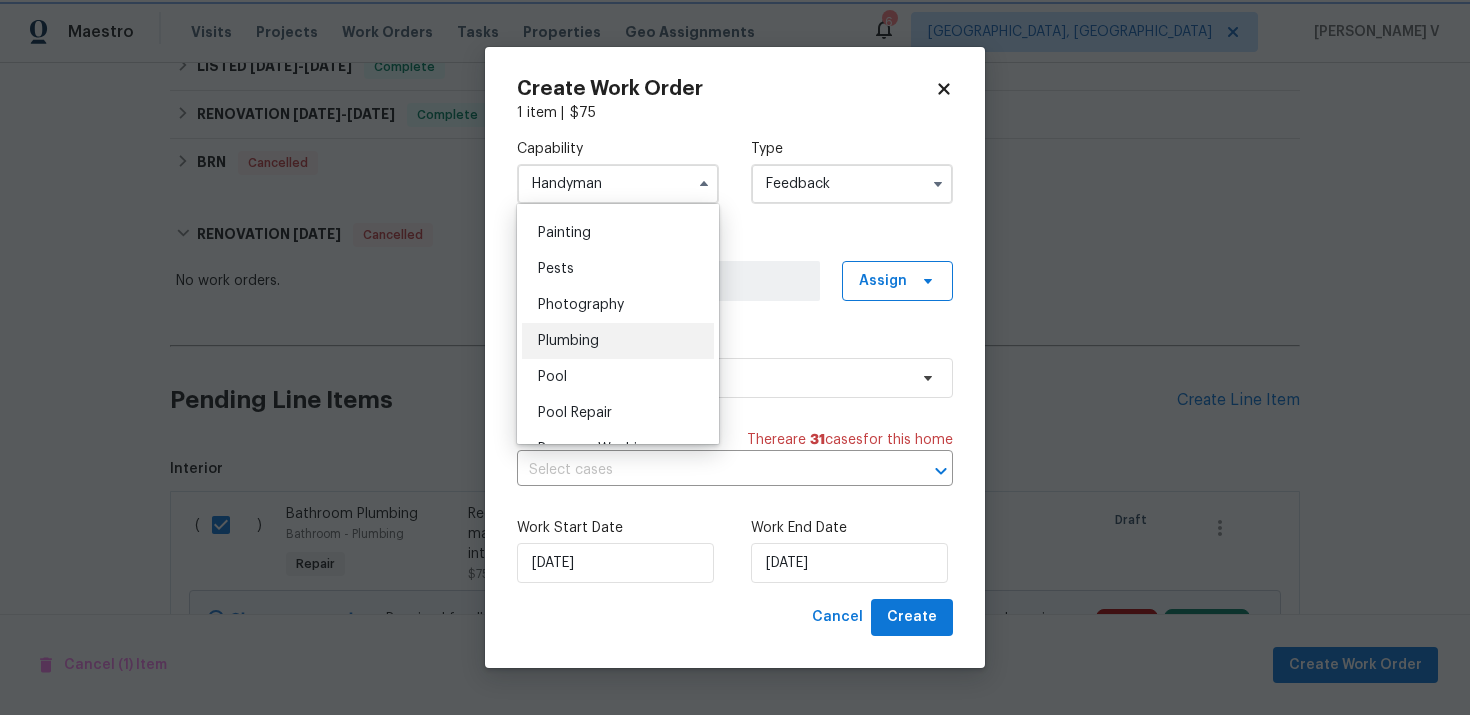 type on "Plumbing" 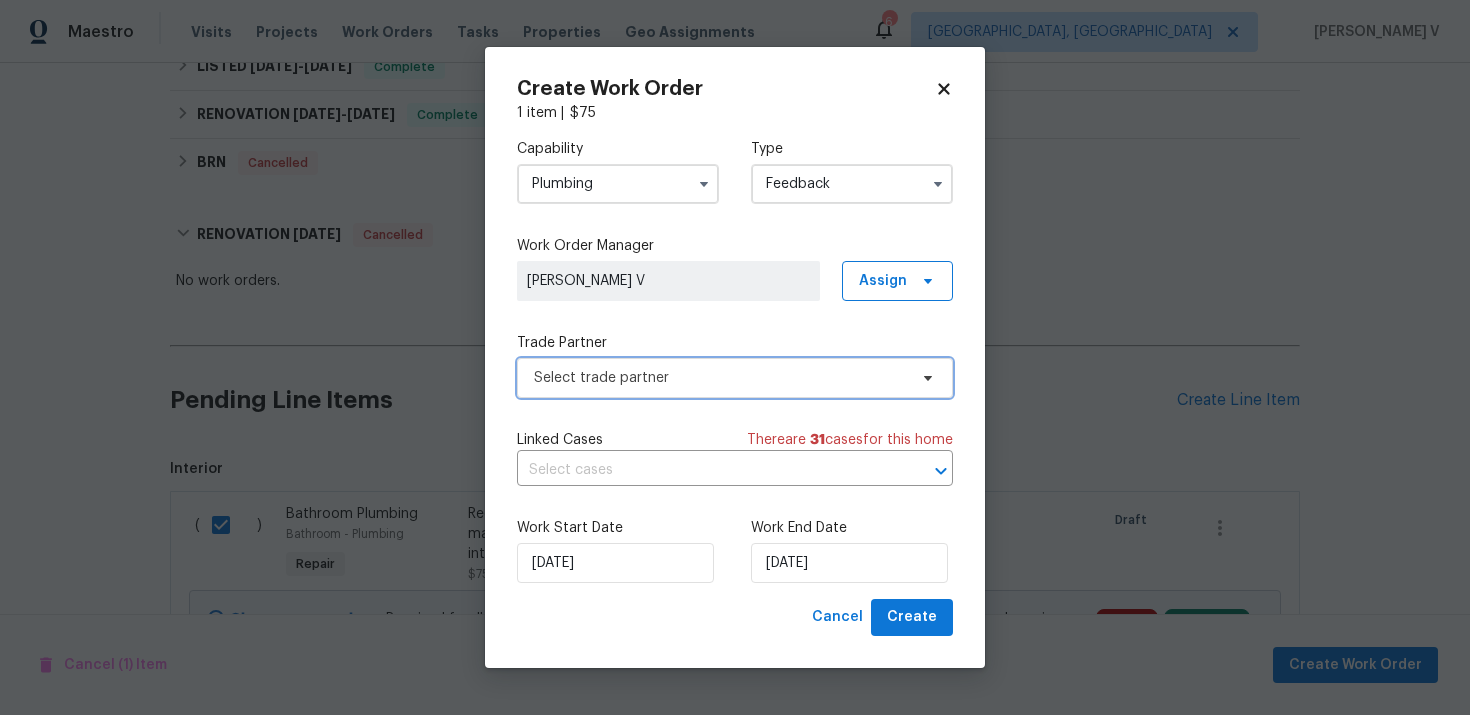 click on "Select trade partner" at bounding box center [735, 378] 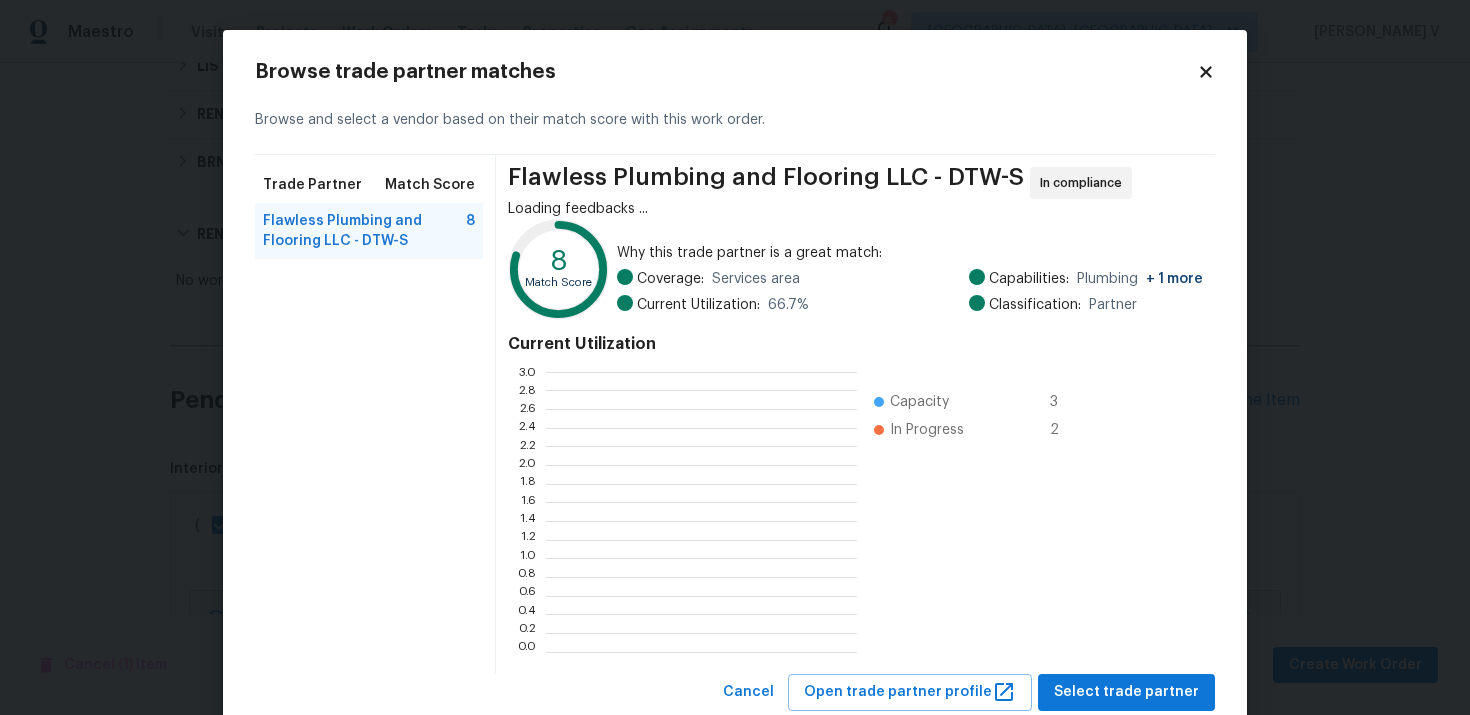 scroll, scrollTop: 2, scrollLeft: 1, axis: both 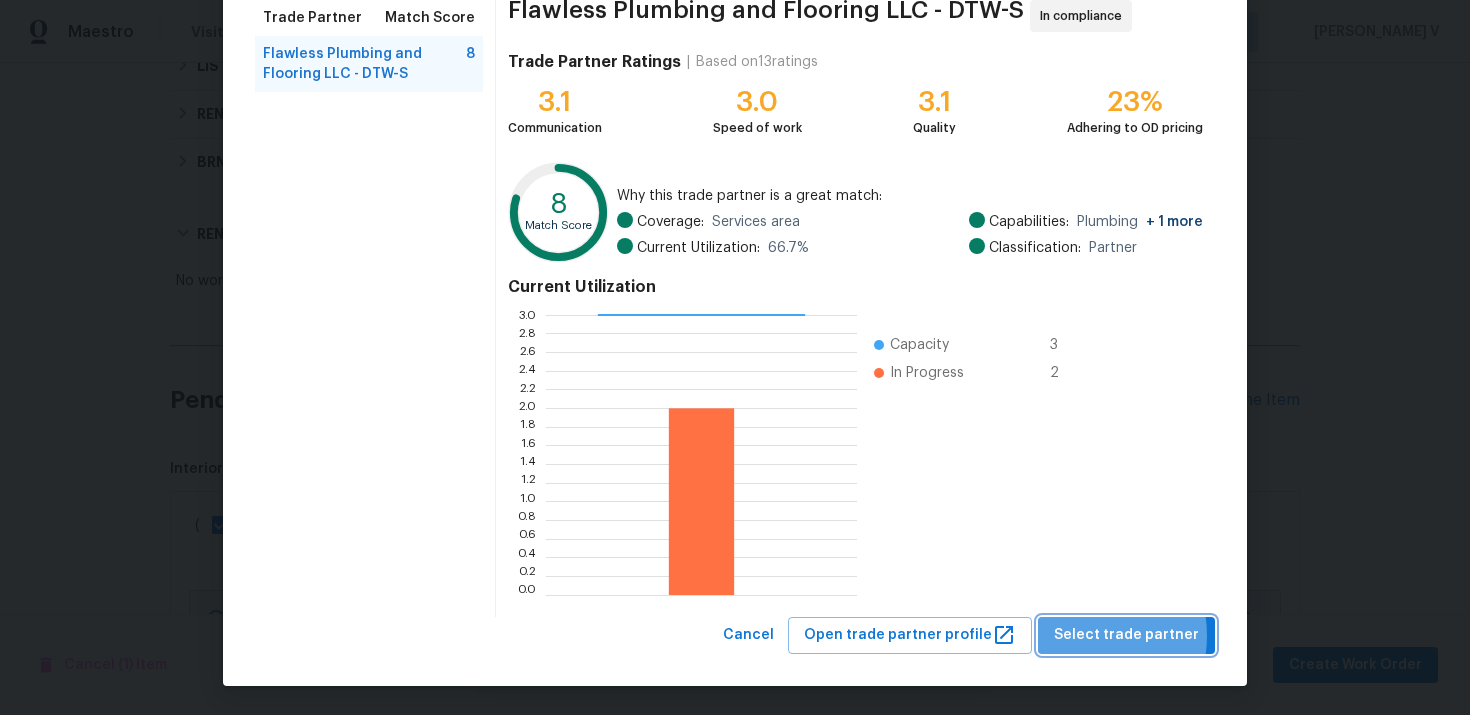 click on "Select trade partner" at bounding box center (1126, 635) 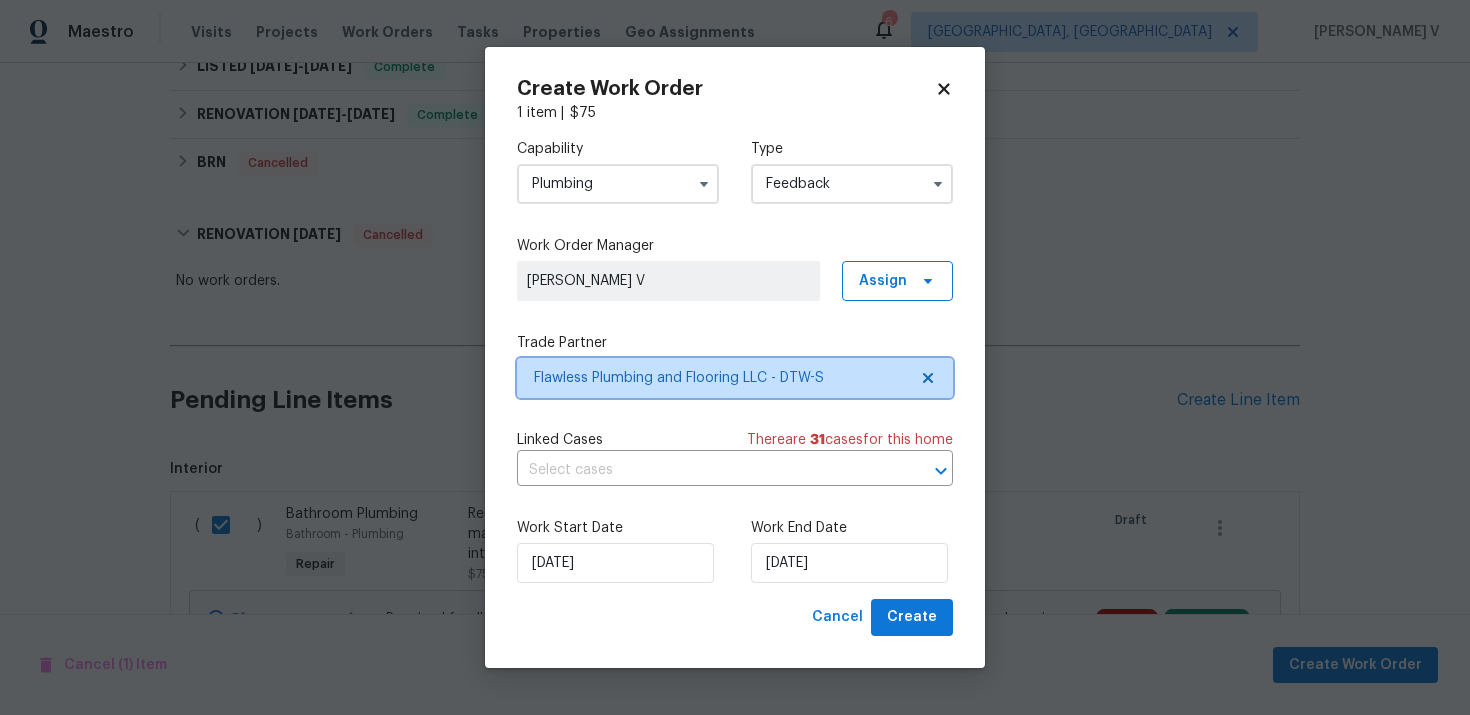 scroll, scrollTop: 0, scrollLeft: 0, axis: both 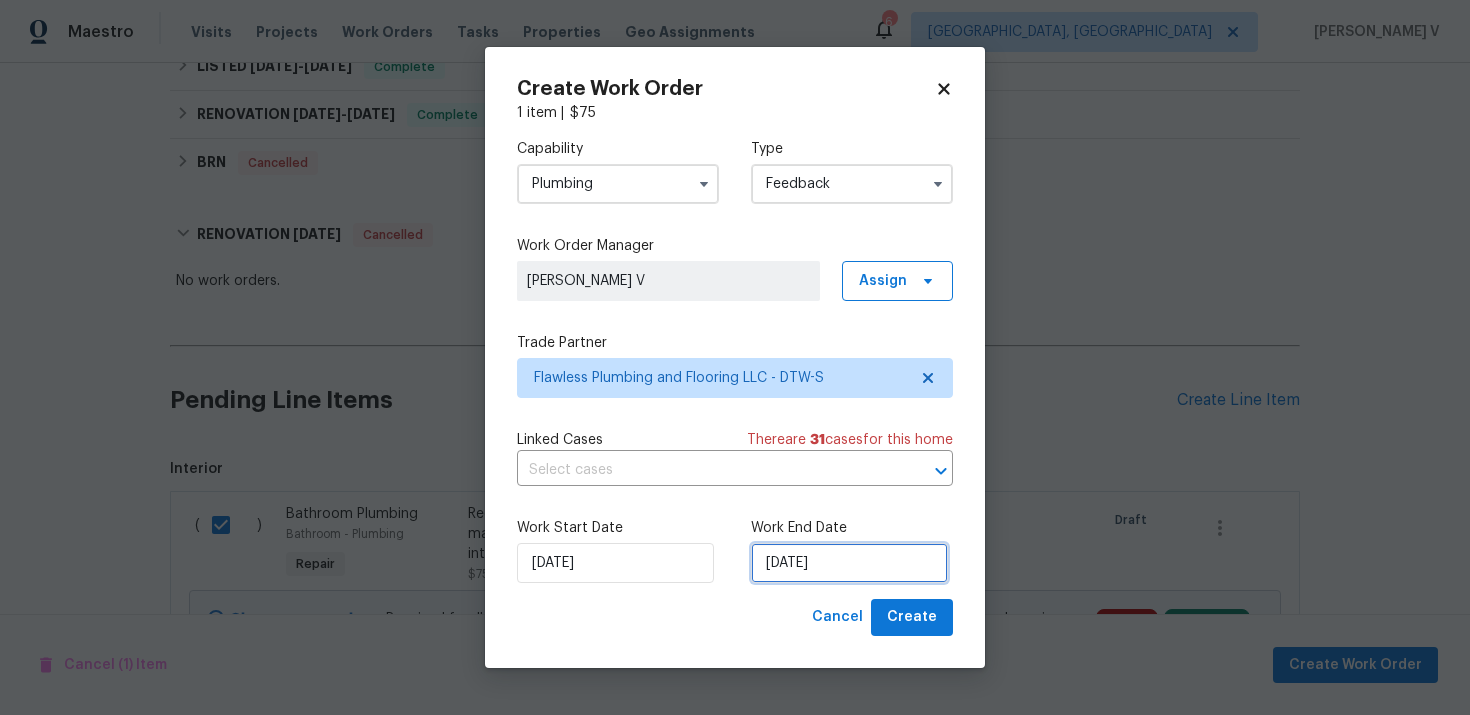 click on "09/07/2025" at bounding box center (849, 563) 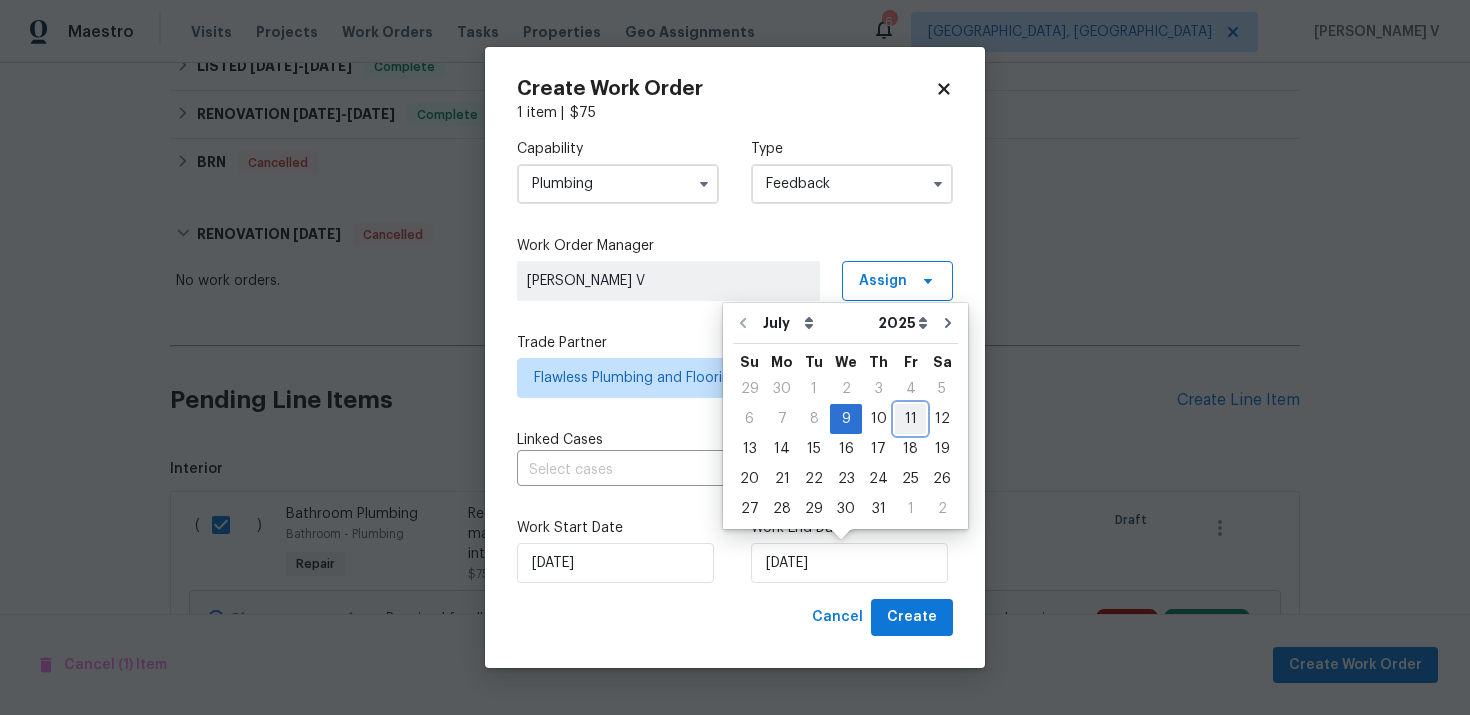 click on "11" at bounding box center (910, 419) 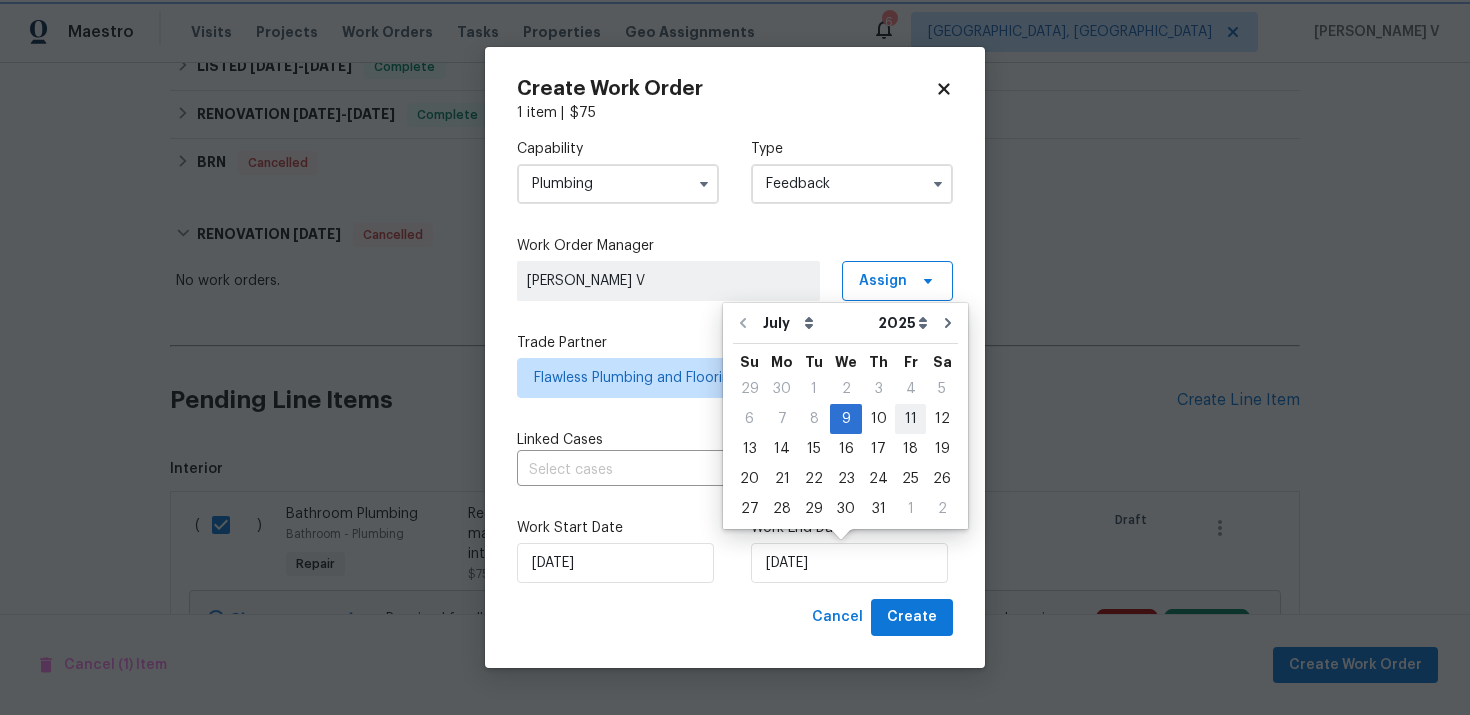 type on "11/07/2025" 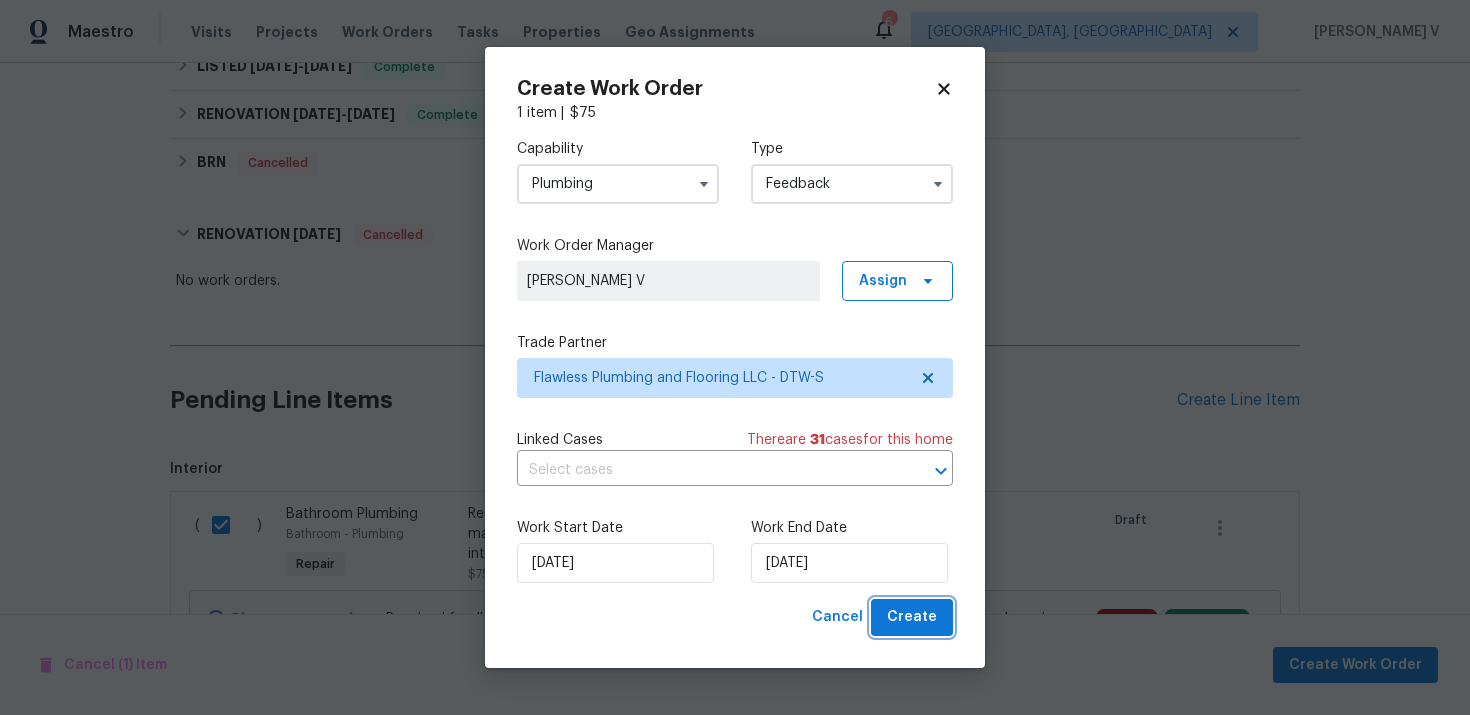 click on "Create" at bounding box center (912, 617) 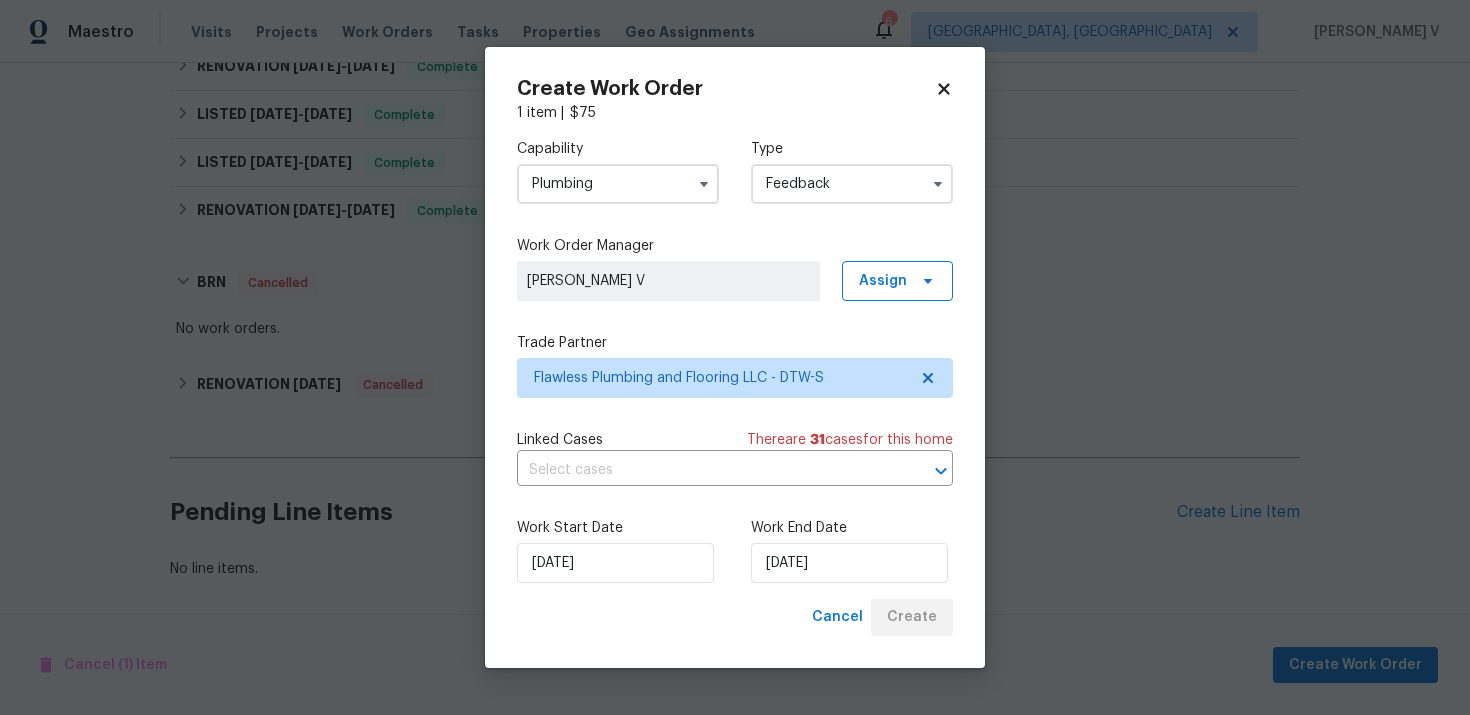 scroll, scrollTop: 368, scrollLeft: 0, axis: vertical 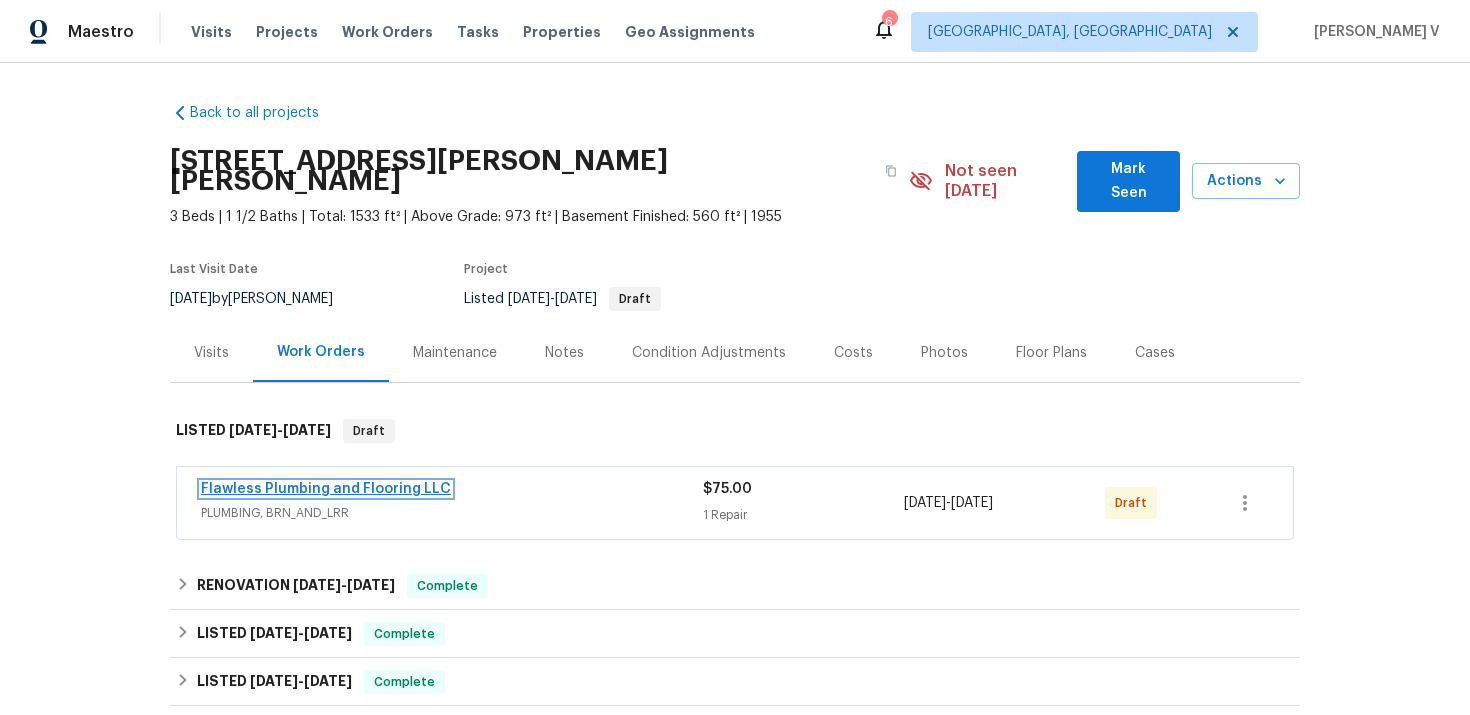 click on "Flawless Plumbing and Flooring LLC" at bounding box center [326, 489] 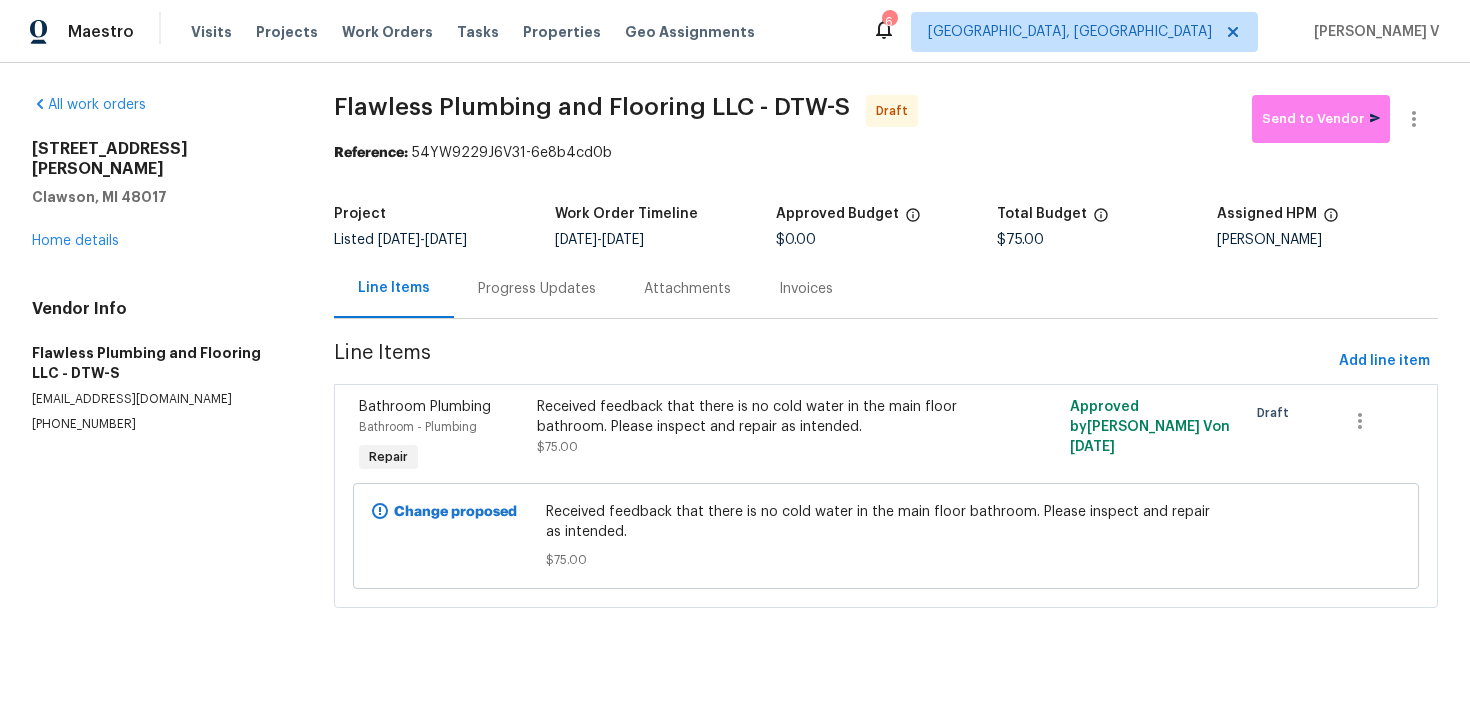 click on "Progress Updates" at bounding box center (537, 289) 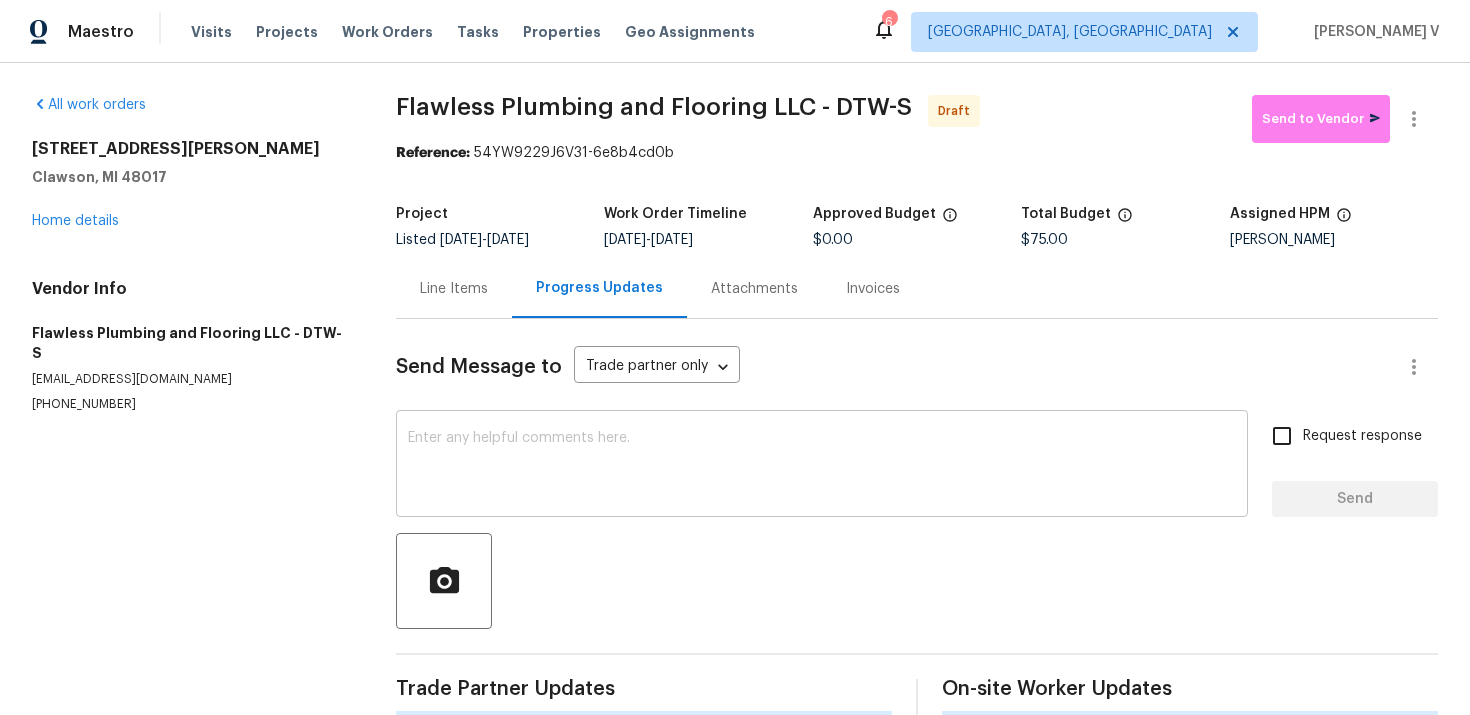 click at bounding box center (822, 466) 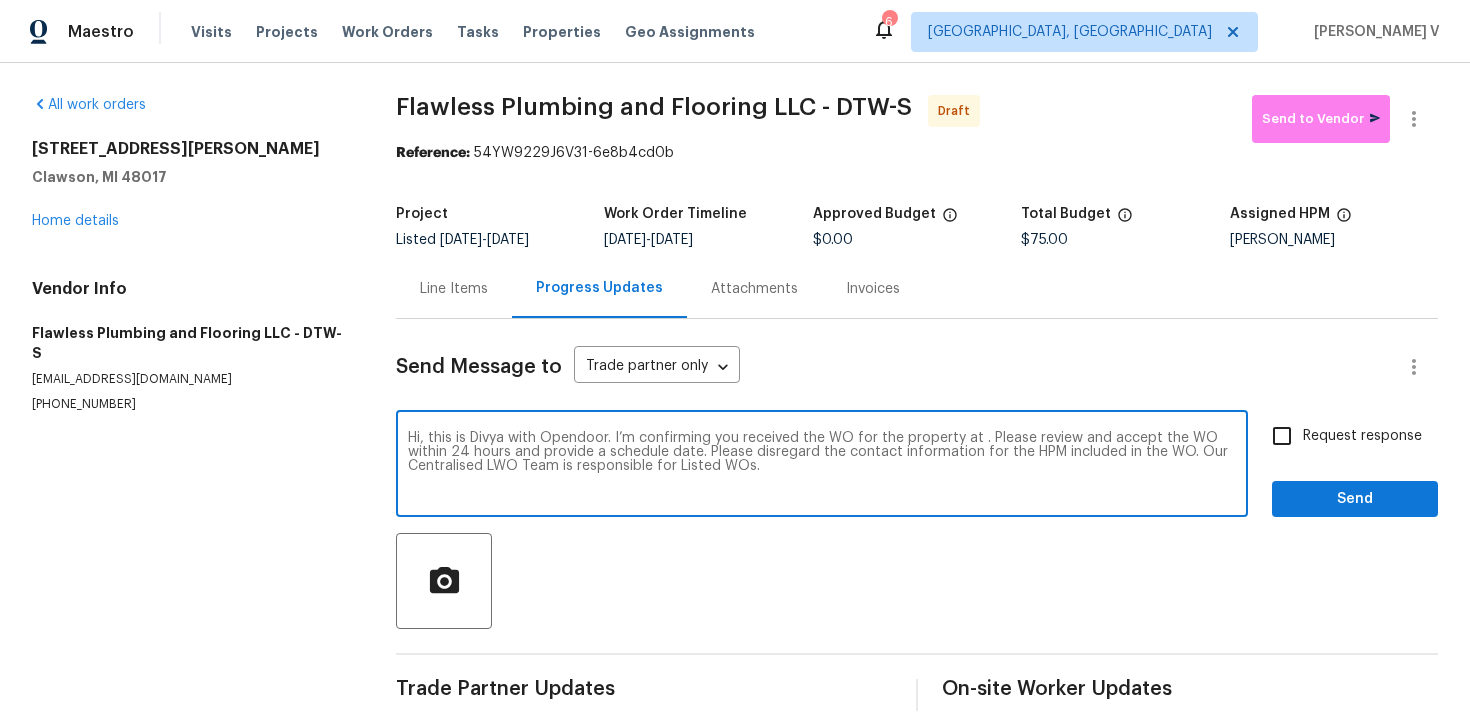 click on "Hi, this is Divya with Opendoor. I’m confirming you received the WO for the property at . Please review and accept the WO within 24 hours and provide a schedule date. Please disregard the contact information for the HPM included in the WO. Our Centralised LWO Team is responsible for Listed WOs." at bounding box center [822, 466] 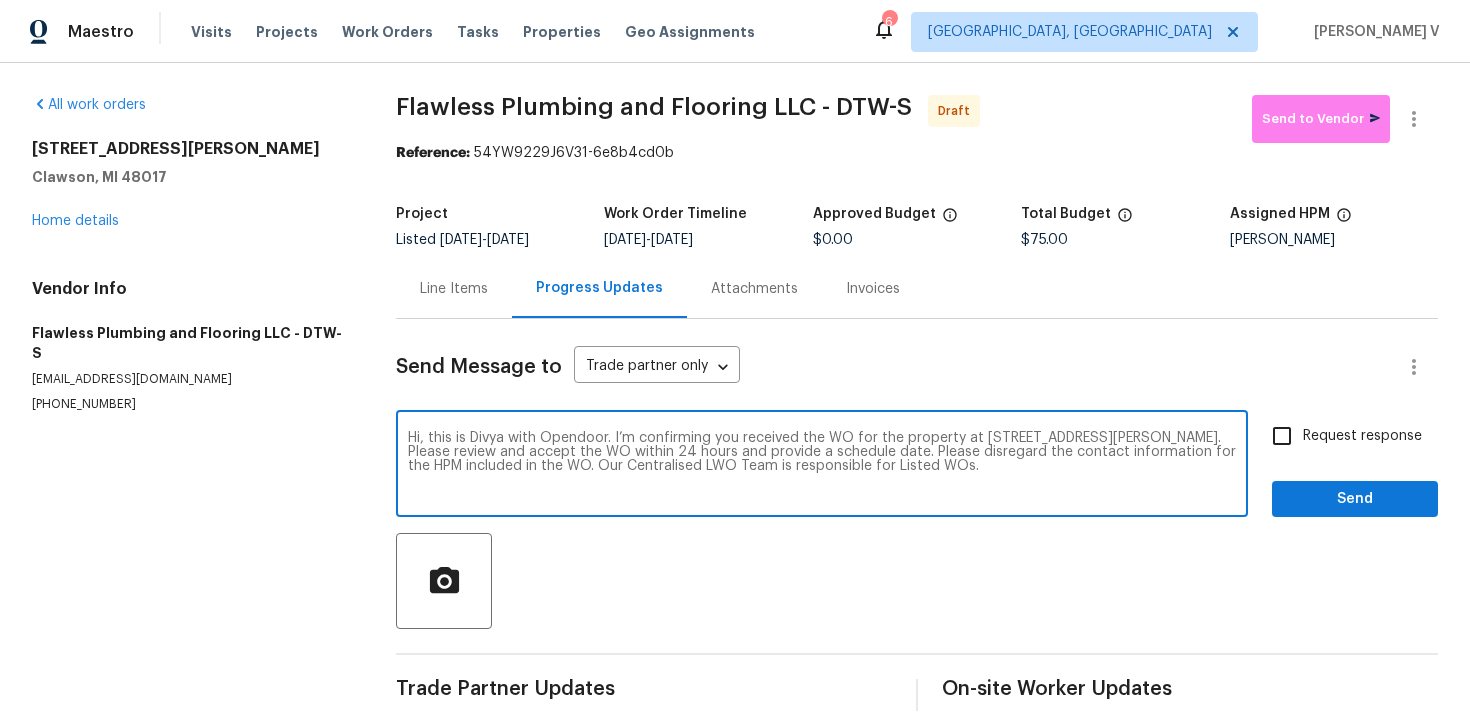 type on "Hi, this is Divya with Opendoor. I’m confirming you received the WO for the property at 419 Leroy Ave, Clawson, MI 48017. Please review and accept the WO within 24 hours and provide a schedule date. Please disregard the contact information for the HPM included in the WO. Our Centralised LWO Team is responsible for Listed WOs." 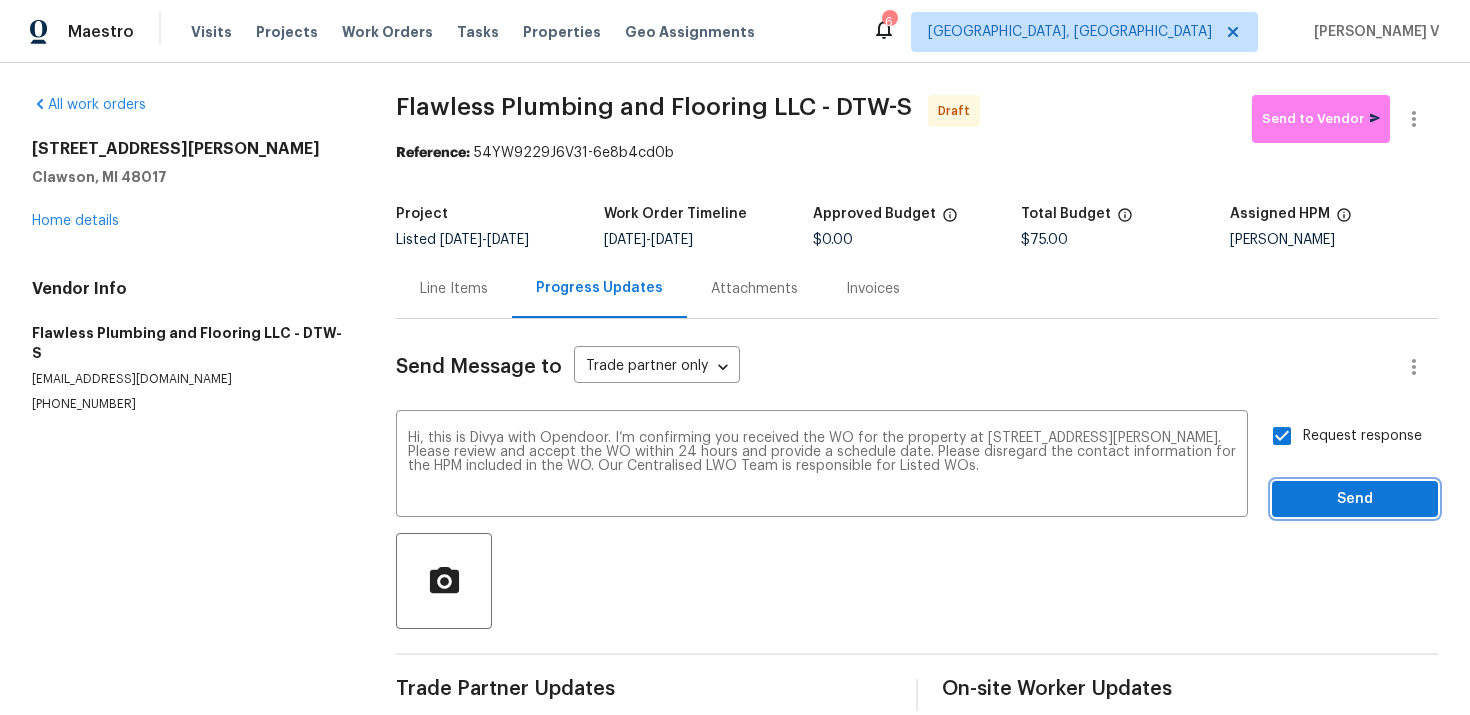 click on "Send" at bounding box center [1355, 499] 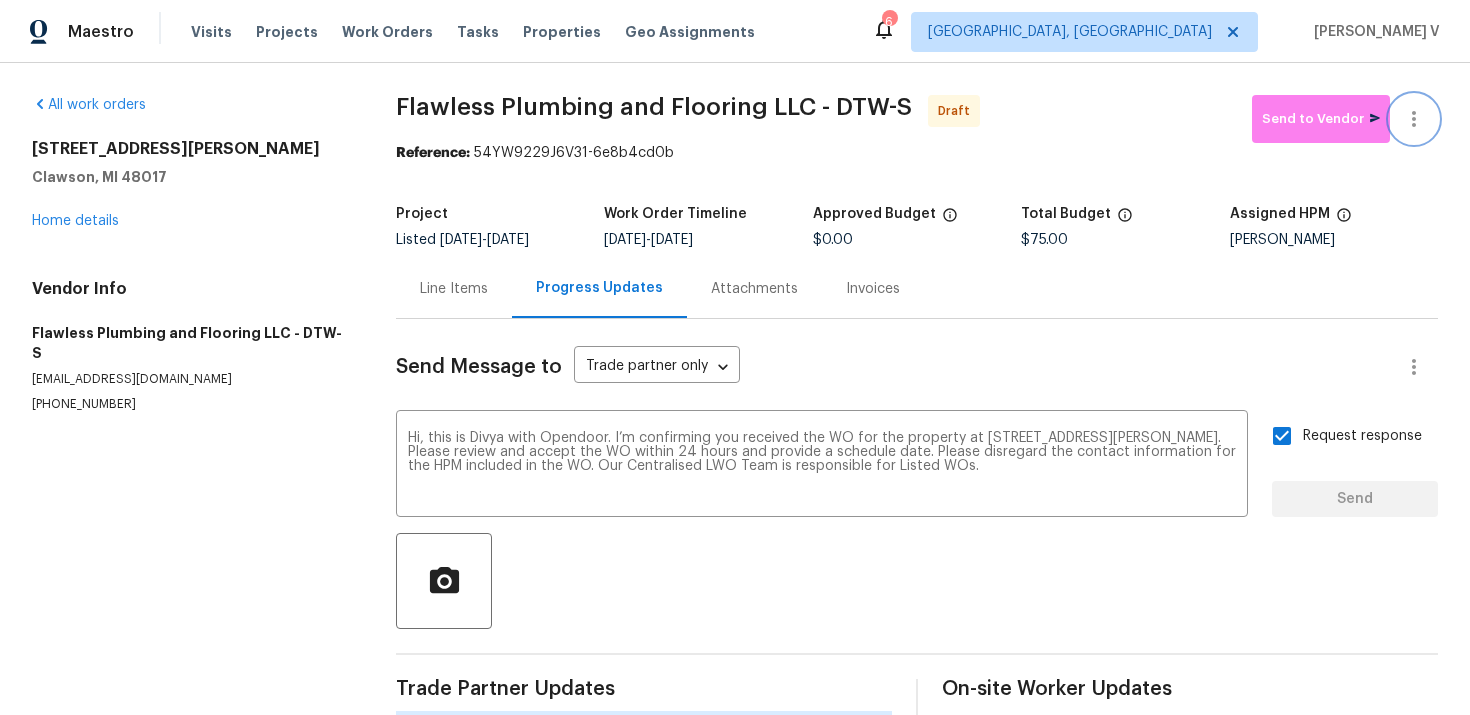 click 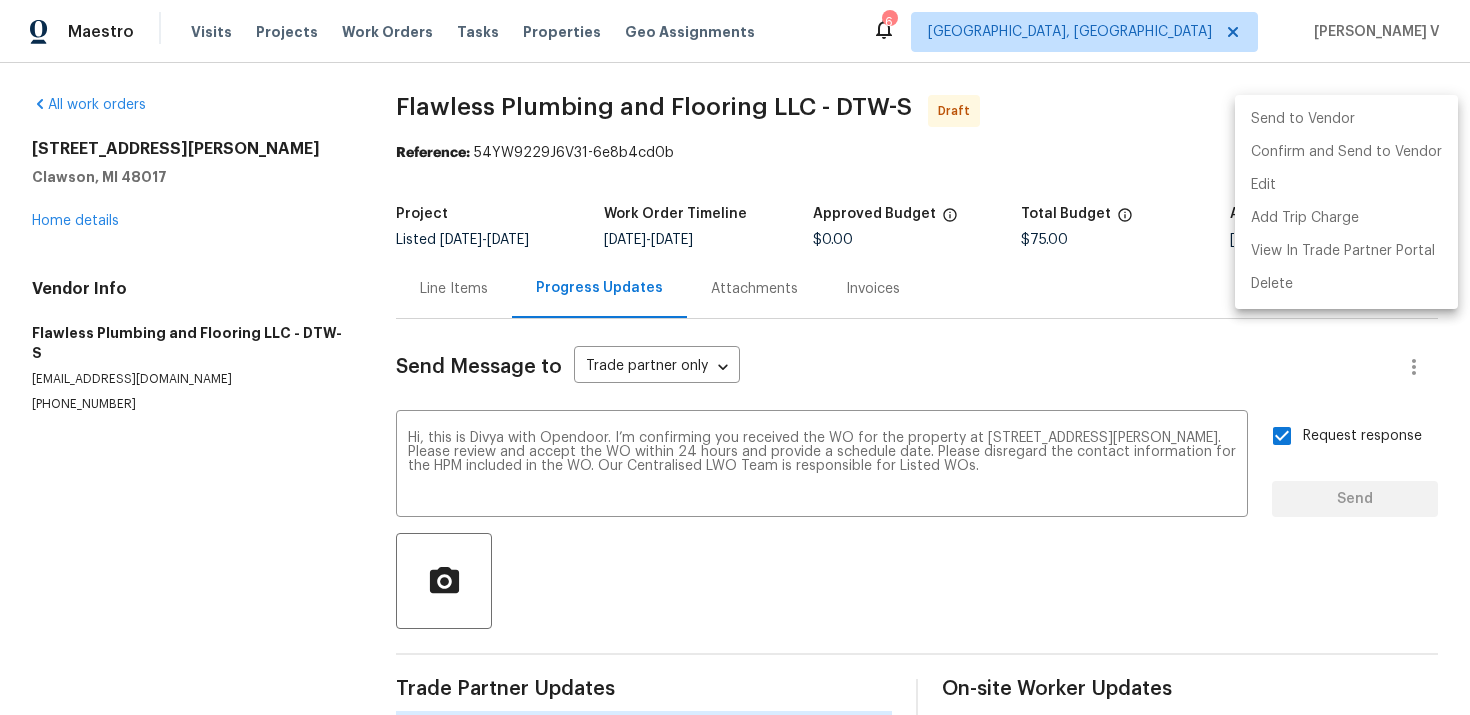 type 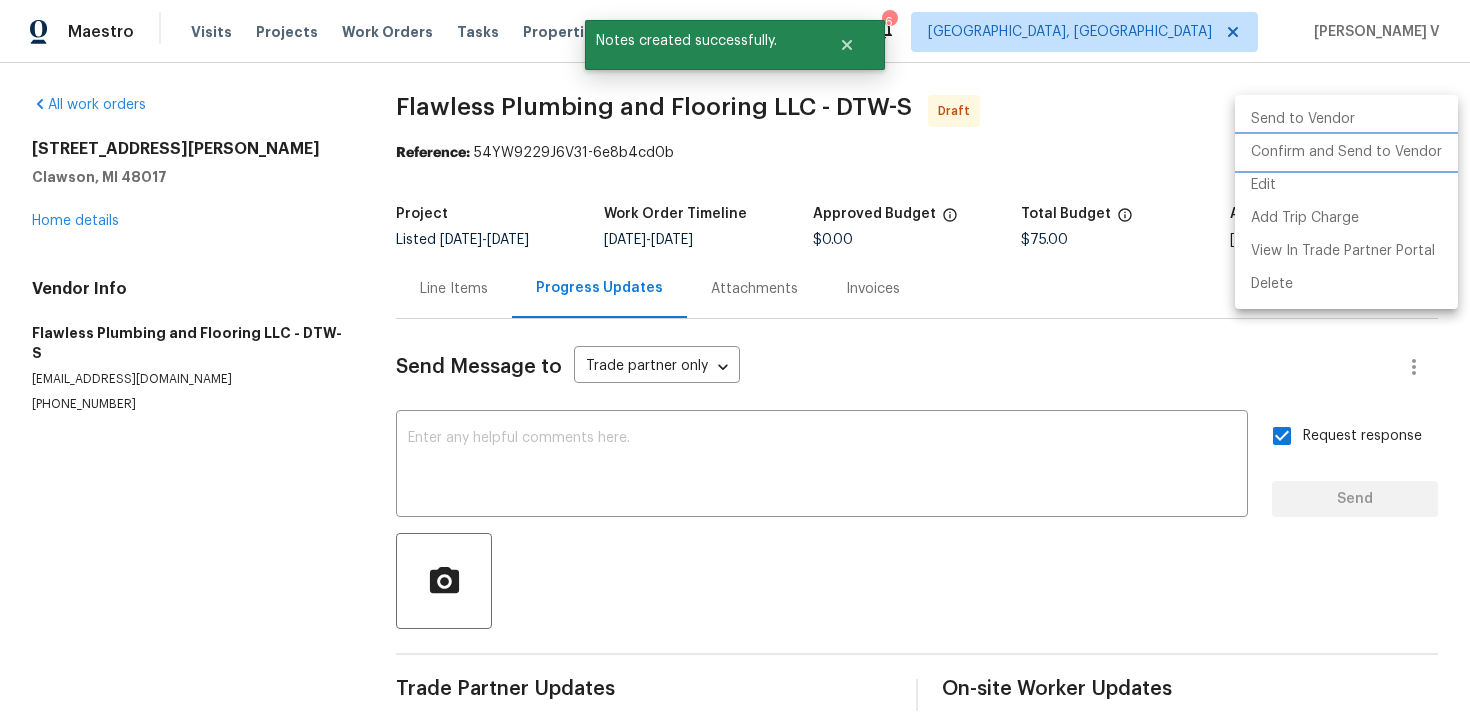 click on "Confirm and Send to Vendor" at bounding box center (1346, 152) 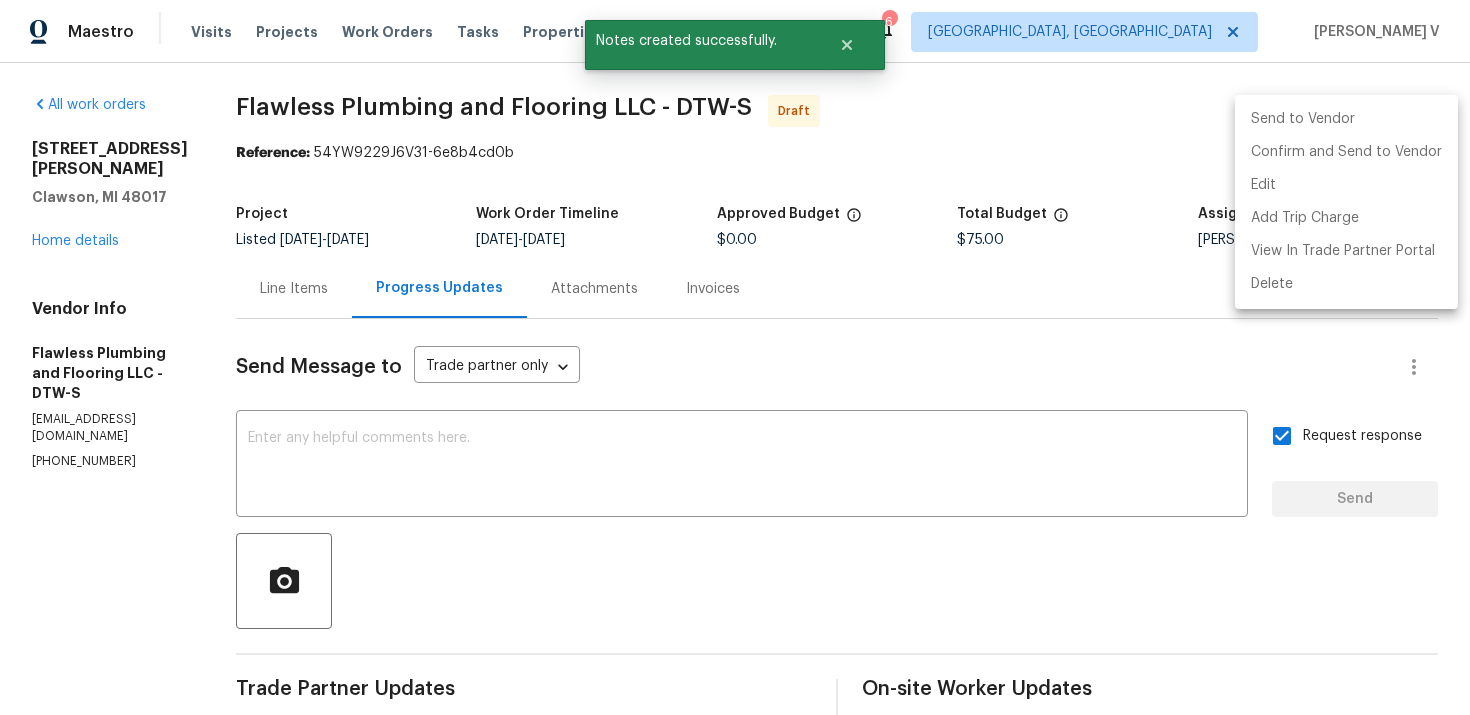 click at bounding box center [735, 357] 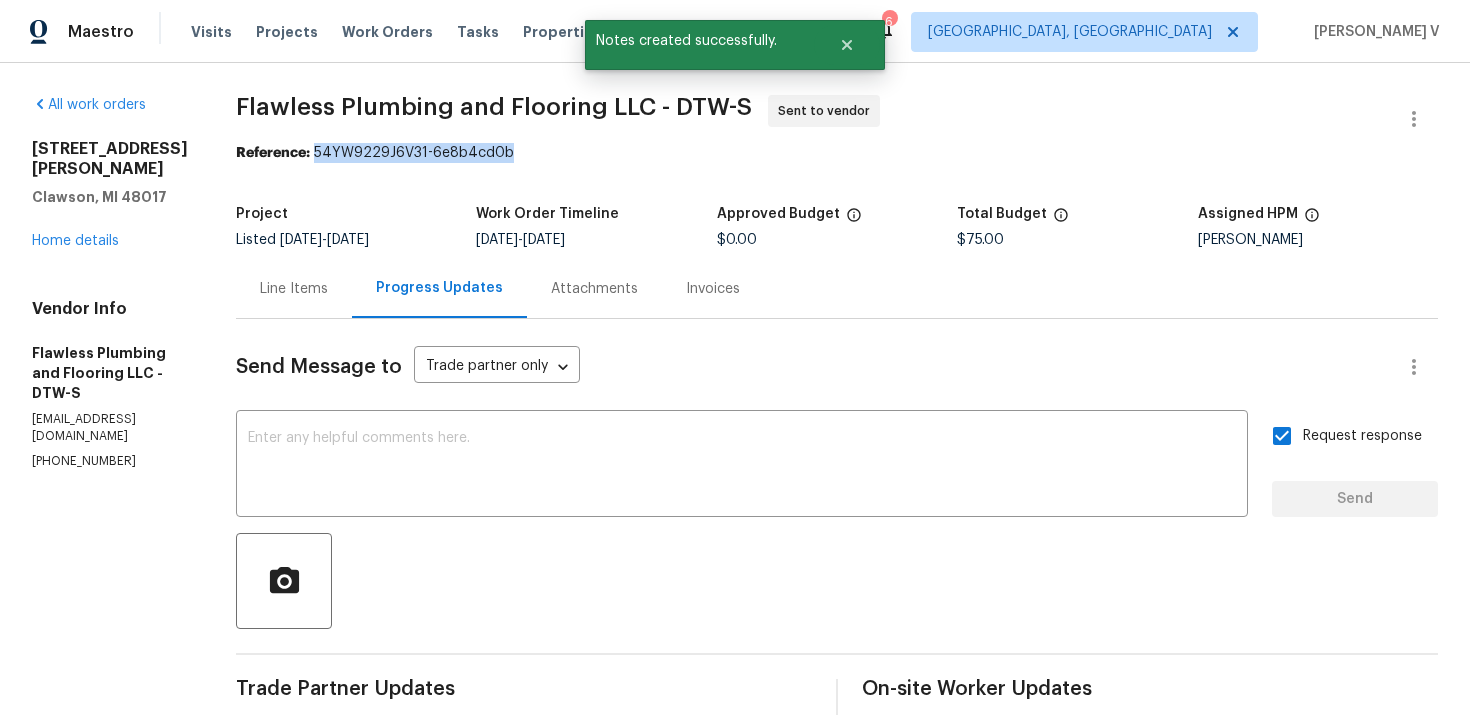 drag, startPoint x: 371, startPoint y: 154, endPoint x: 700, endPoint y: 154, distance: 329 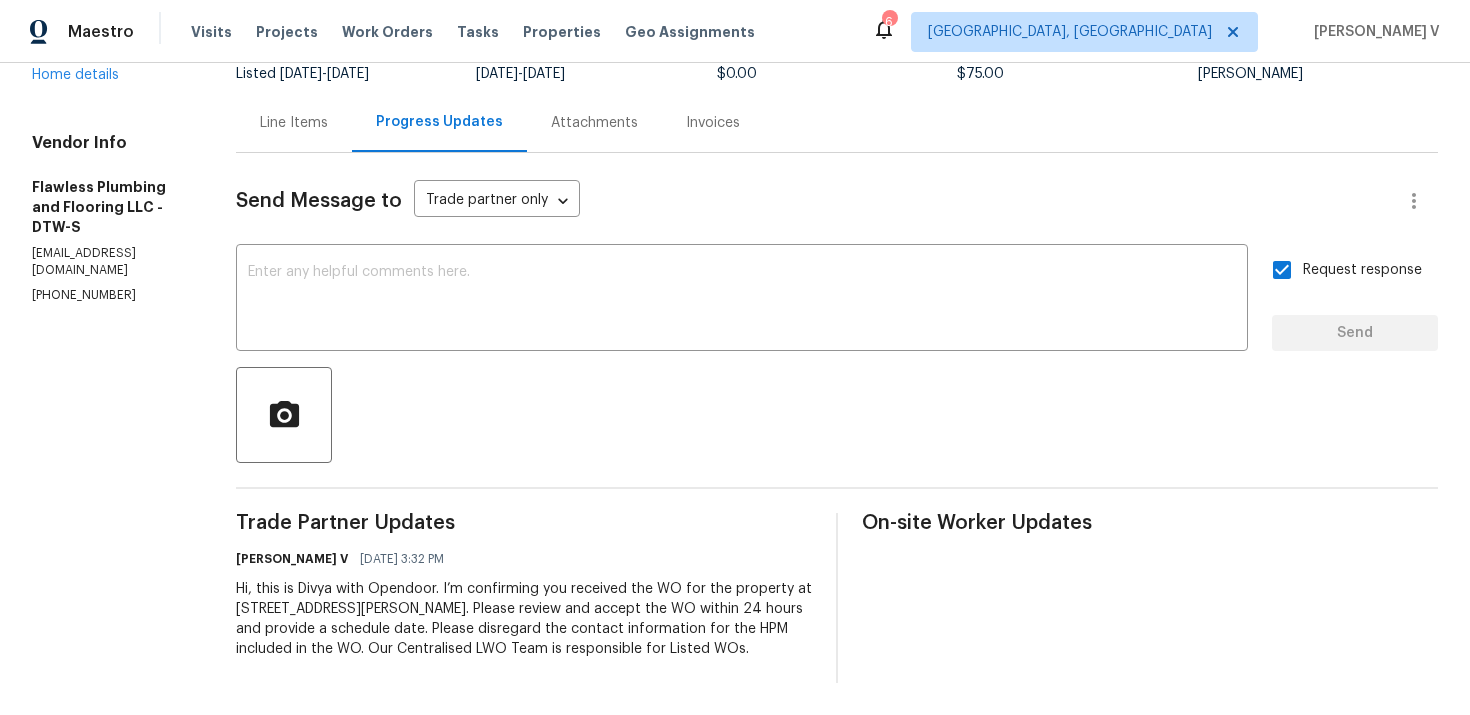 scroll, scrollTop: 0, scrollLeft: 0, axis: both 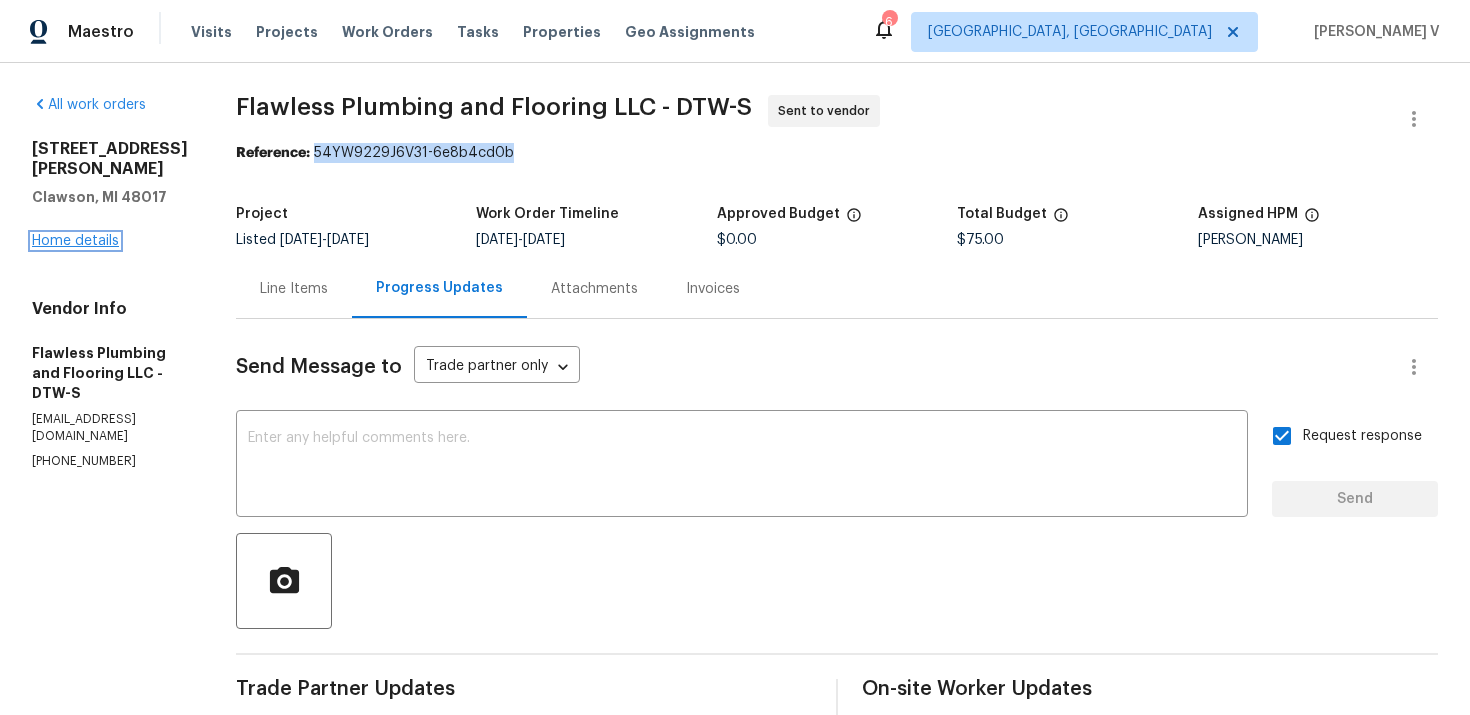 click on "Home details" at bounding box center [75, 241] 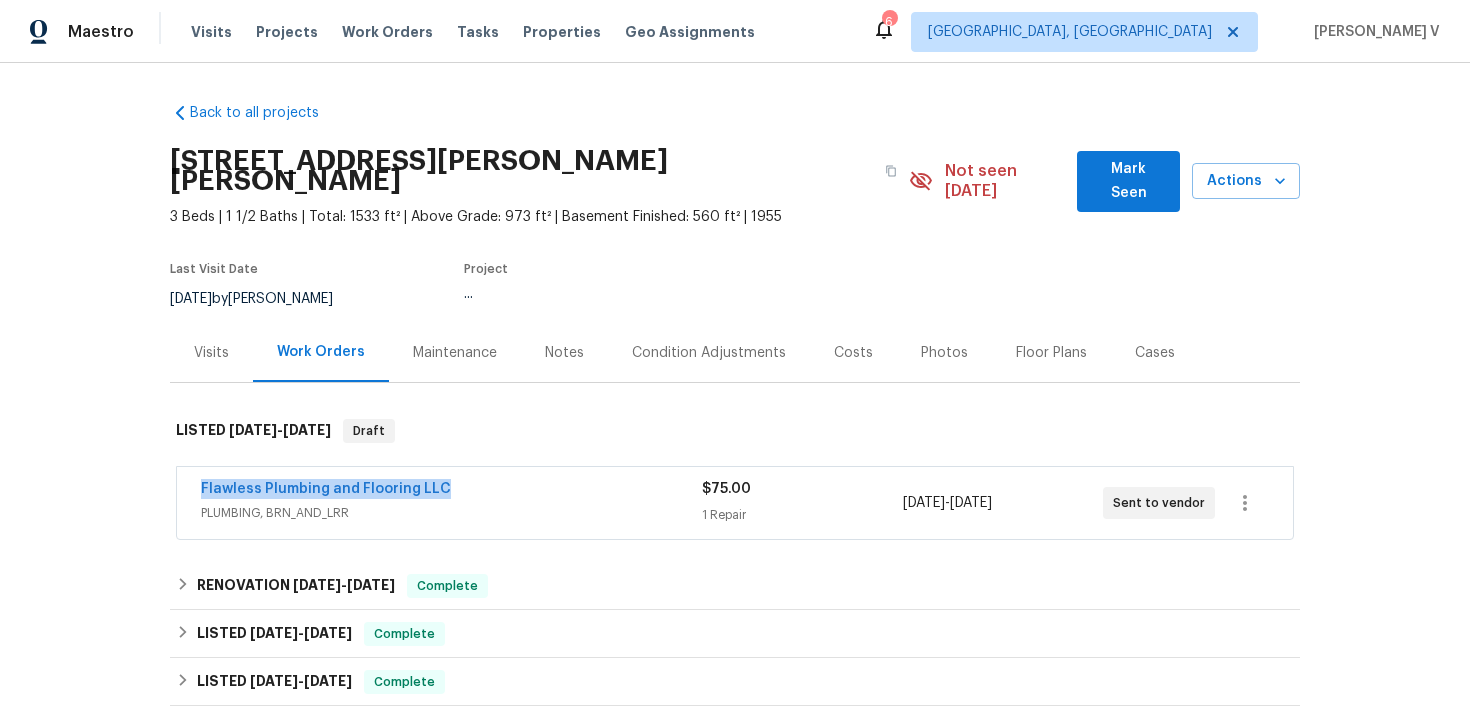 drag, startPoint x: 190, startPoint y: 467, endPoint x: 670, endPoint y: 467, distance: 480 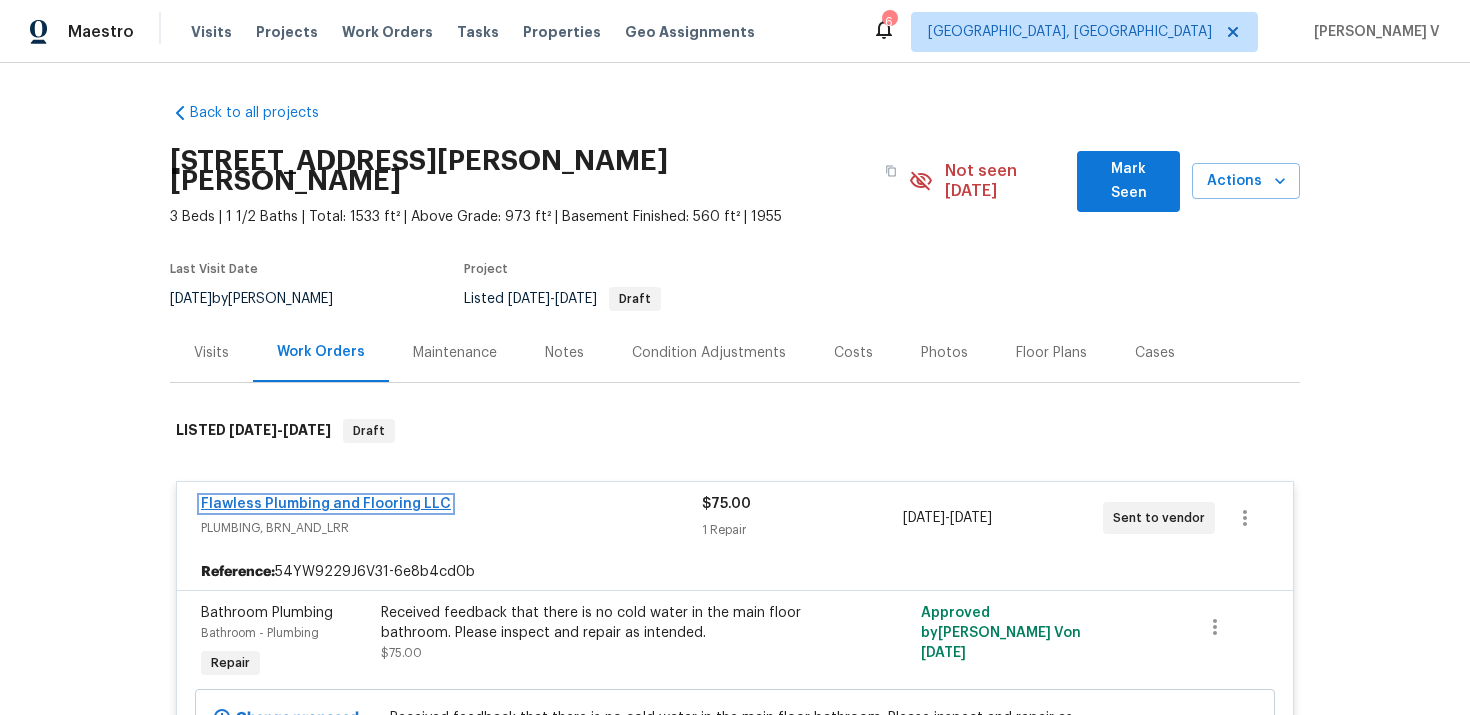 click on "Flawless Plumbing and Flooring LLC" at bounding box center (326, 504) 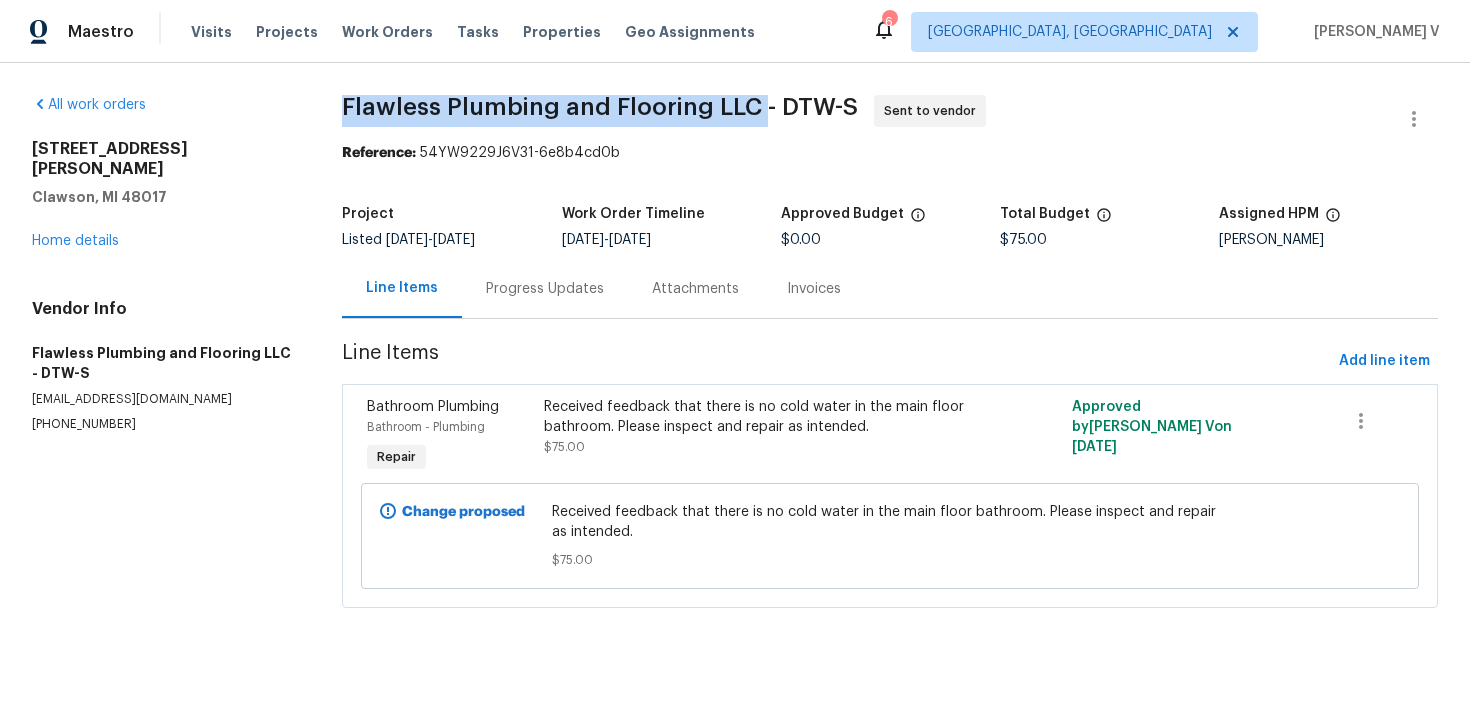 drag, startPoint x: 342, startPoint y: 100, endPoint x: 758, endPoint y: 107, distance: 416.0589 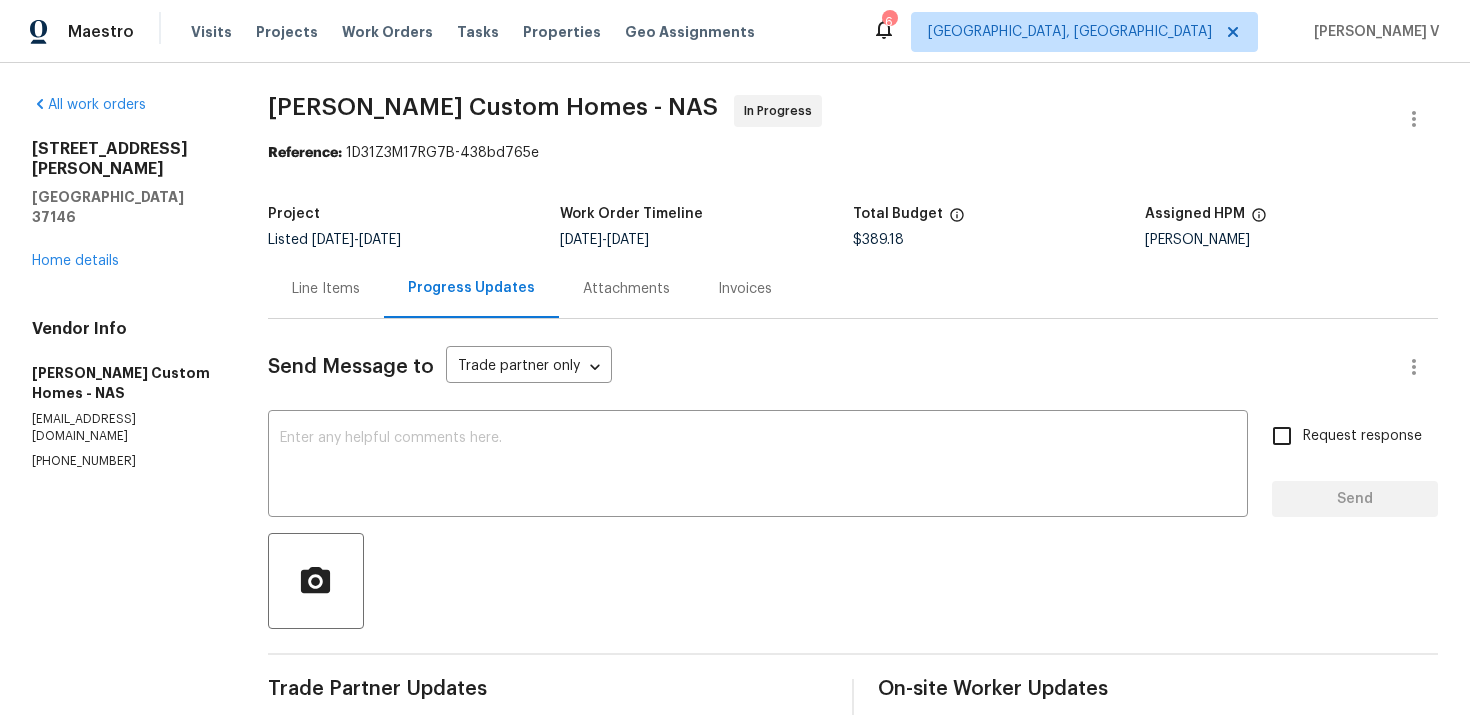 scroll, scrollTop: 0, scrollLeft: 0, axis: both 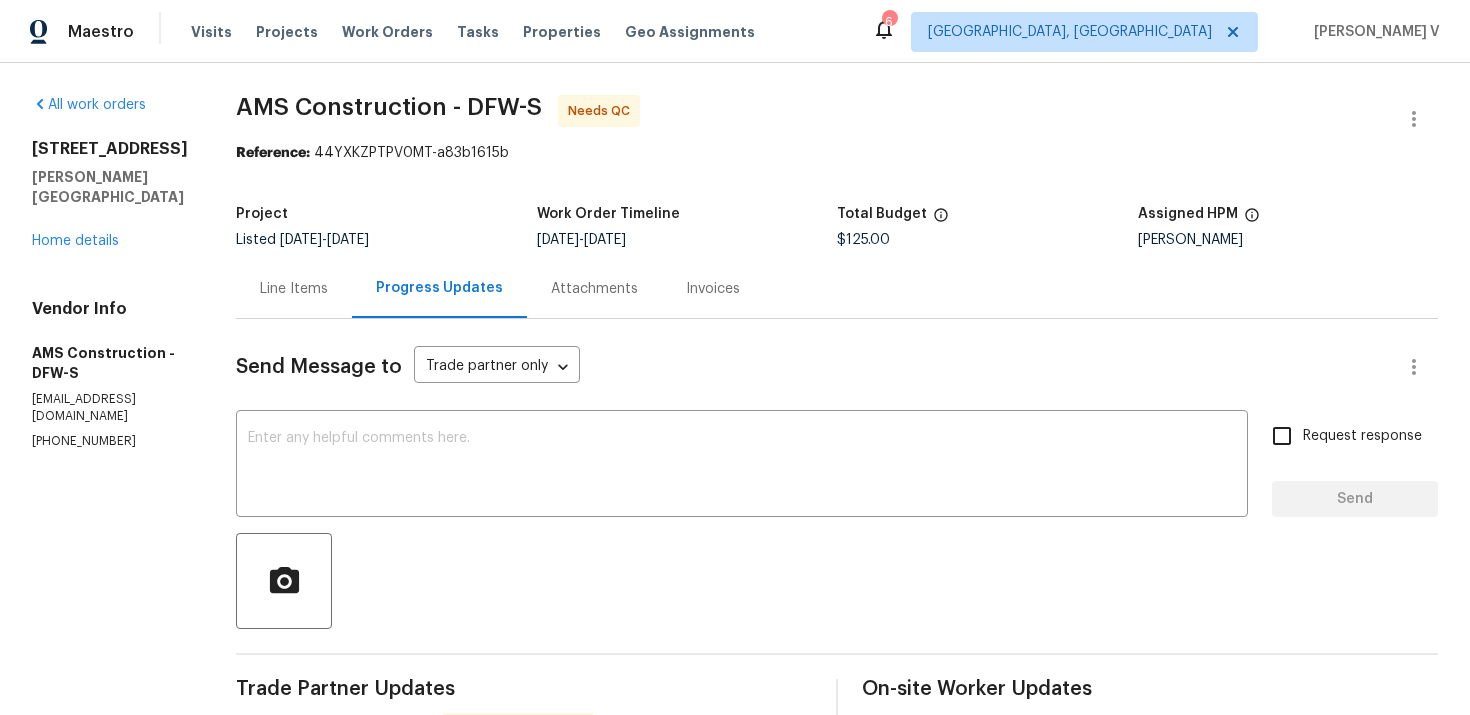 click on "Line Items" at bounding box center [294, 288] 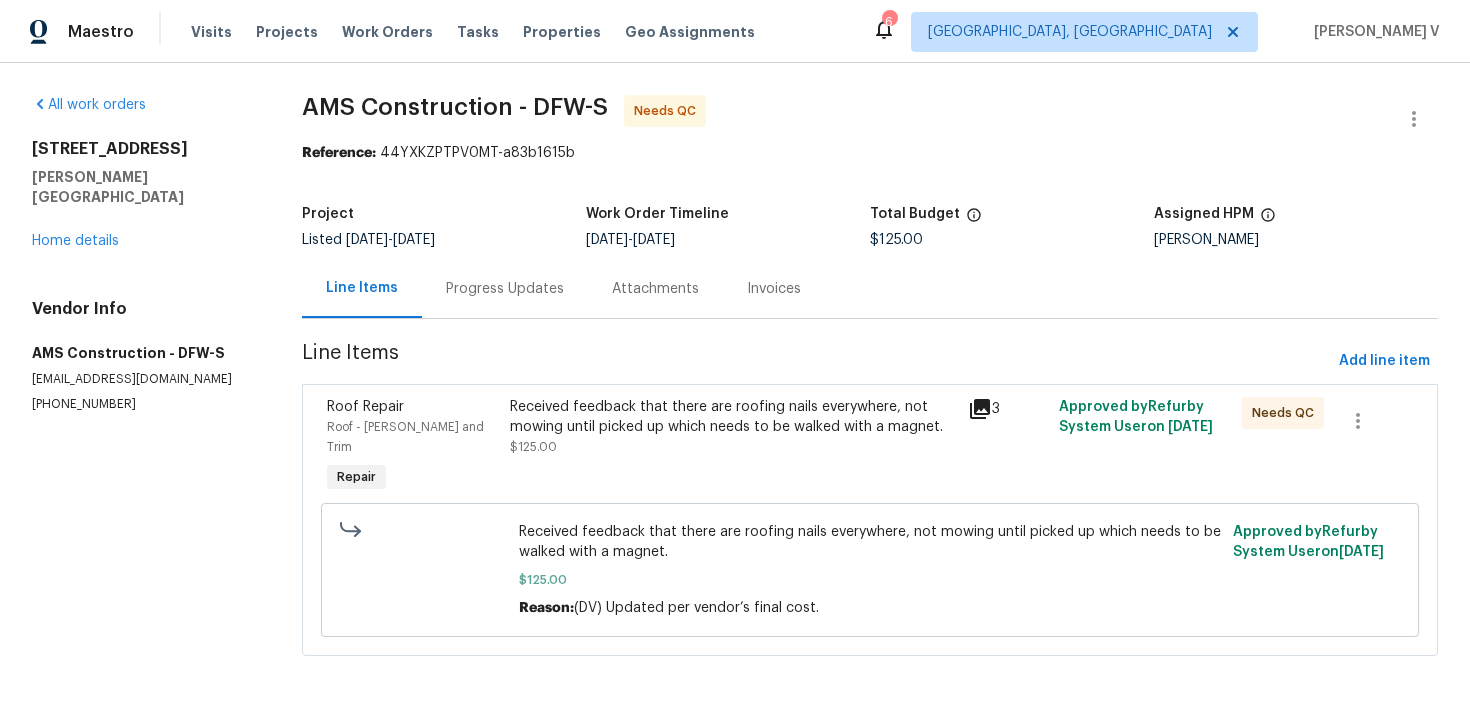 click on "Received feedback that there are roofing nails everywhere, not mowing until picked up which needs to be walked with a magnet. $125.00" at bounding box center (732, 447) 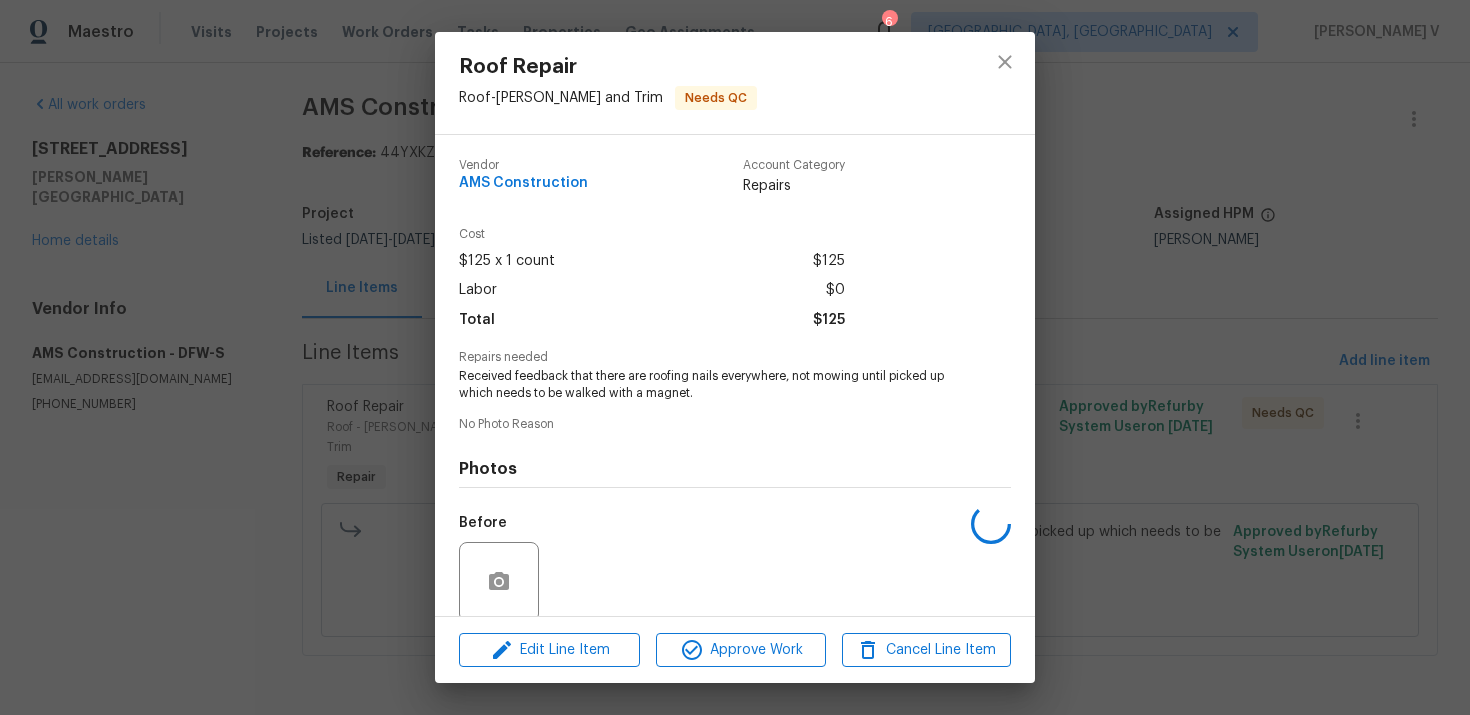 scroll, scrollTop: 155, scrollLeft: 0, axis: vertical 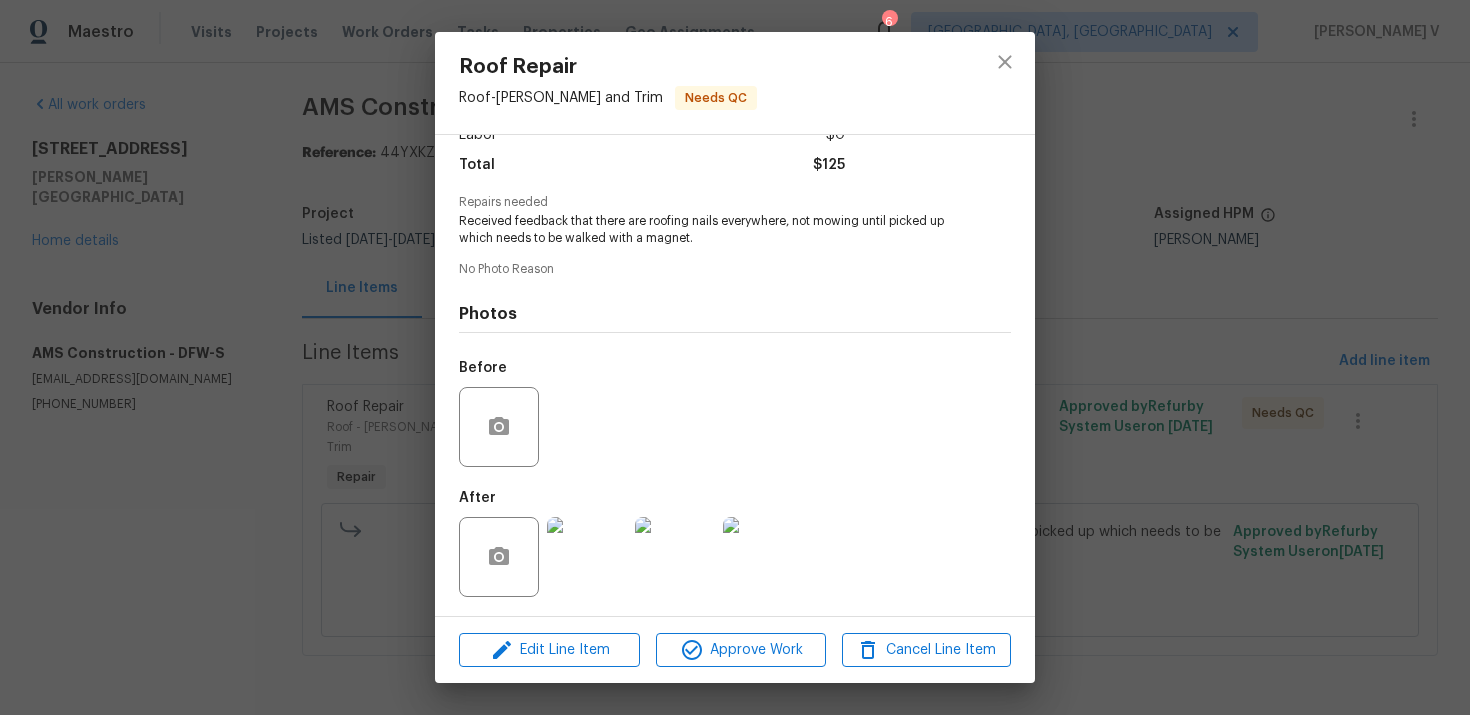 click at bounding box center (587, 557) 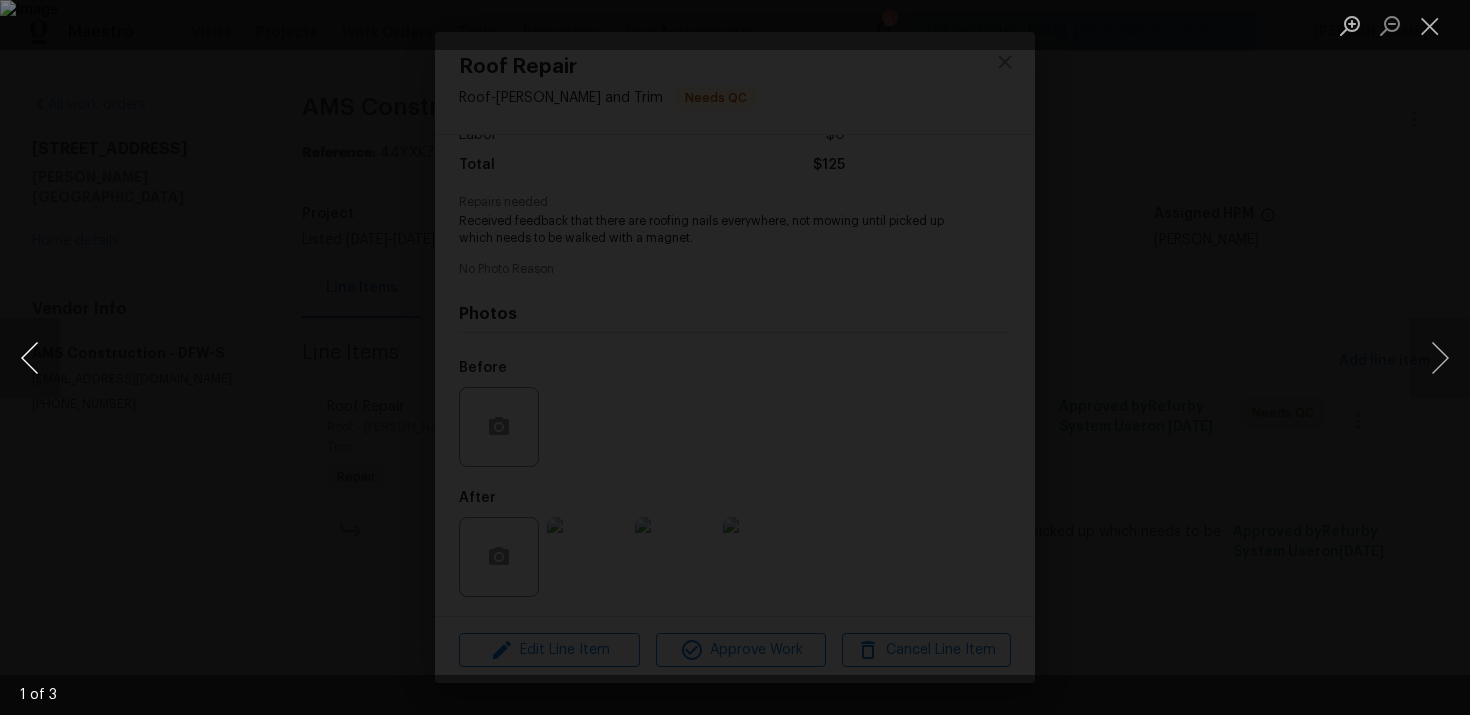 click at bounding box center (30, 358) 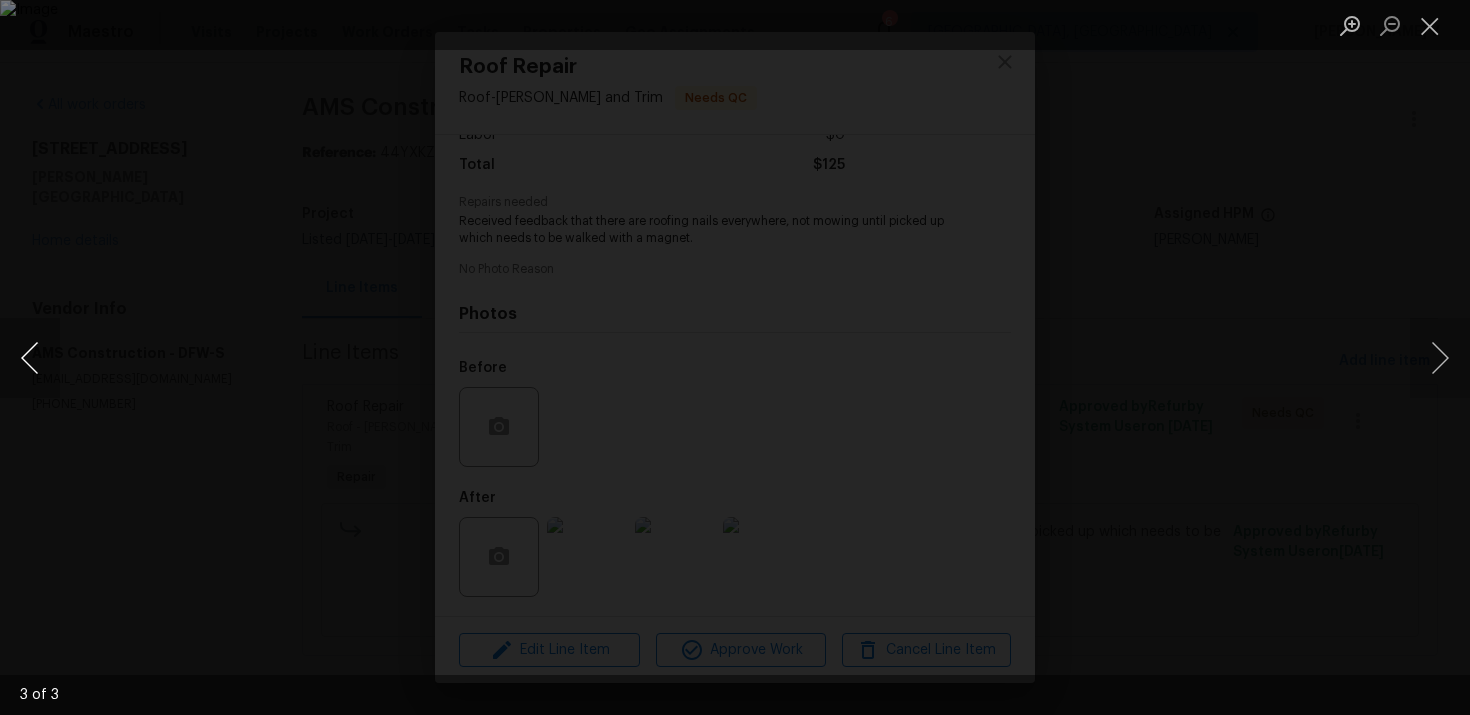 click at bounding box center (30, 358) 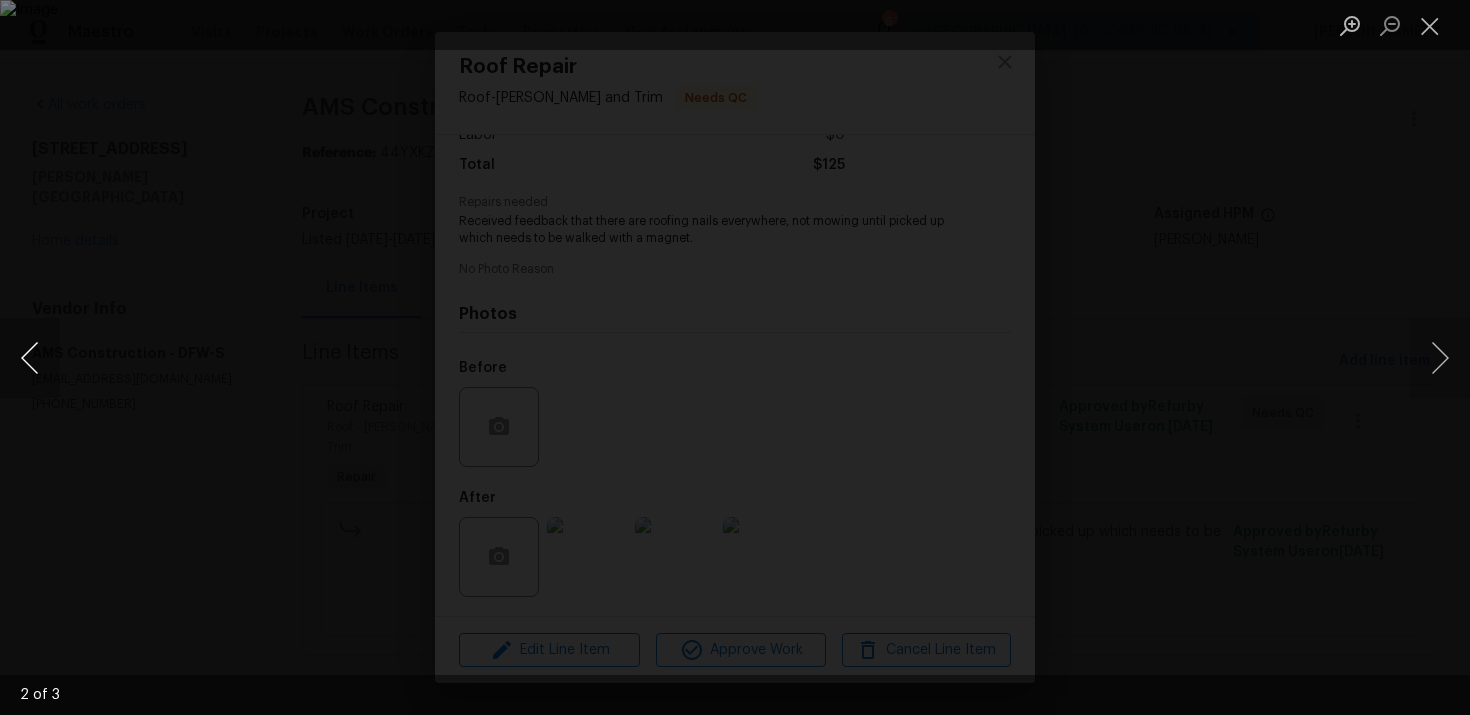 click at bounding box center (30, 358) 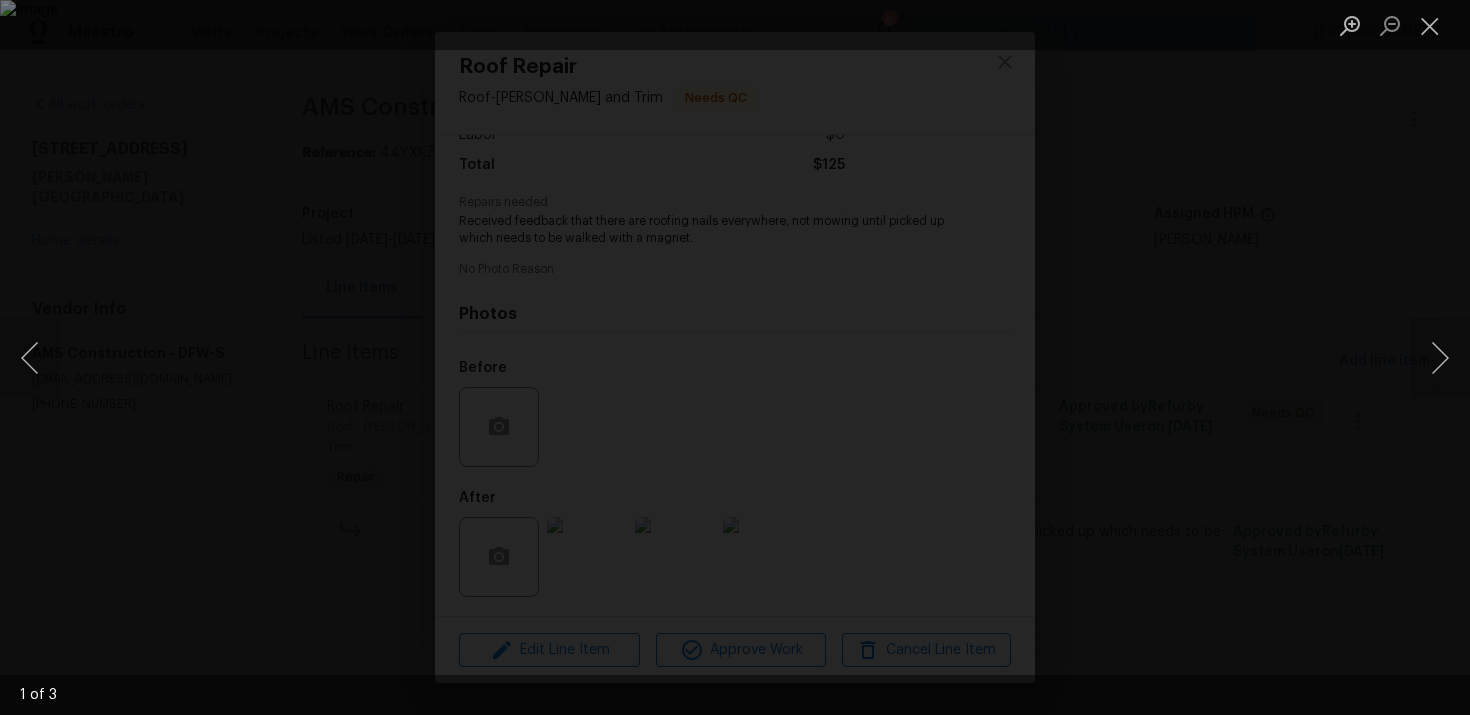 click at bounding box center [735, 357] 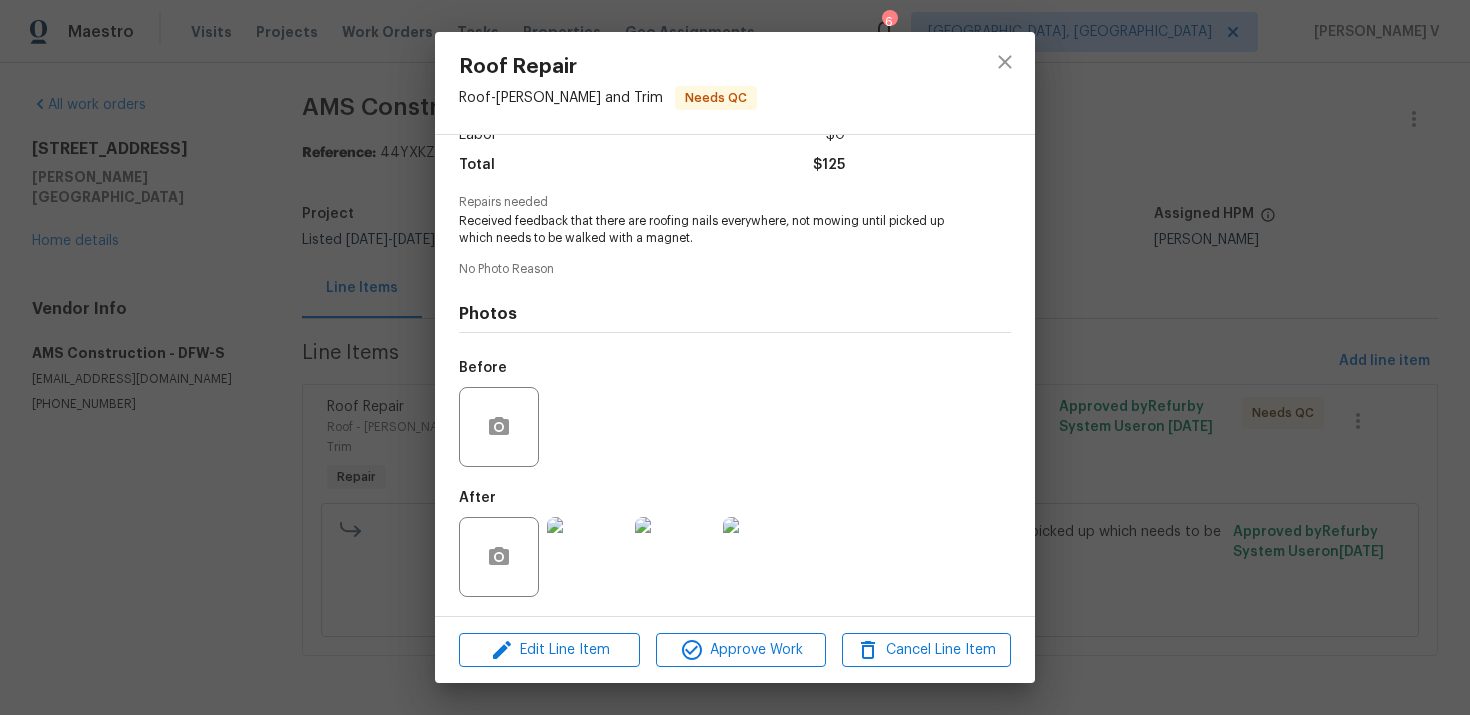 click at bounding box center [587, 557] 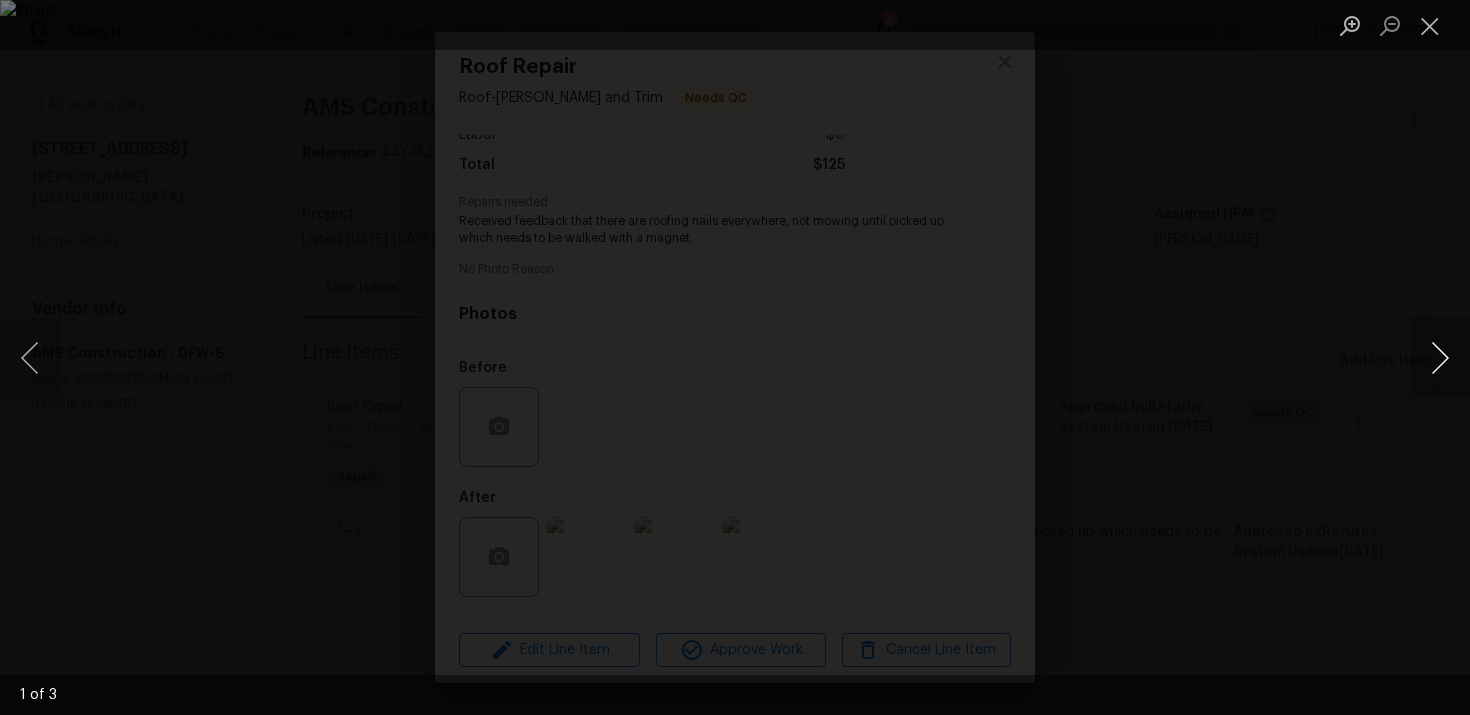 click at bounding box center [1440, 358] 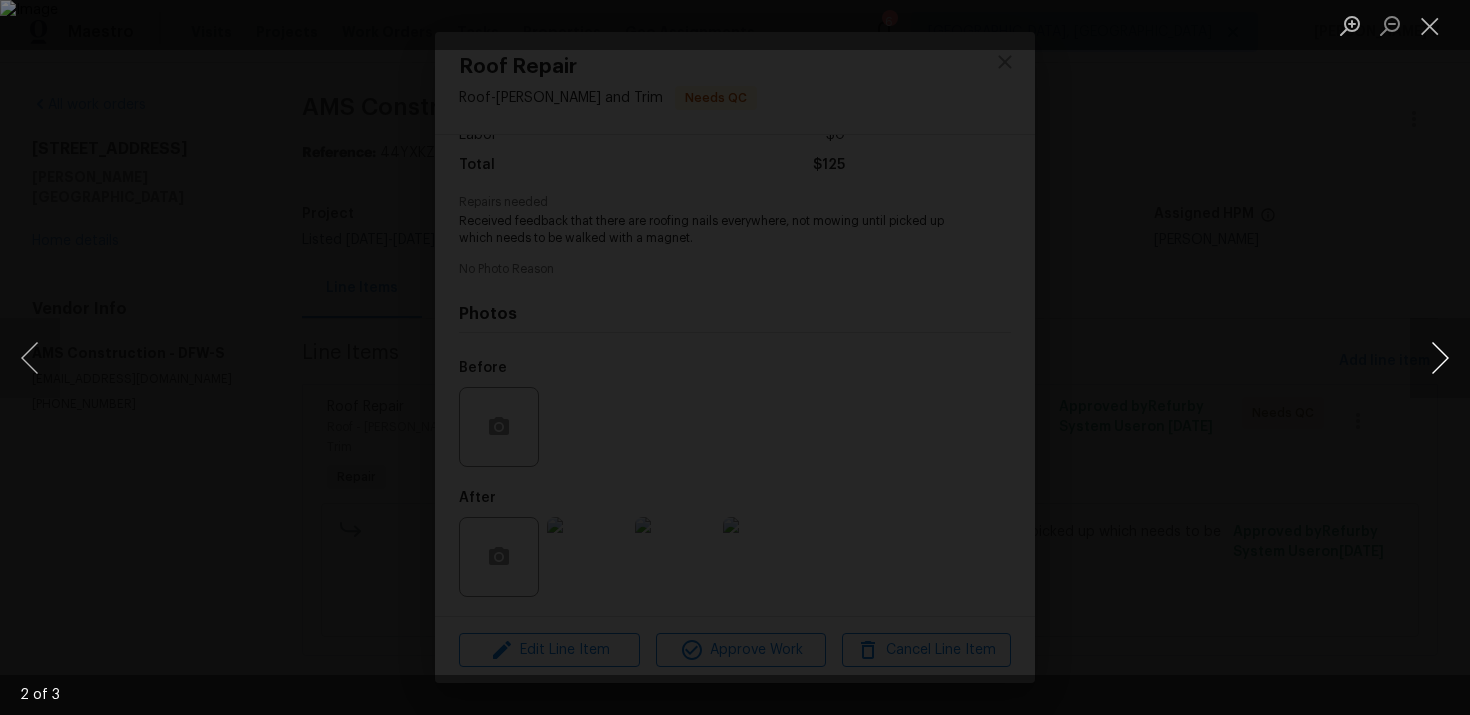 click at bounding box center (1440, 358) 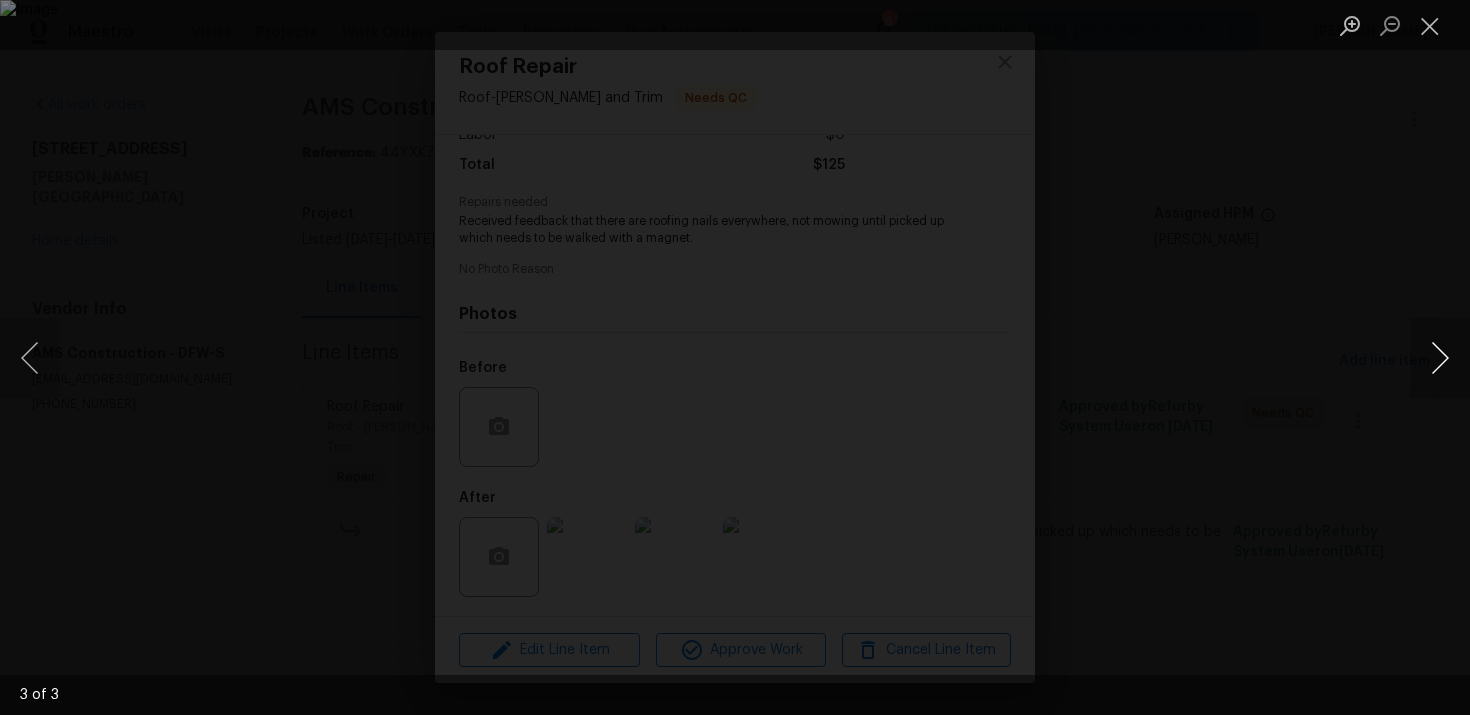 click at bounding box center [1440, 358] 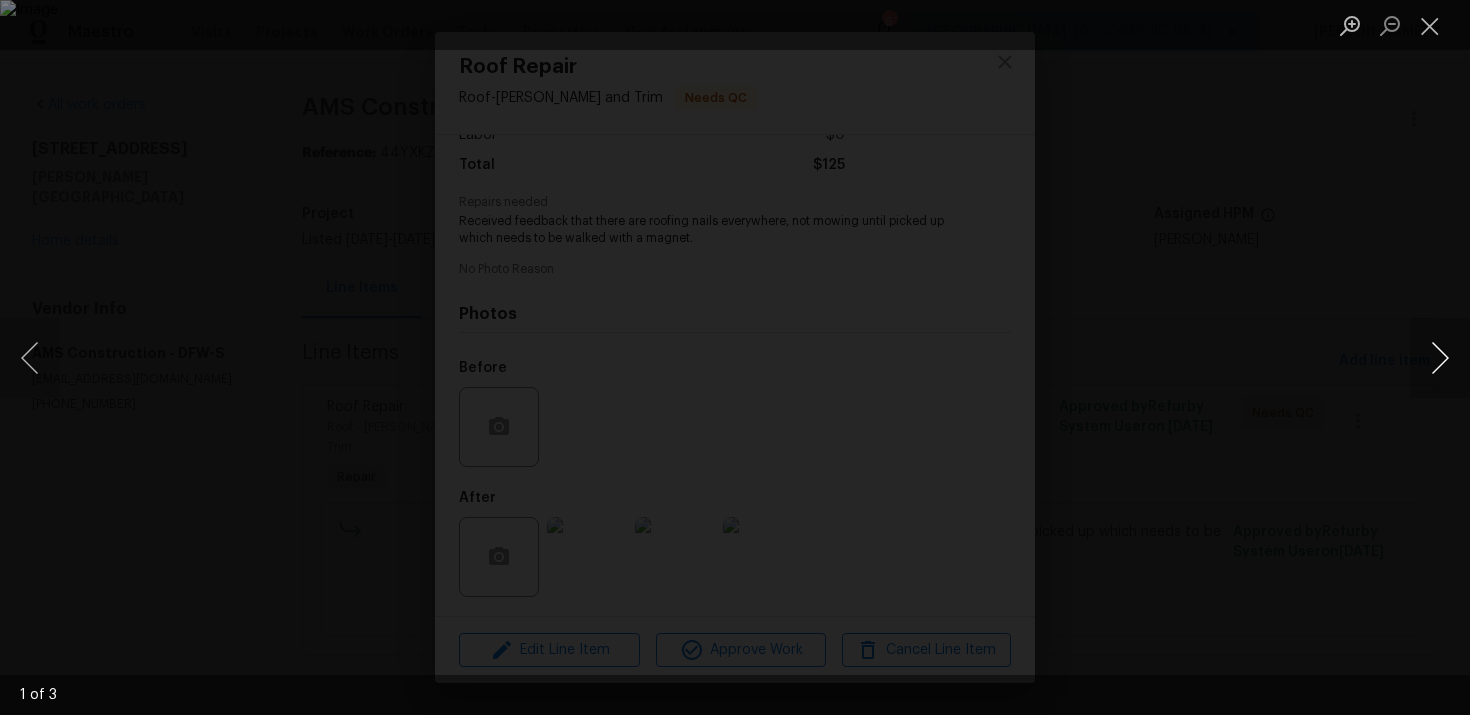 click at bounding box center [1440, 358] 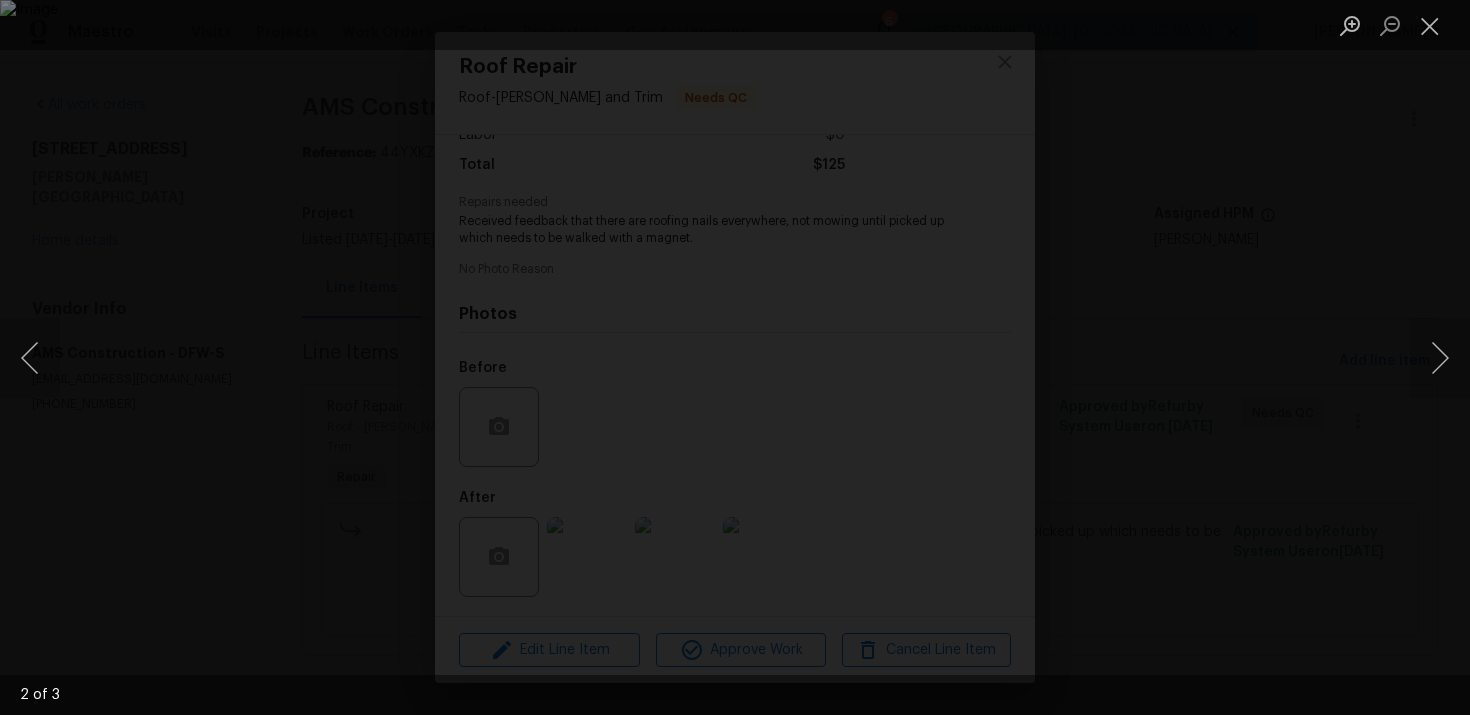 click at bounding box center [735, 357] 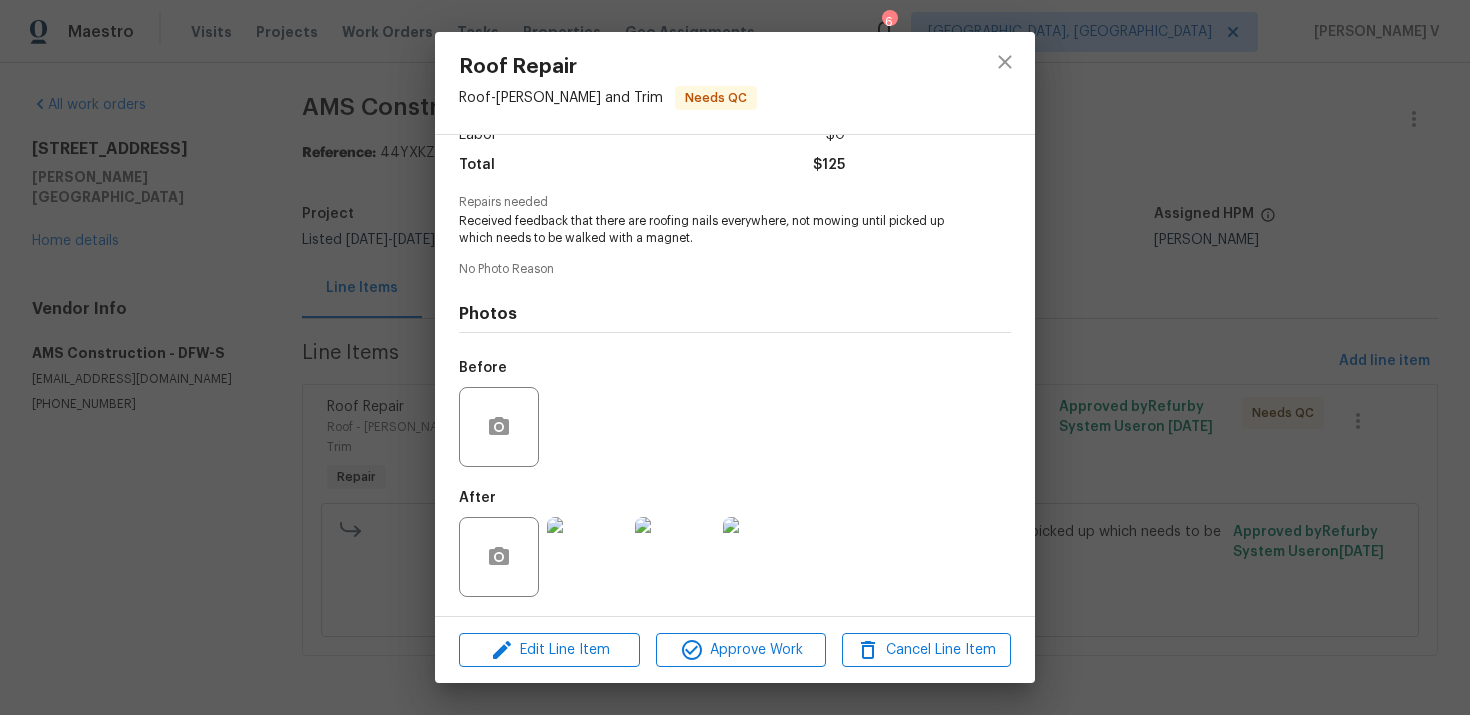 click on "Roof Repair Roof  -  [PERSON_NAME] and Trim Needs QC Vendor AMS Construction Account Category Repairs Cost $125 x 1 count $125 Labor $0 Total $125 Repairs needed Received feedback that there are roofing nails everywhere, not mowing until picked up which needs to be walked with a magnet. No Photo Reason   Photos Before After  Edit Line Item  Approve Work  Cancel Line Item" at bounding box center (735, 357) 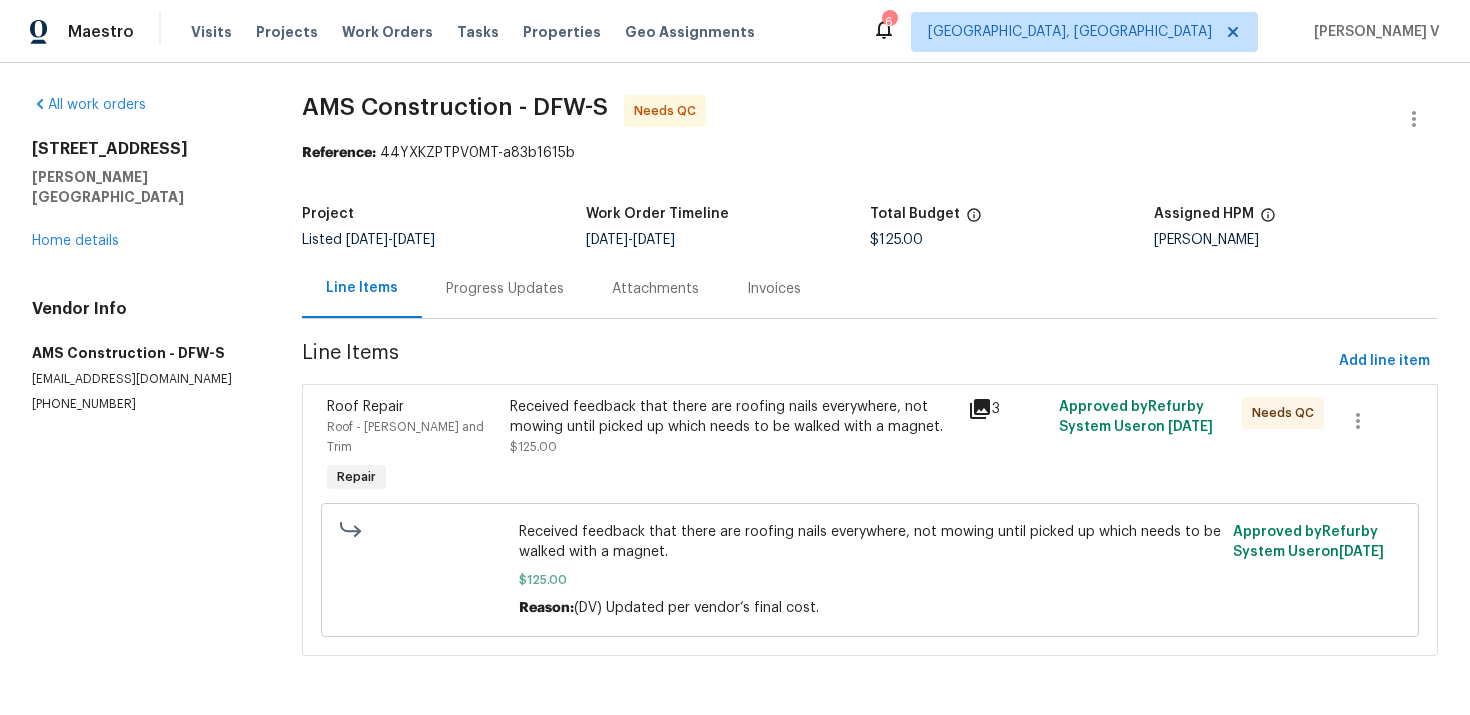 click on "Progress Updates" at bounding box center (505, 289) 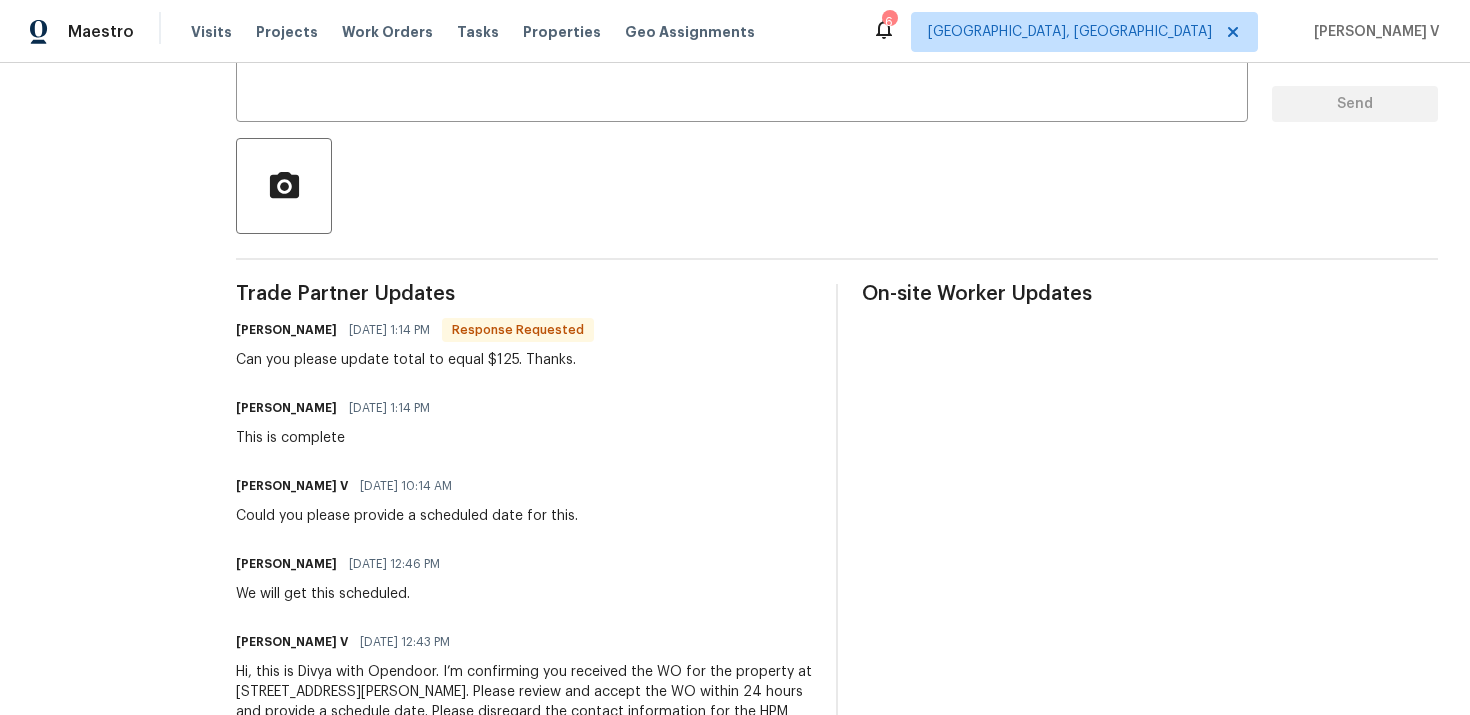 scroll, scrollTop: 0, scrollLeft: 0, axis: both 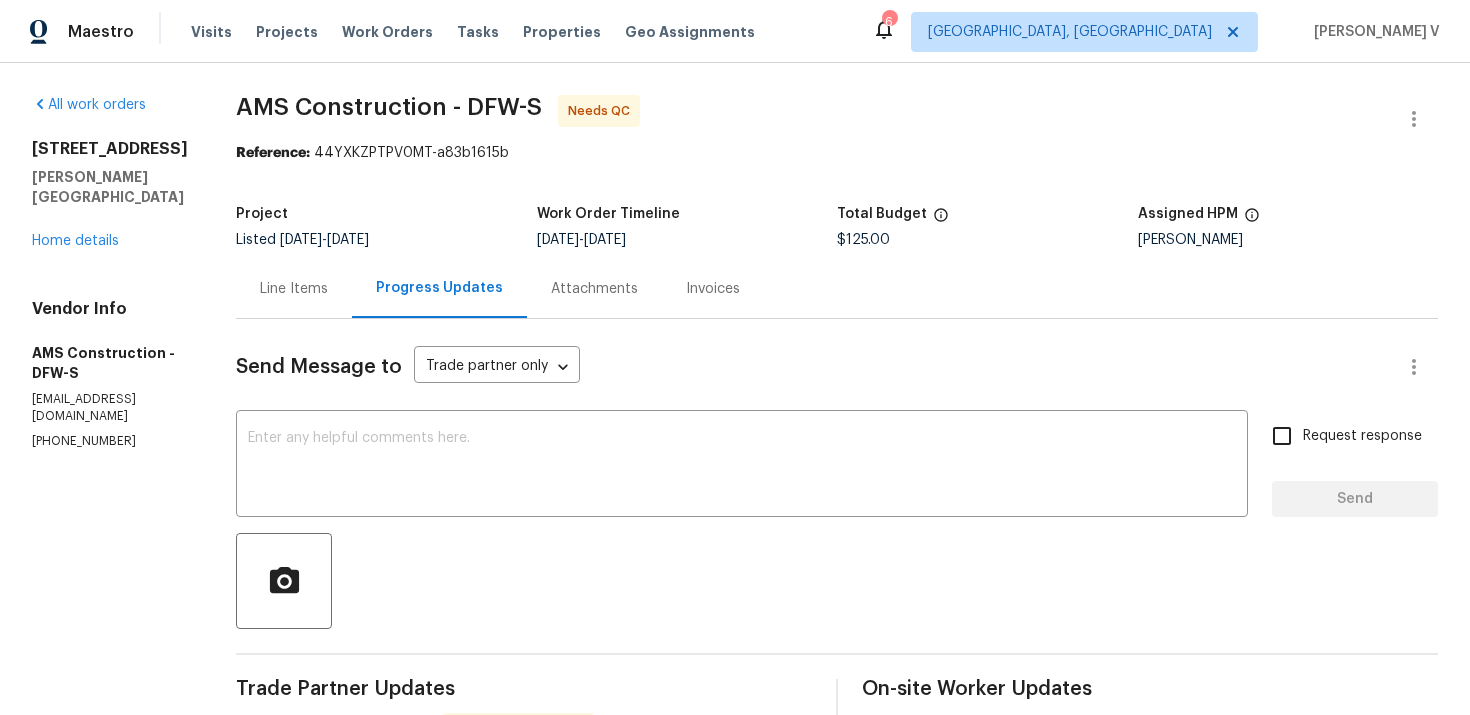 click on "Line Items" at bounding box center (294, 288) 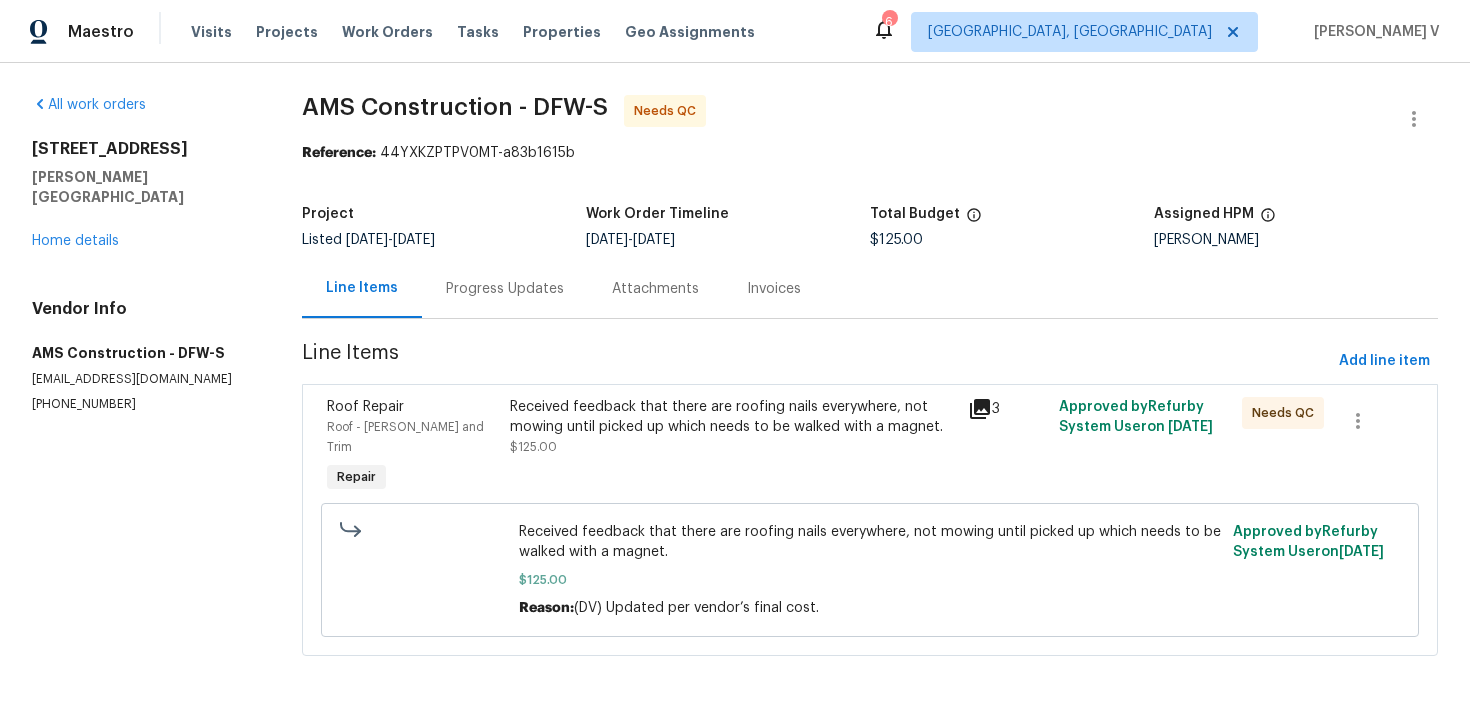 click on "Received feedback that there are roofing nails everywhere, not mowing until picked up which needs to be walked with a magnet." at bounding box center (732, 417) 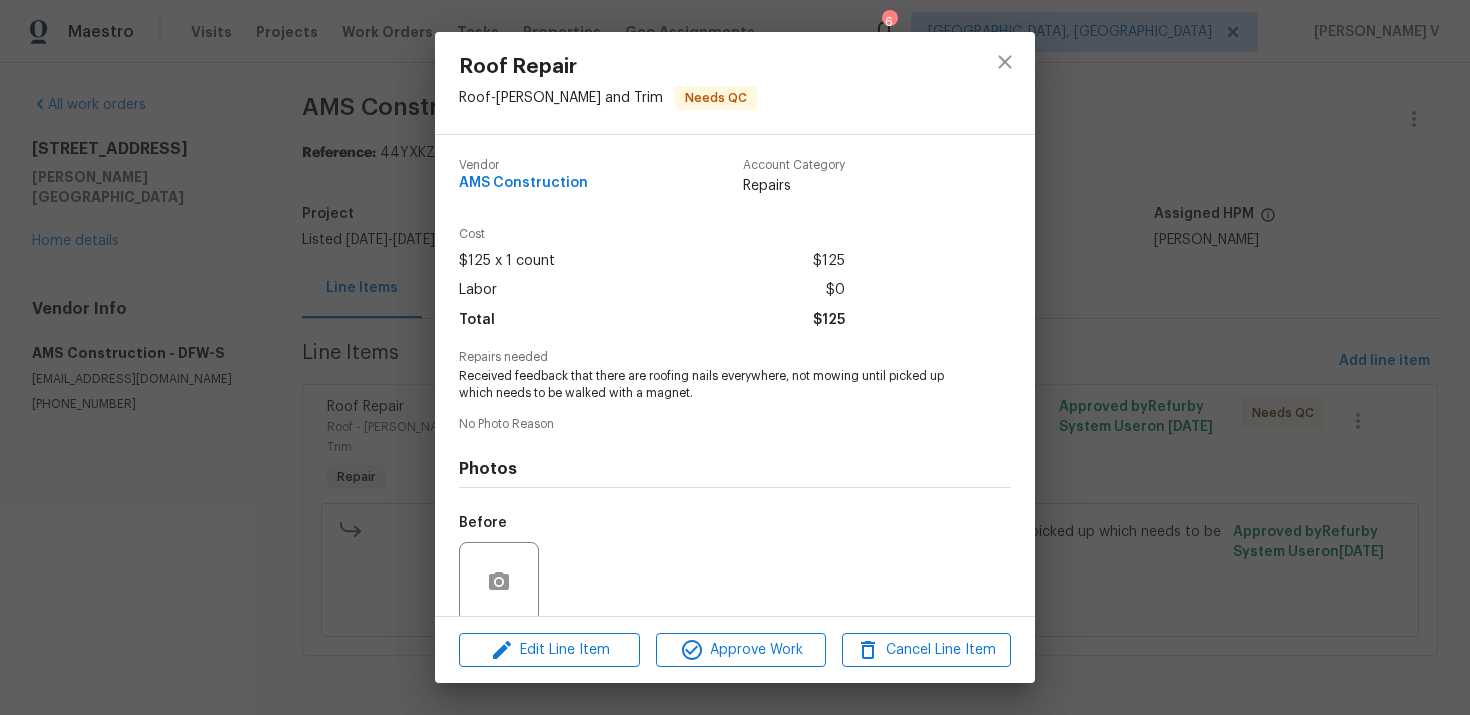 scroll, scrollTop: 155, scrollLeft: 0, axis: vertical 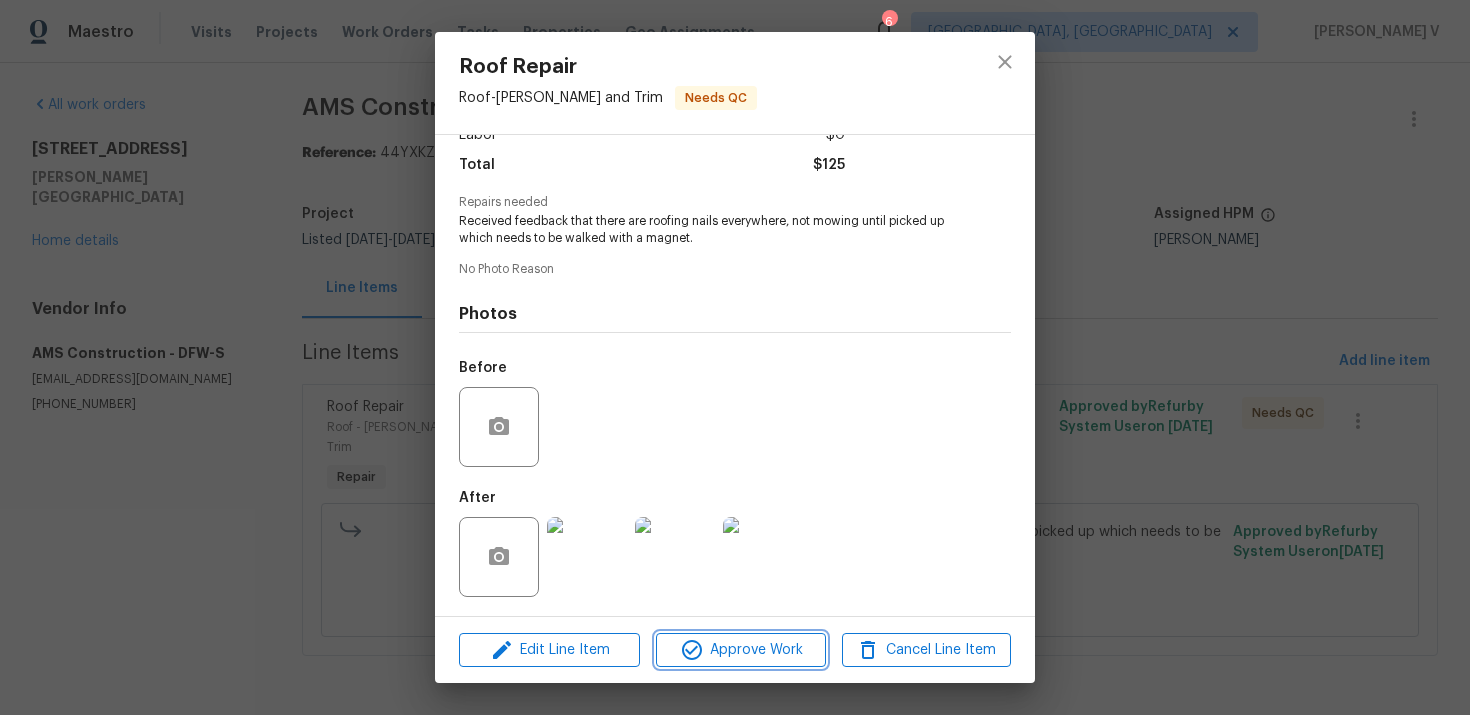 click 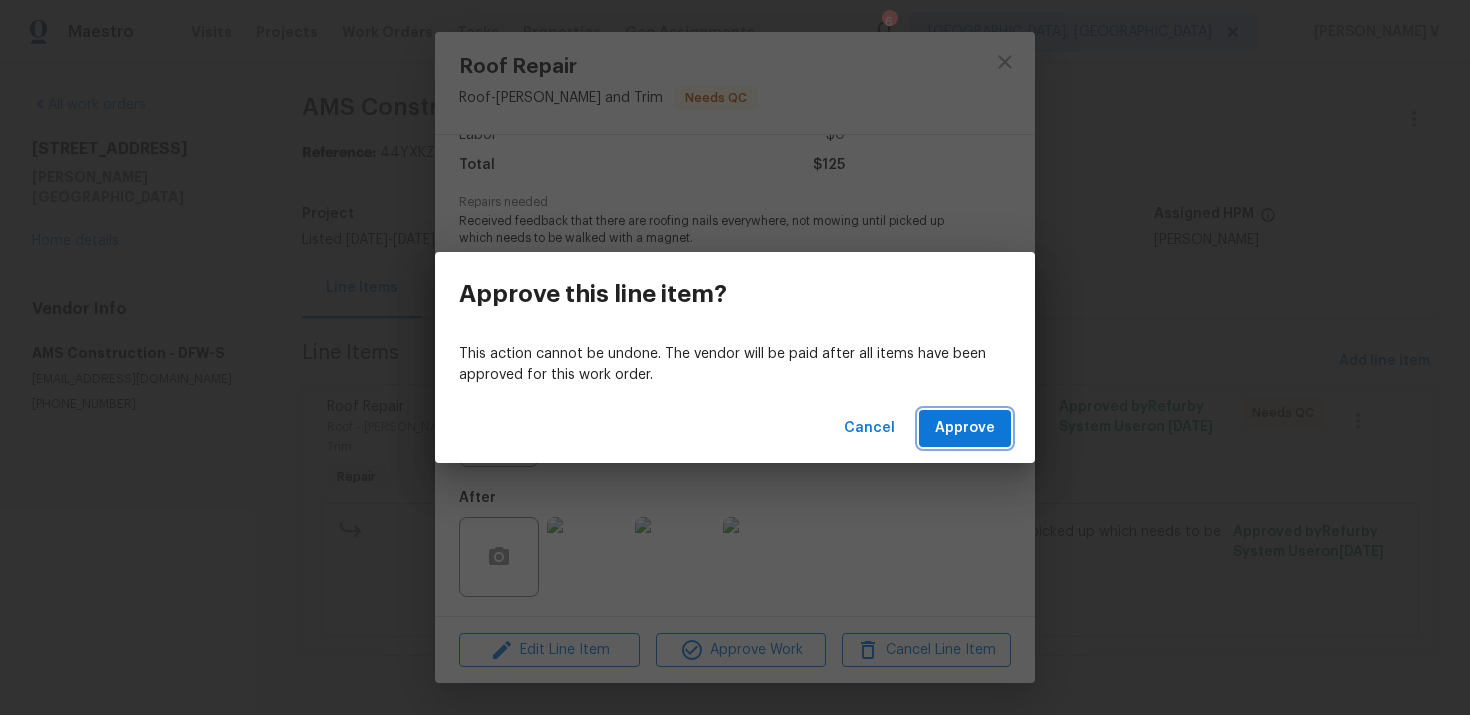 click on "Approve" at bounding box center [965, 428] 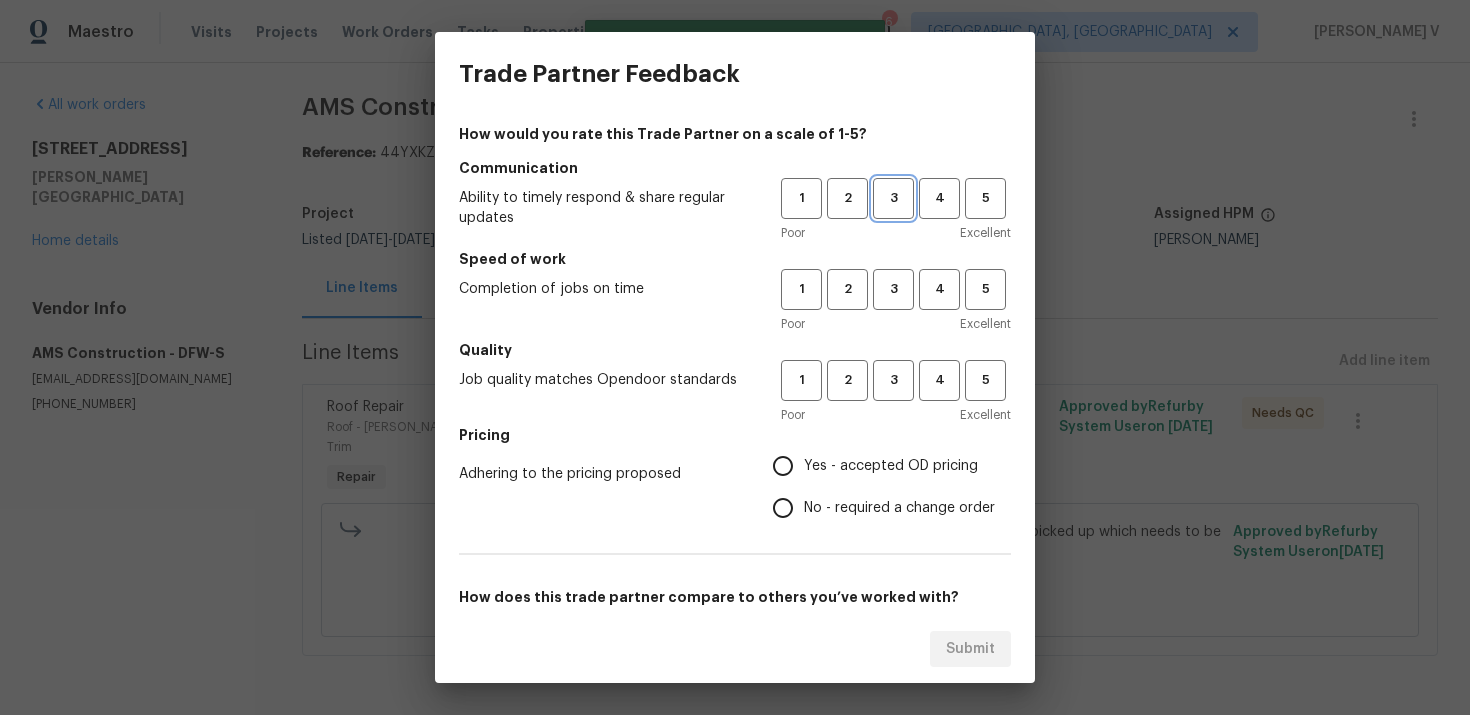 click on "3" at bounding box center (893, 198) 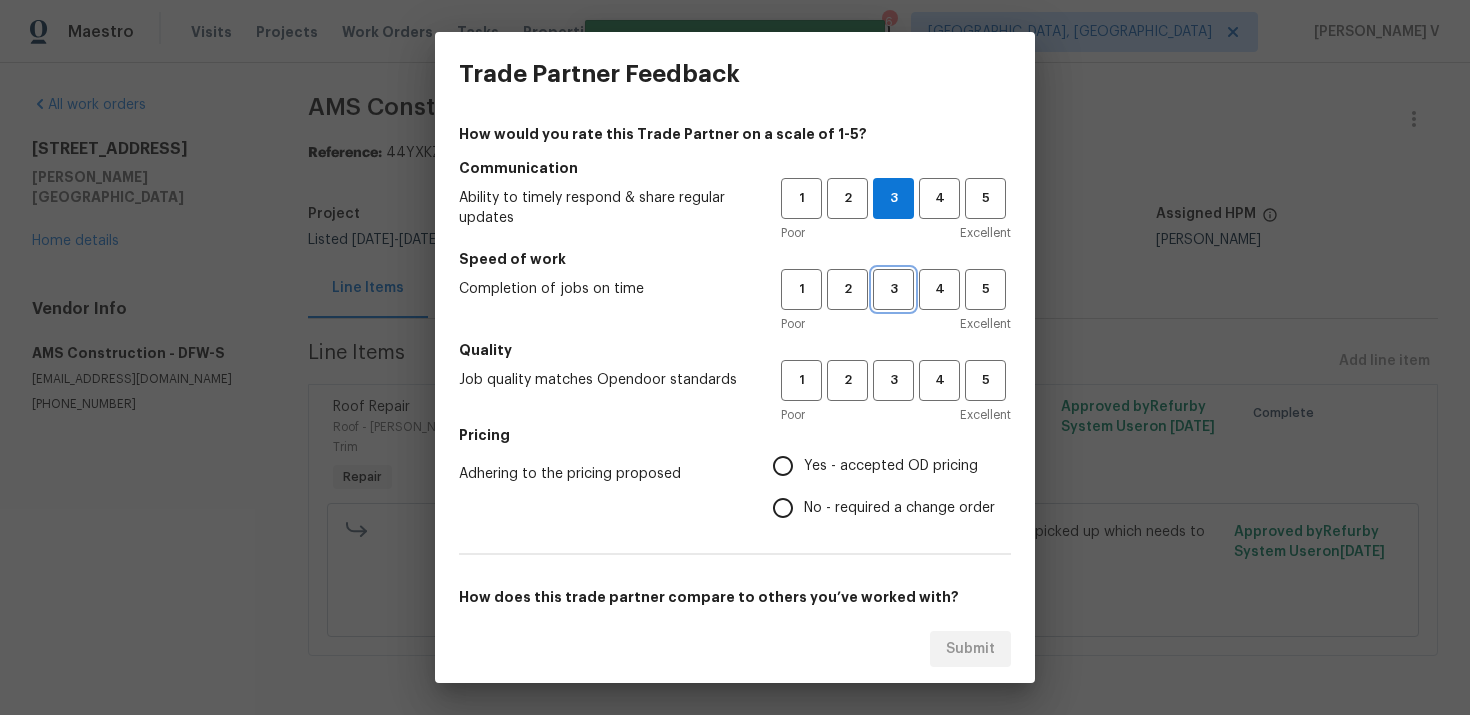 click on "3" at bounding box center (893, 289) 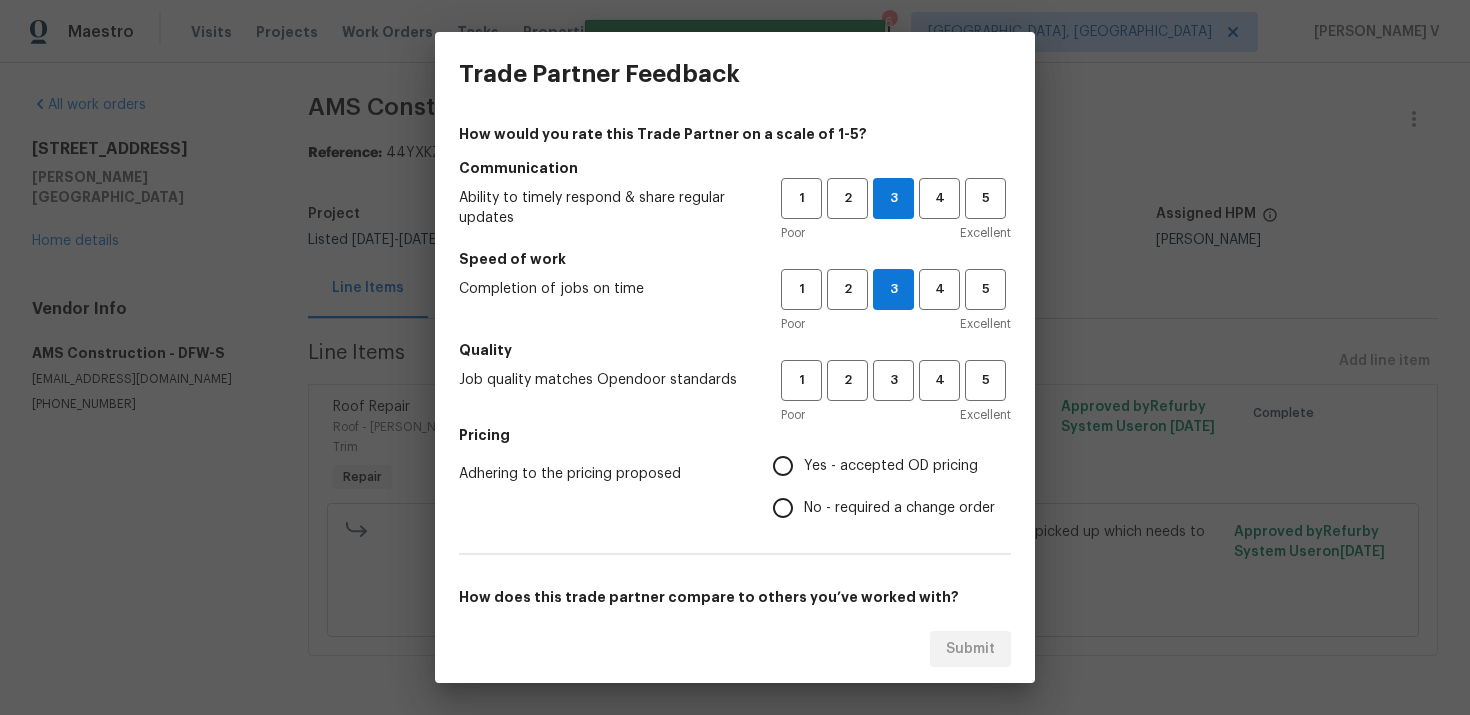 click on "Poor Excellent" at bounding box center [896, 415] 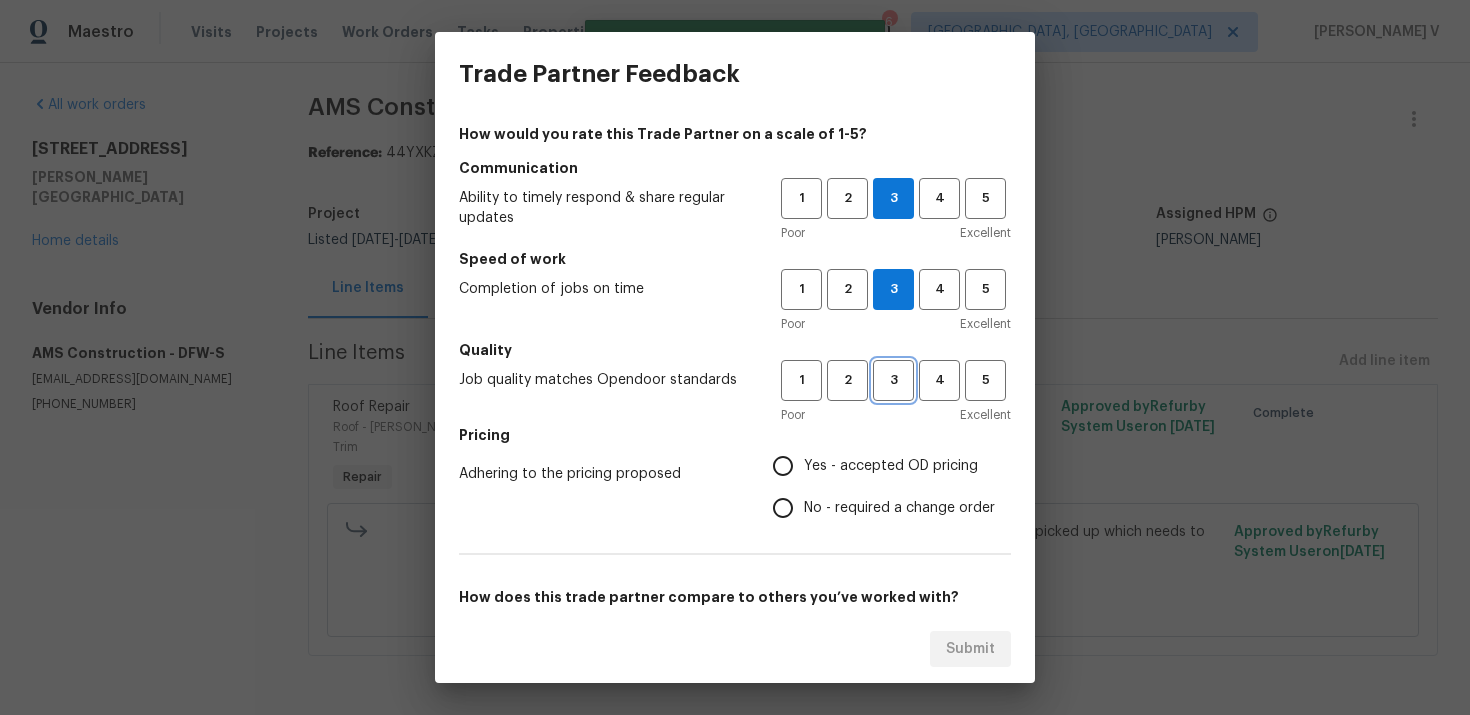 click on "3" at bounding box center [893, 380] 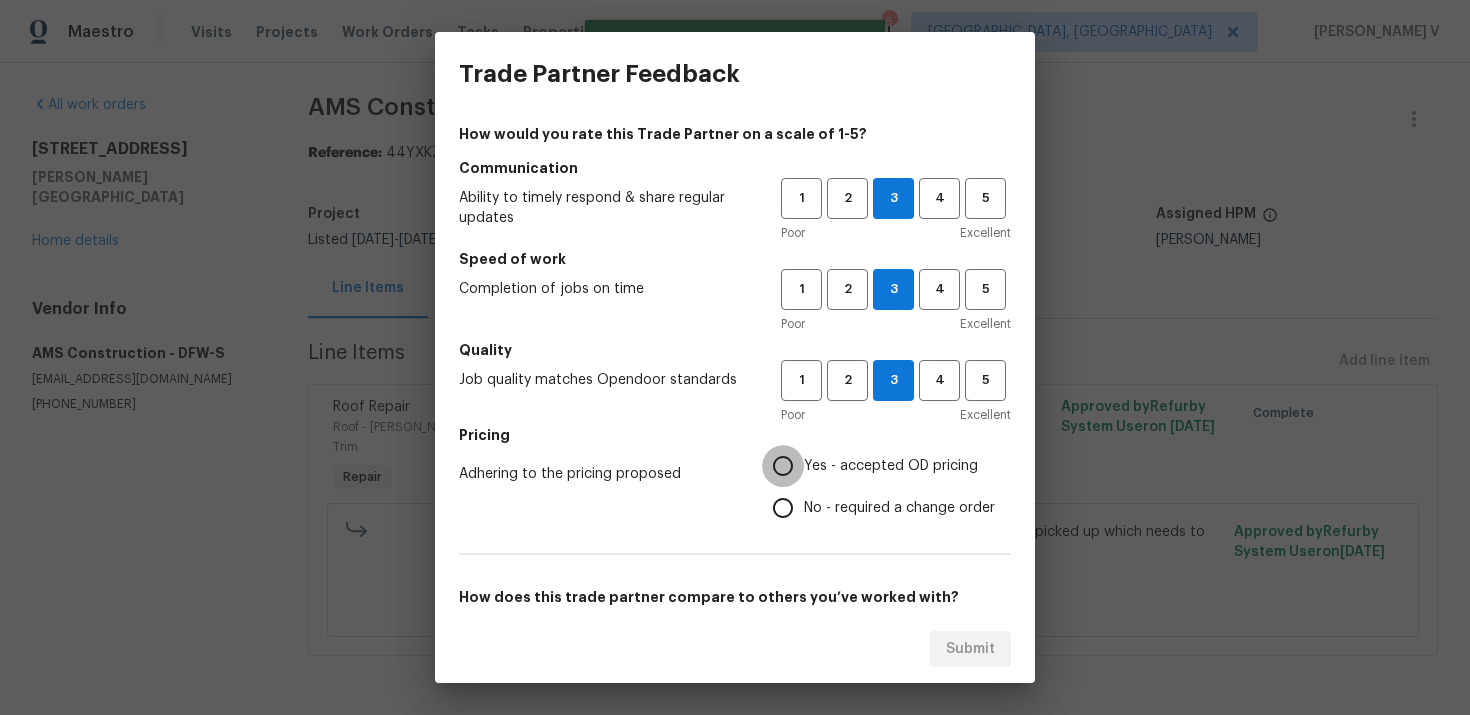 click on "Yes - accepted OD pricing" at bounding box center [783, 466] 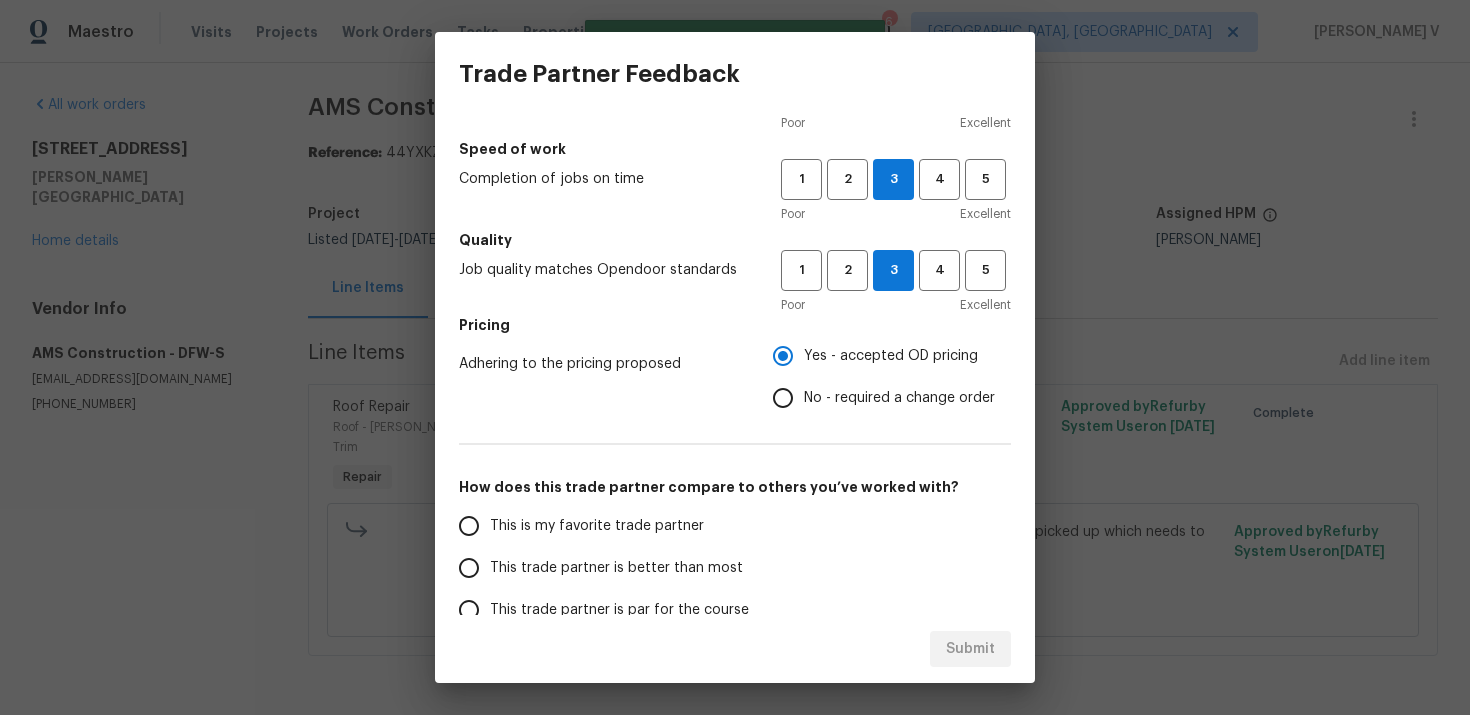 scroll, scrollTop: 123, scrollLeft: 0, axis: vertical 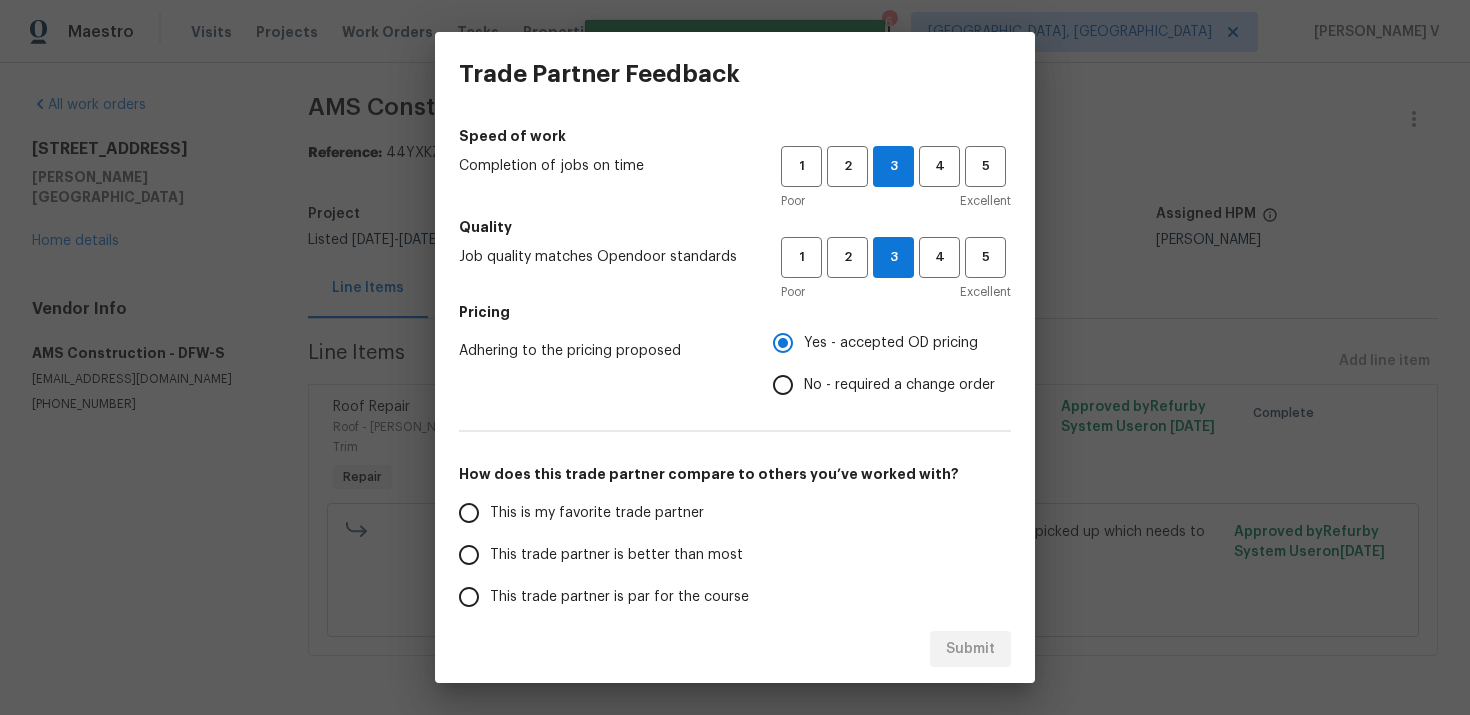 click on "This trade partner is better than most" at bounding box center [616, 555] 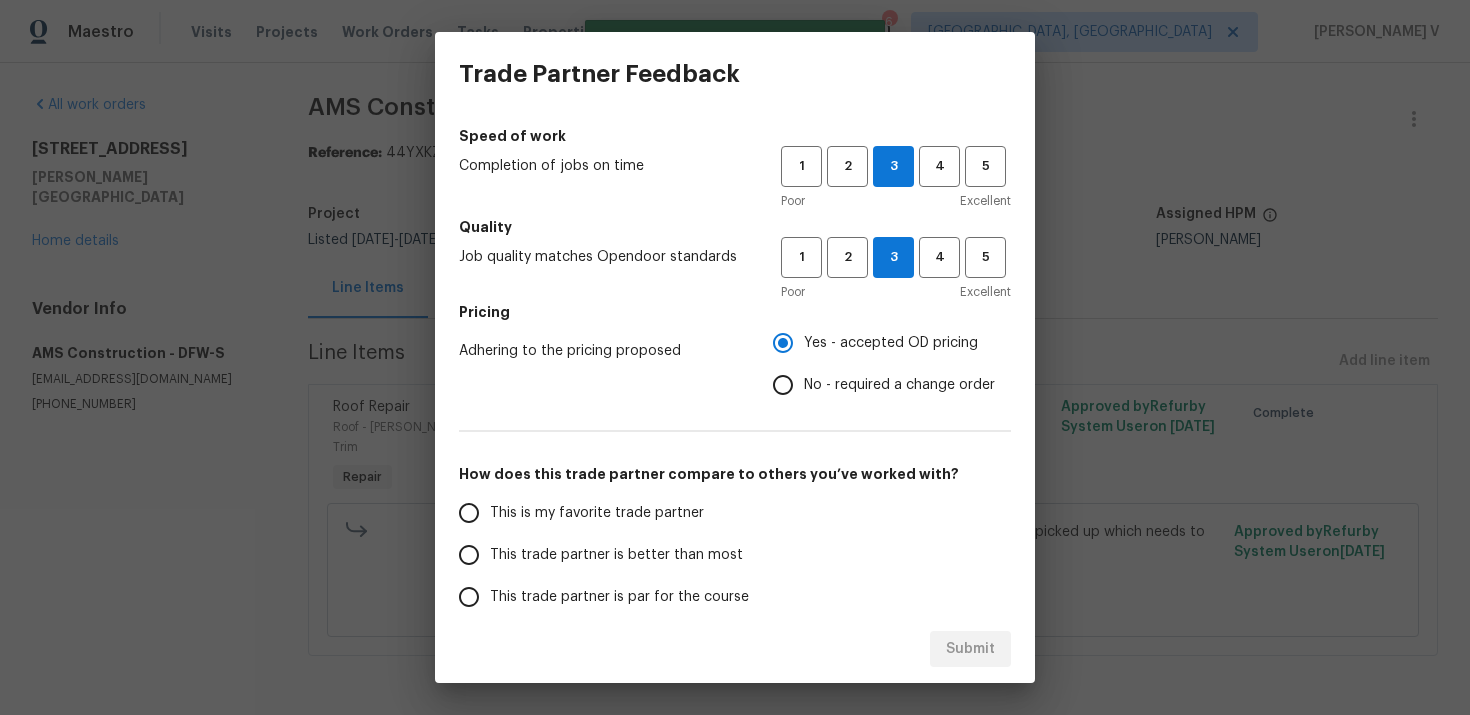 click on "This trade partner is better than most" at bounding box center [469, 555] 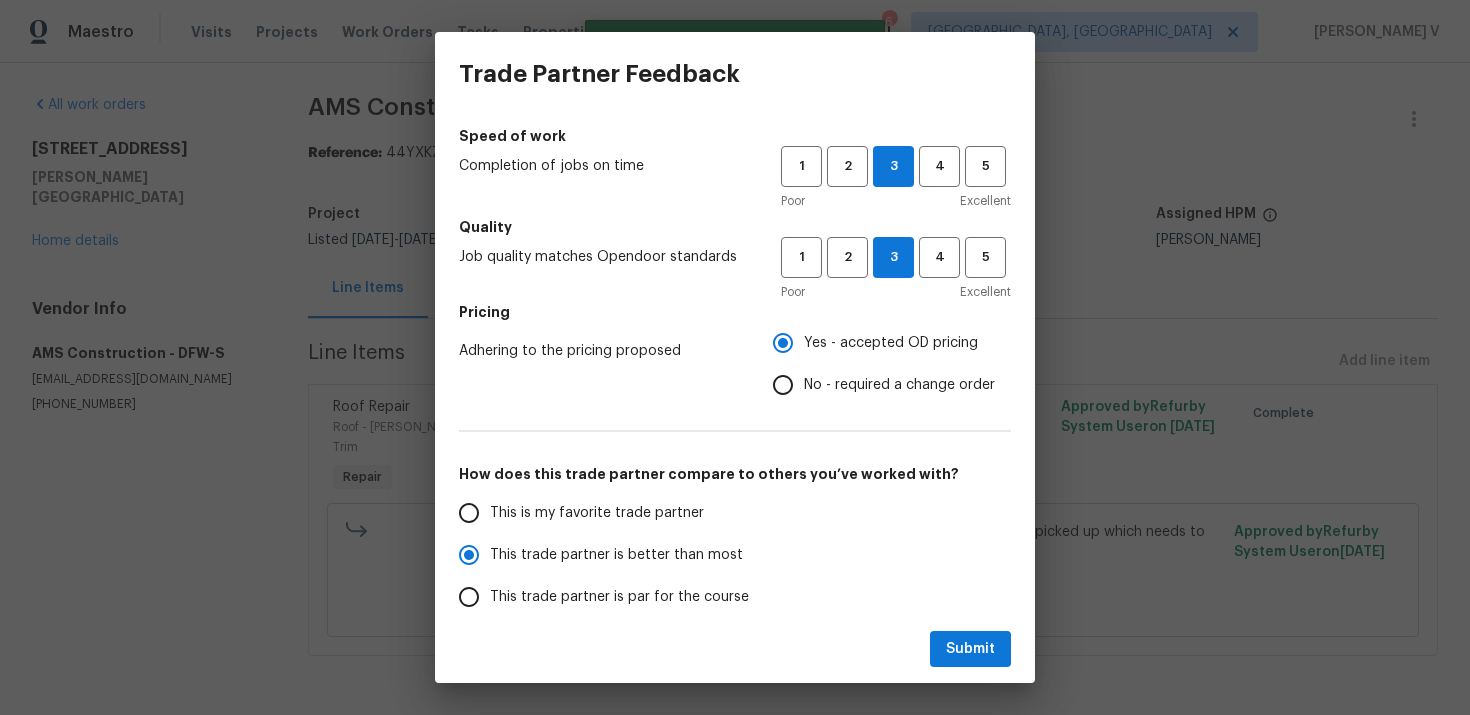 click on "No - required a change order" at bounding box center (899, 385) 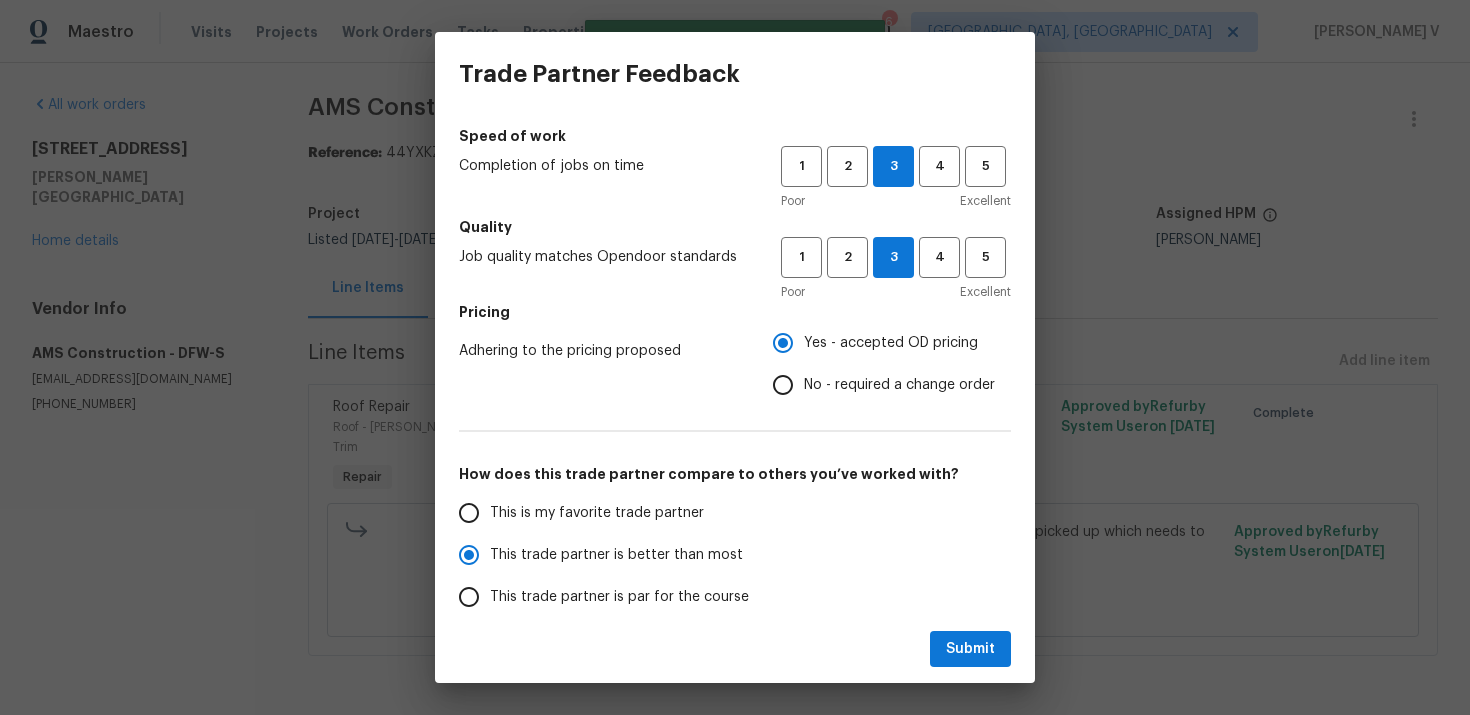 click on "No - required a change order" at bounding box center (783, 385) 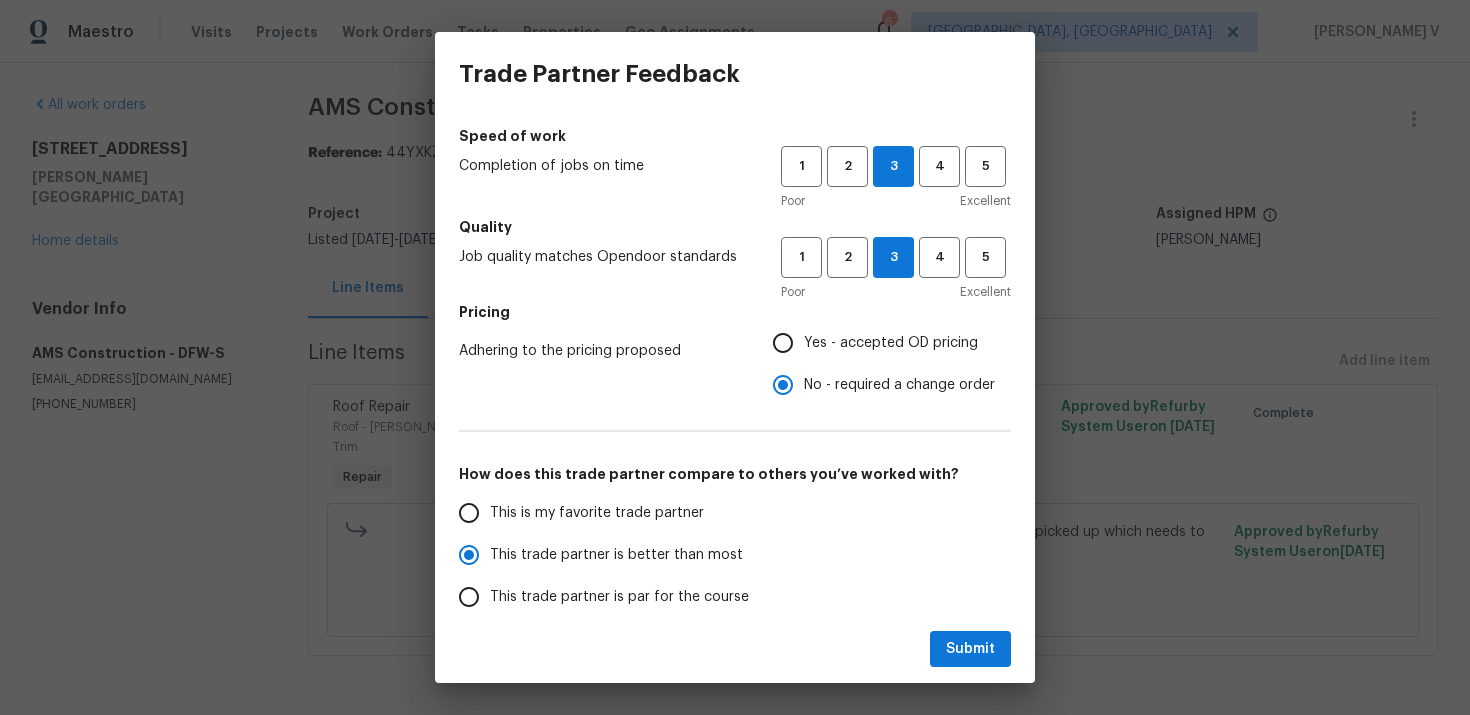 click on "Submit" at bounding box center (735, 649) 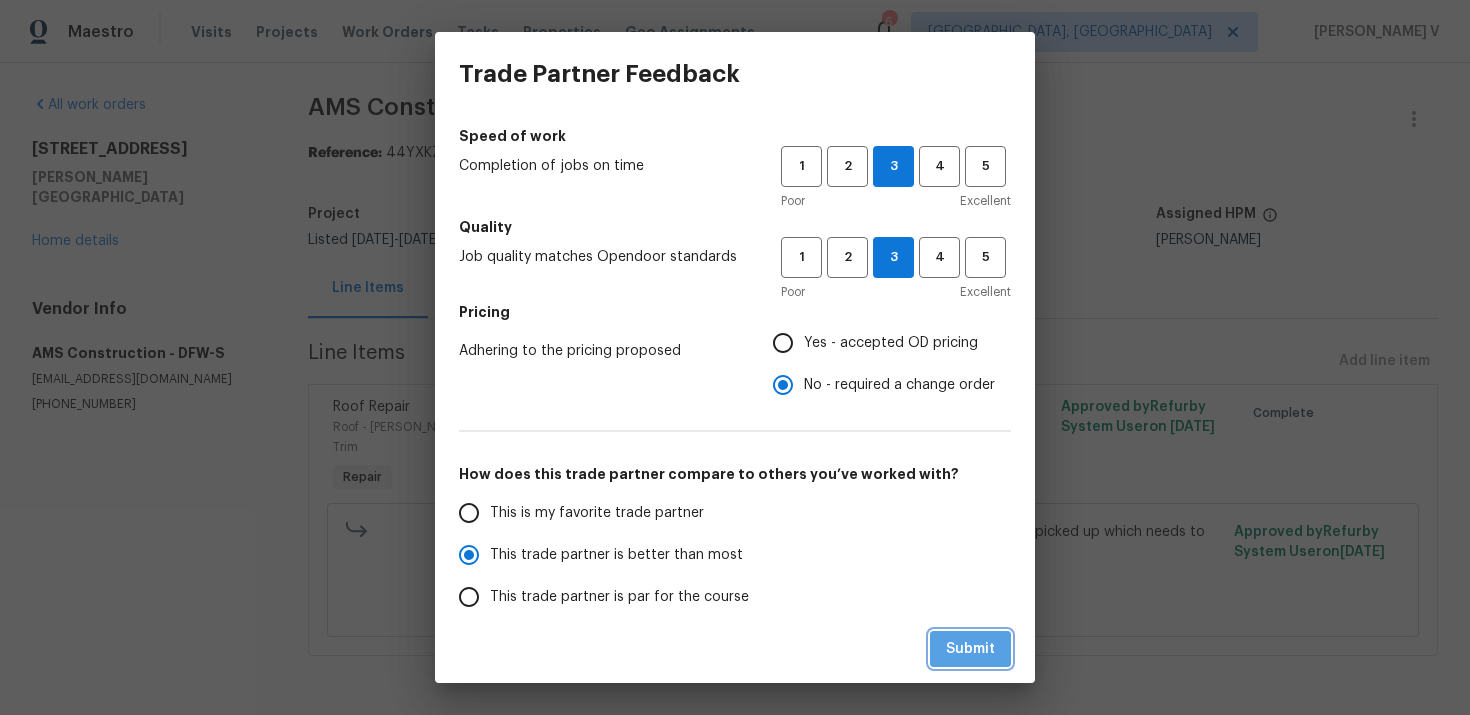 click on "Submit" at bounding box center [970, 649] 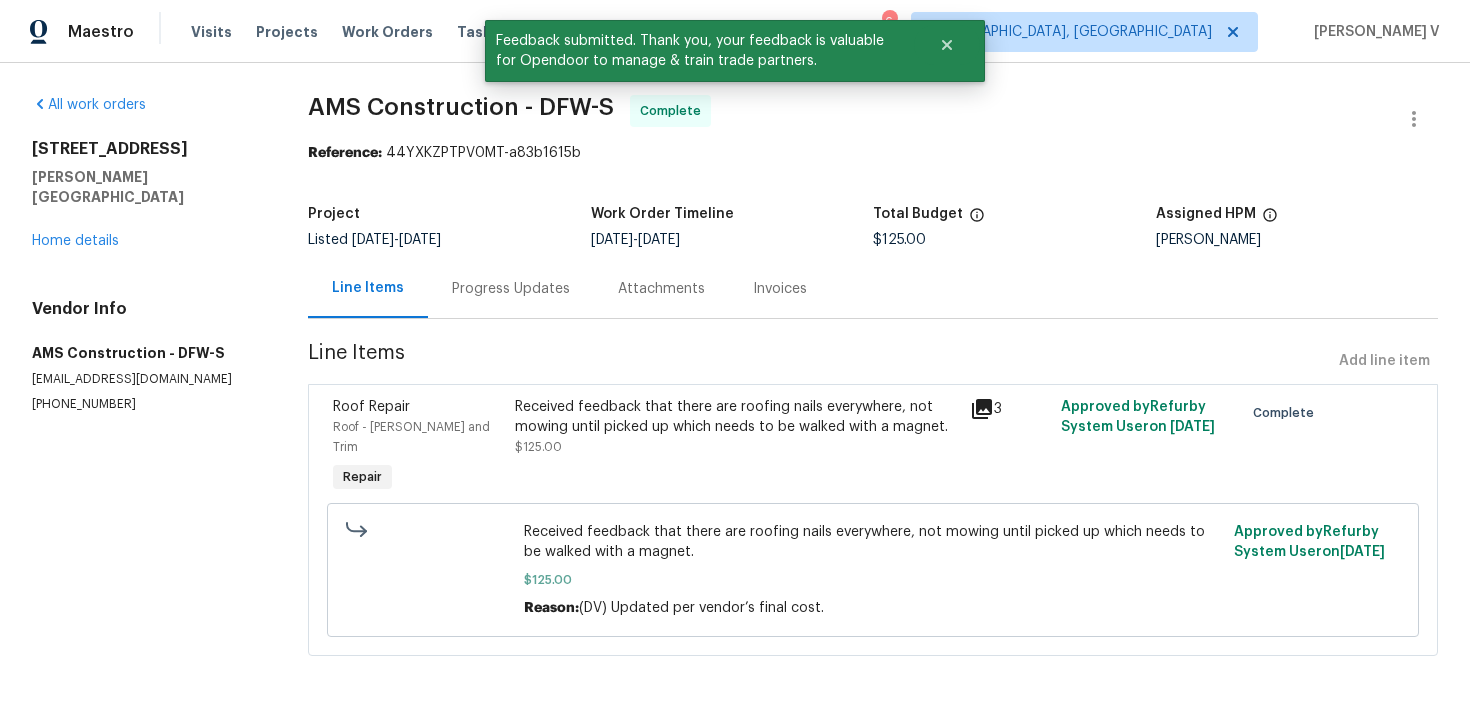 click on "Project Listed   [DATE]  -  [DATE] Work Order Timeline [DATE]  -  [DATE] Total Budget $125.00 Assigned HPM [PERSON_NAME]" at bounding box center [873, 227] 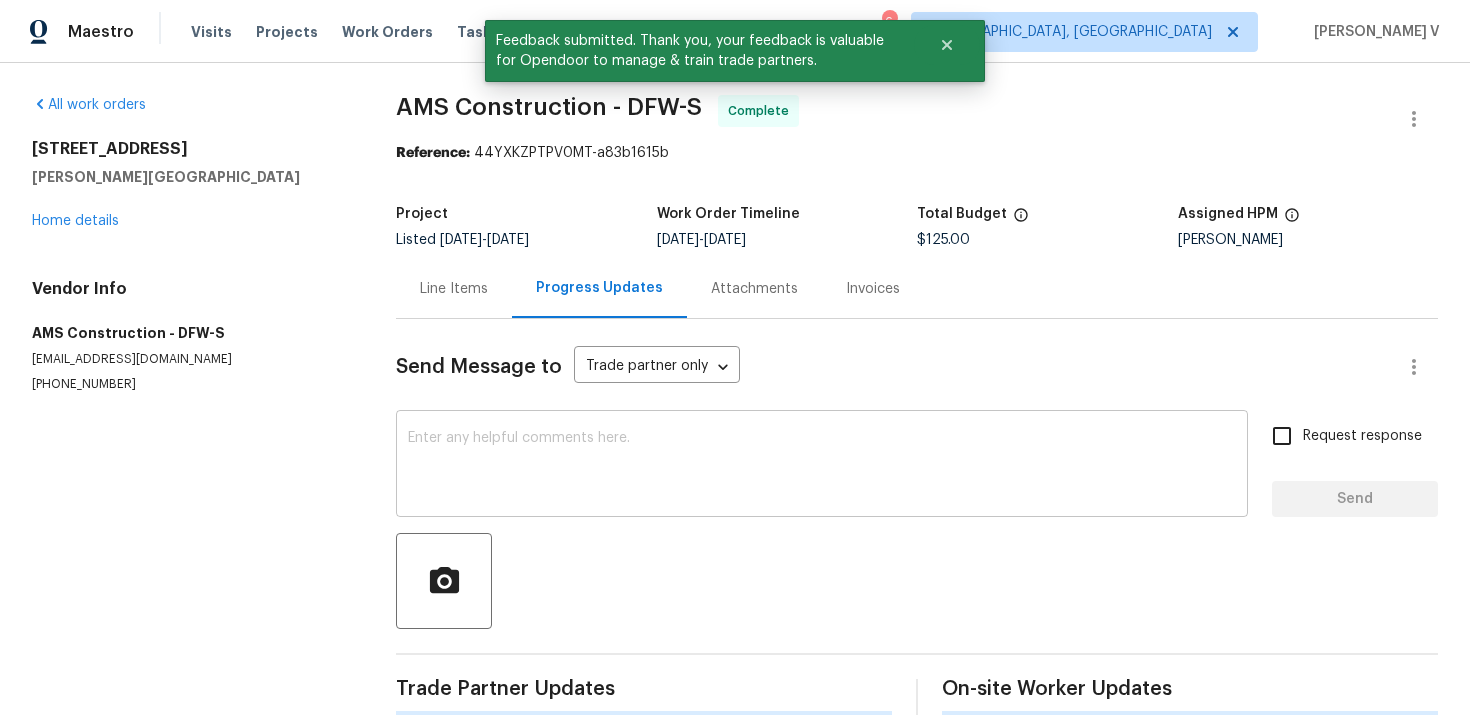 click at bounding box center [822, 466] 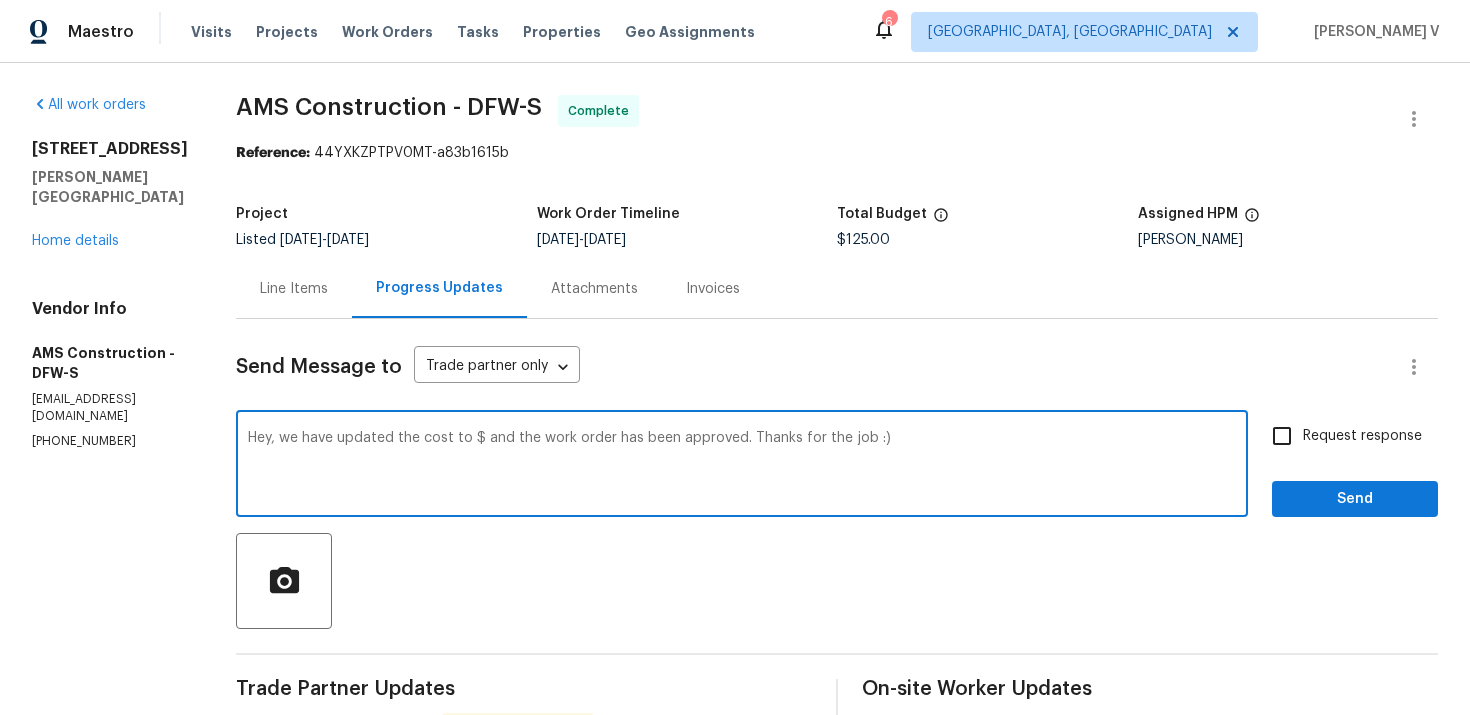 click on "Hey, we have updated the cost to $ and the work order has been approved. Thanks for the job :)" at bounding box center (742, 466) 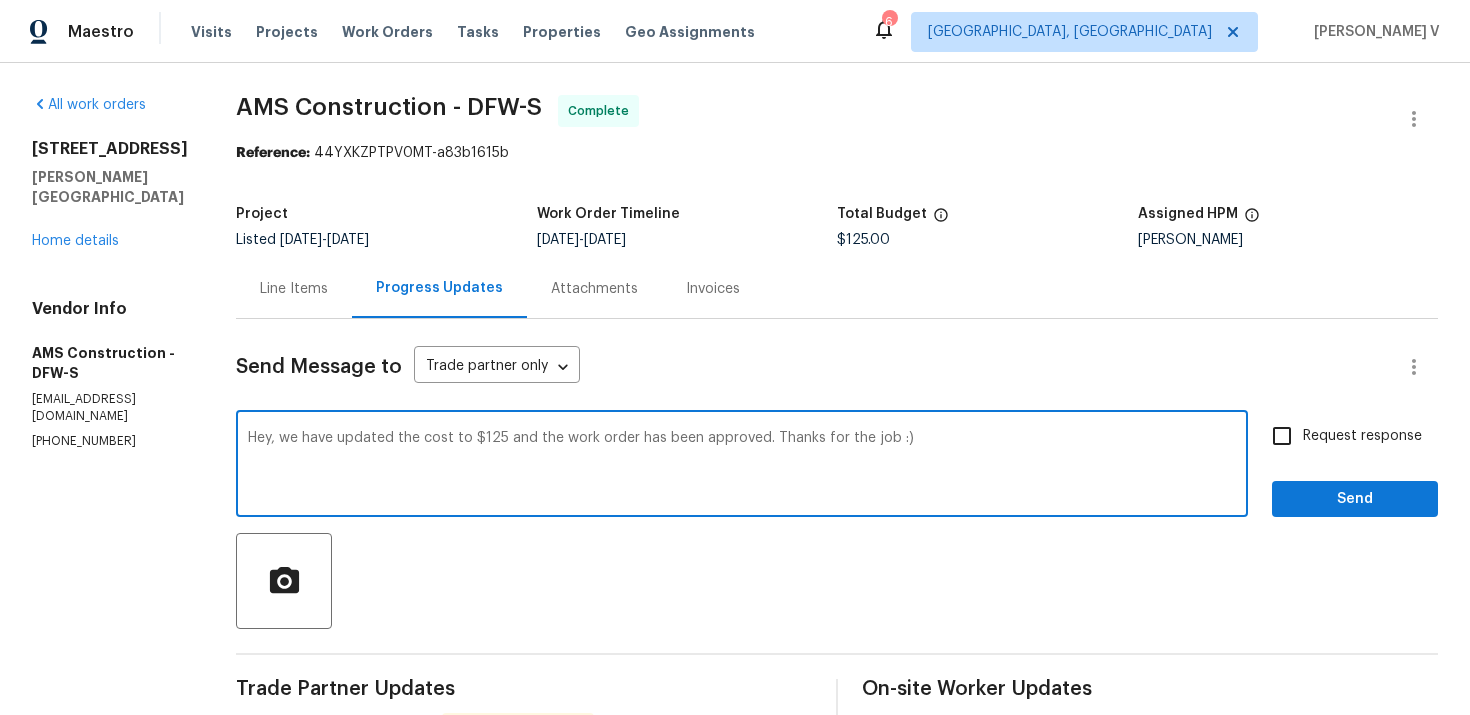 type on "Hey, we have updated the cost to $125 and the work order has been approved. Thanks for the job :)" 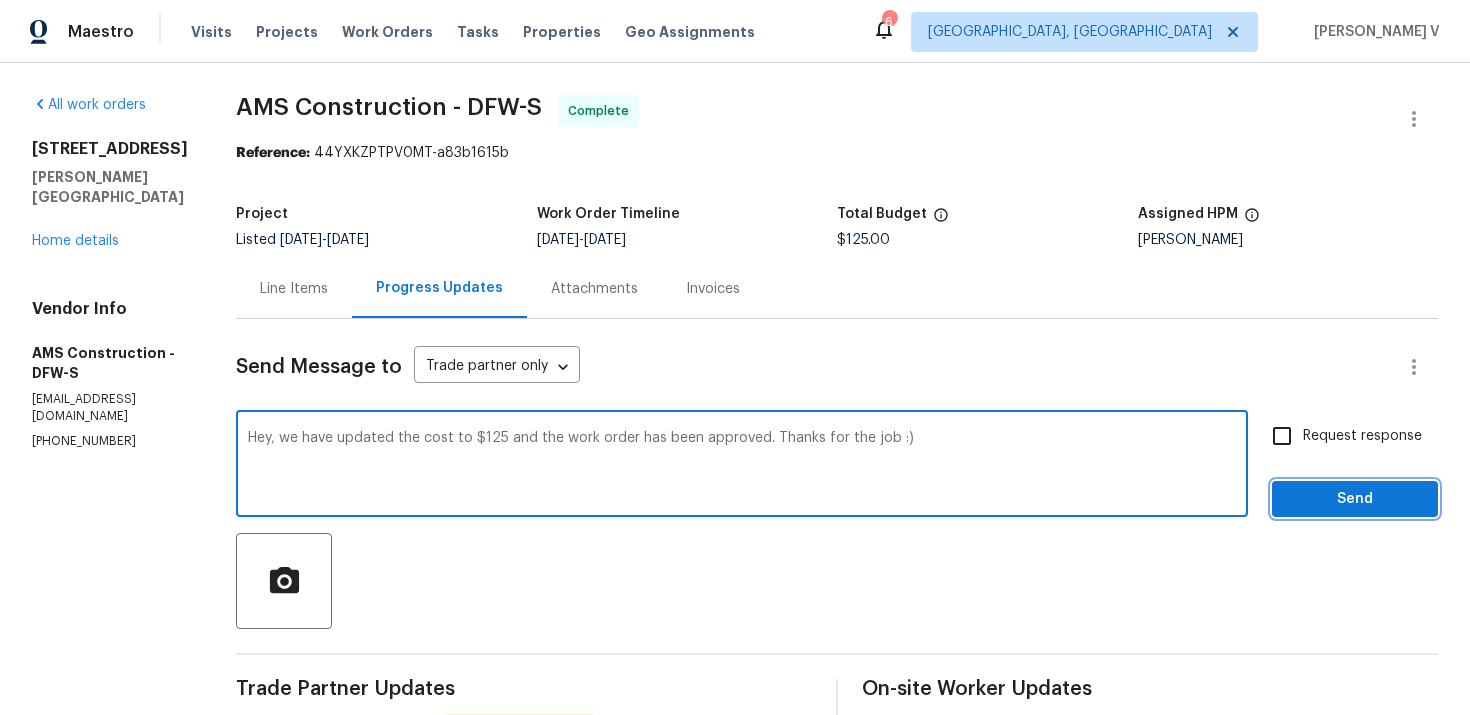 click on "Send" at bounding box center (1355, 499) 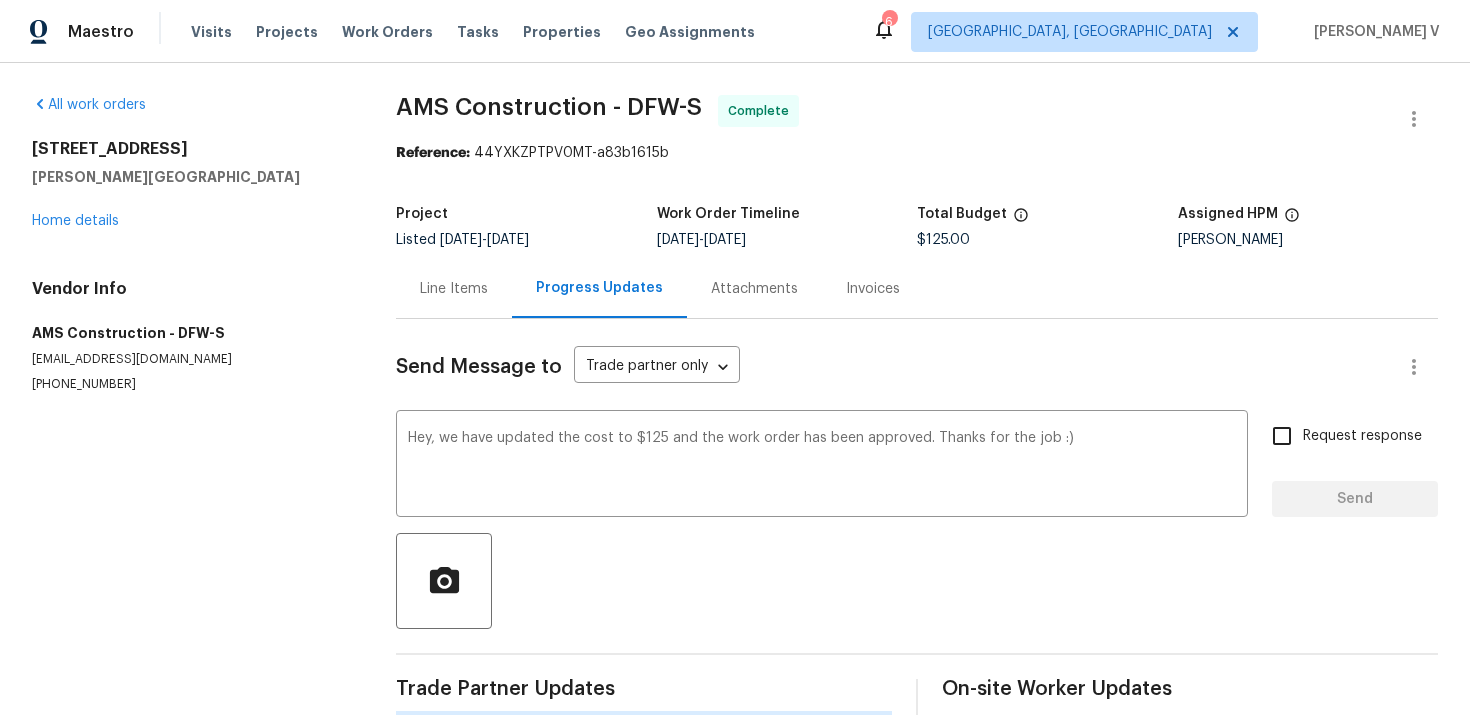 type 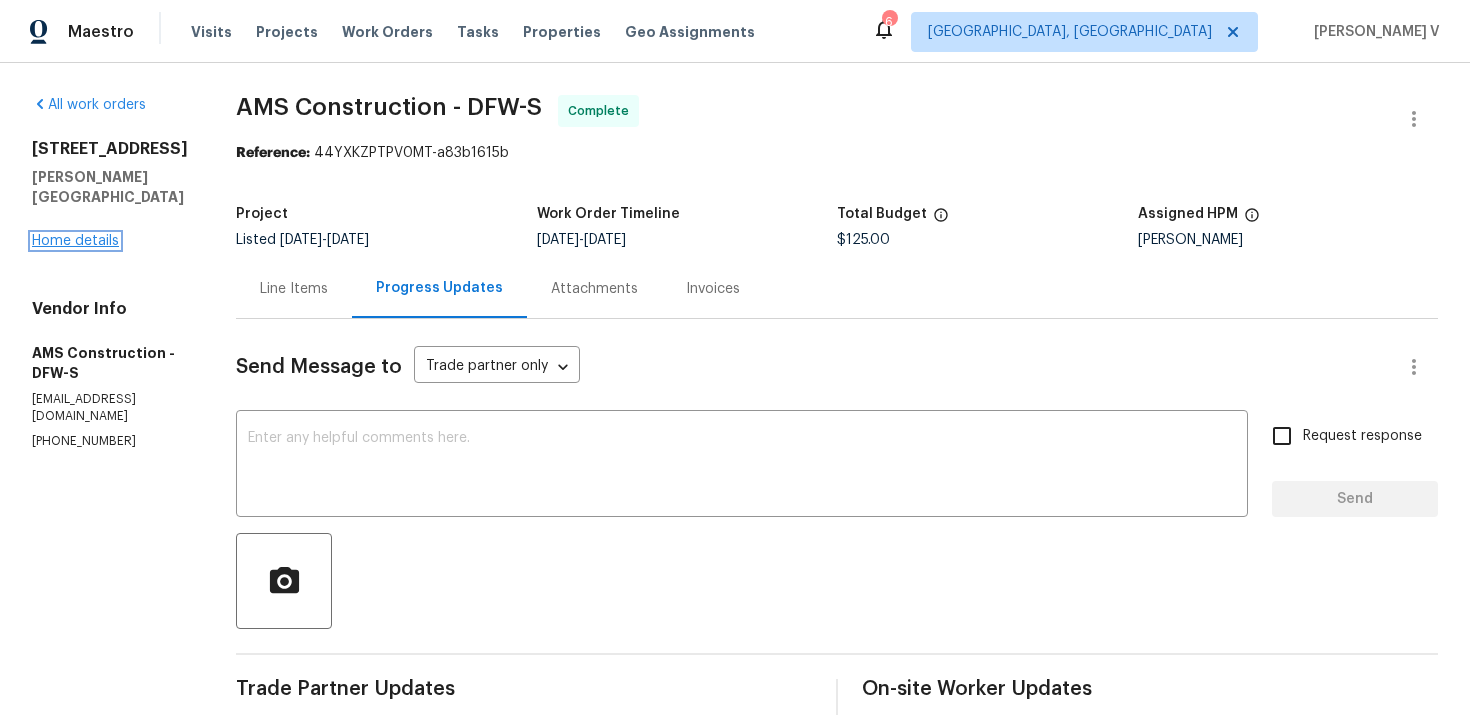 click on "Home details" at bounding box center (75, 241) 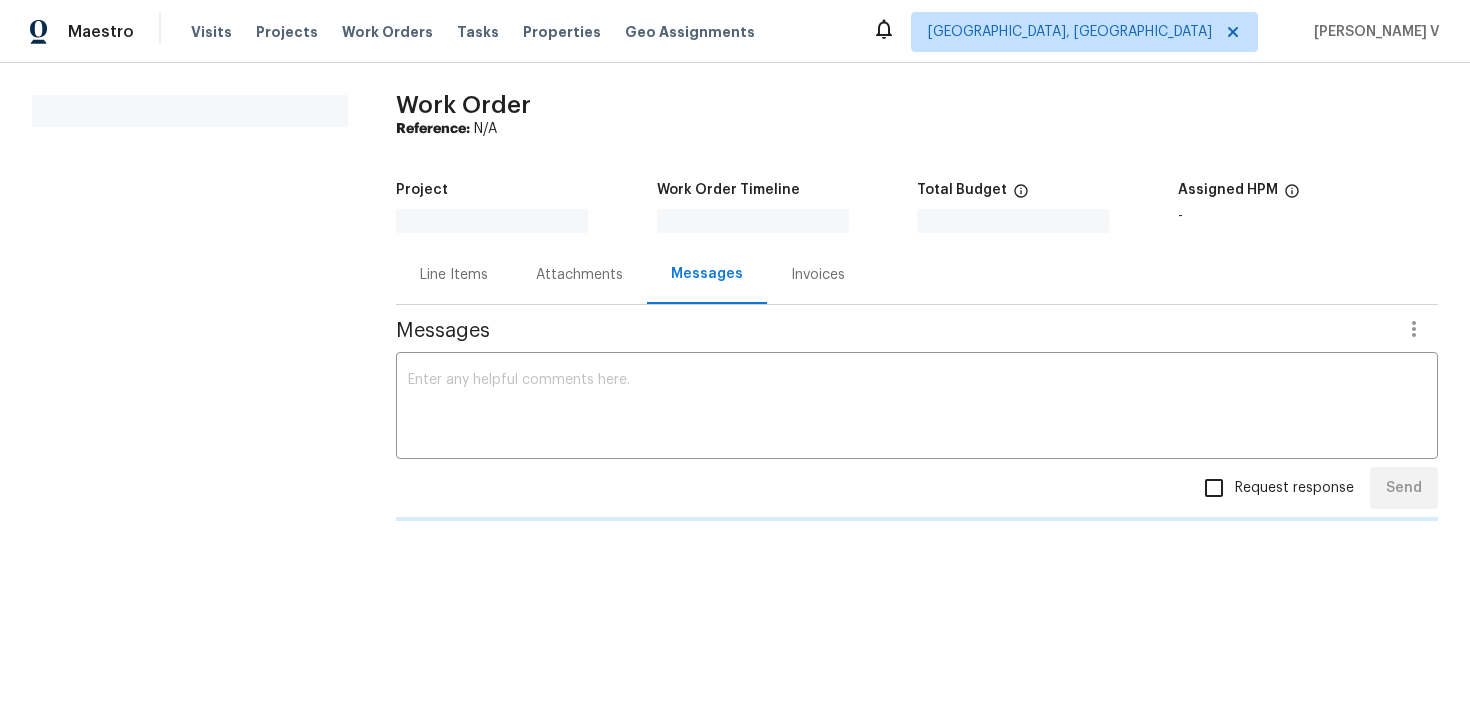 scroll, scrollTop: 0, scrollLeft: 0, axis: both 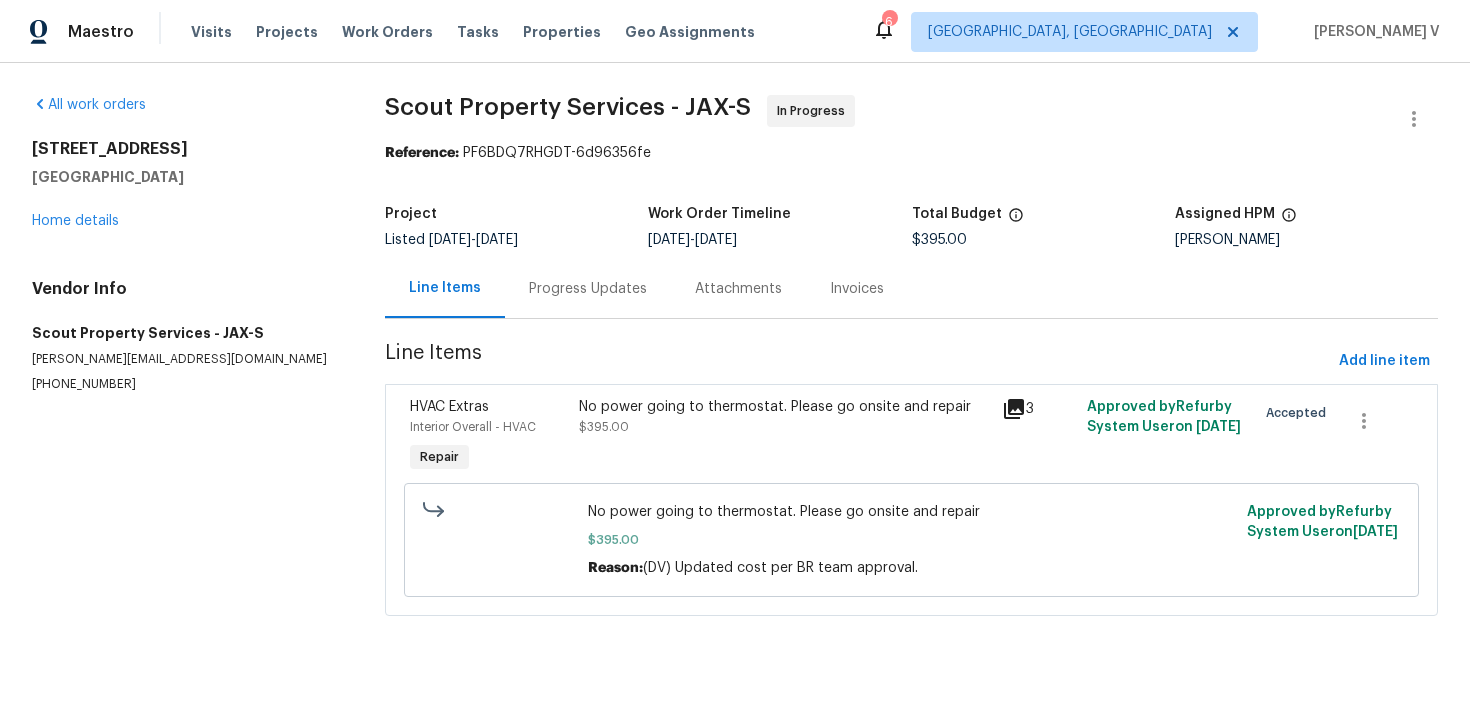 click on "Progress Updates" at bounding box center [588, 288] 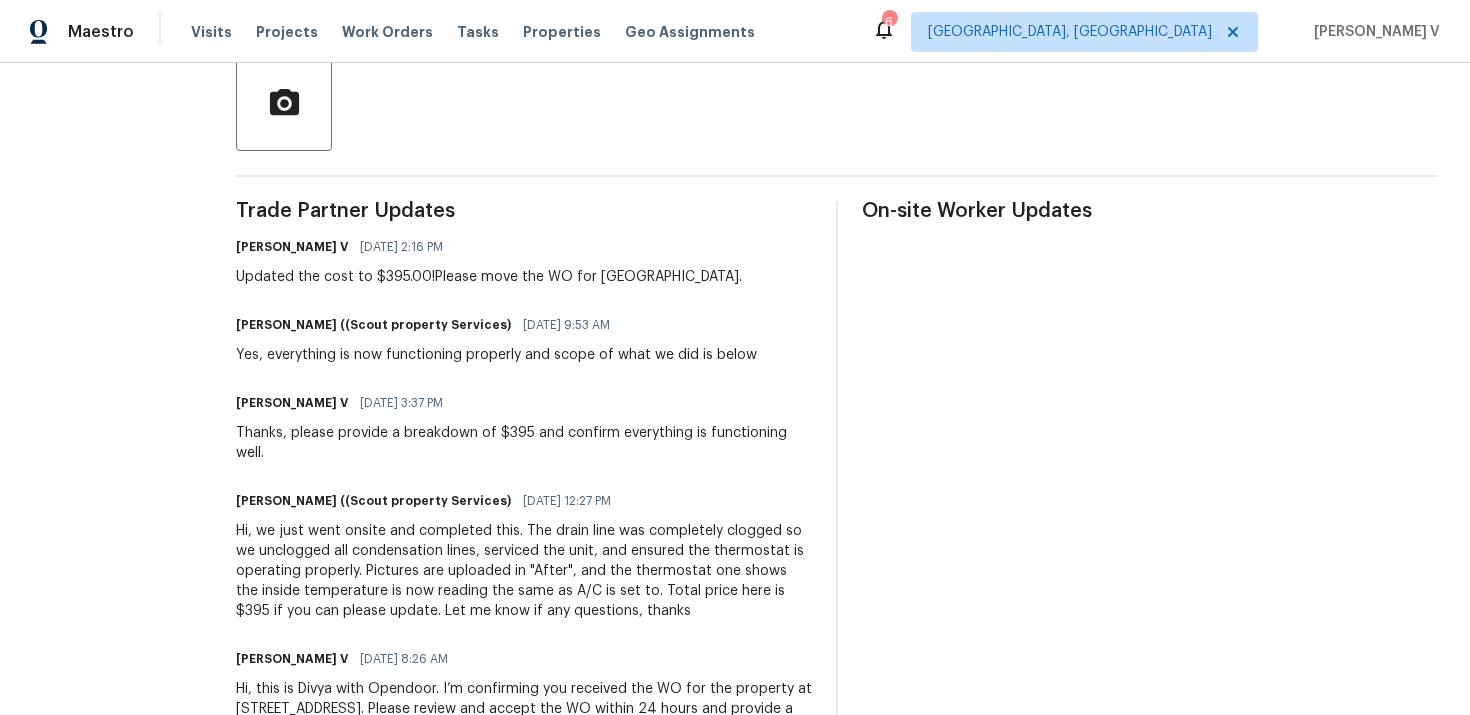 scroll, scrollTop: 558, scrollLeft: 0, axis: vertical 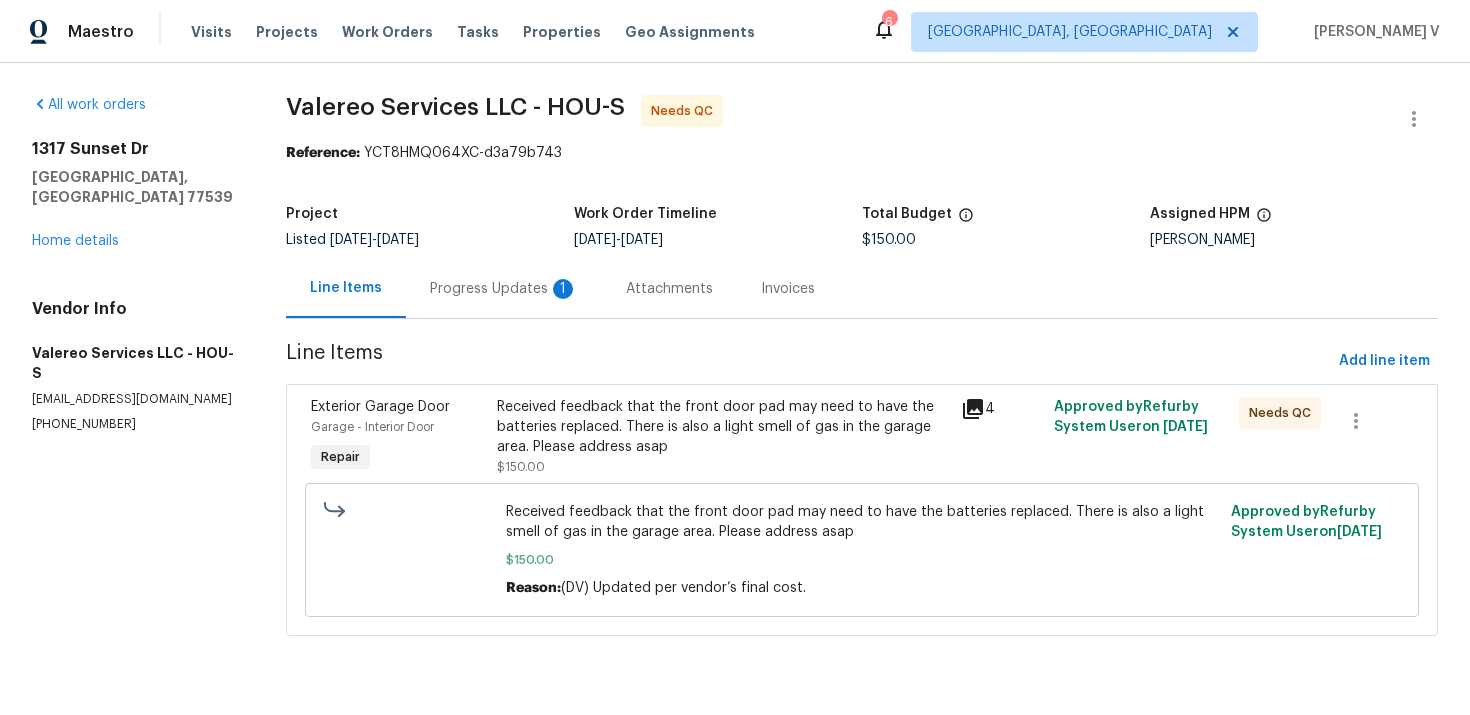 click on "Progress Updates 1" at bounding box center [504, 289] 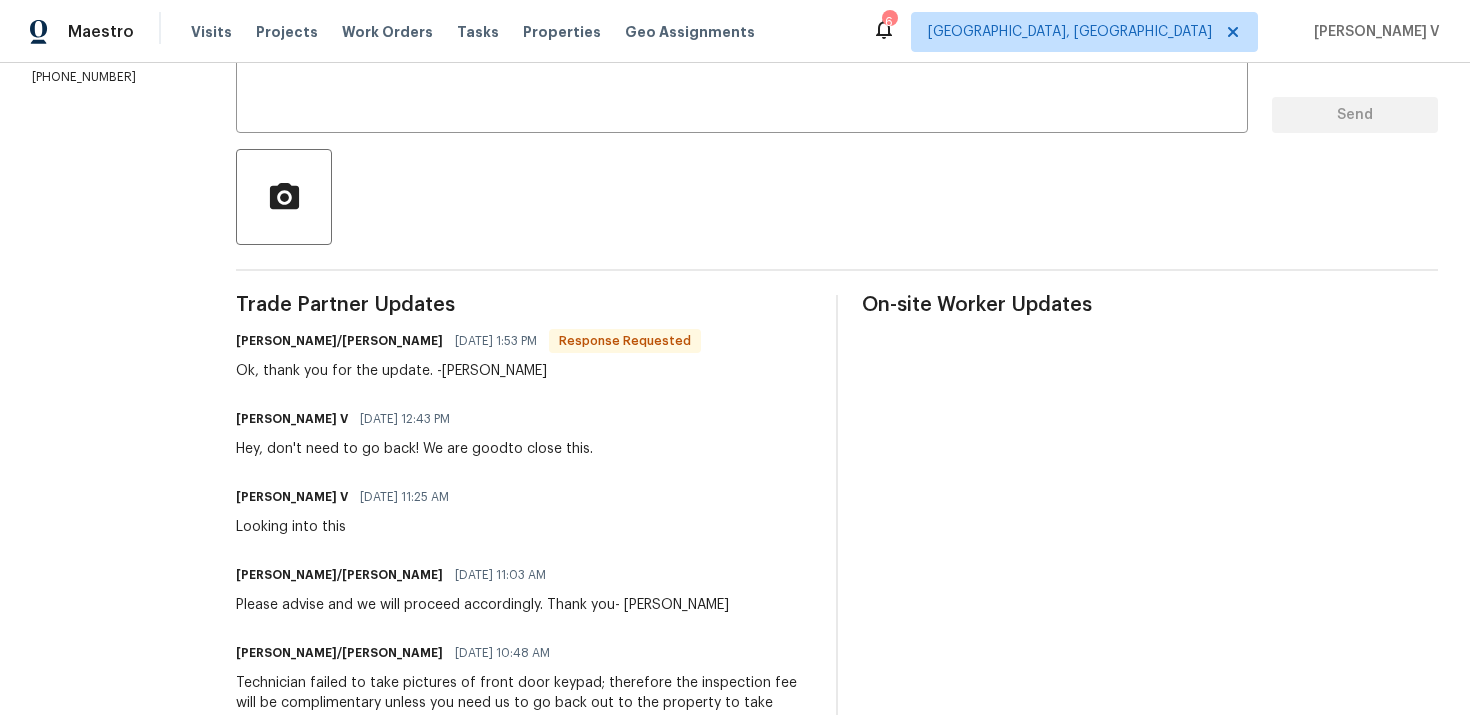 scroll, scrollTop: 0, scrollLeft: 0, axis: both 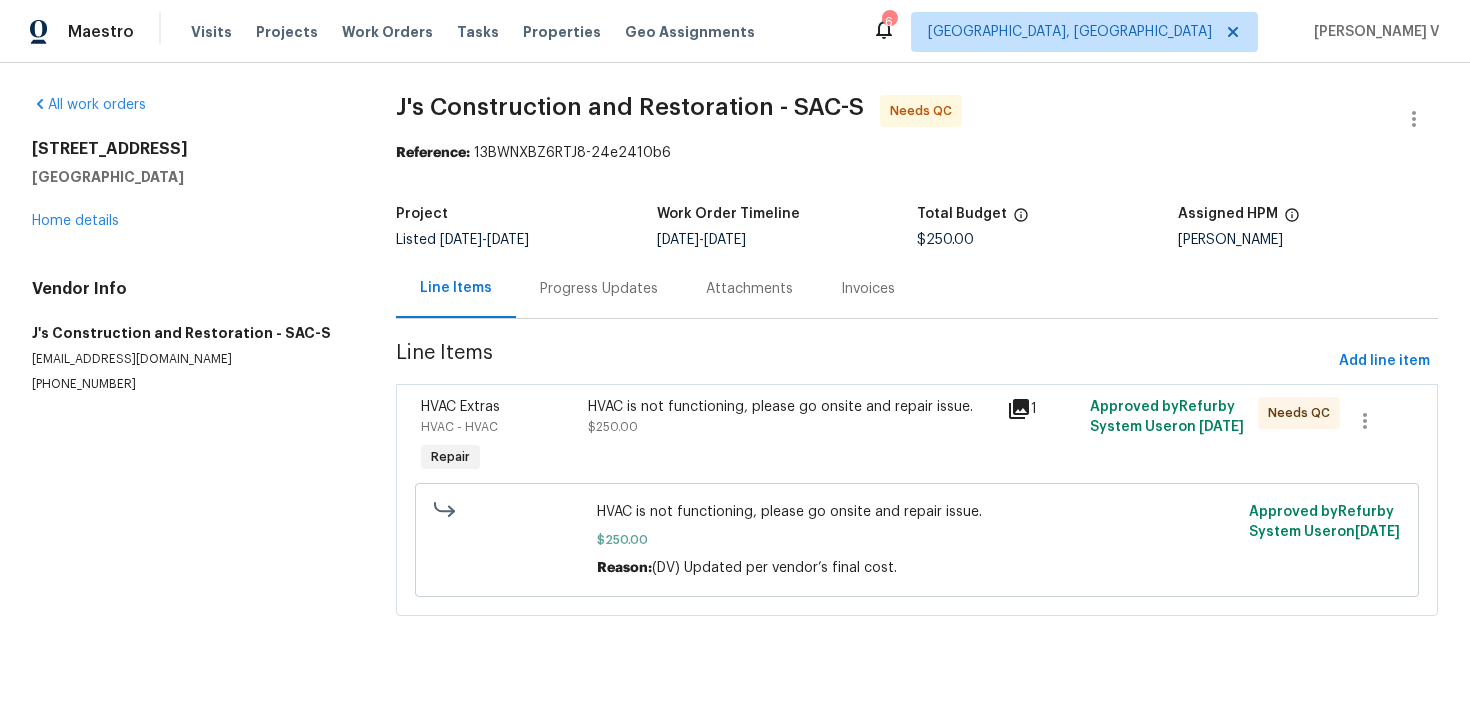 click on "Progress Updates" at bounding box center [599, 288] 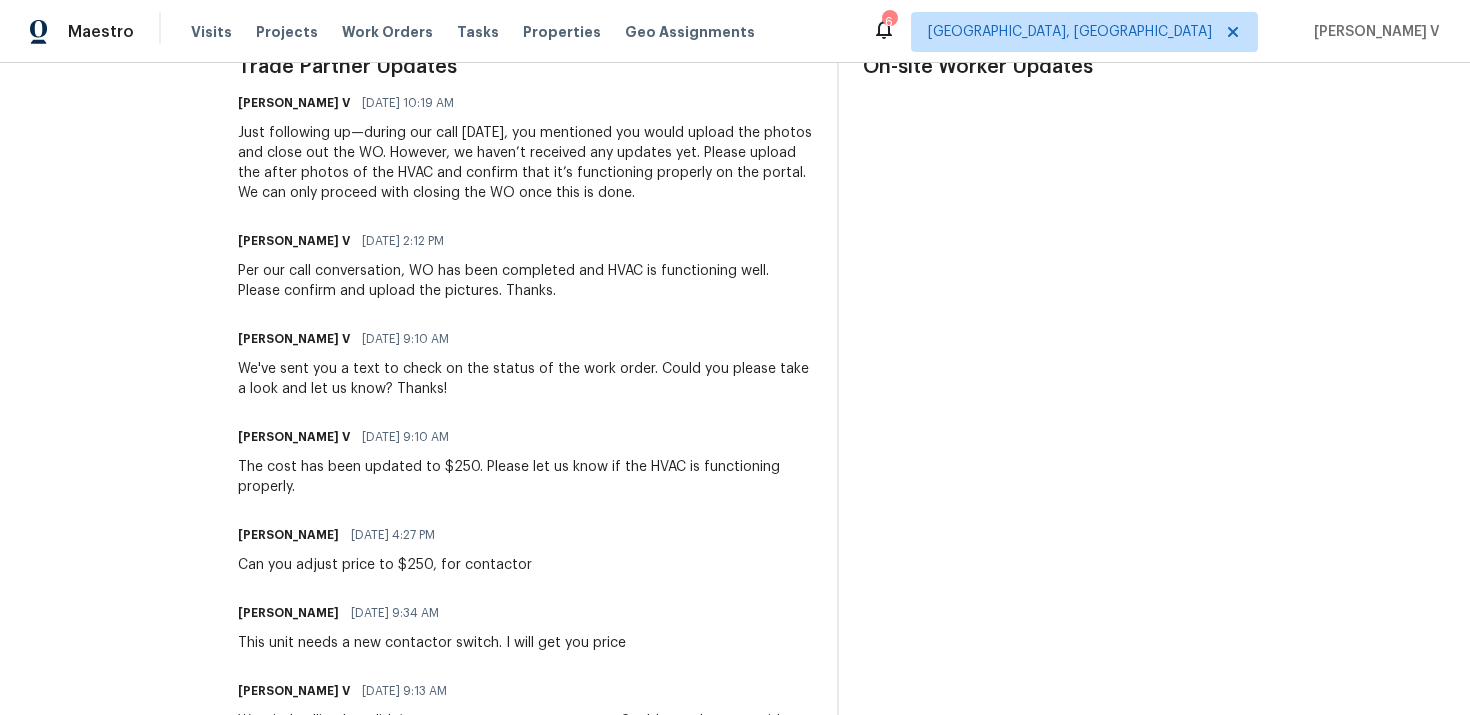 scroll, scrollTop: 0, scrollLeft: 0, axis: both 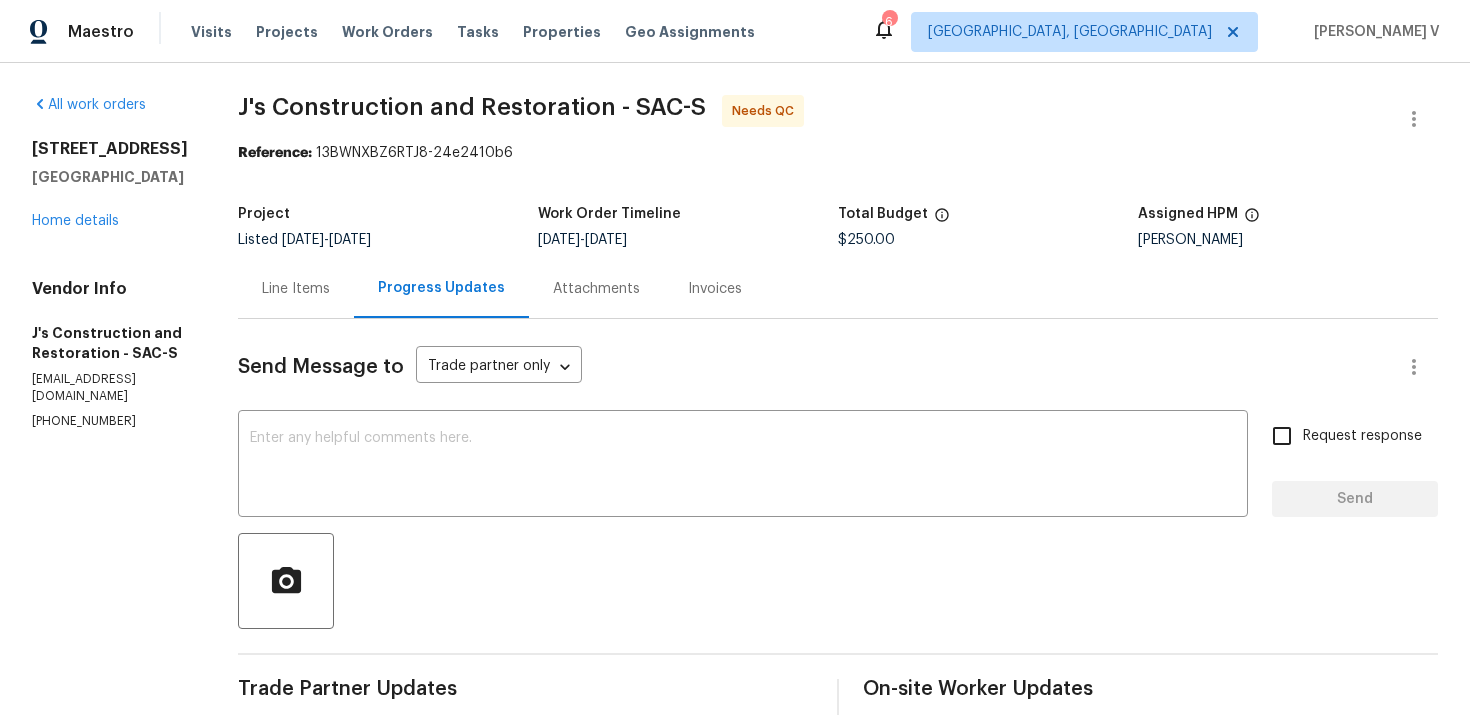 click on "Line Items" at bounding box center (296, 289) 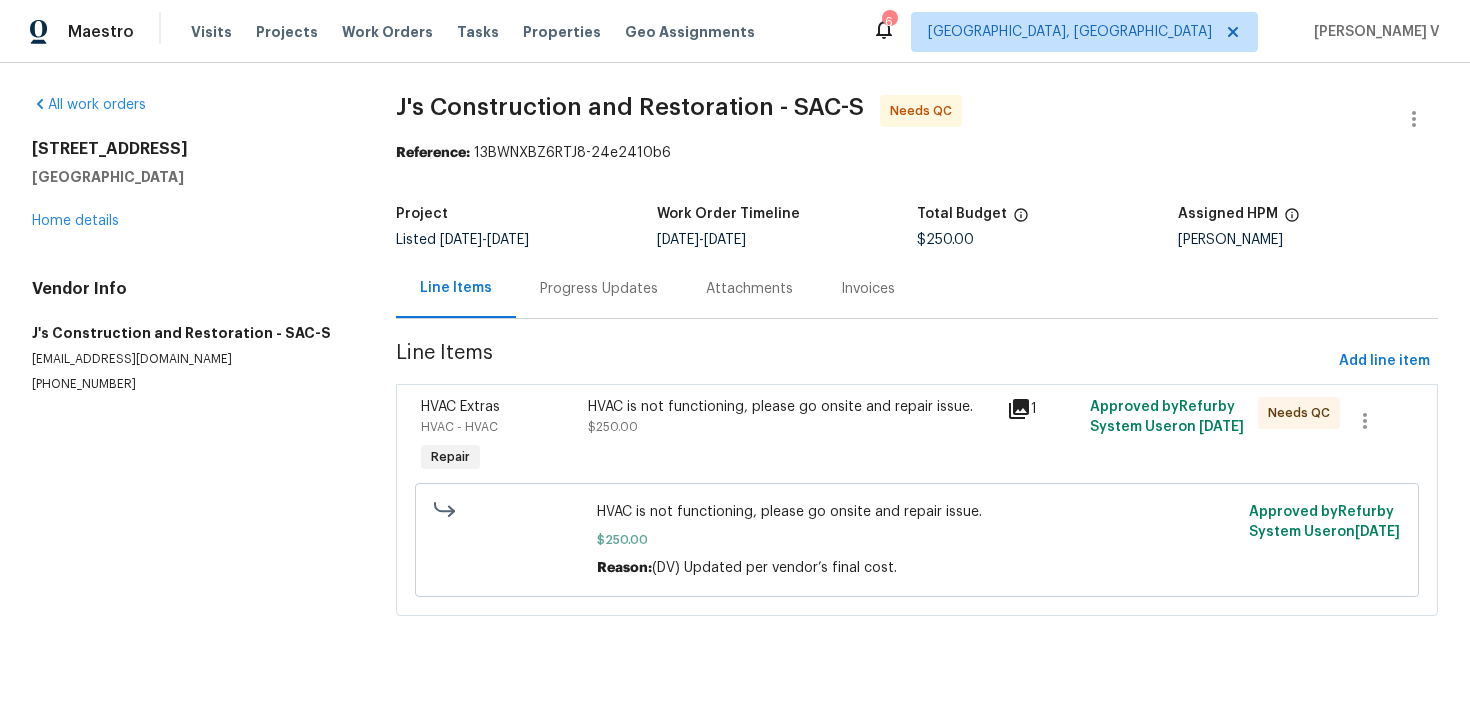 click on "HVAC is not functioning, please go onsite and repair issue. $250.00 Reason:  (DV) Updated per vendor’s final cost. Approved by  Refurby System User  on  [DATE]" at bounding box center [917, 540] 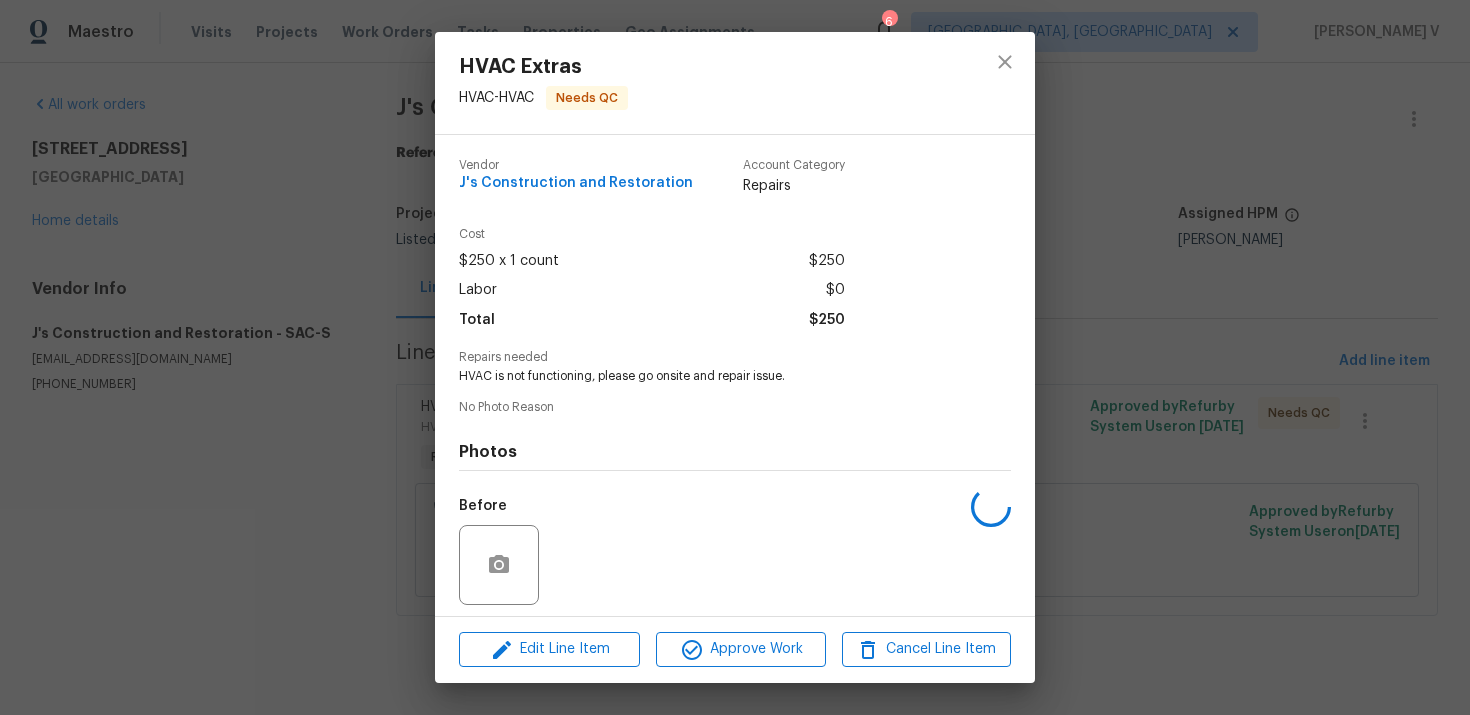 scroll, scrollTop: 139, scrollLeft: 0, axis: vertical 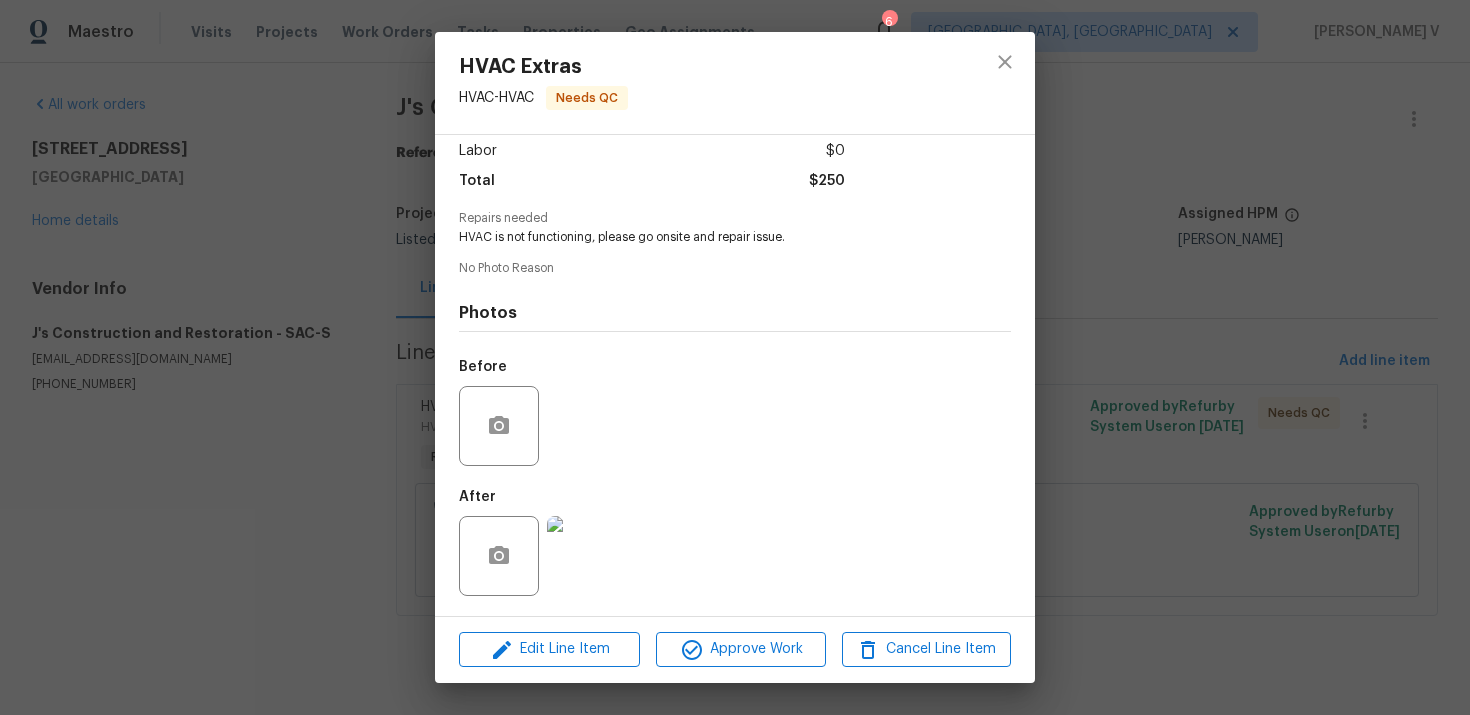 click at bounding box center [587, 556] 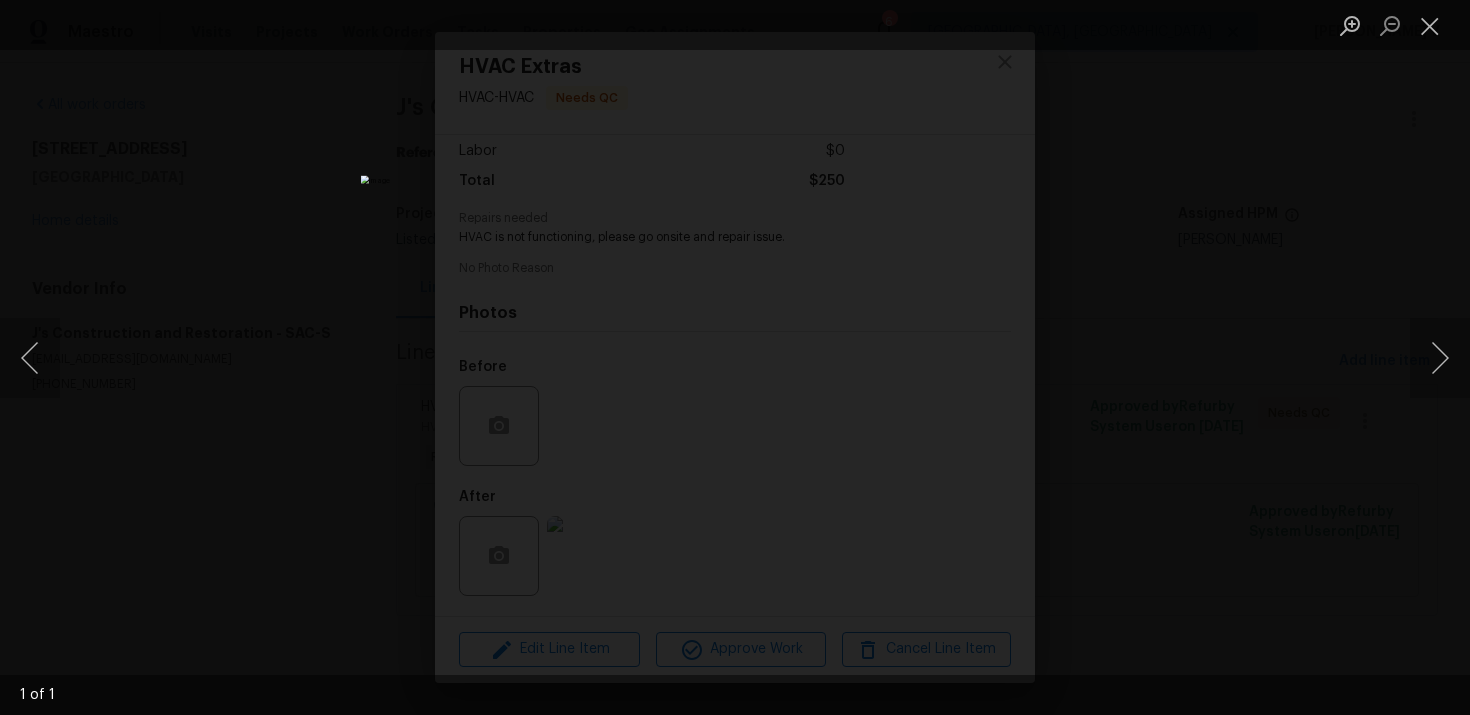 click at bounding box center [735, 357] 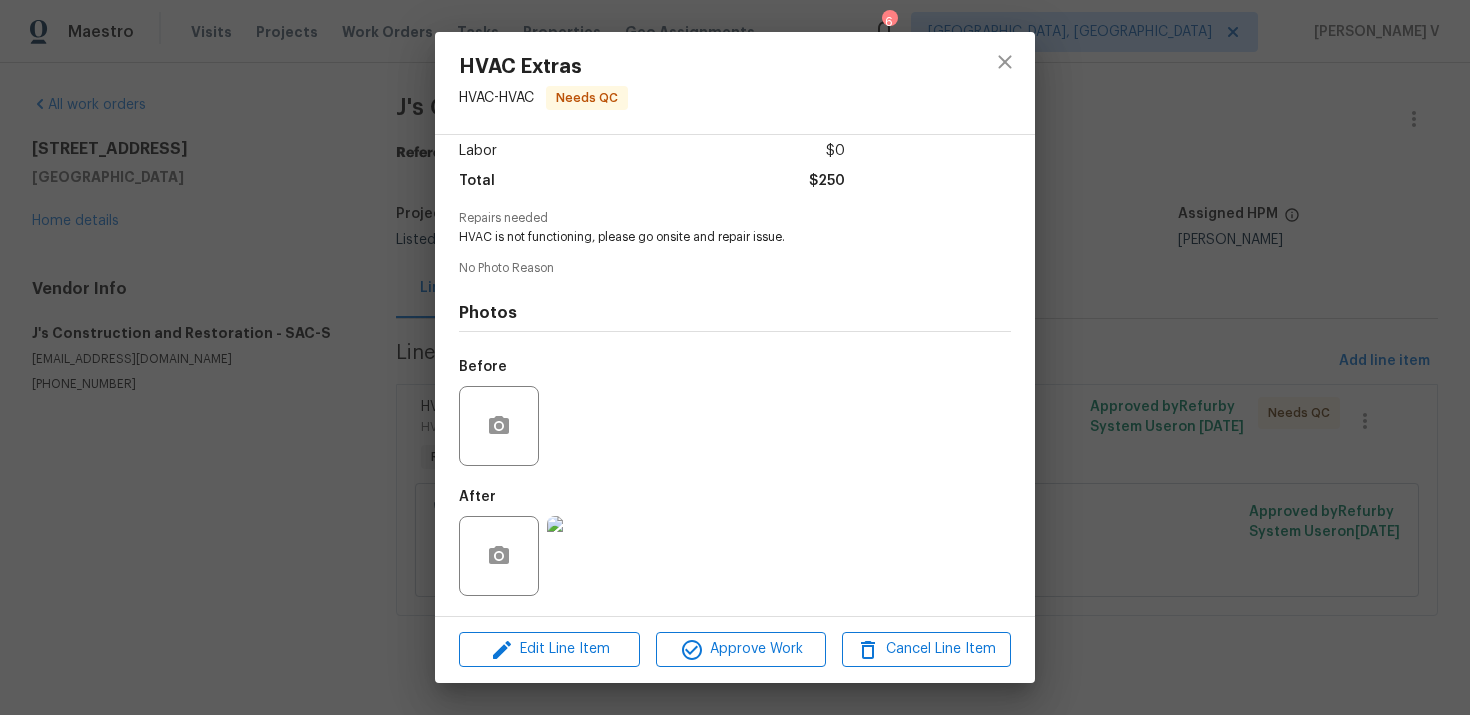 click on "HVAC Extras HVAC  -  HVAC Needs QC Vendor J's Construction and Restoration Account Category Repairs Cost $250 x 1 count $250 Labor $0 Total $250 Repairs needed HVAC is not functioning, please go onsite and repair issue. No Photo Reason   Photos Before After  Edit Line Item  Approve Work  Cancel Line Item" at bounding box center [735, 357] 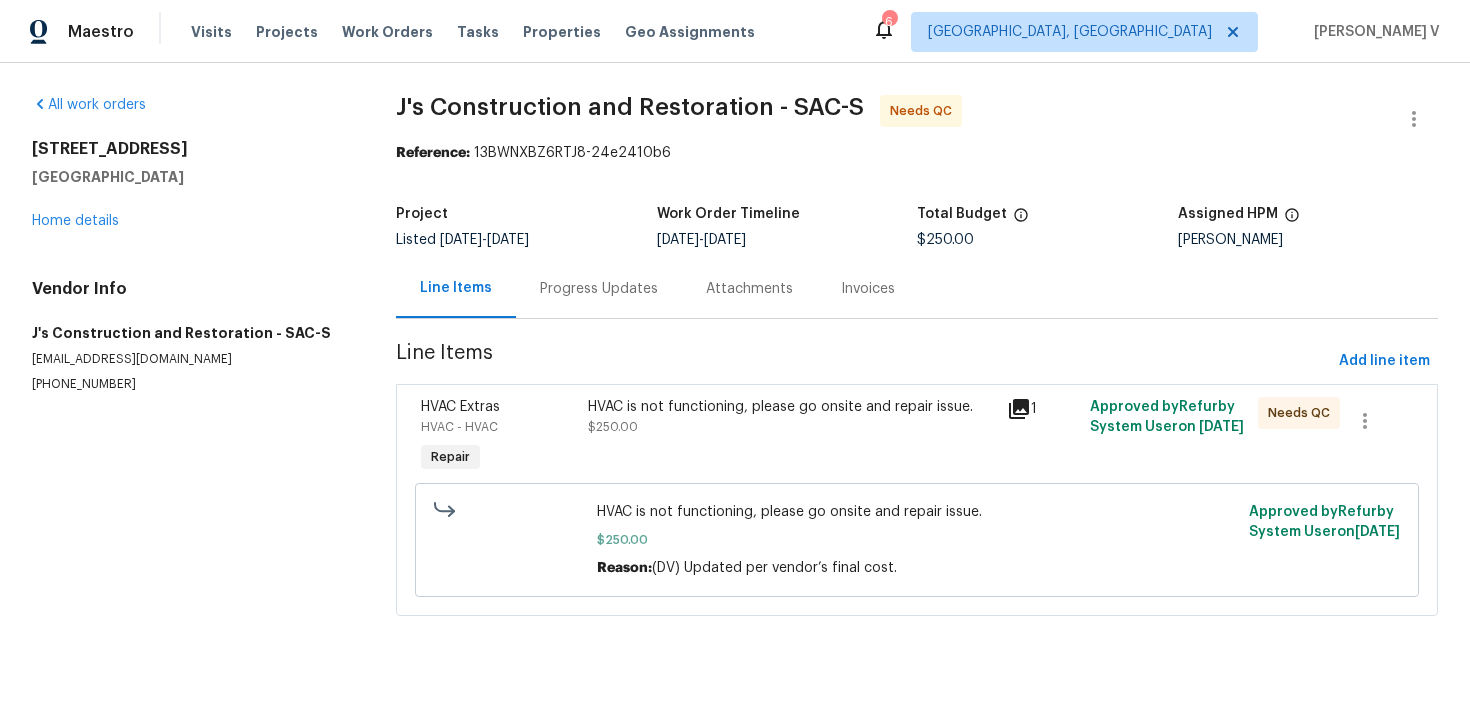 click on "Progress Updates" at bounding box center (599, 289) 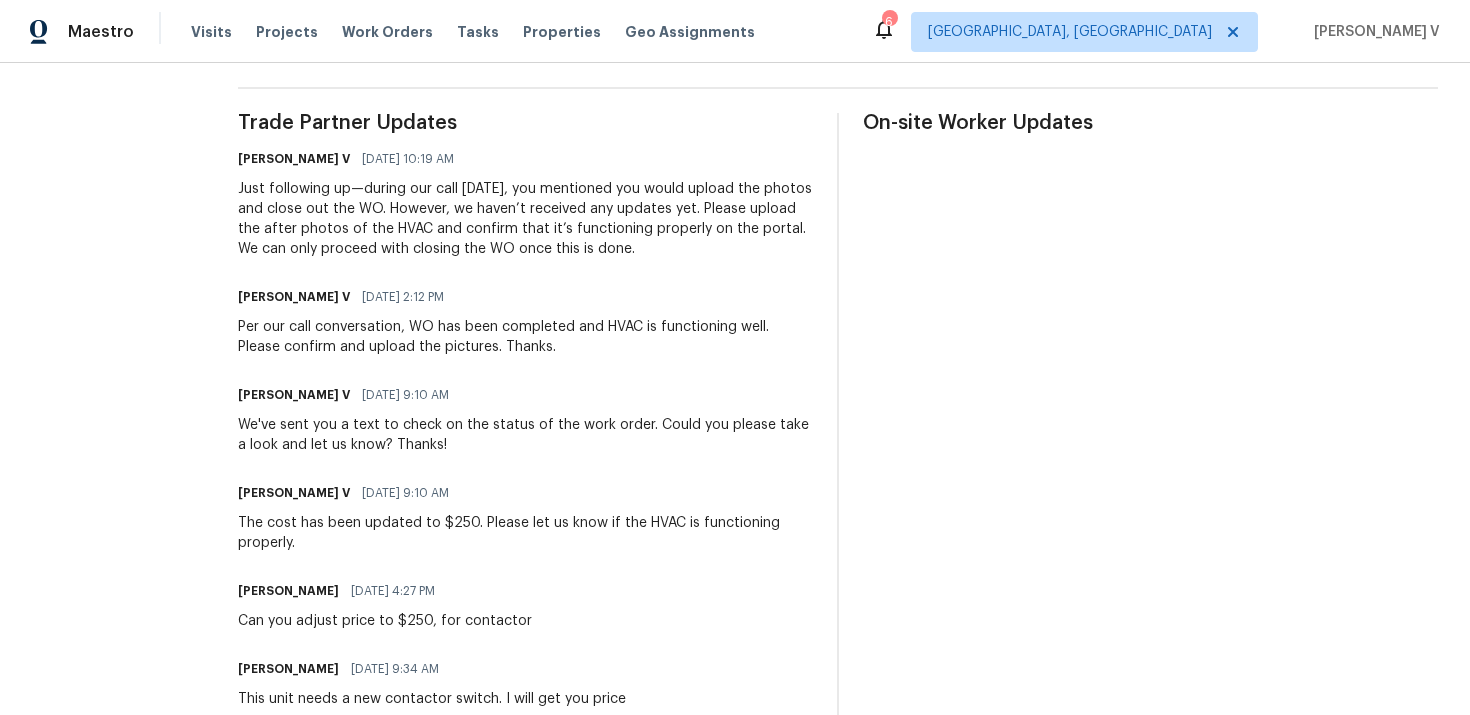 scroll, scrollTop: 0, scrollLeft: 0, axis: both 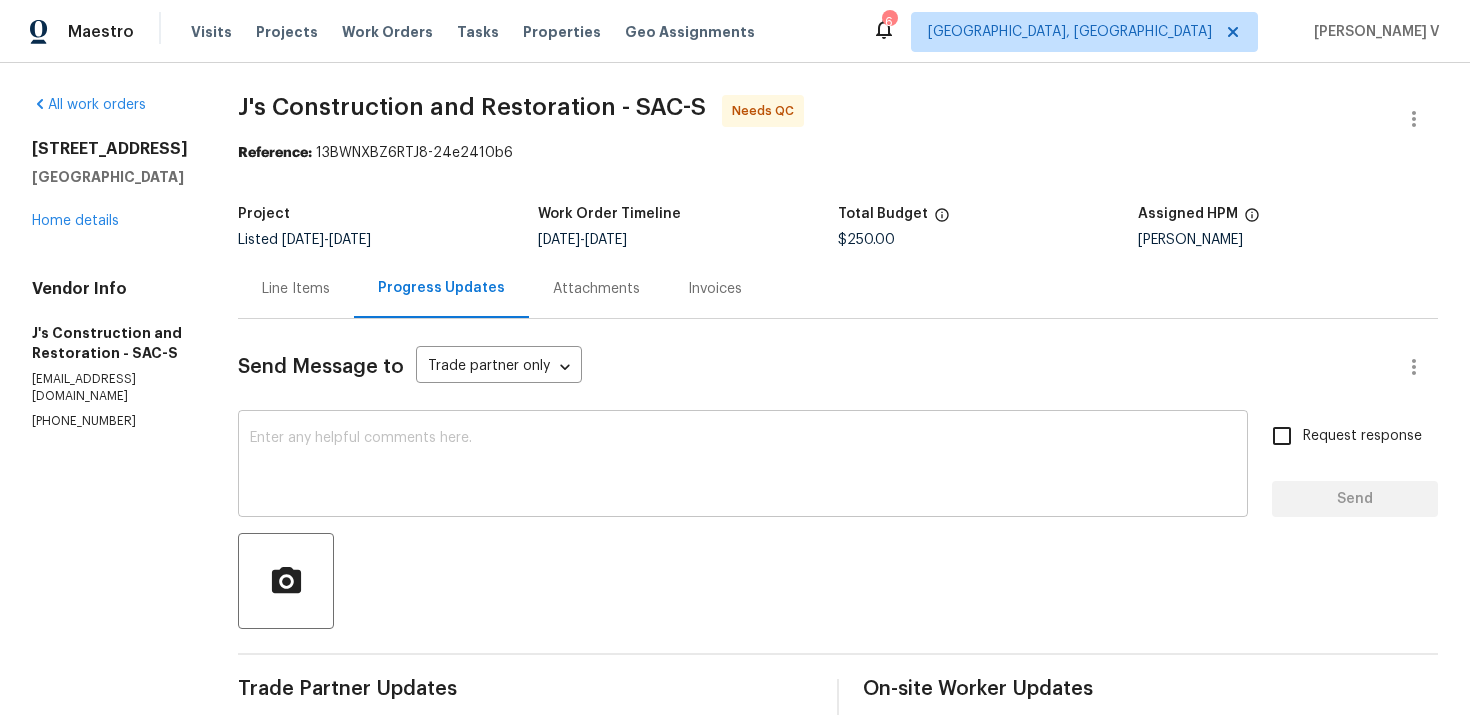click at bounding box center [743, 466] 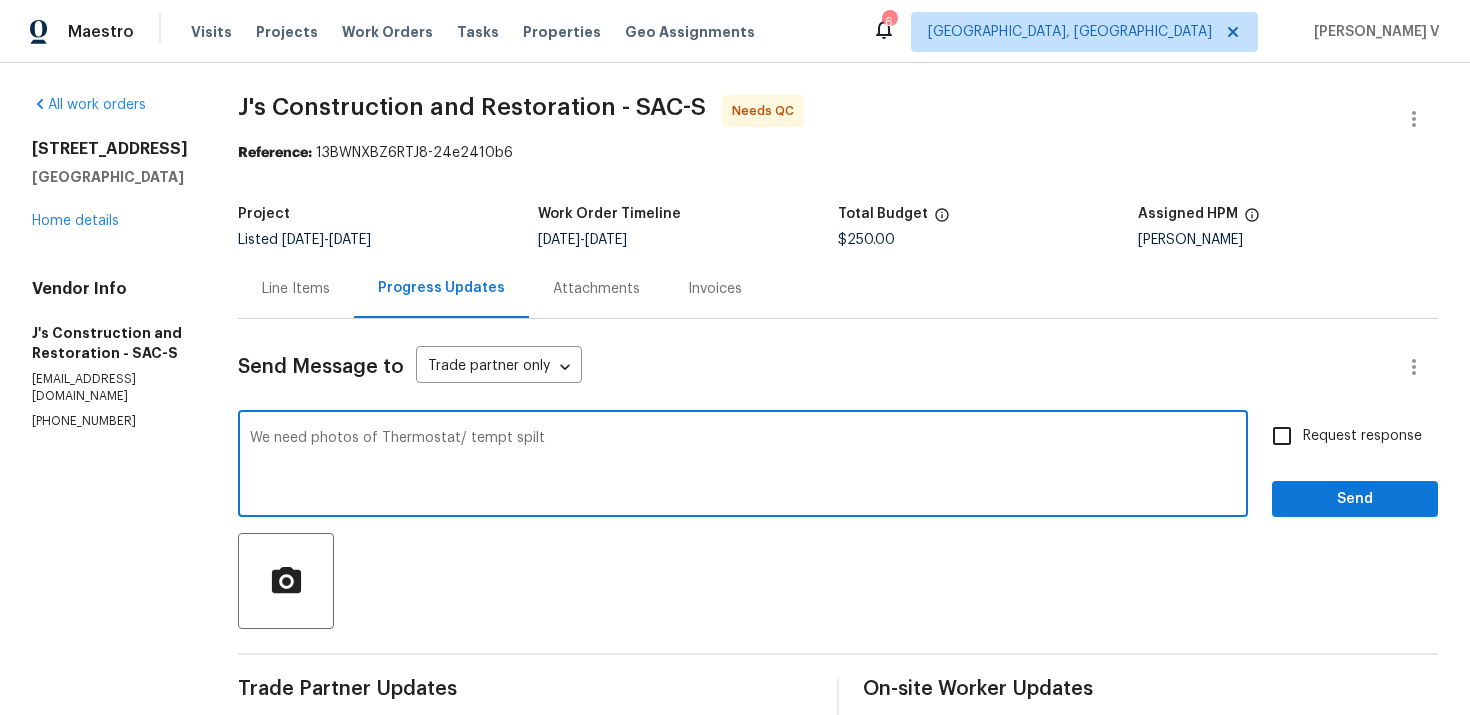 click on "We need photos of Thermostat/ tempt spilt" at bounding box center [743, 466] 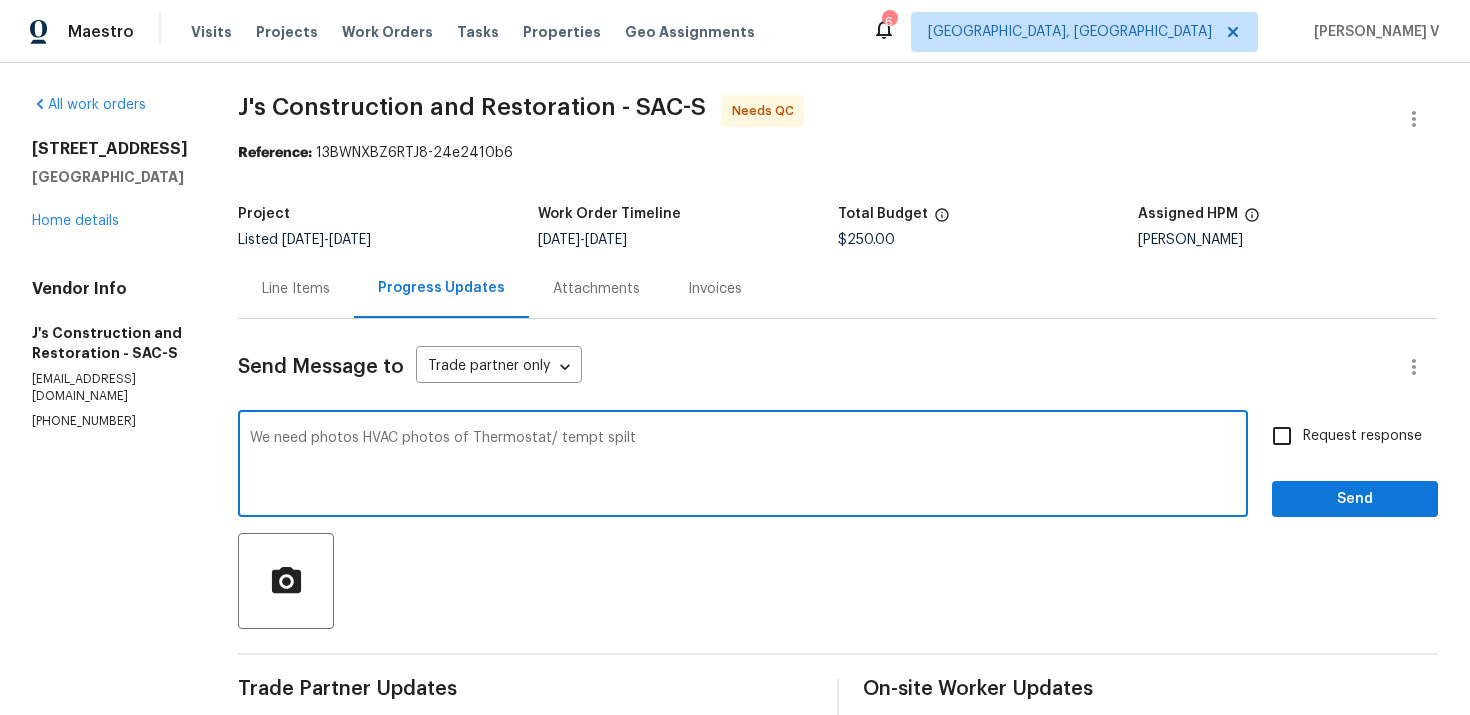 click on "We need photos HVAC photos of Thermostat/ tempt spilt" at bounding box center [743, 466] 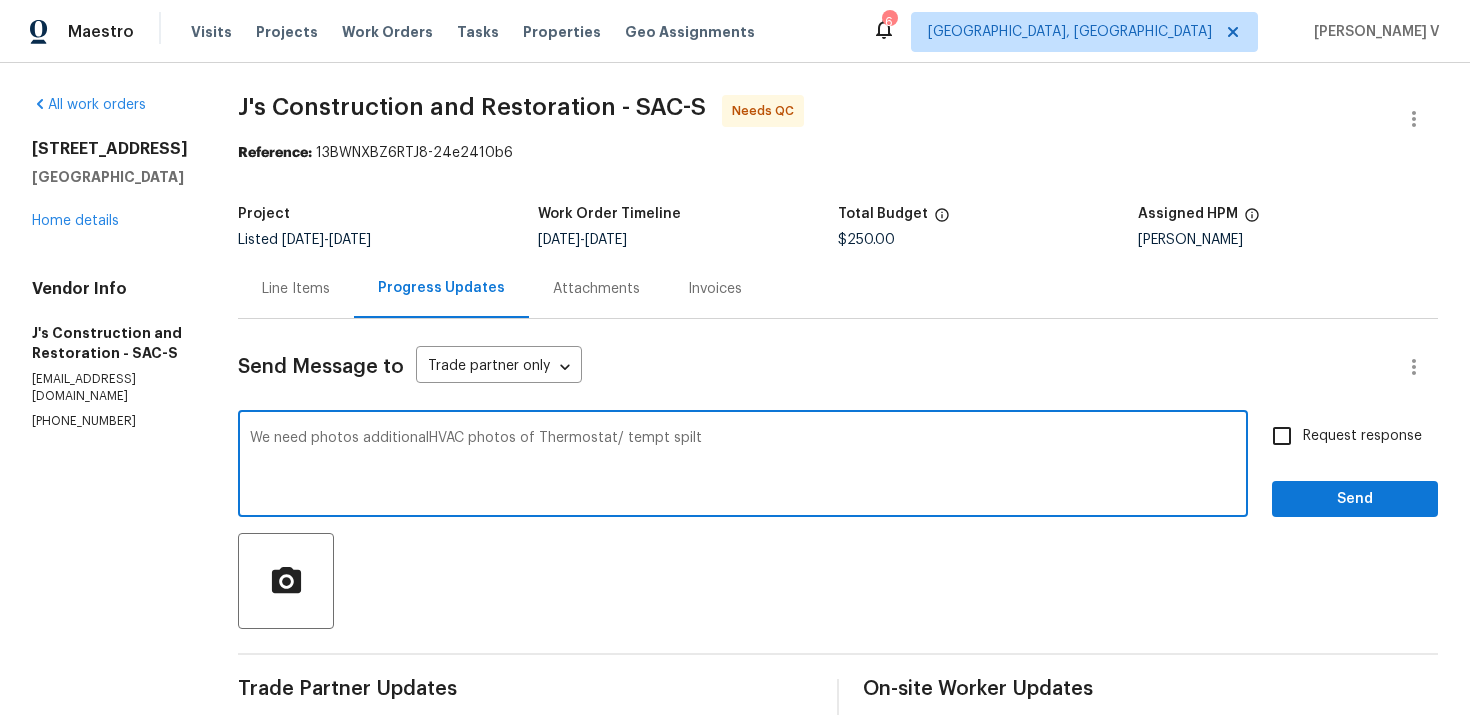click on "We need photos additionalHVAC photos of Thermostat/ tempt spilt" at bounding box center [743, 466] 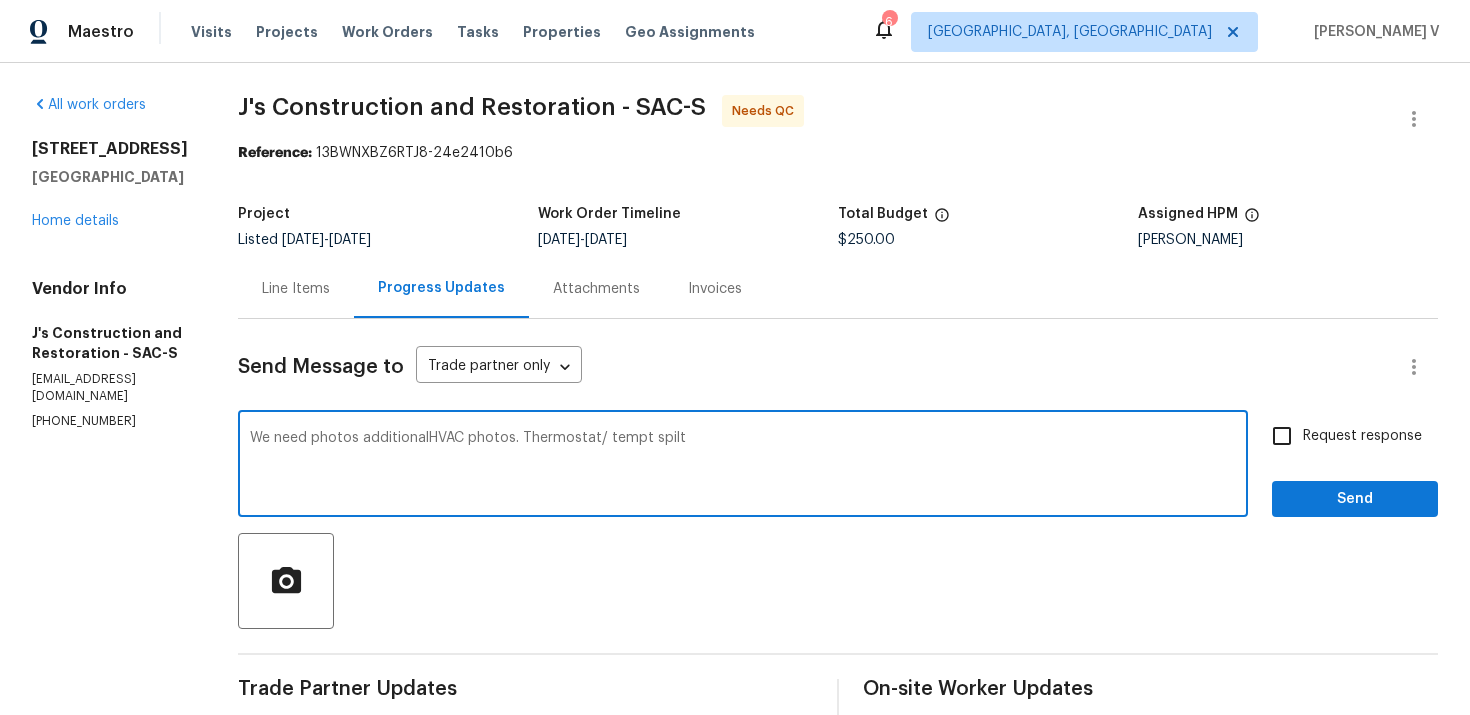 click on "We need photos additionalHVAC photos. Thermostat/ tempt spilt" at bounding box center (743, 466) 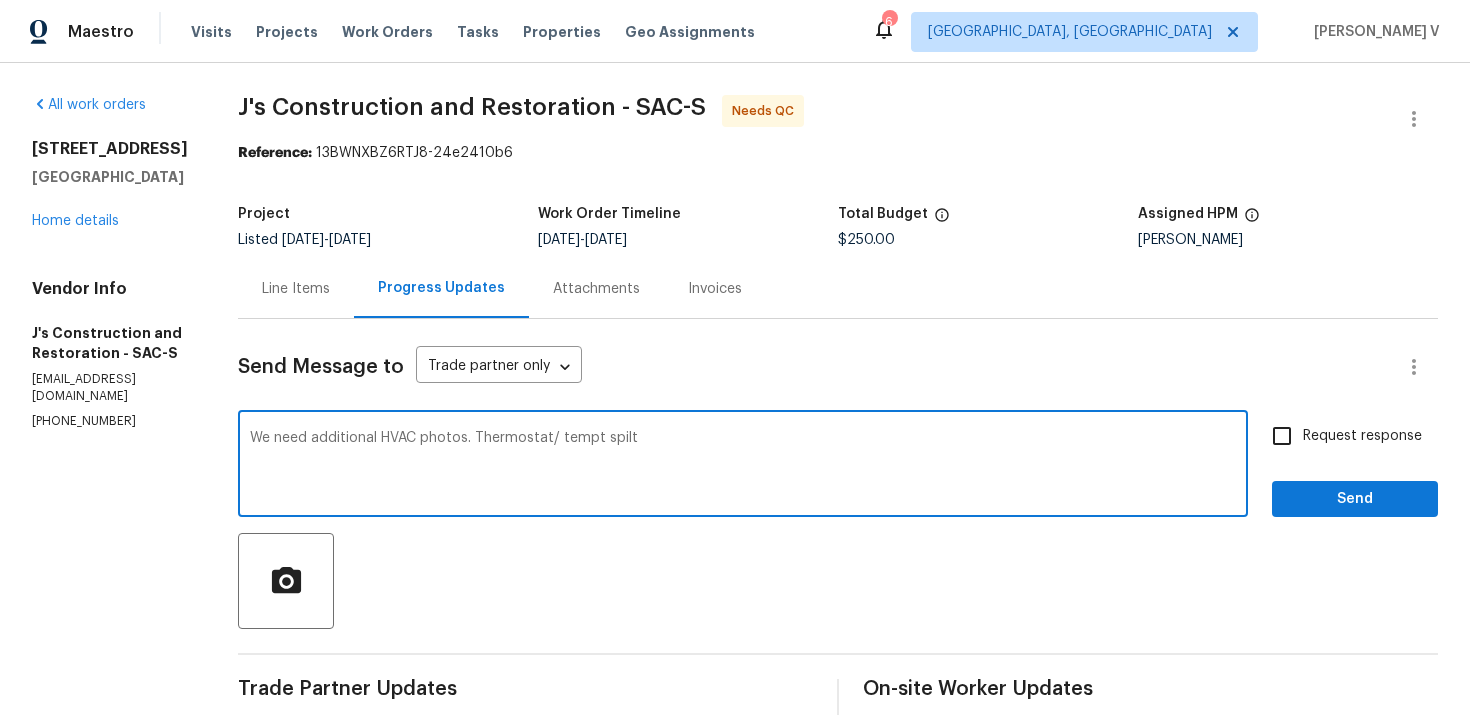 click on "We need additional HVAC photos. Thermostat/ tempt spilt" at bounding box center [743, 466] 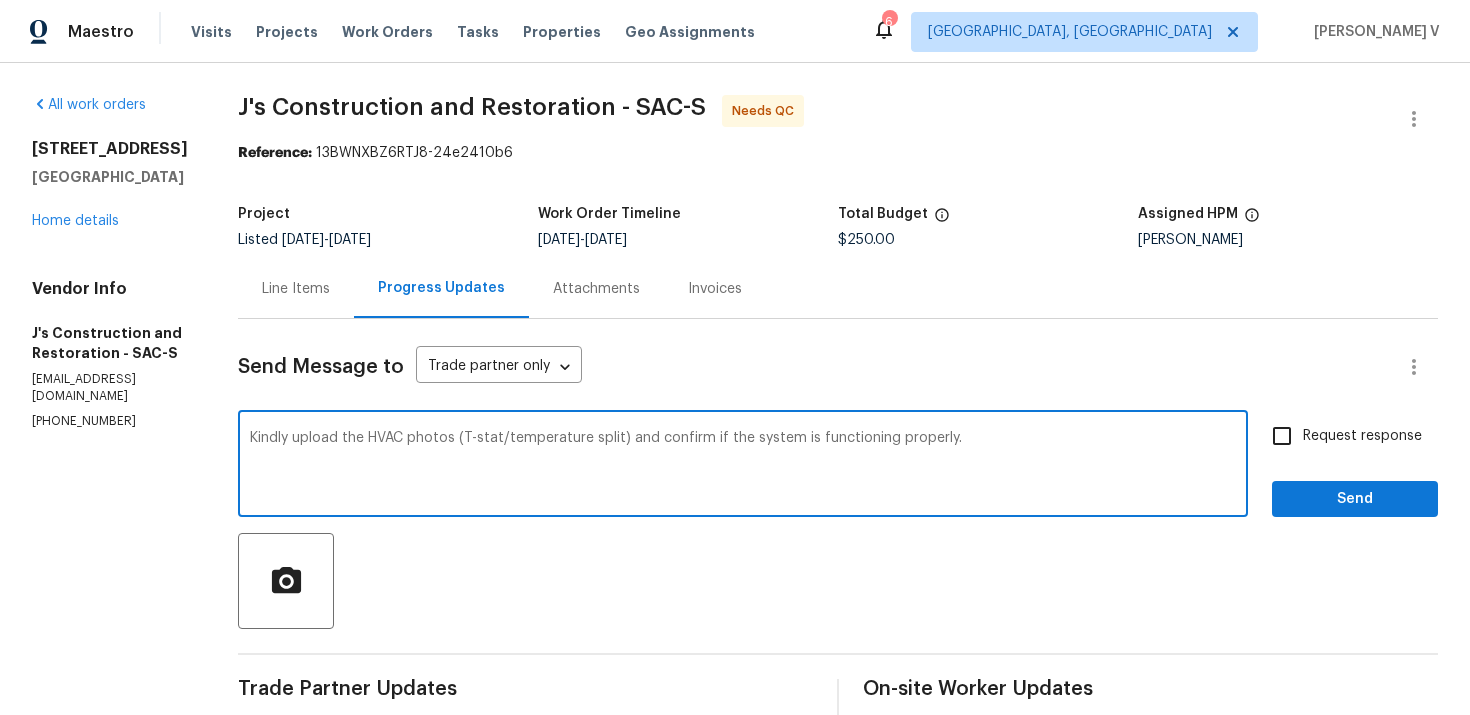scroll, scrollTop: 52, scrollLeft: 0, axis: vertical 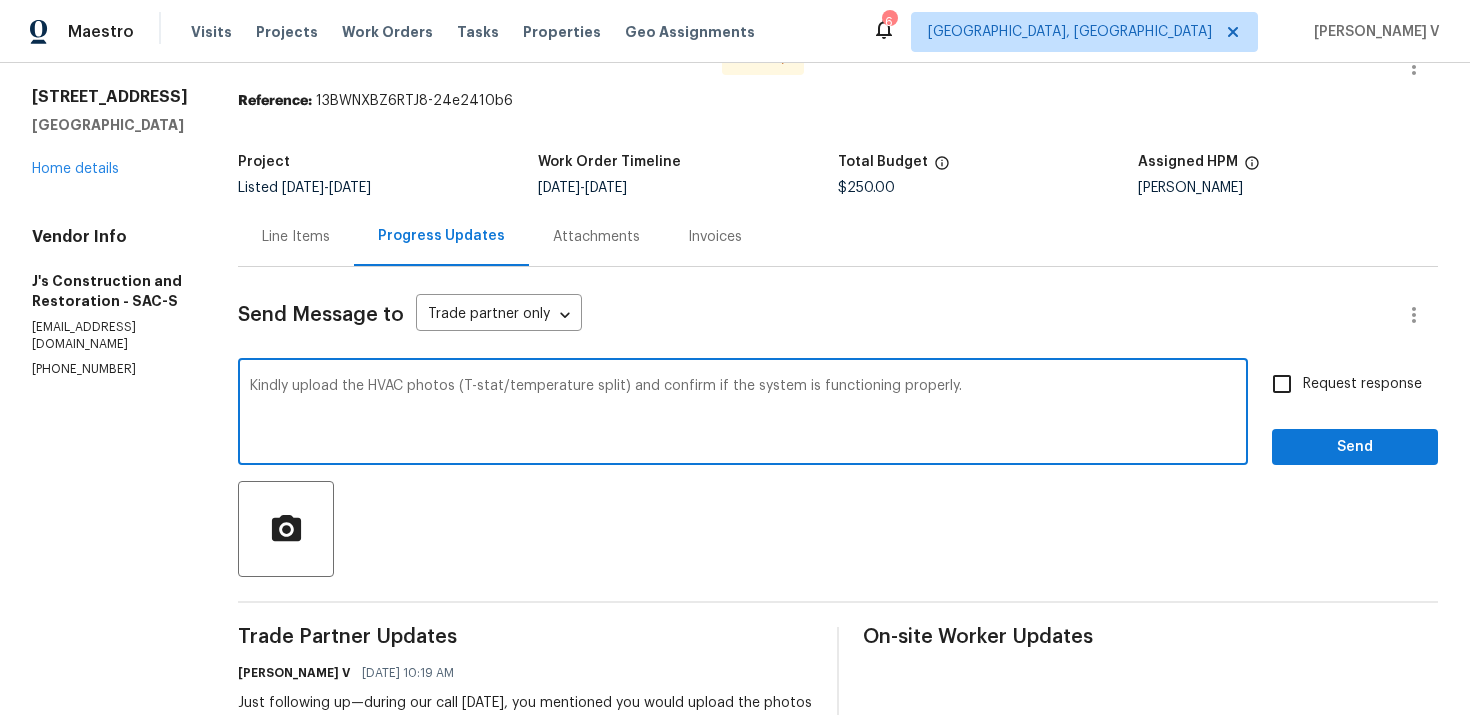 type on "Kindly upload the HVAC photos (T-stat/temperature split) and confirm if the system is functioning properly." 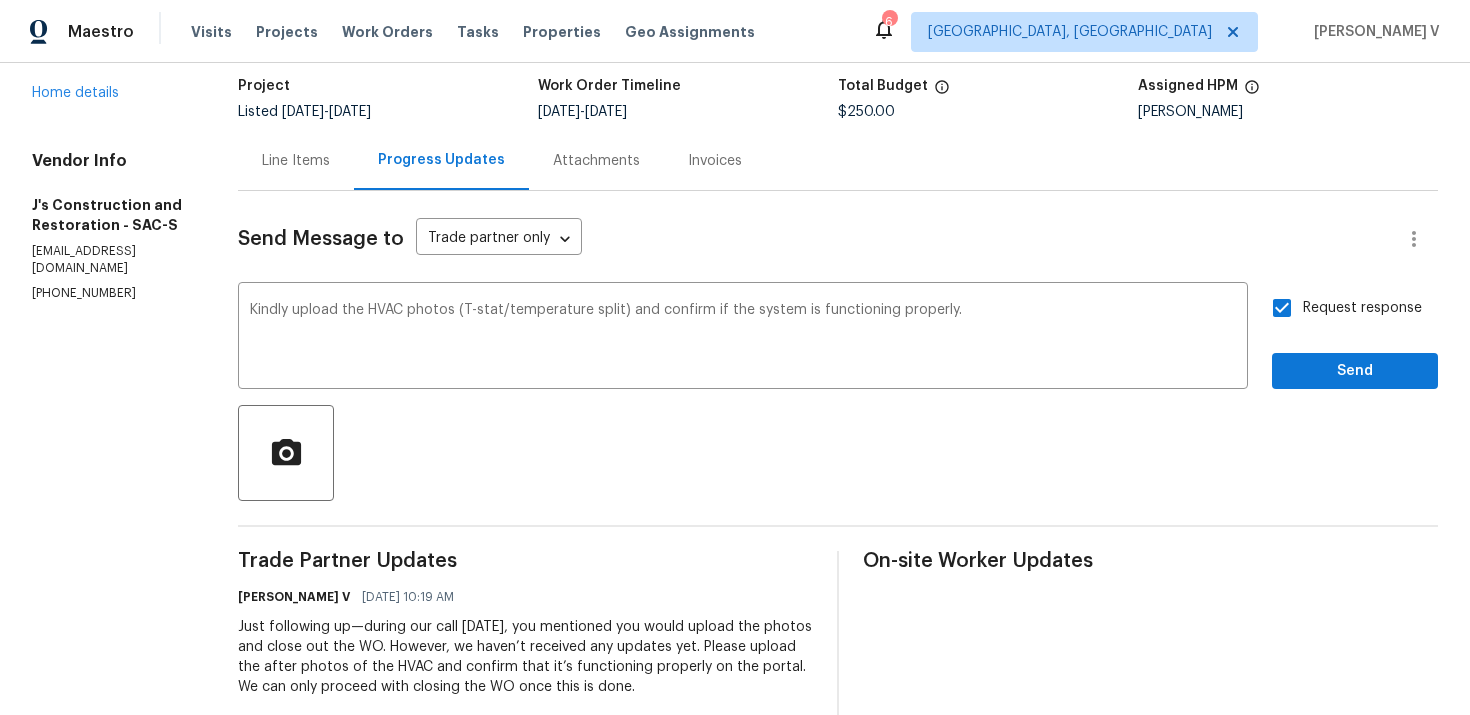 scroll, scrollTop: 138, scrollLeft: 0, axis: vertical 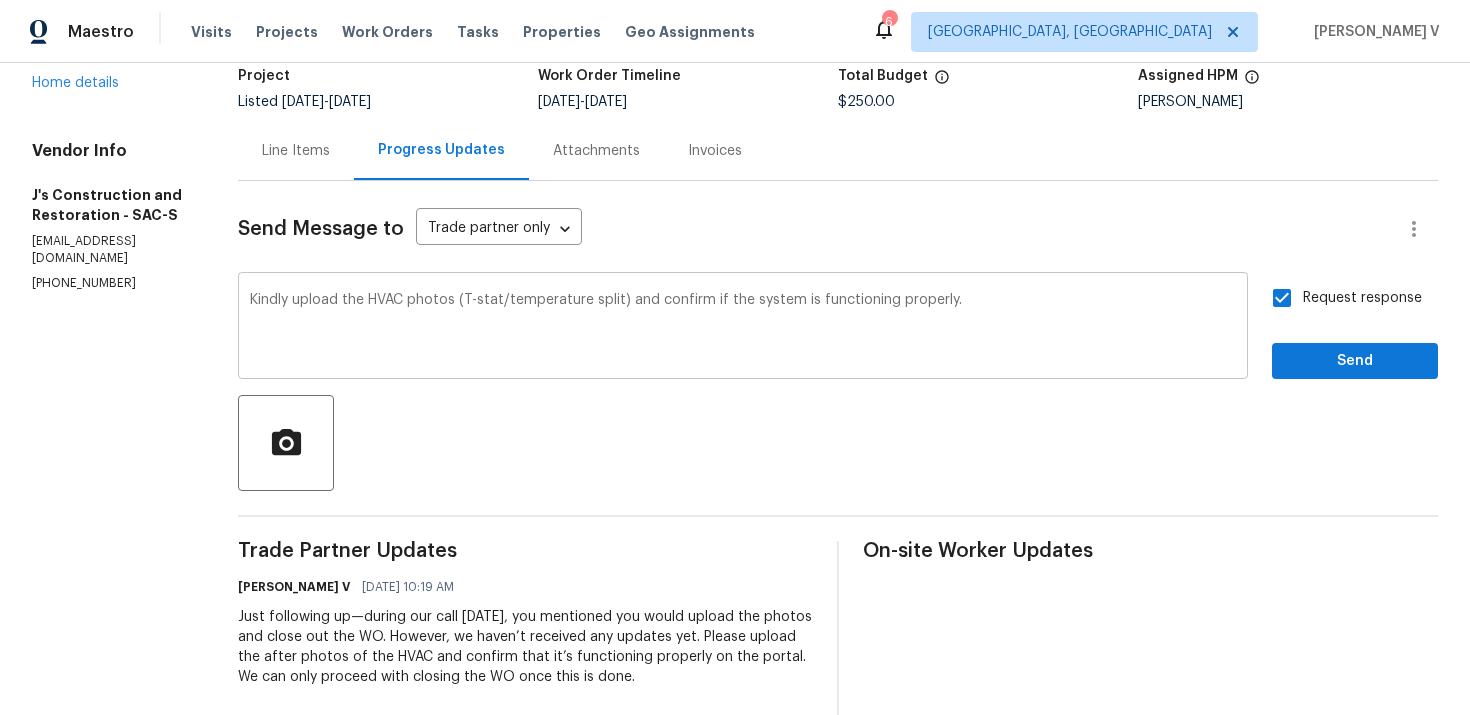 click on "Kindly upload the HVAC photos (T-stat/temperature split) and confirm if the system is functioning properly." at bounding box center [743, 328] 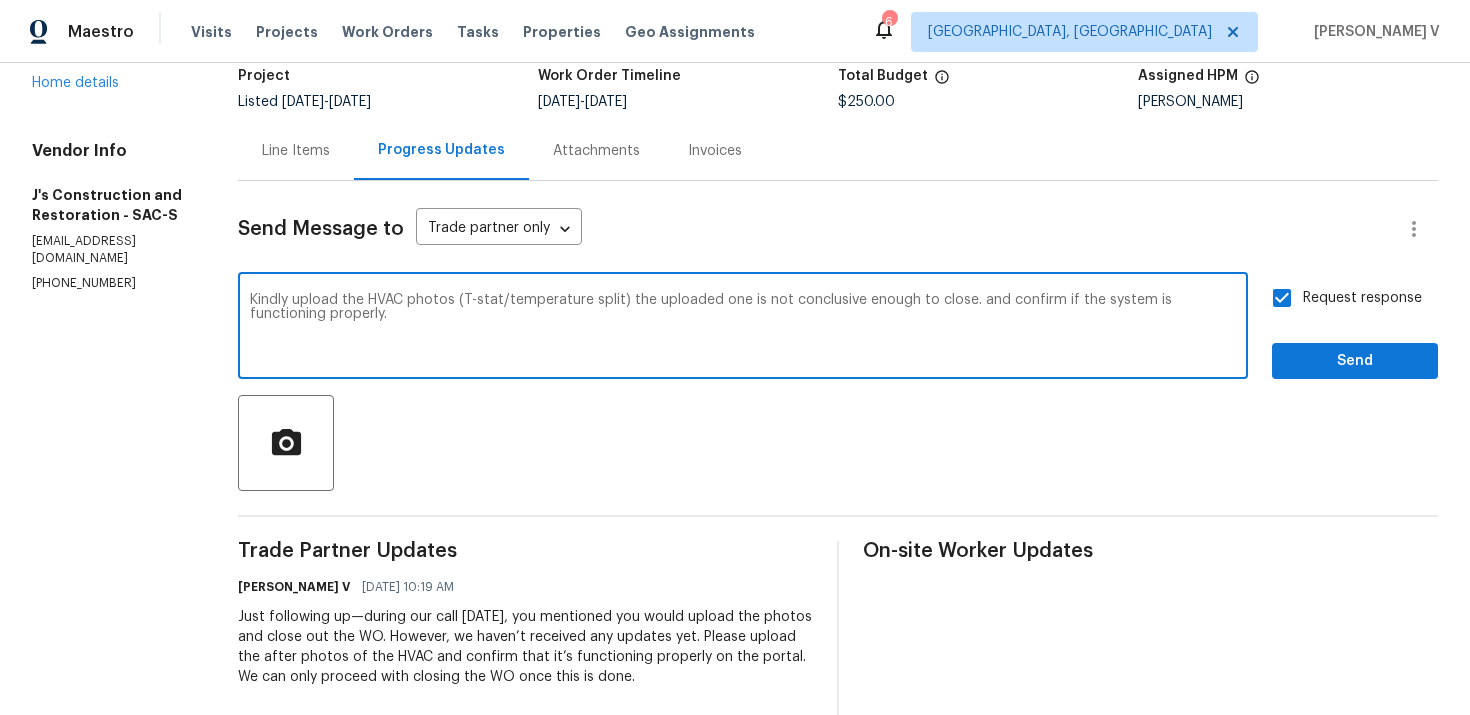 type on "Kindly upload the HVAC photos (T-stat/temperature split) the uploaded one is not conclusive enough to close. and confirm if the system is functioning properly." 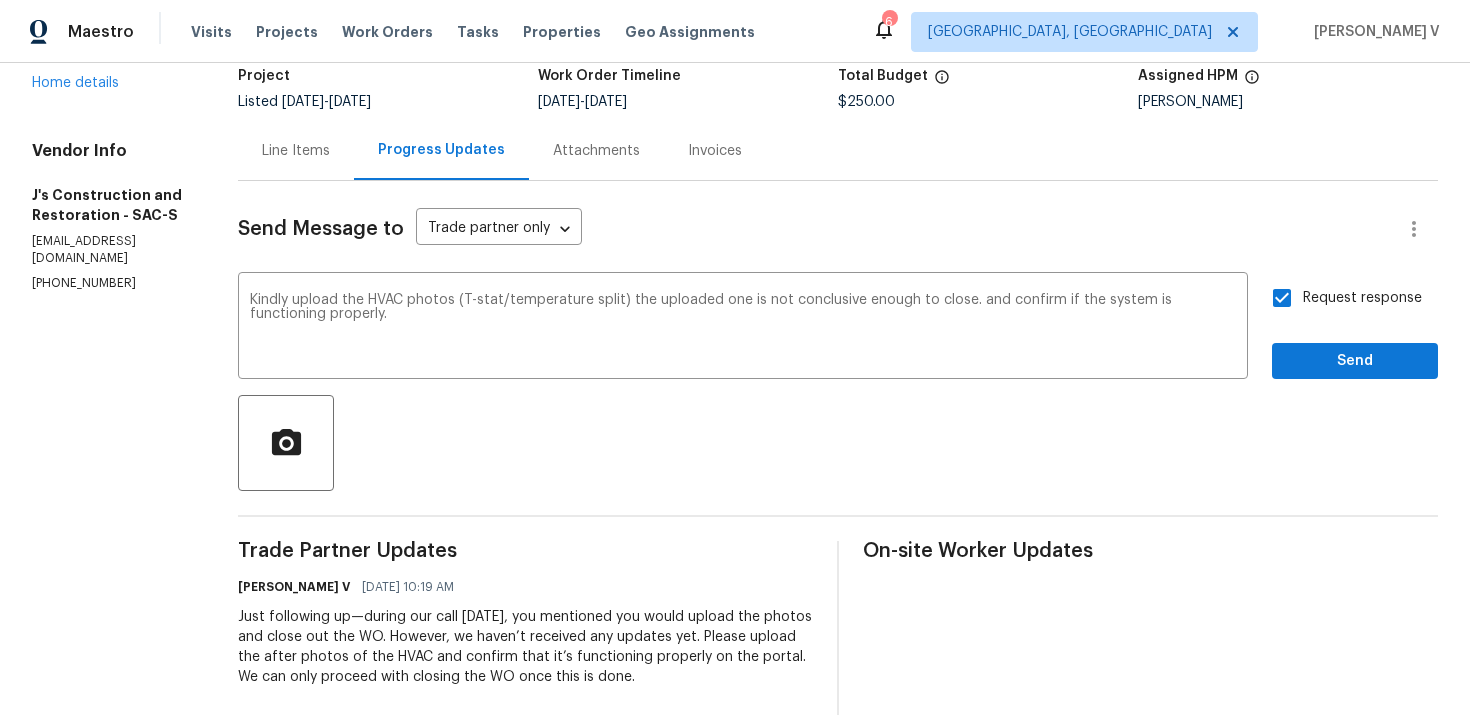 click on "Request response" at bounding box center [1362, 298] 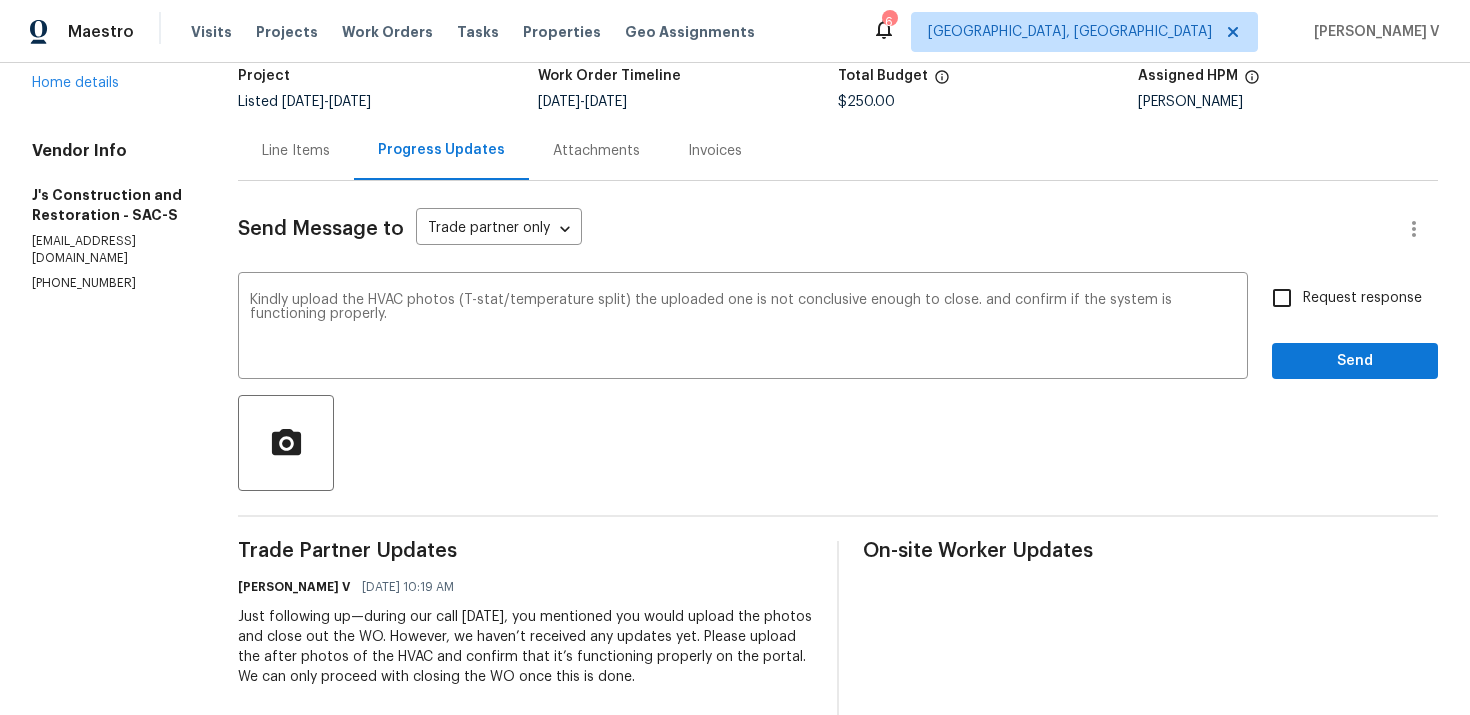 click on "Request response" at bounding box center (1282, 298) 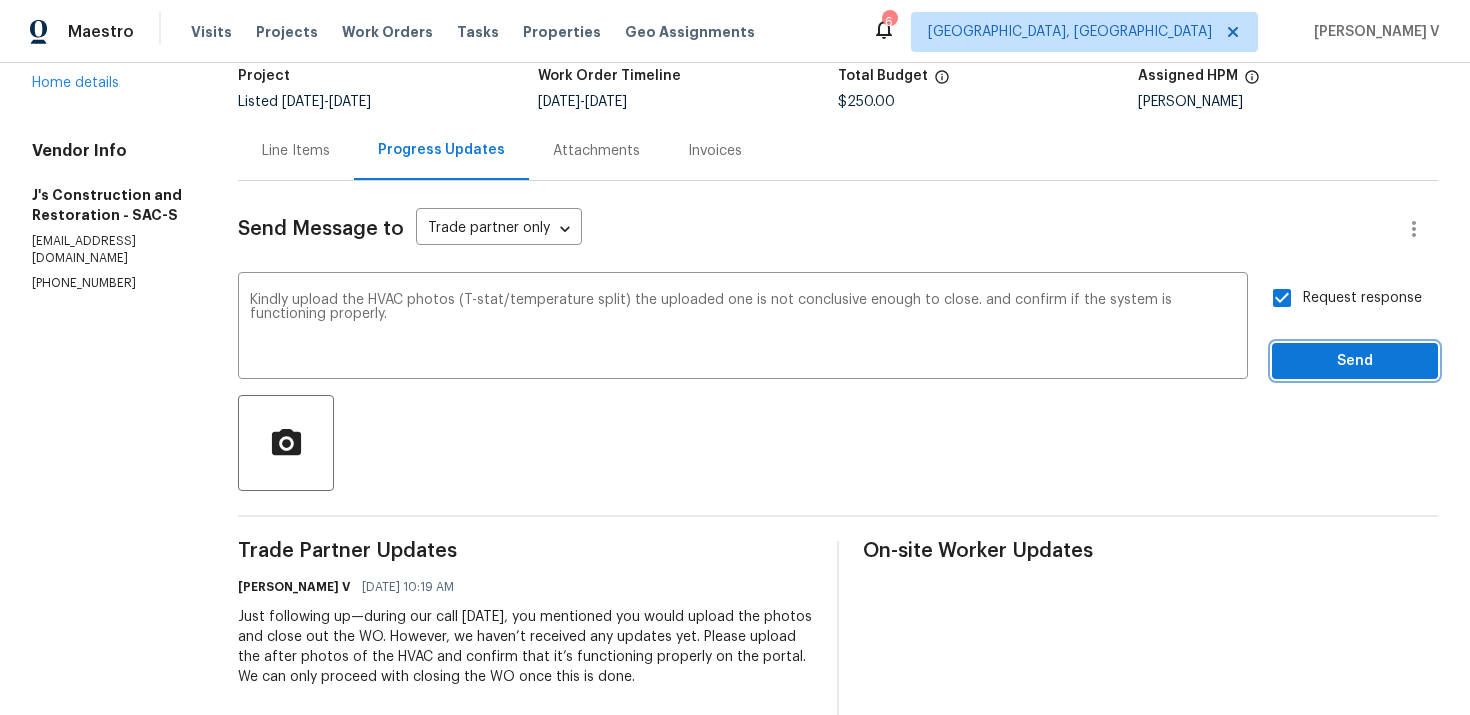 click on "Send" at bounding box center [1355, 361] 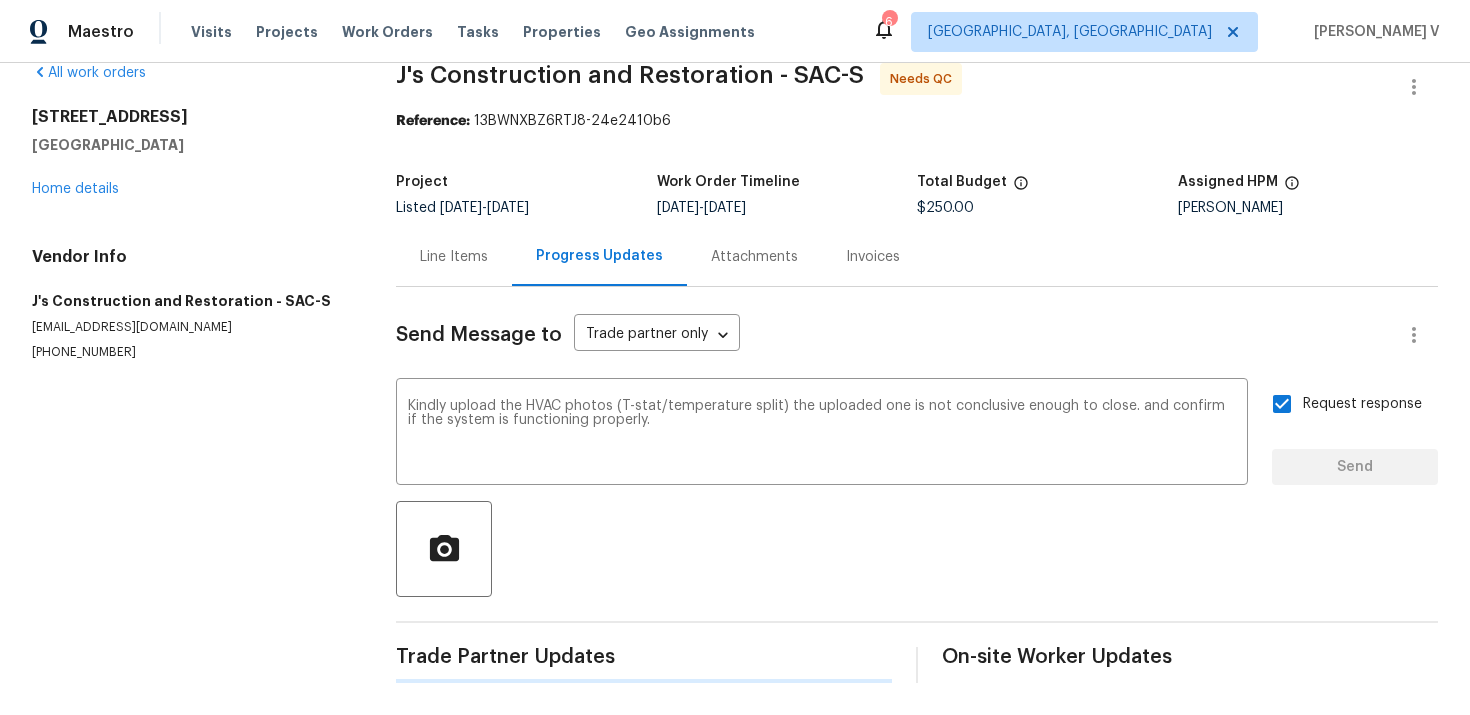 type 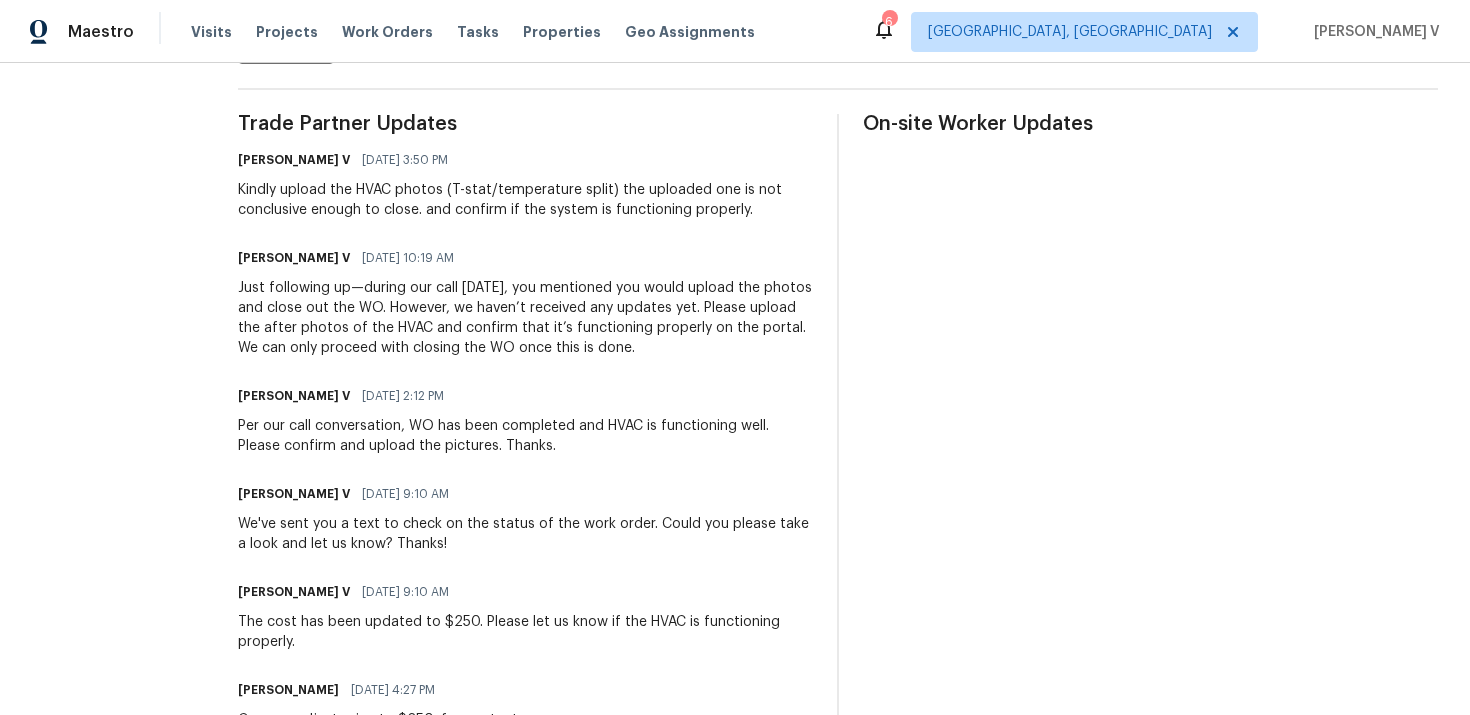 scroll, scrollTop: 0, scrollLeft: 0, axis: both 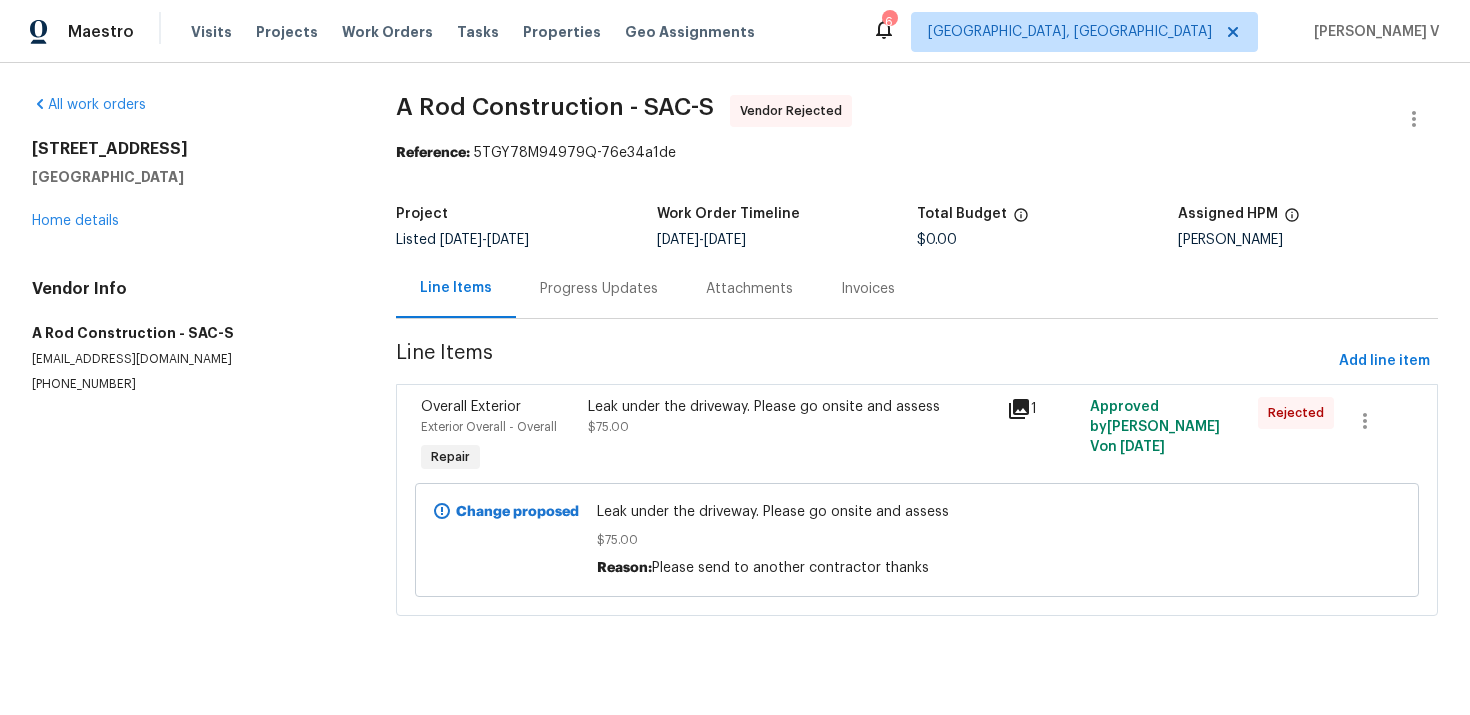 click on "Progress Updates" at bounding box center (599, 289) 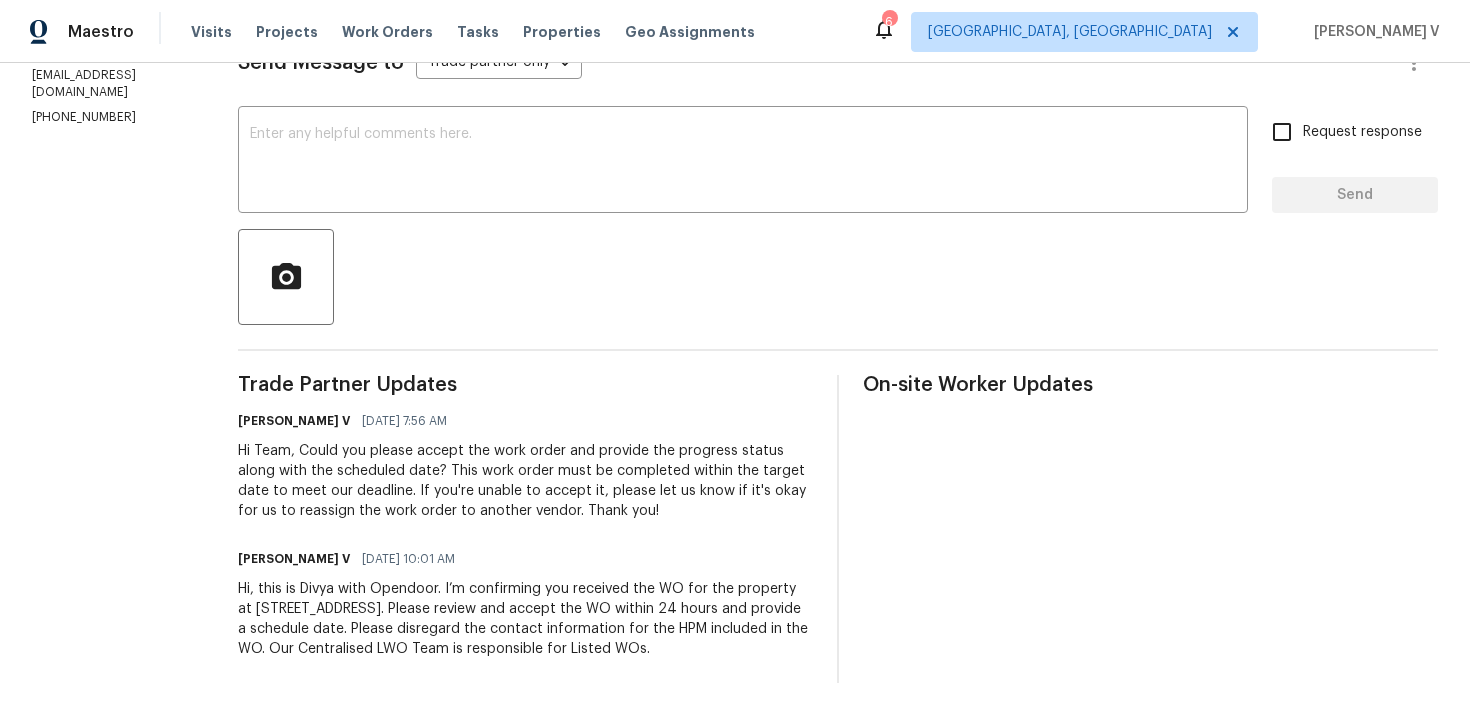 scroll, scrollTop: 0, scrollLeft: 0, axis: both 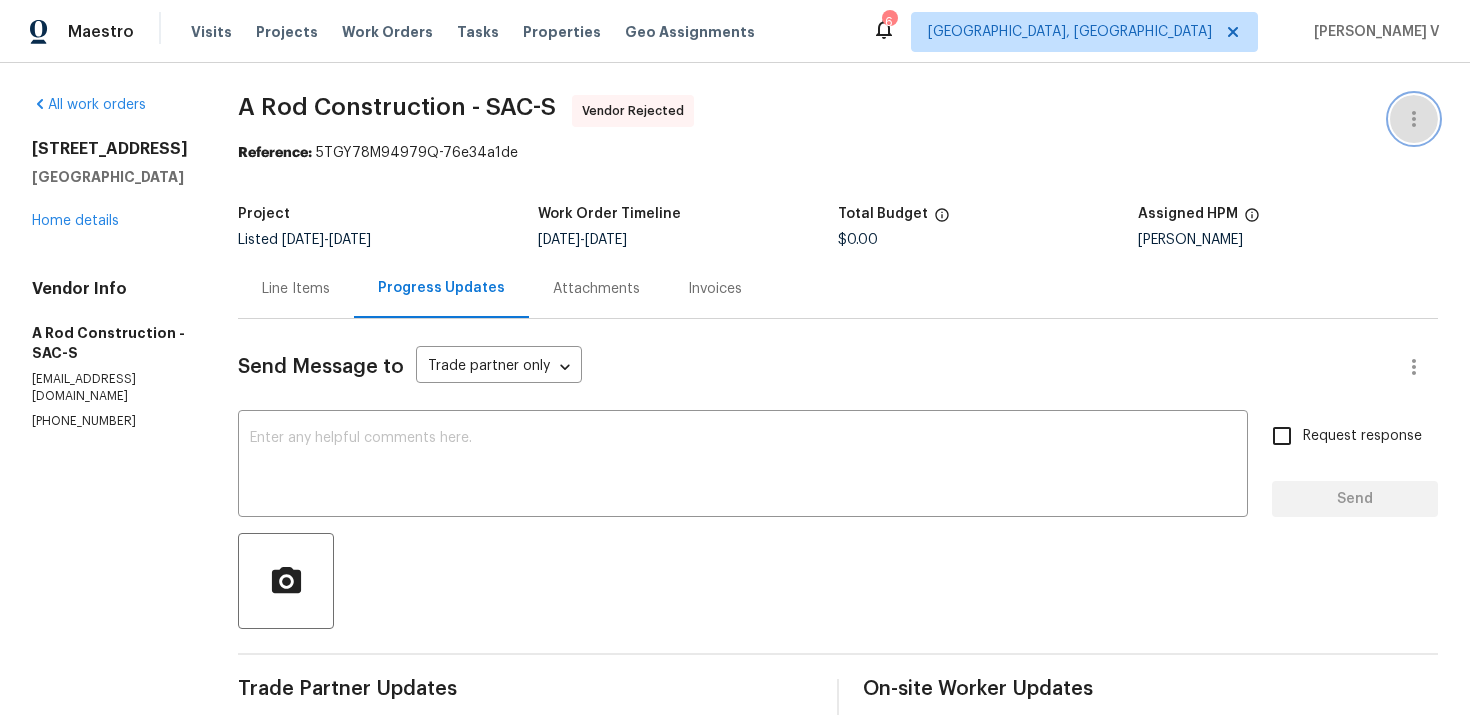 click 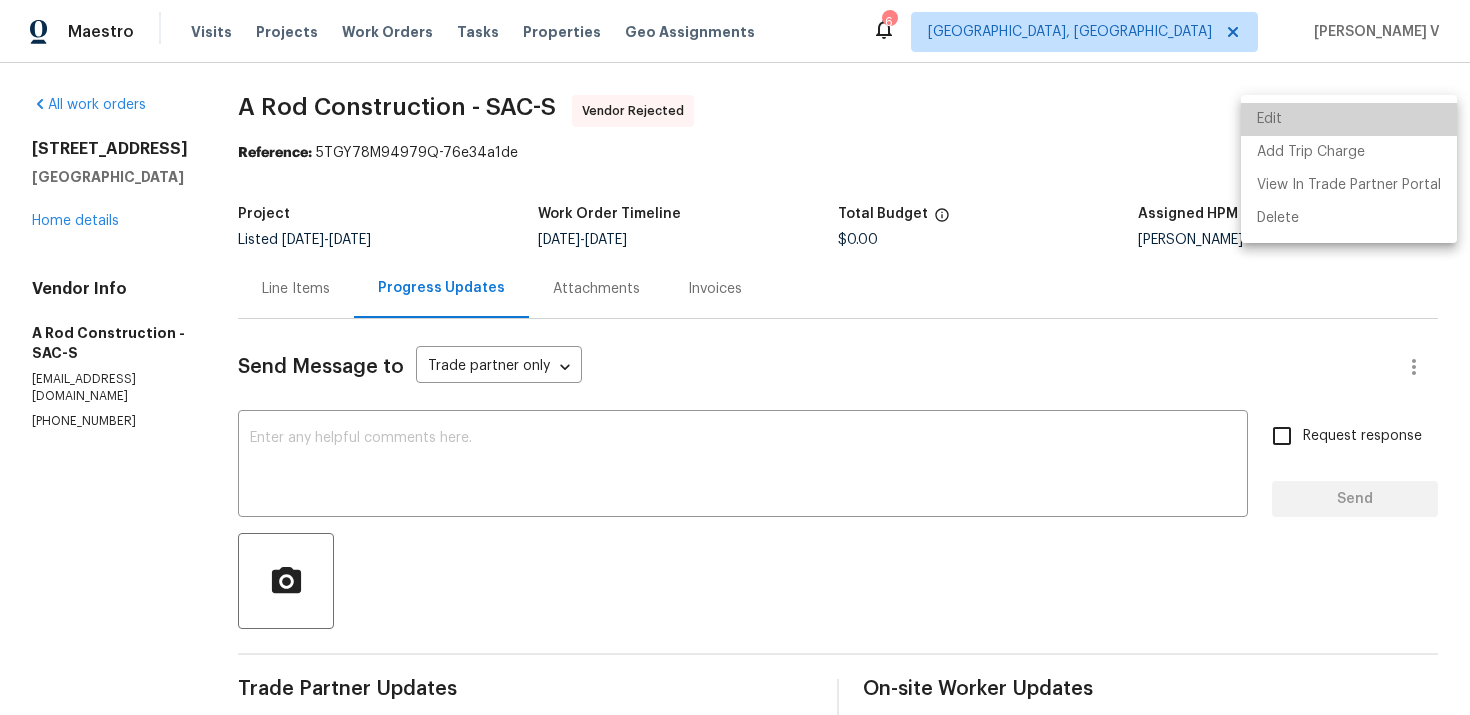 click on "Edit" at bounding box center [1349, 119] 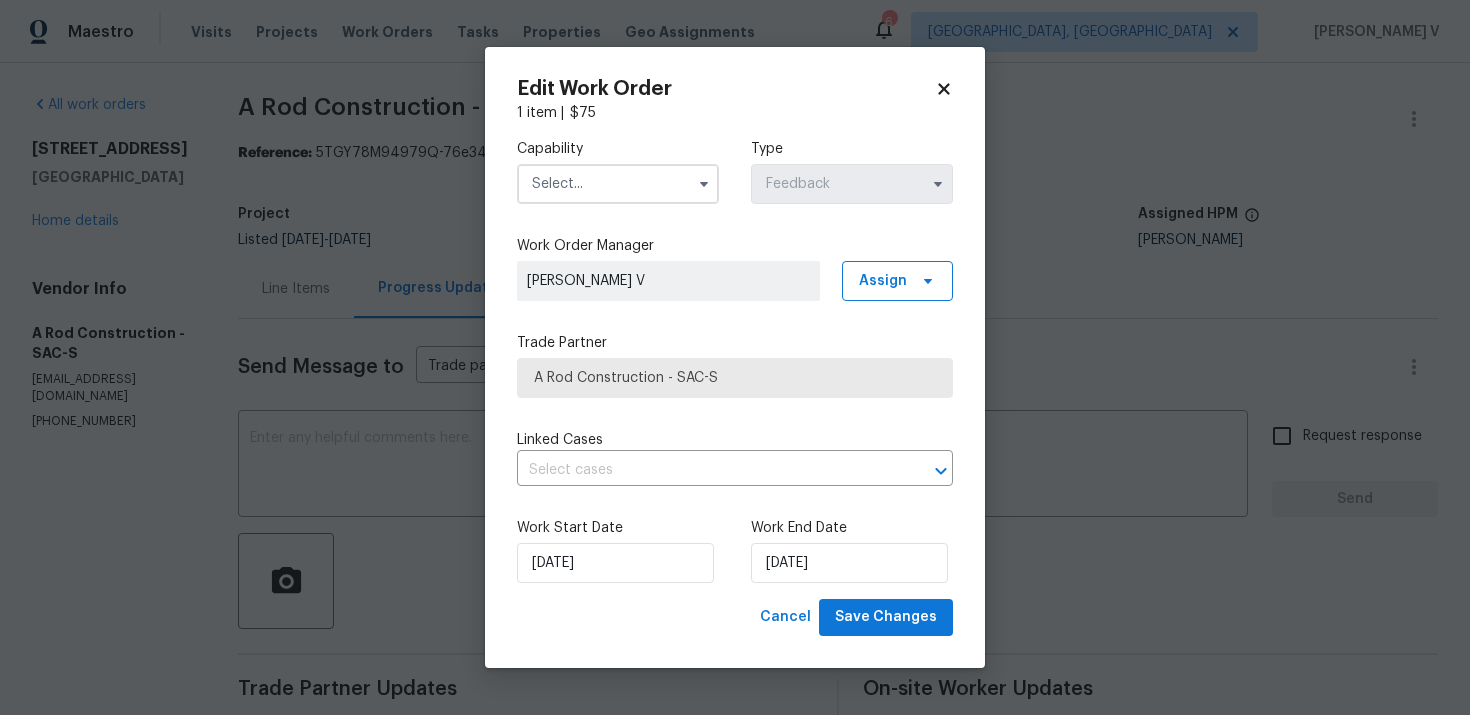 click at bounding box center (618, 184) 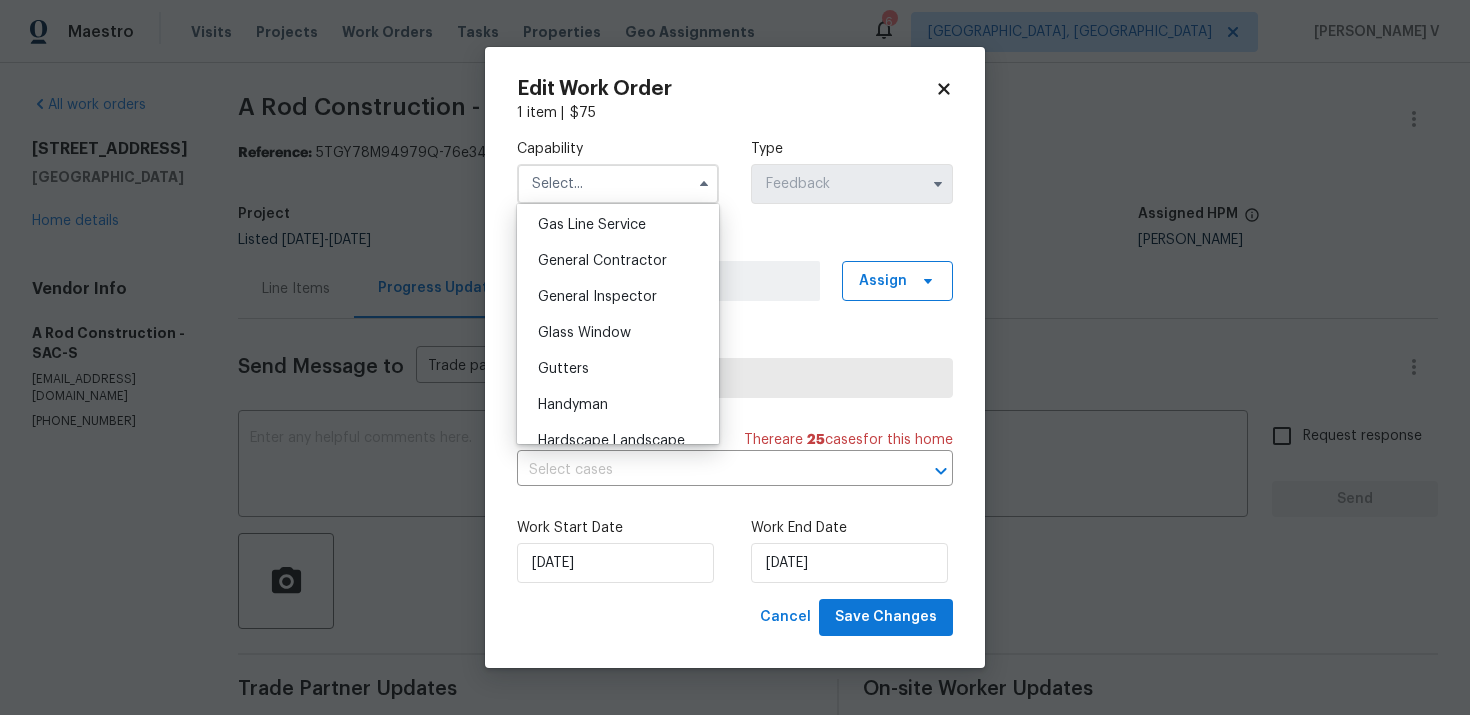 scroll, scrollTop: 1028, scrollLeft: 0, axis: vertical 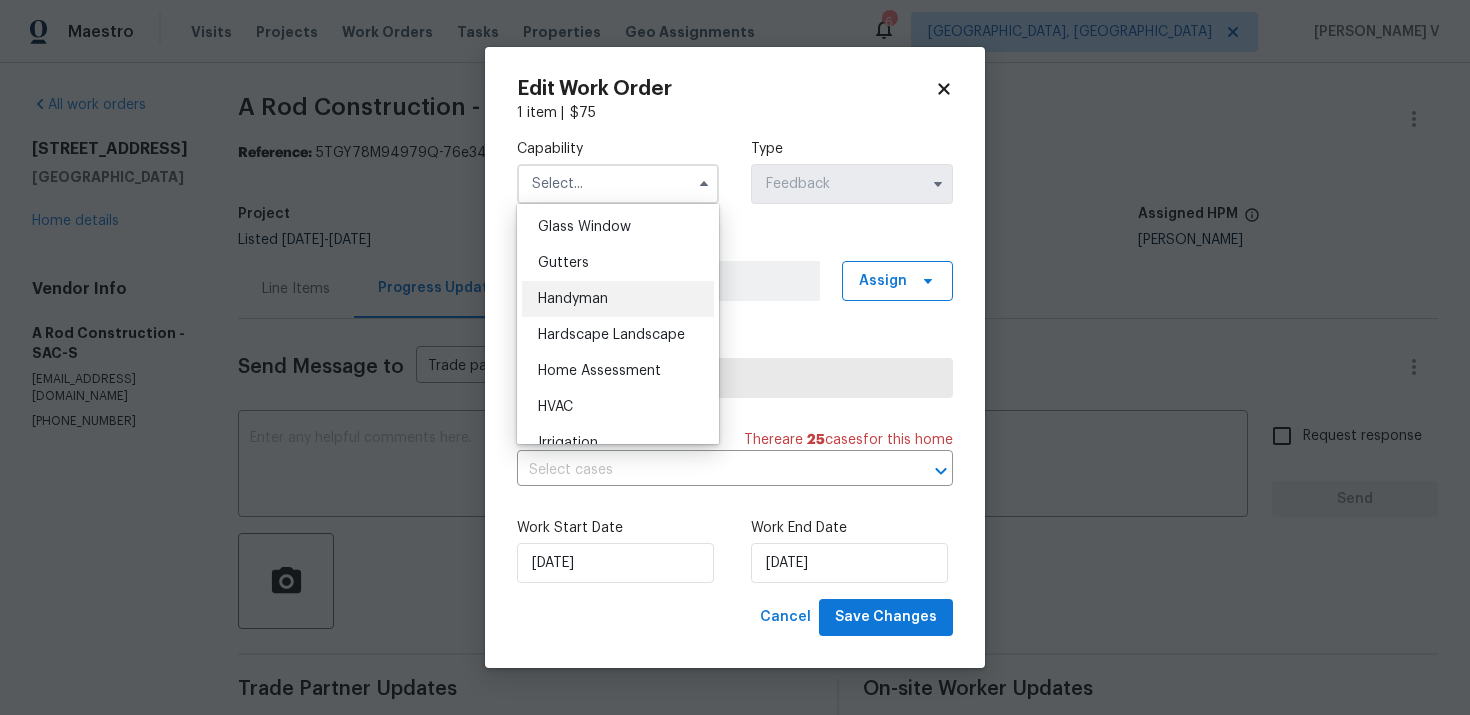 click on "Handyman" at bounding box center (618, 299) 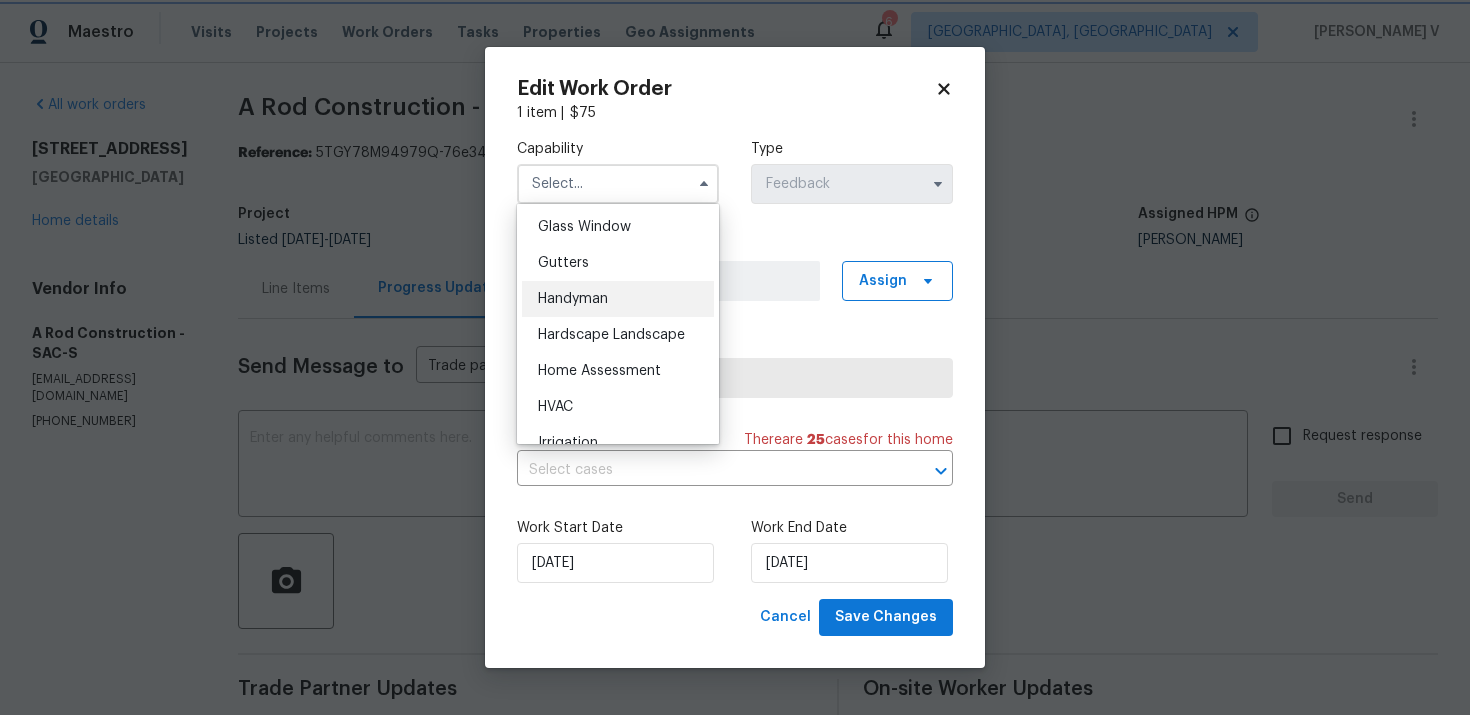 type on "Handyman" 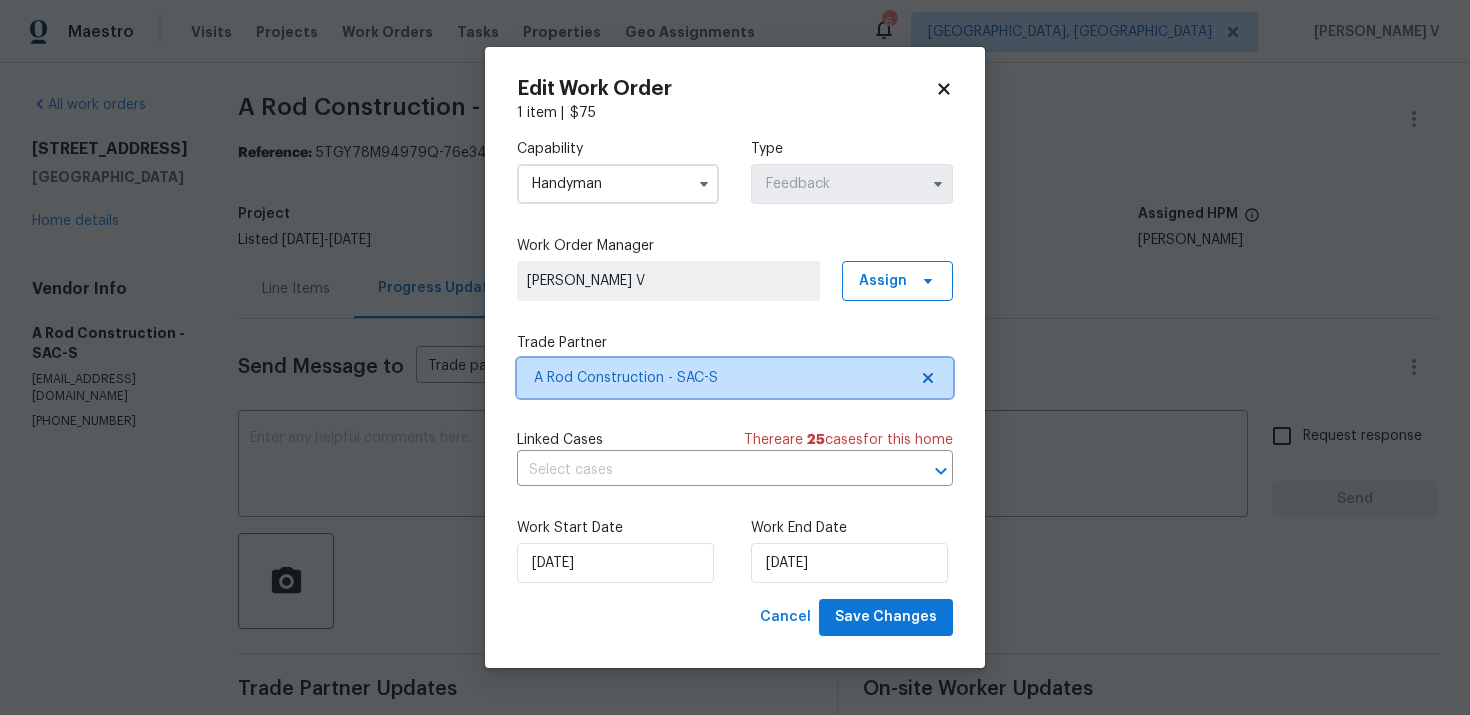 click on "A Rod Construction - SAC-S" at bounding box center (735, 378) 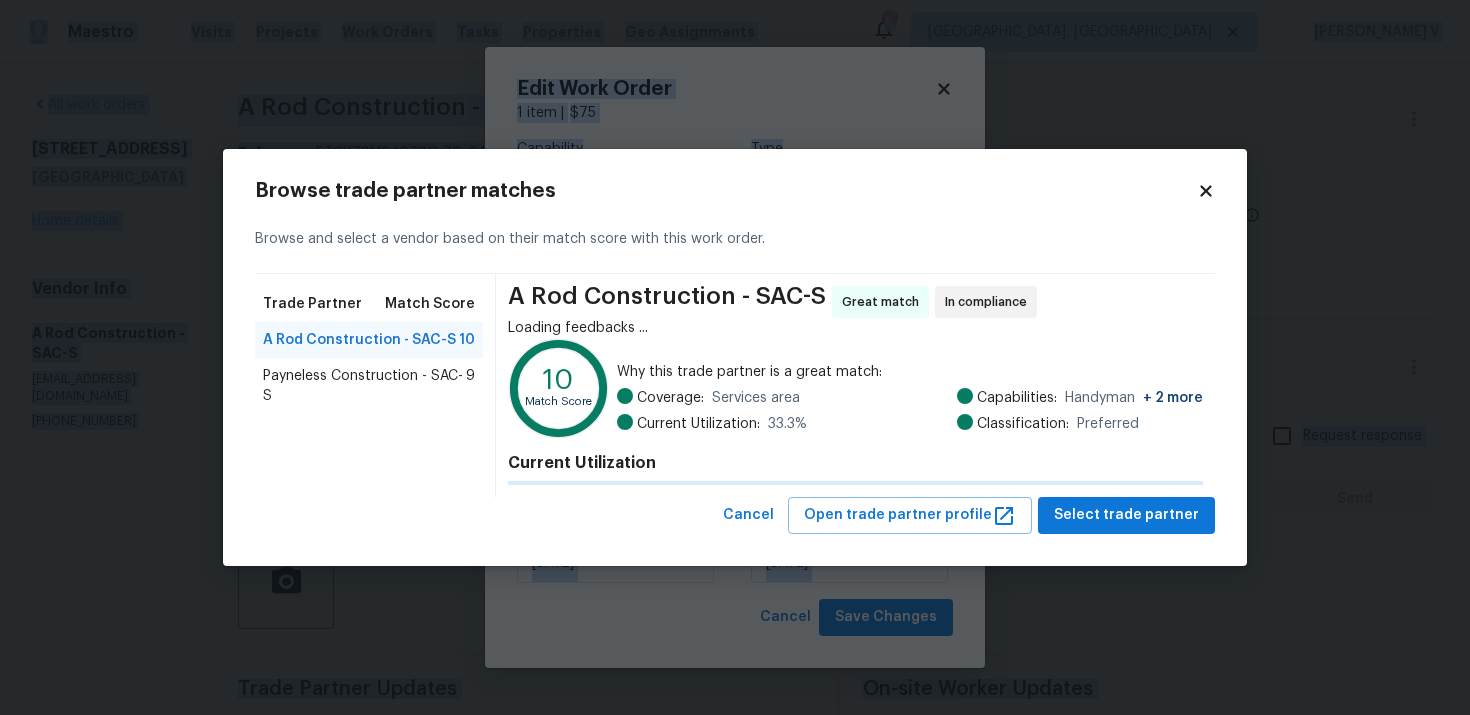 click on "Why this trade partner is a great match:" at bounding box center [910, 372] 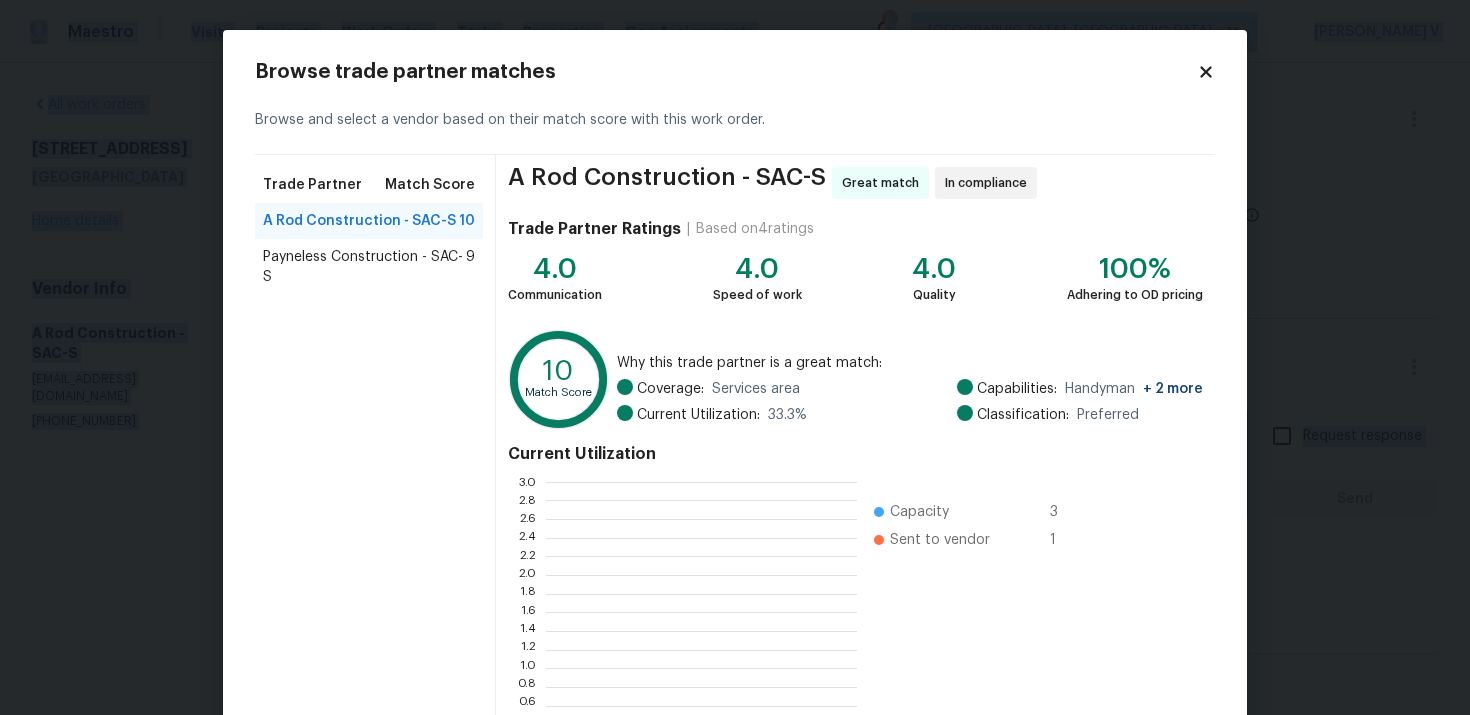 scroll, scrollTop: 2, scrollLeft: 1, axis: both 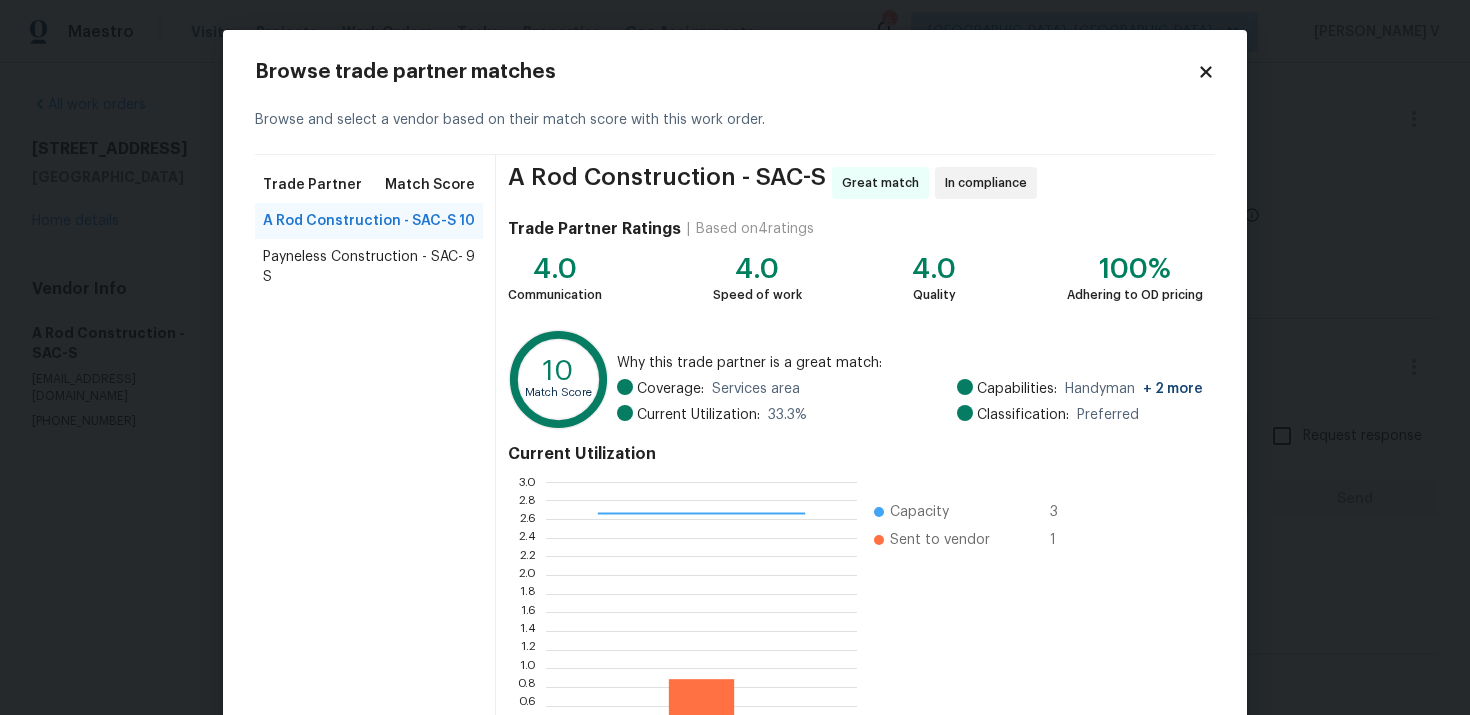 click on "Payneless Construction - SAC-S 9" at bounding box center [369, 267] 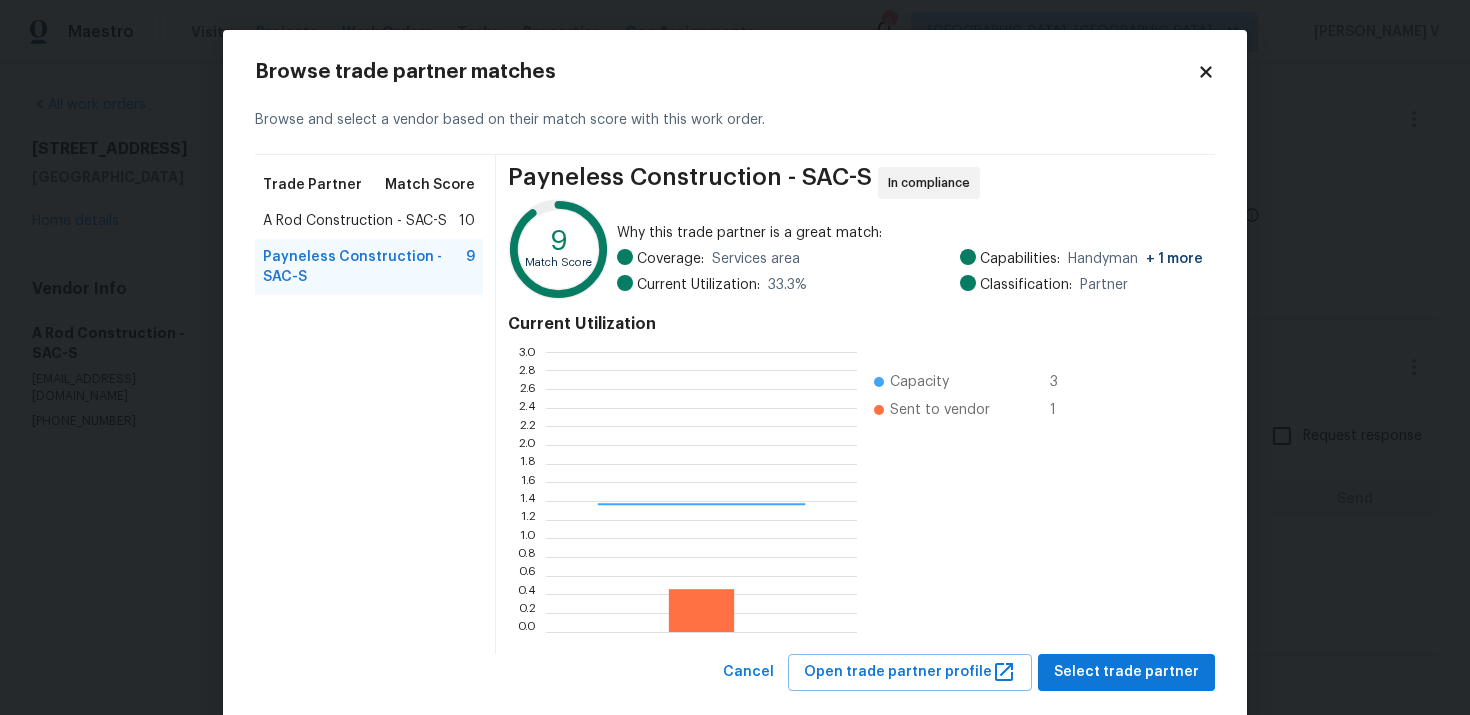 scroll, scrollTop: 37, scrollLeft: 0, axis: vertical 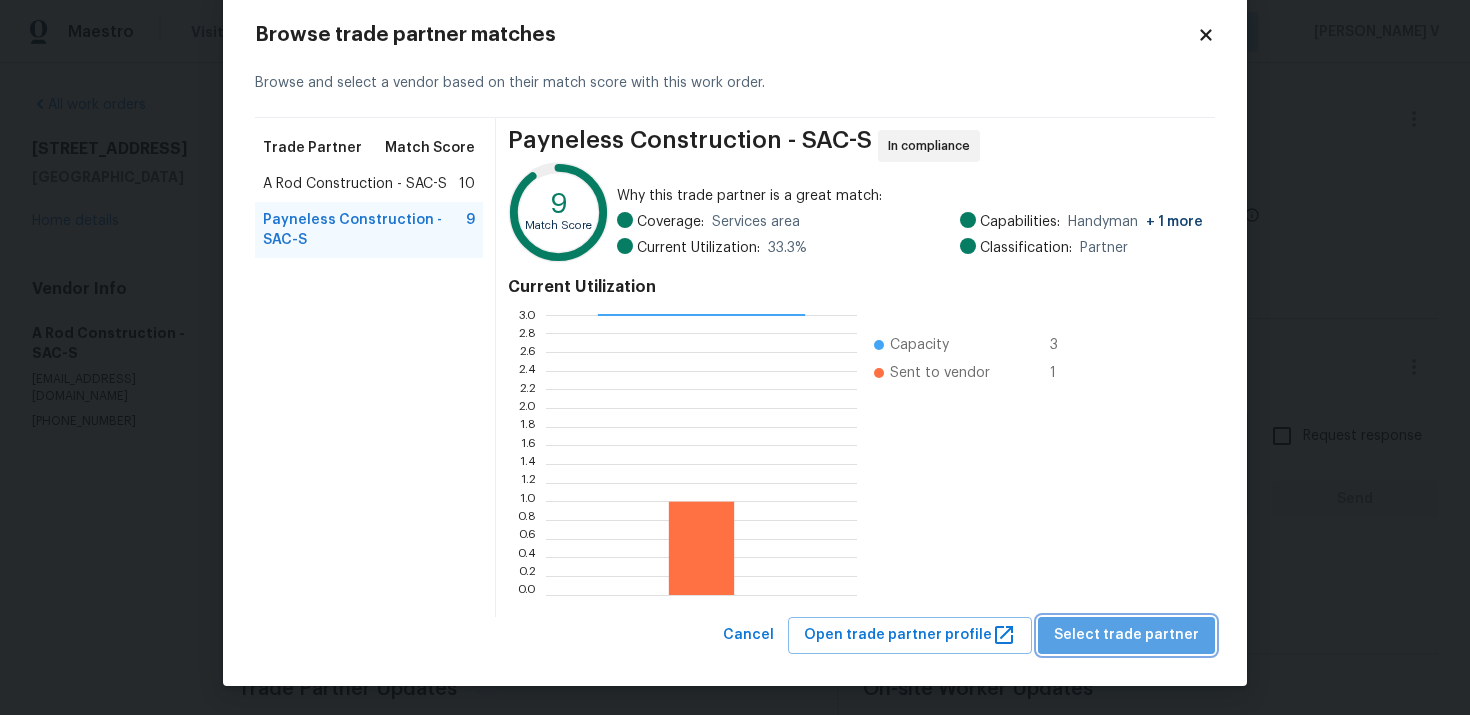 click on "Select trade partner" at bounding box center [1126, 635] 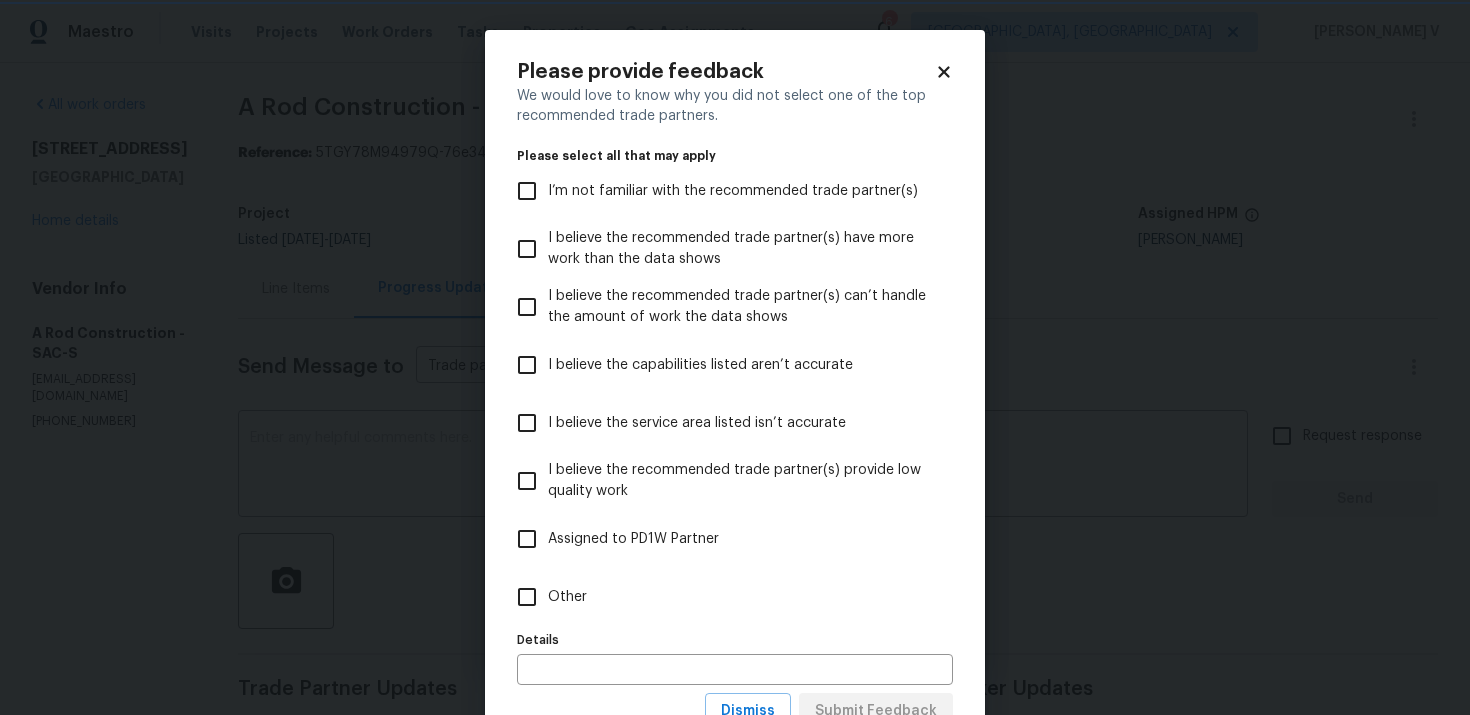scroll, scrollTop: 0, scrollLeft: 0, axis: both 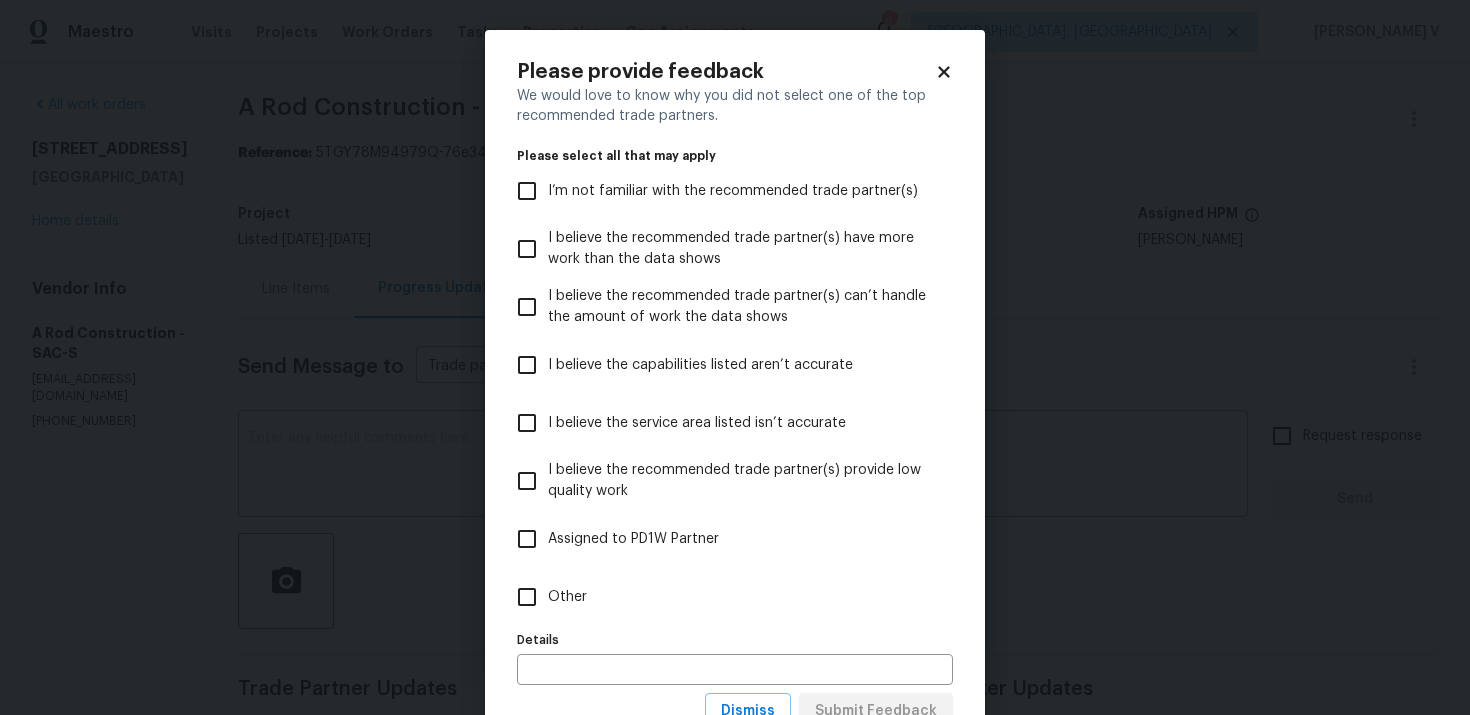 click on "Other" at bounding box center [721, 597] 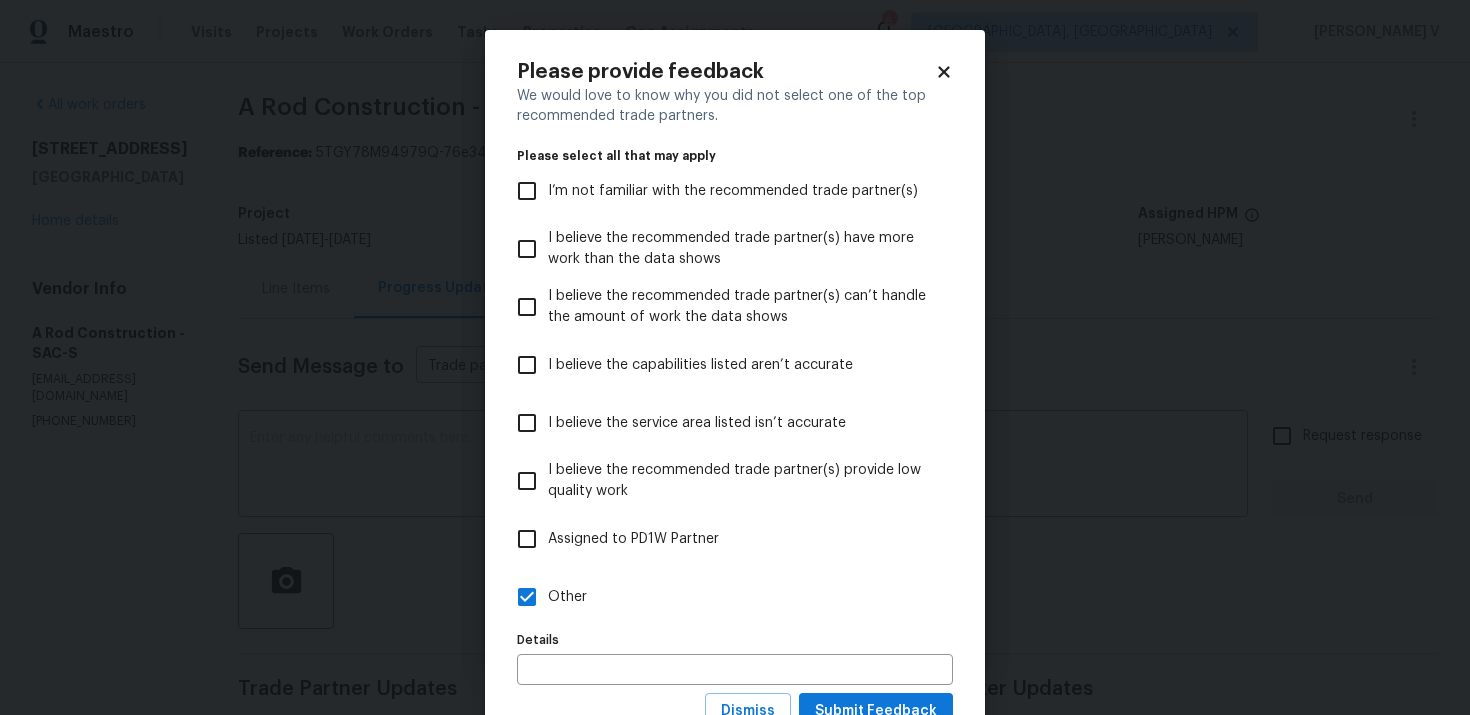 scroll, scrollTop: 77, scrollLeft: 0, axis: vertical 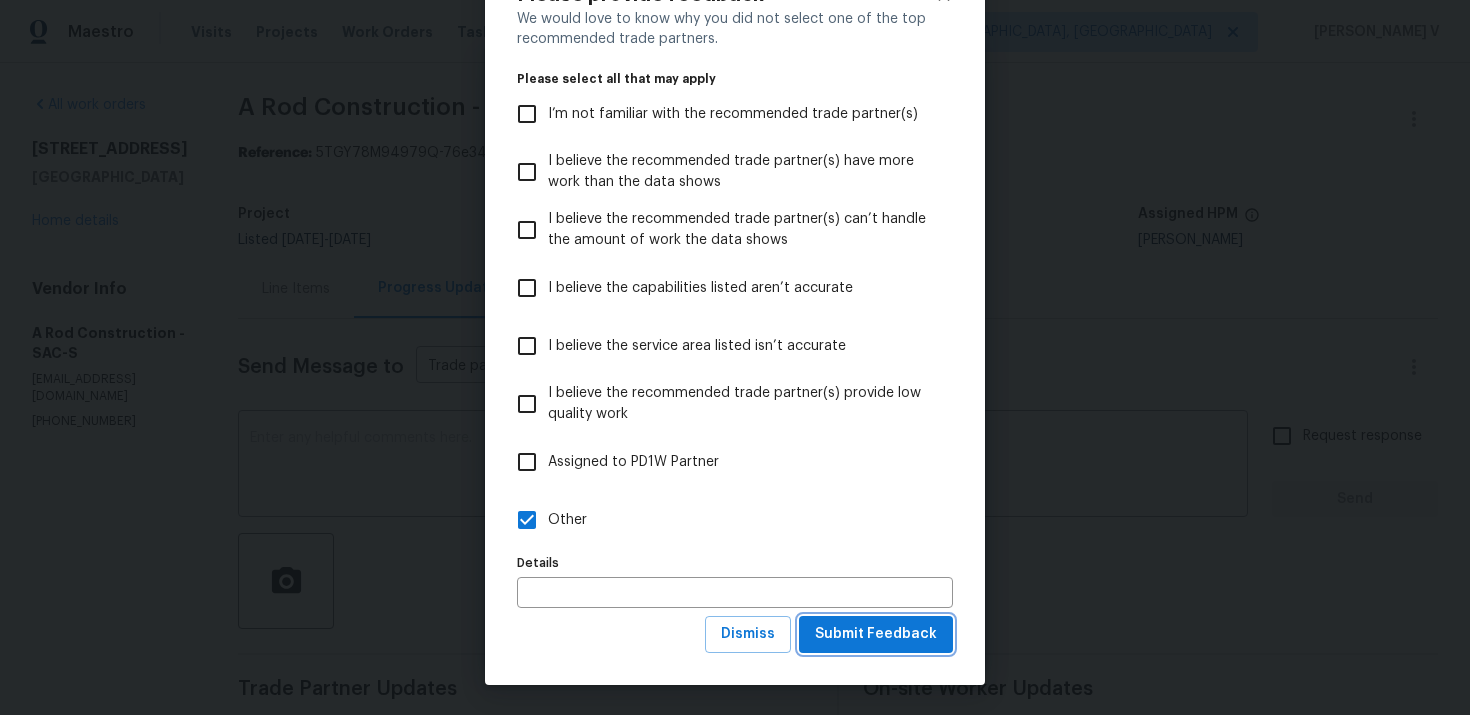 click on "Submit Feedback" at bounding box center (876, 634) 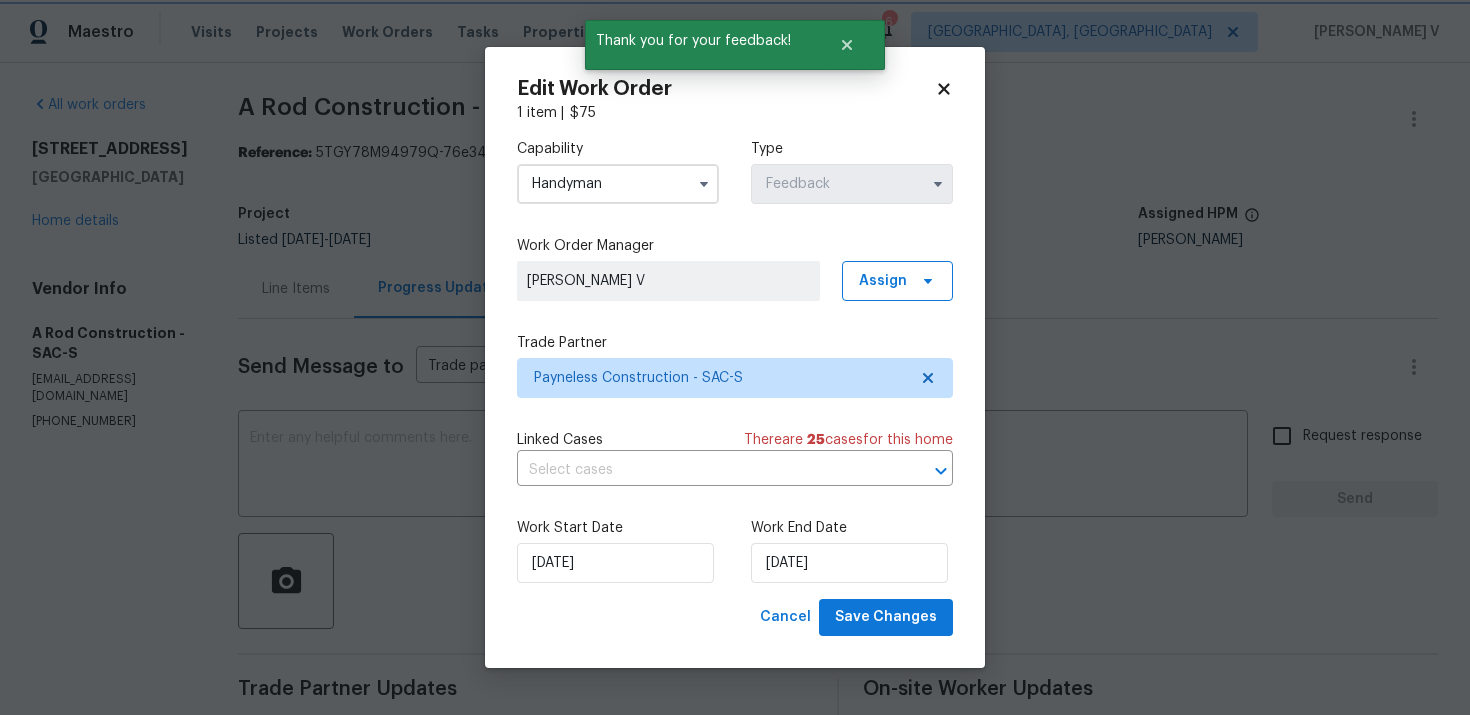 scroll, scrollTop: 0, scrollLeft: 0, axis: both 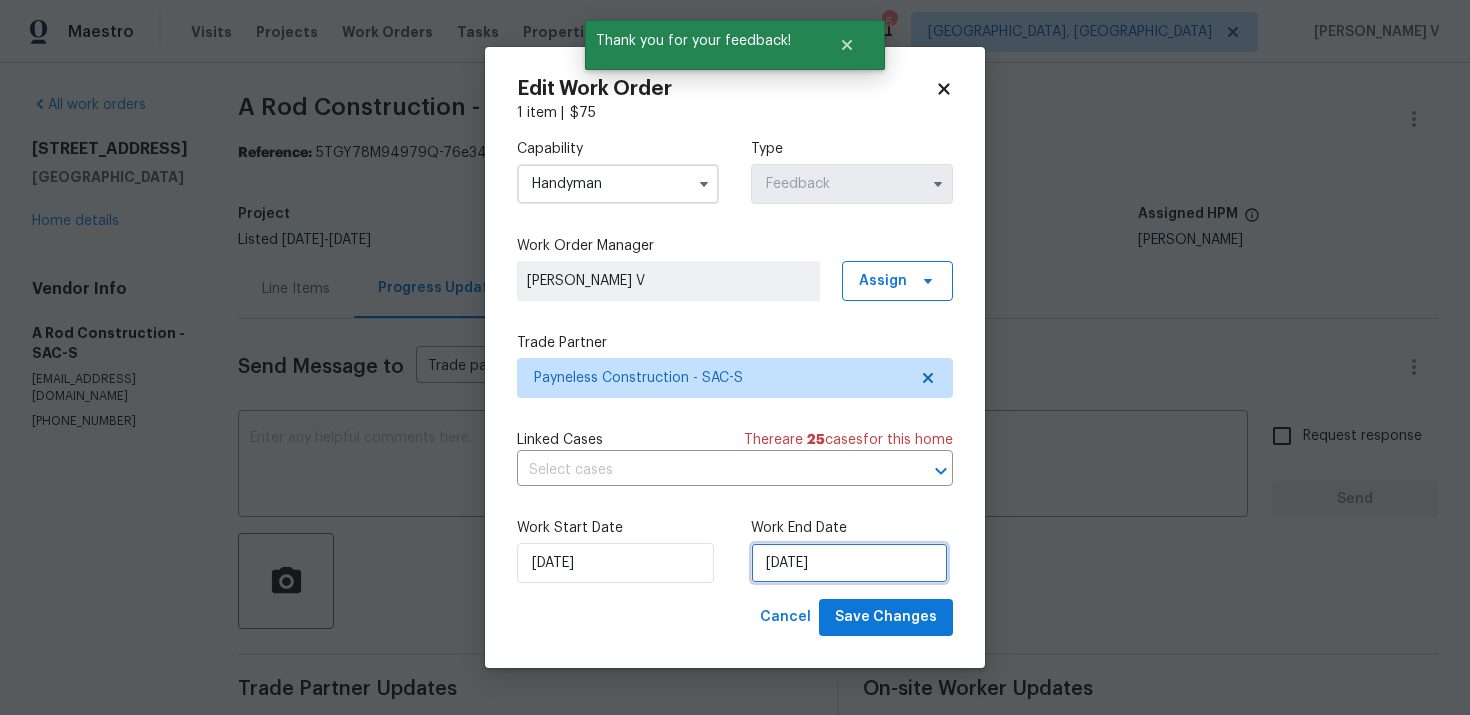 click on "10/07/2025" at bounding box center (849, 563) 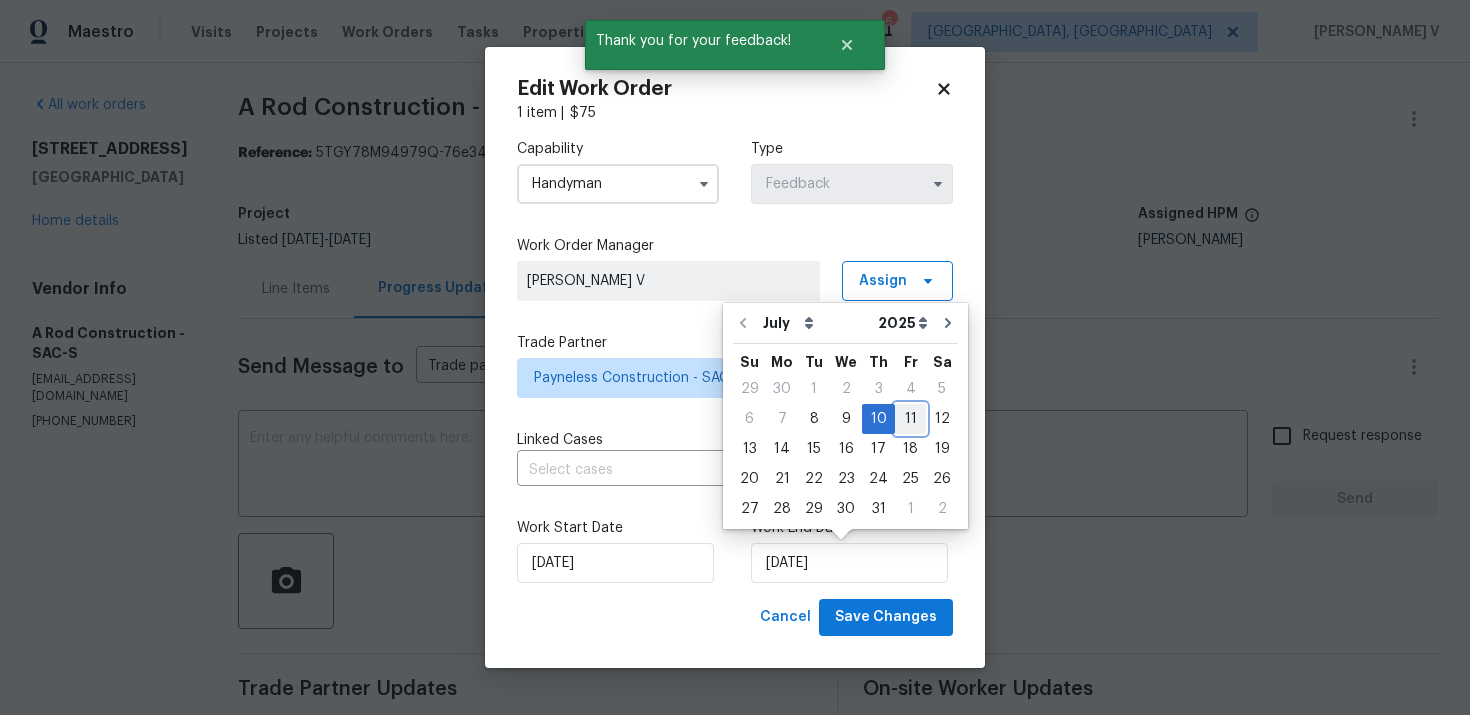 click on "11" at bounding box center [910, 419] 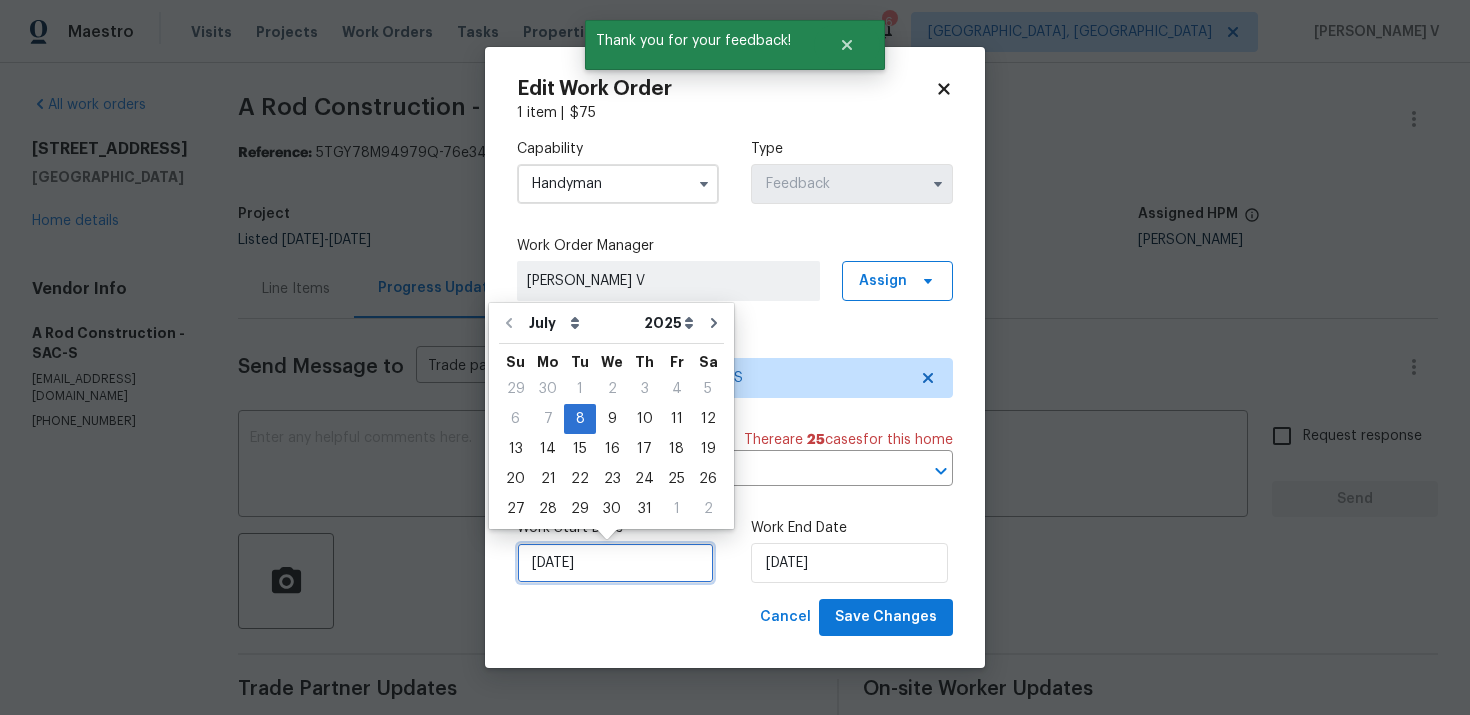 click on "08/07/2025" at bounding box center (615, 563) 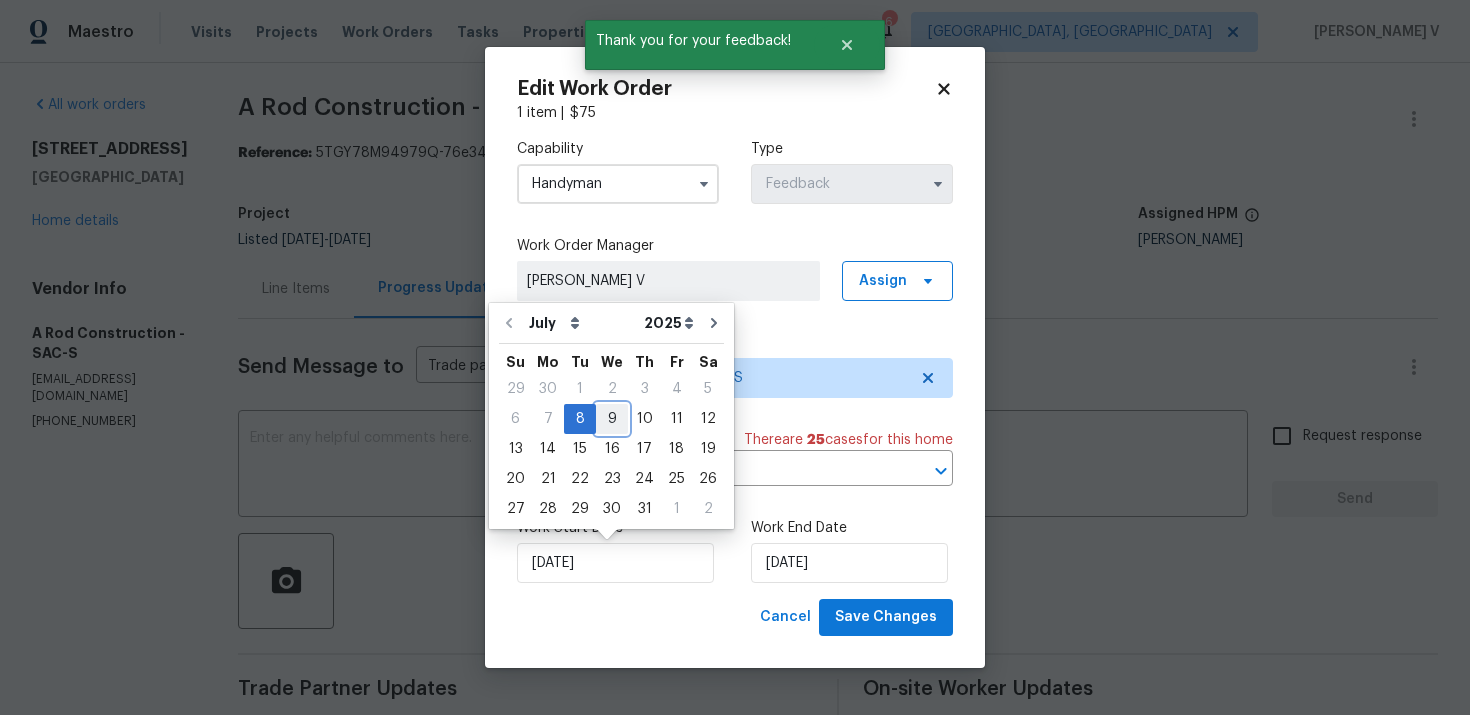 click on "9" at bounding box center [612, 419] 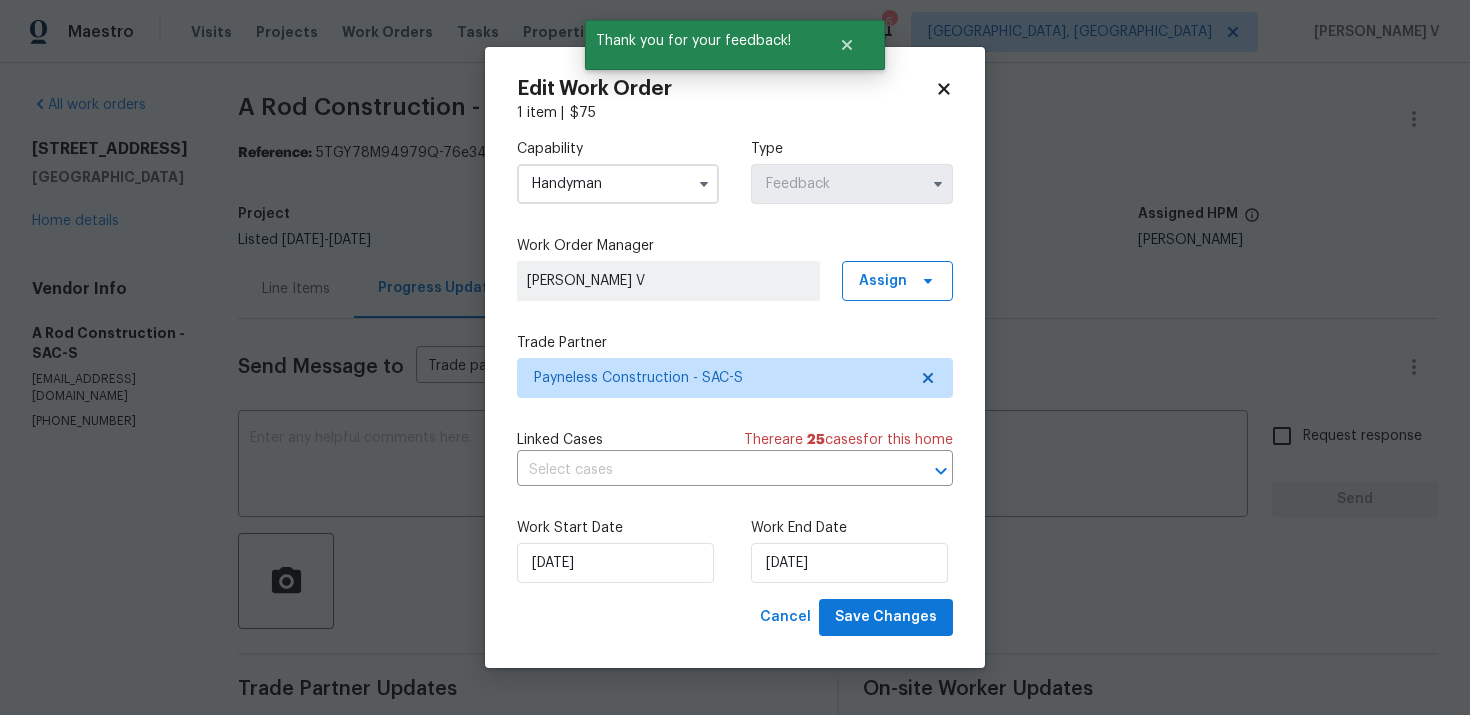 click on "Work Start Date   09/07/2025 Work End Date   11/07/2025" at bounding box center [735, 550] 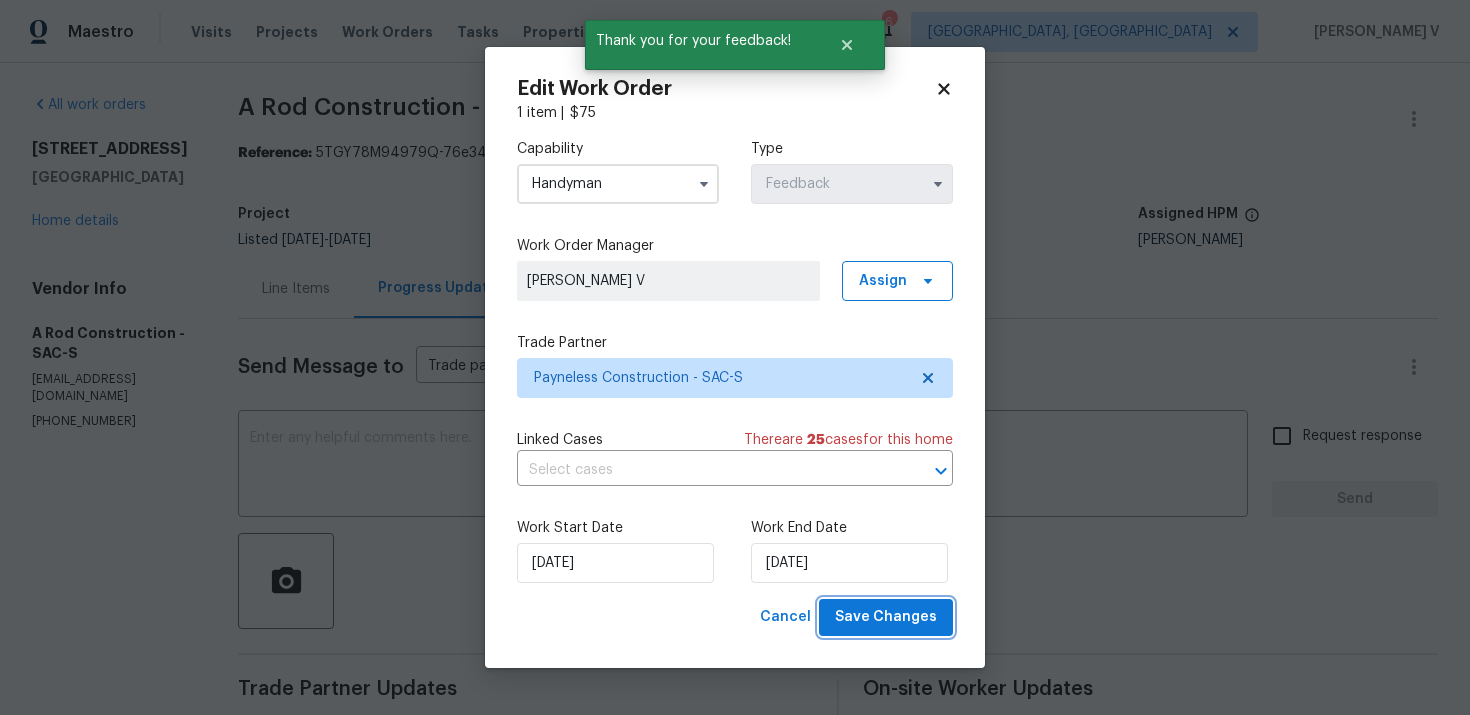 click on "Save Changes" at bounding box center [886, 617] 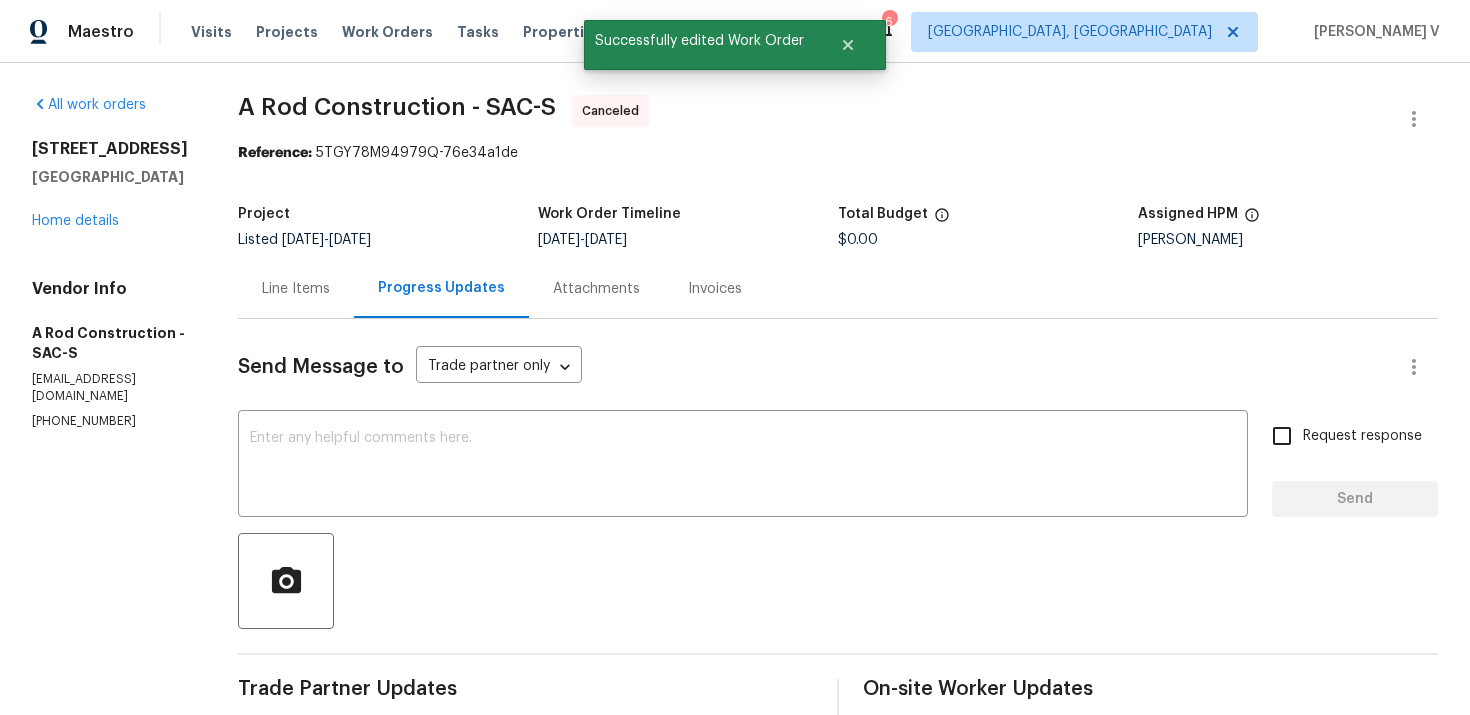 scroll, scrollTop: 324, scrollLeft: 0, axis: vertical 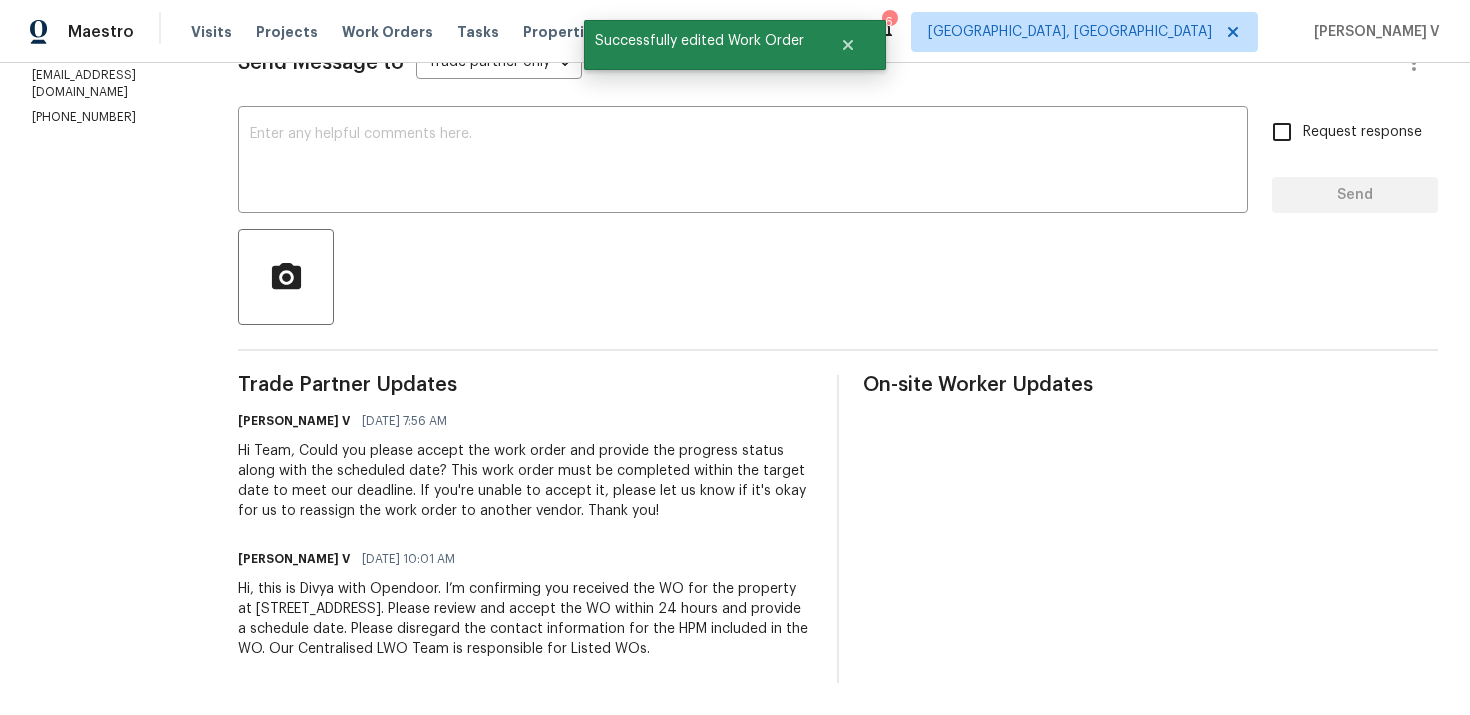 click on "Hi, this is Divya with Opendoor. I’m confirming you received the WO for the property at 9023 Colombard Way, Sacramento, CA 95829. Please review and accept the WO within 24 hours and provide a schedule date. Please disregard the contact information for the HPM included in the WO. Our Centralised LWO Team is responsible for Listed WOs." at bounding box center [525, 619] 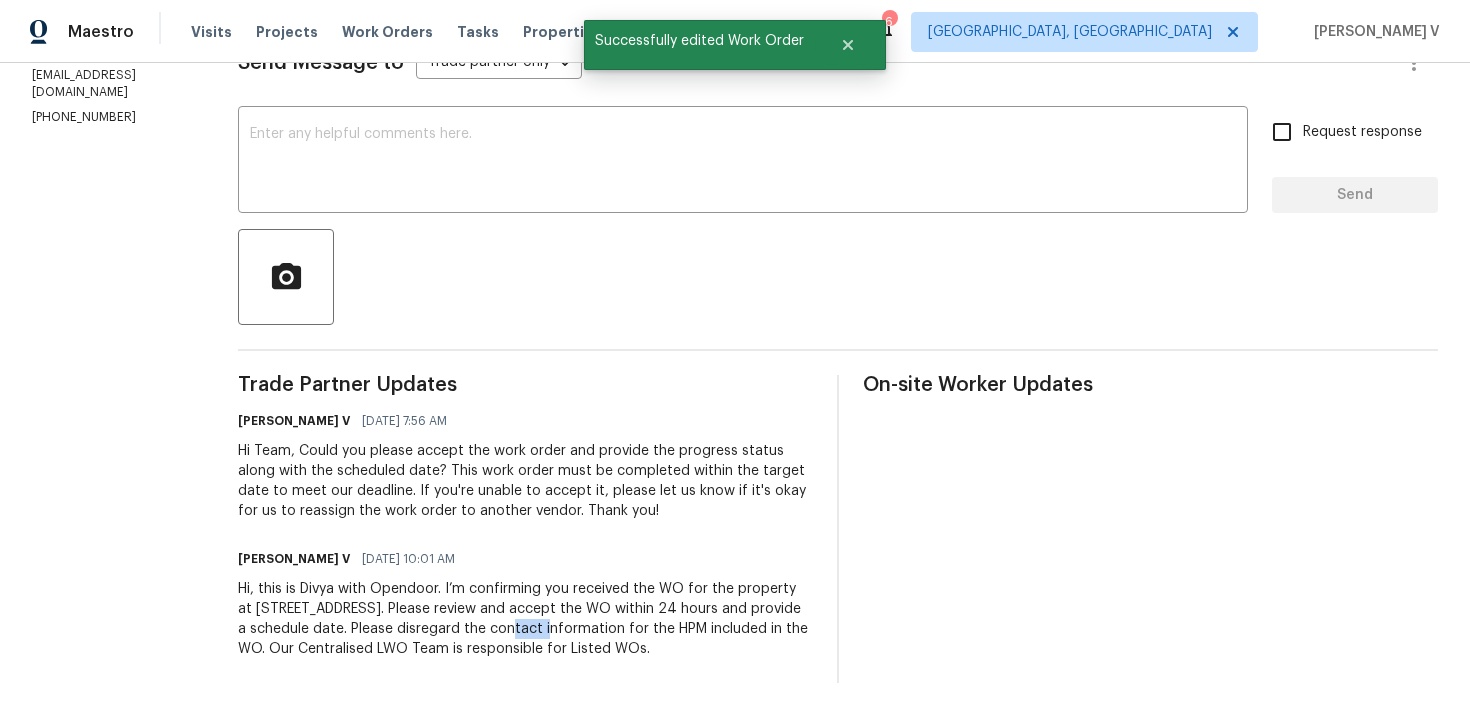 click on "Hi, this is Divya with Opendoor. I’m confirming you received the WO for the property at 9023 Colombard Way, Sacramento, CA 95829. Please review and accept the WO within 24 hours and provide a schedule date. Please disregard the contact information for the HPM included in the WO. Our Centralised LWO Team is responsible for Listed WOs." at bounding box center (525, 619) 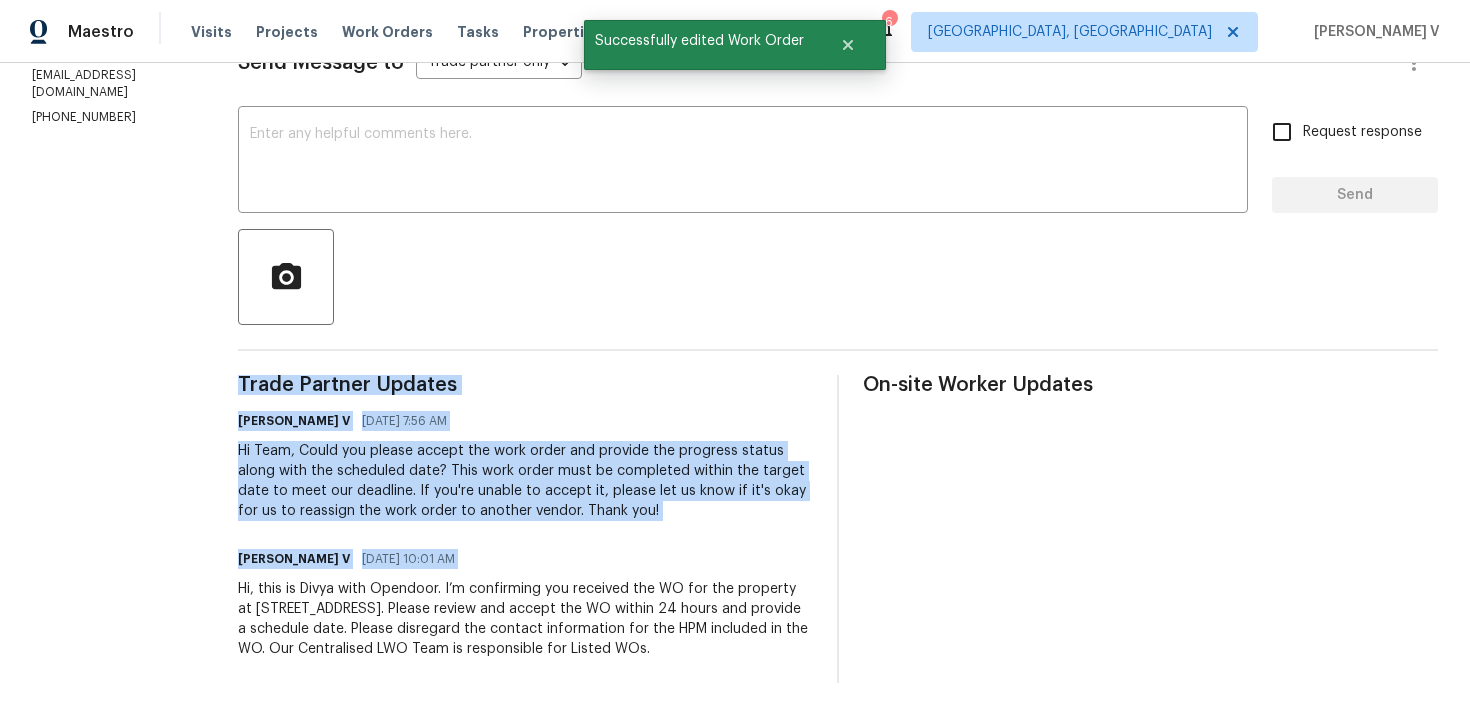 copy on "Trade Partner Updates Divya Dharshini V 07/09/2025 7:56 AM Hi Team, Could you please accept the work order and provide the progress status along with the scheduled date? This work order must be completed within the target date to meet our deadline. If you're unable to accept it, please let us know if it's okay for us to reassign the work order to another vendor. Thank you! Divya Dharshini V 07/08/2025 10:01 AM" 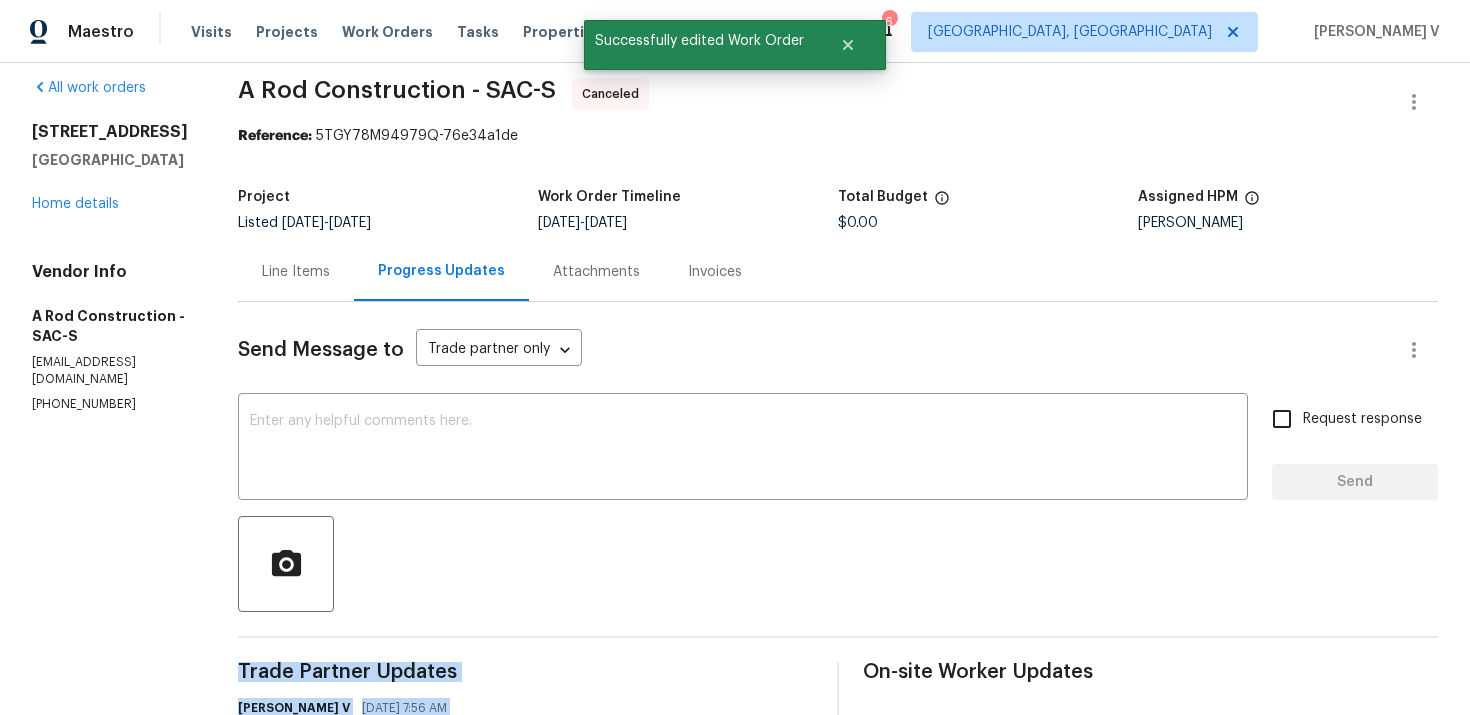 scroll, scrollTop: 0, scrollLeft: 0, axis: both 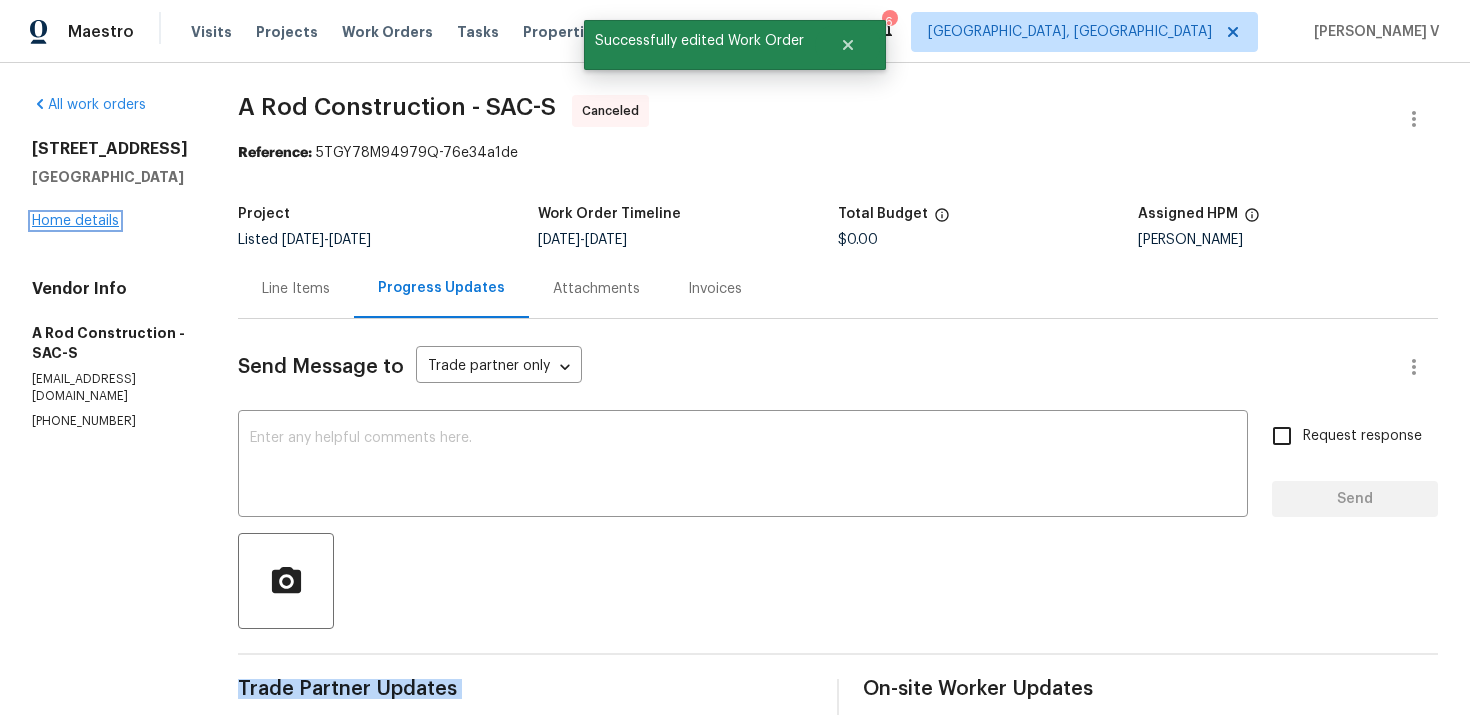 click on "Home details" at bounding box center [75, 221] 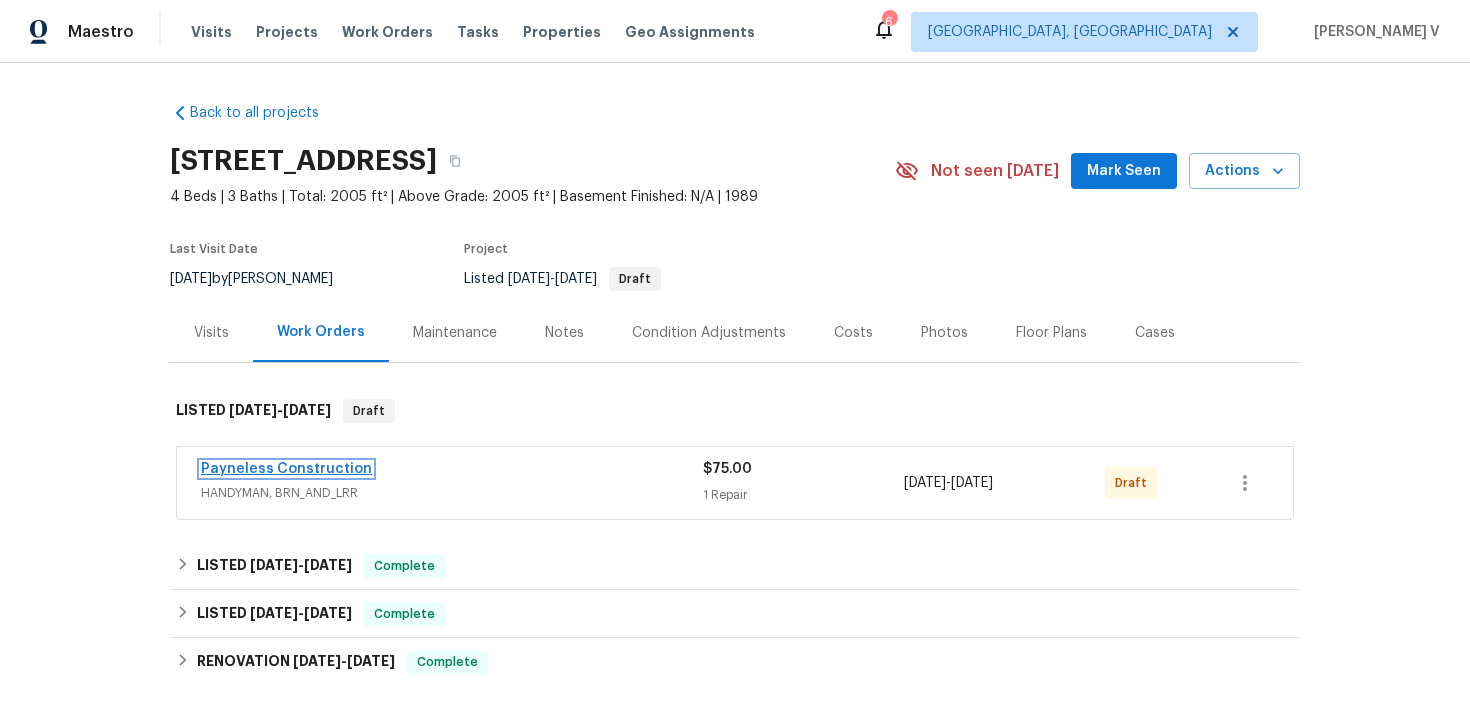 click on "Payneless Construction" at bounding box center [286, 469] 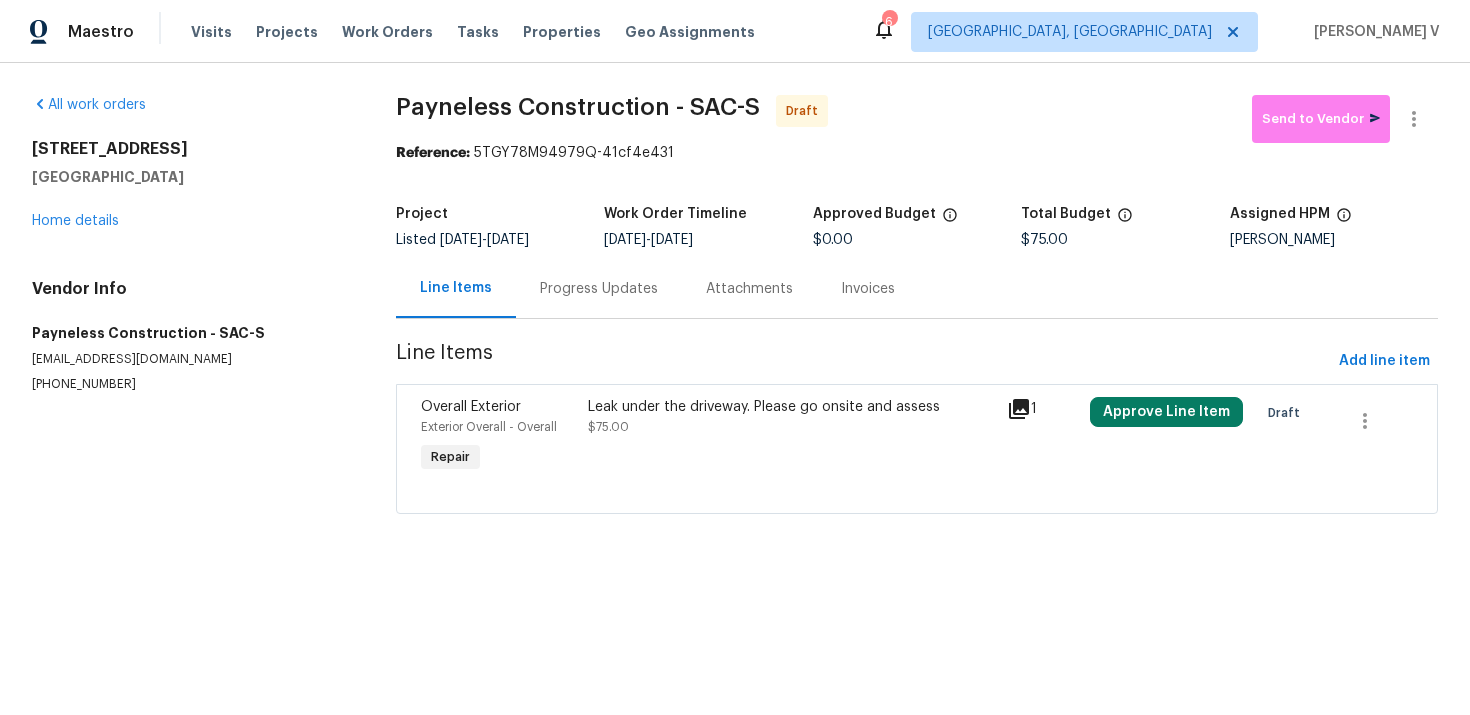 click on "Progress Updates" at bounding box center (599, 289) 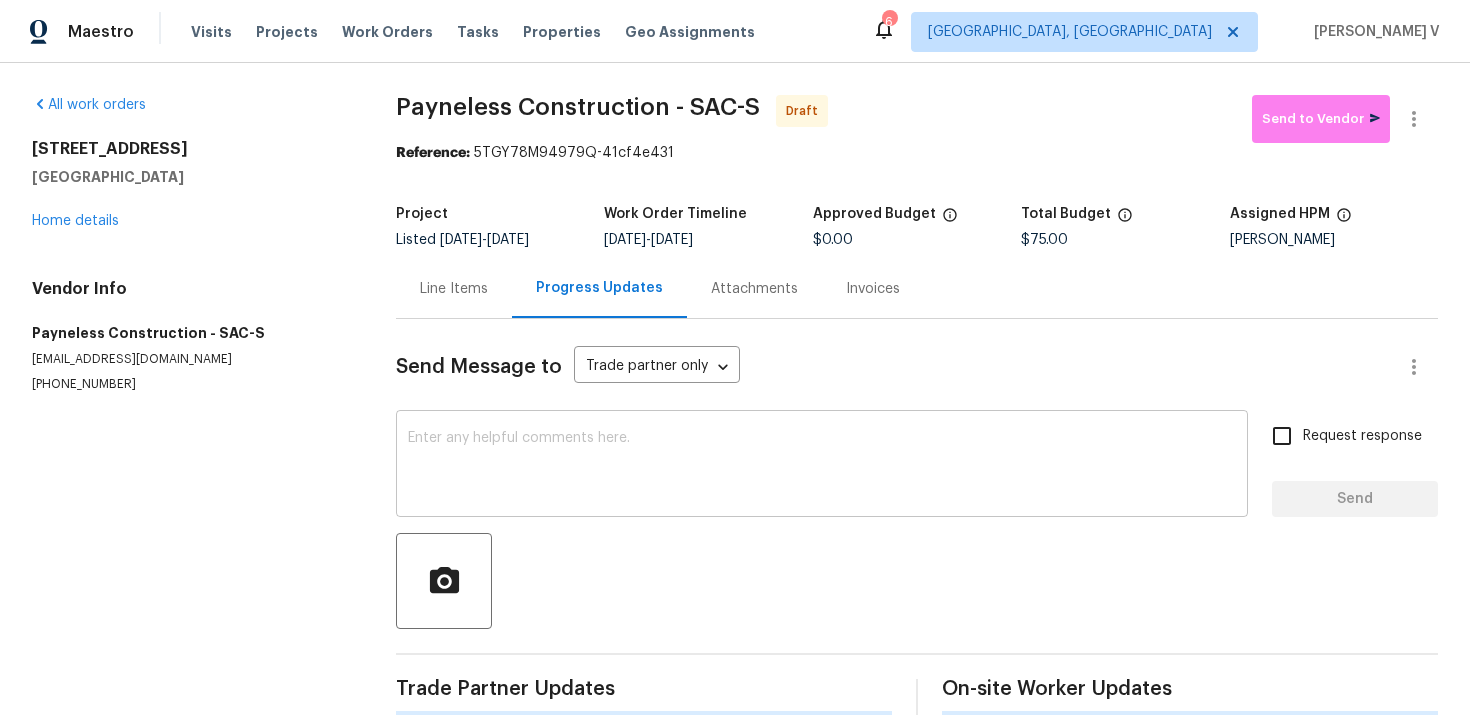 click at bounding box center (822, 466) 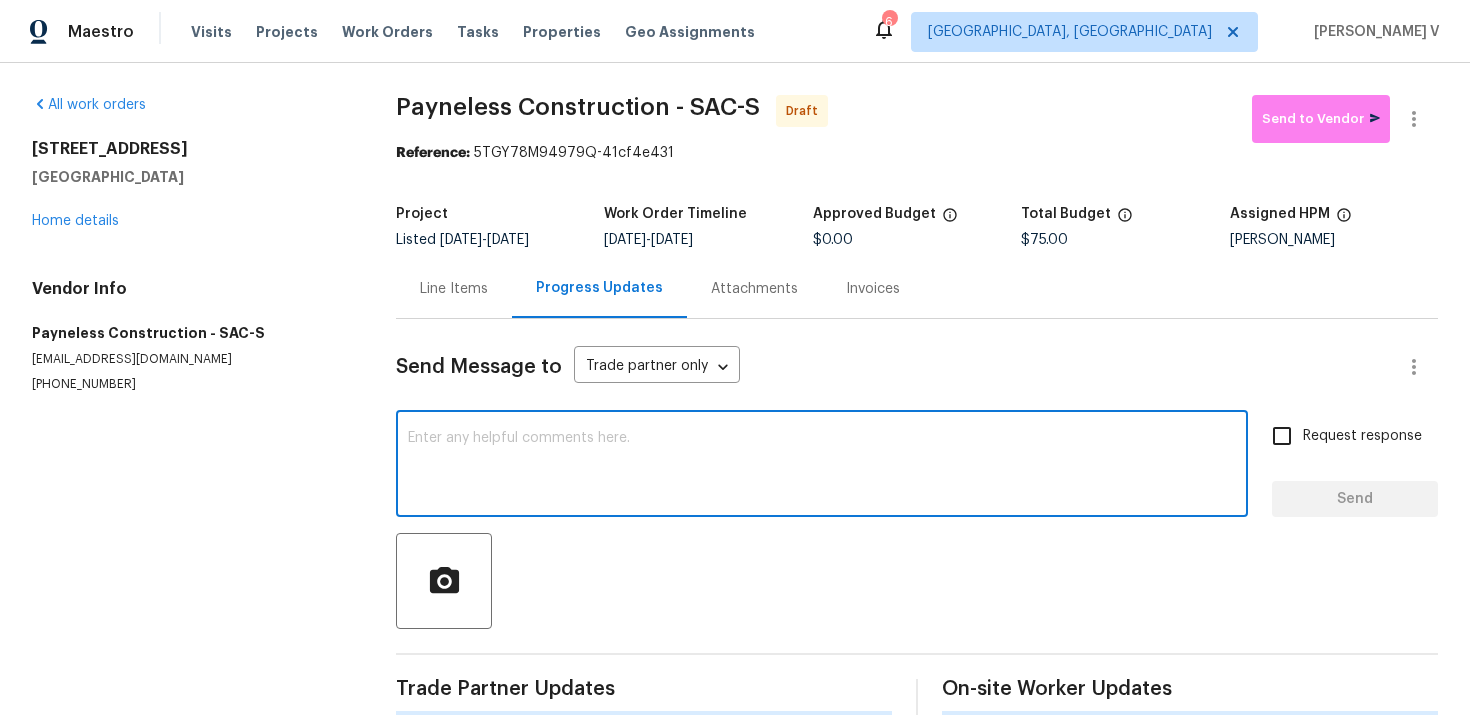 paste on "Hi, this is Divya with Opendoor. I’m confirming you received the WO for the property at 9023 Colombard Way, Sacramento, CA 95829. Please review and accept the WO within 24 hours and provide a schedule date. Please disregard the contact information for the HPM included in the WO. Our Centralised LWO Team is responsible for Listed WOs." 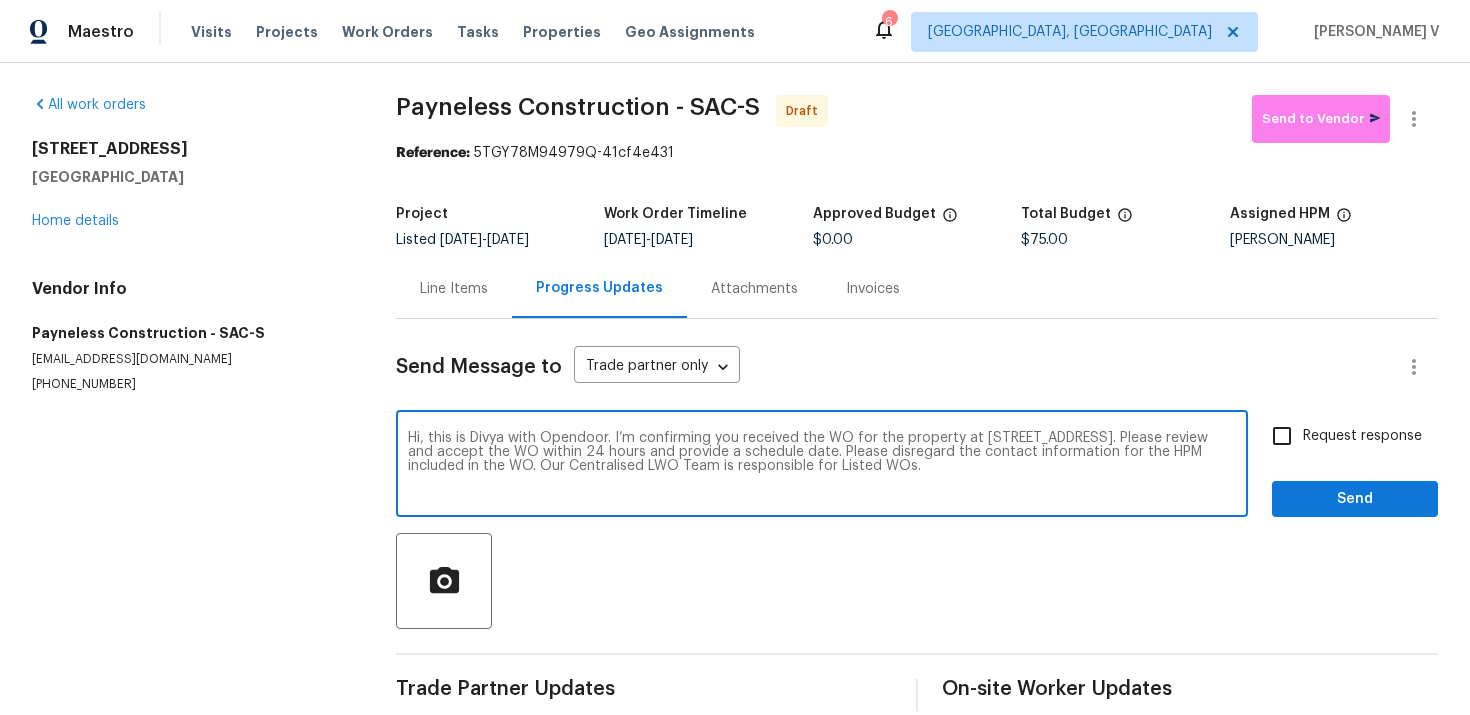 type on "Hi, this is Divya with Opendoor. I’m confirming you received the WO for the property at 9023 Colombard Way, Sacramento, CA 95829. Please review and accept the WO within 24 hours and provide a schedule date. Please disregard the contact information for the HPM included in the WO. Our Centralised LWO Team is responsible for Listed WOs." 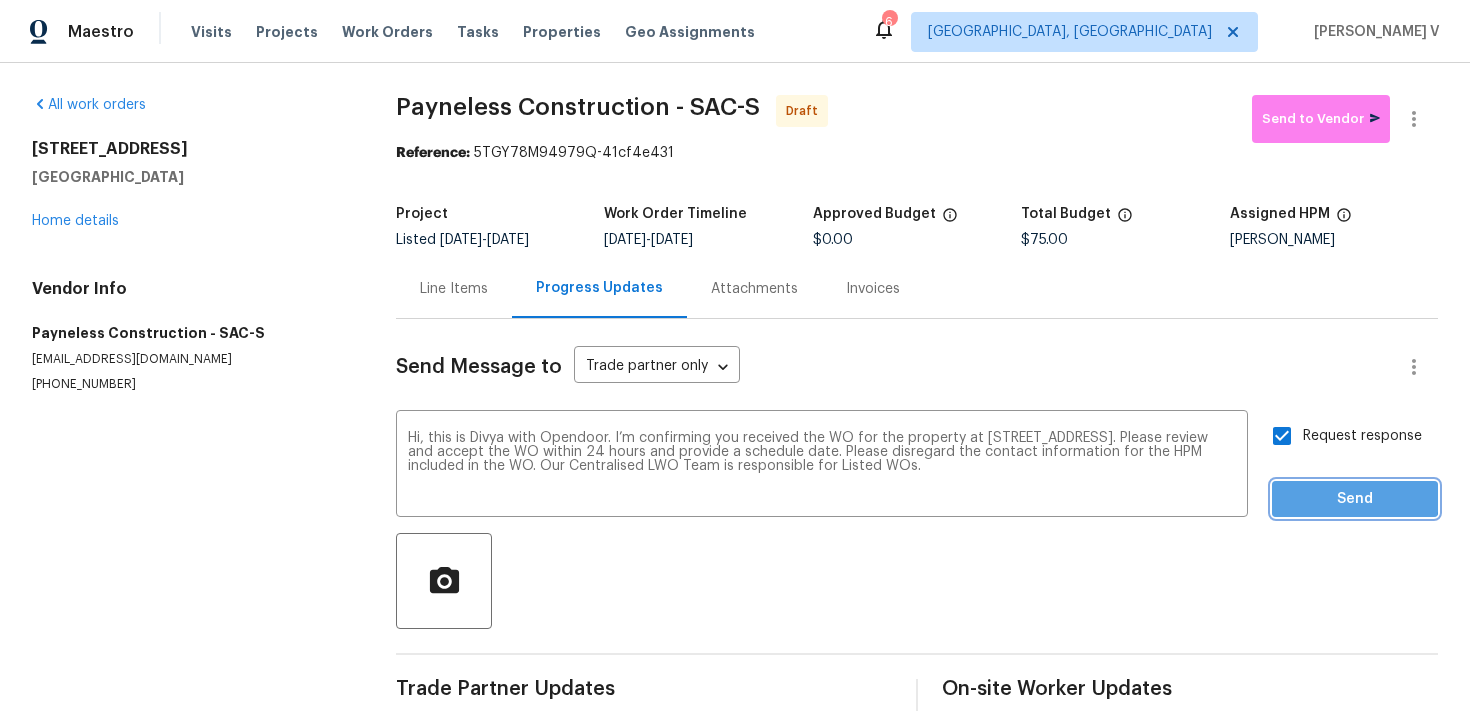 click on "Send" at bounding box center [1355, 499] 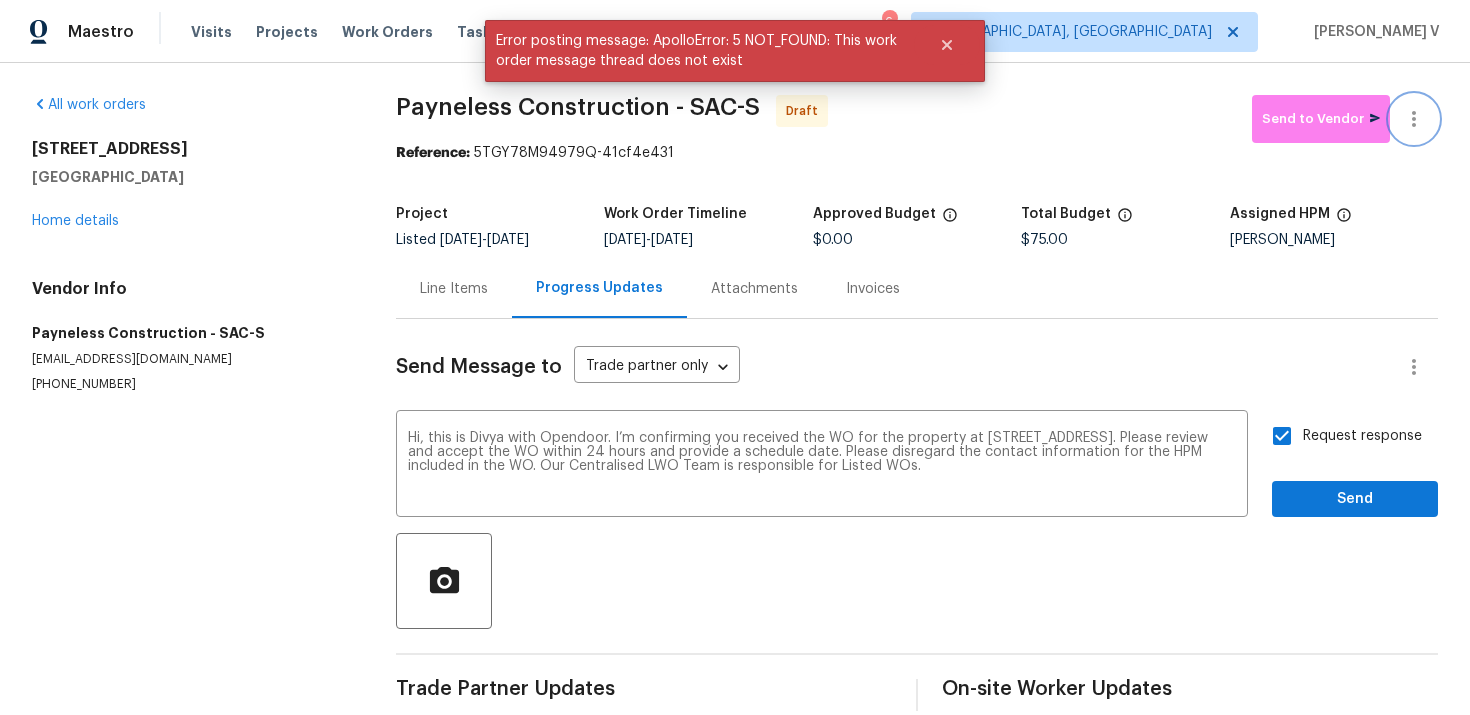 click 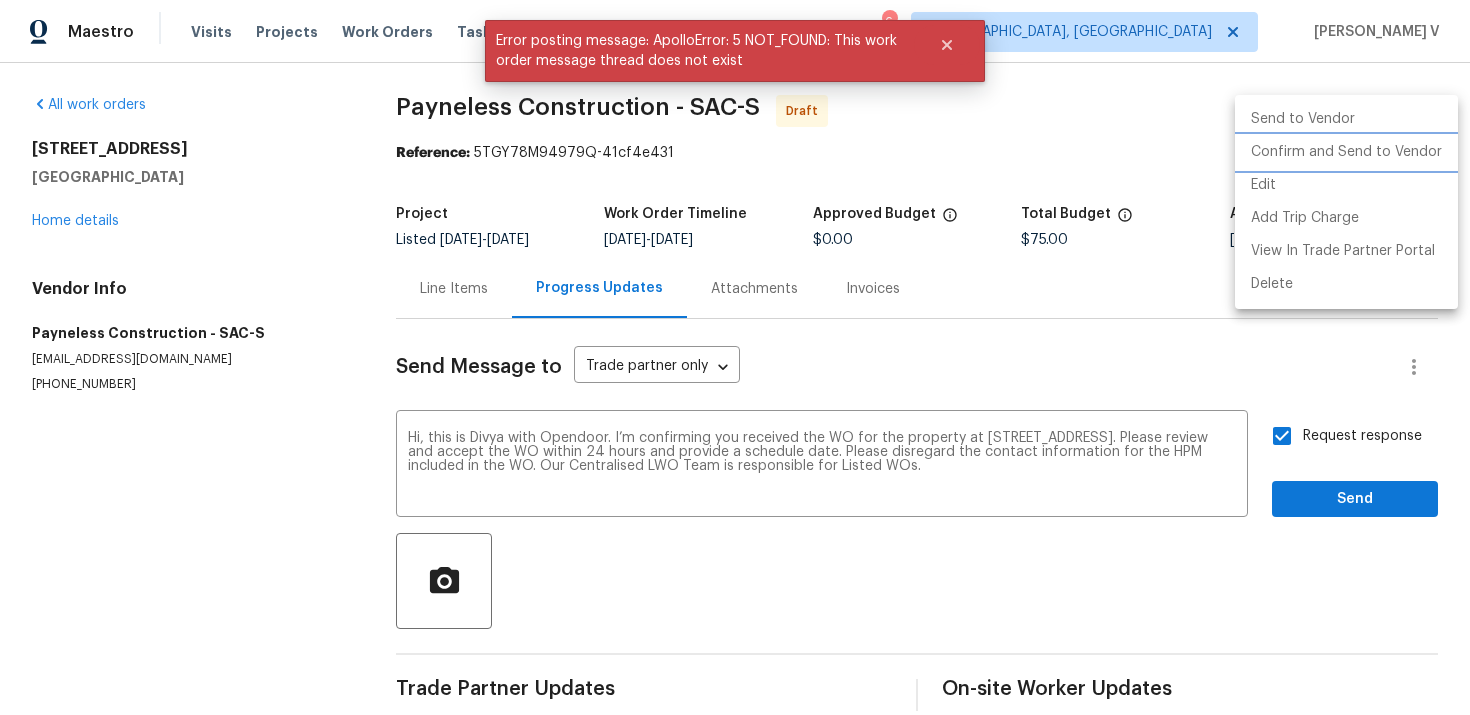 click on "Confirm and Send to Vendor" at bounding box center (1346, 152) 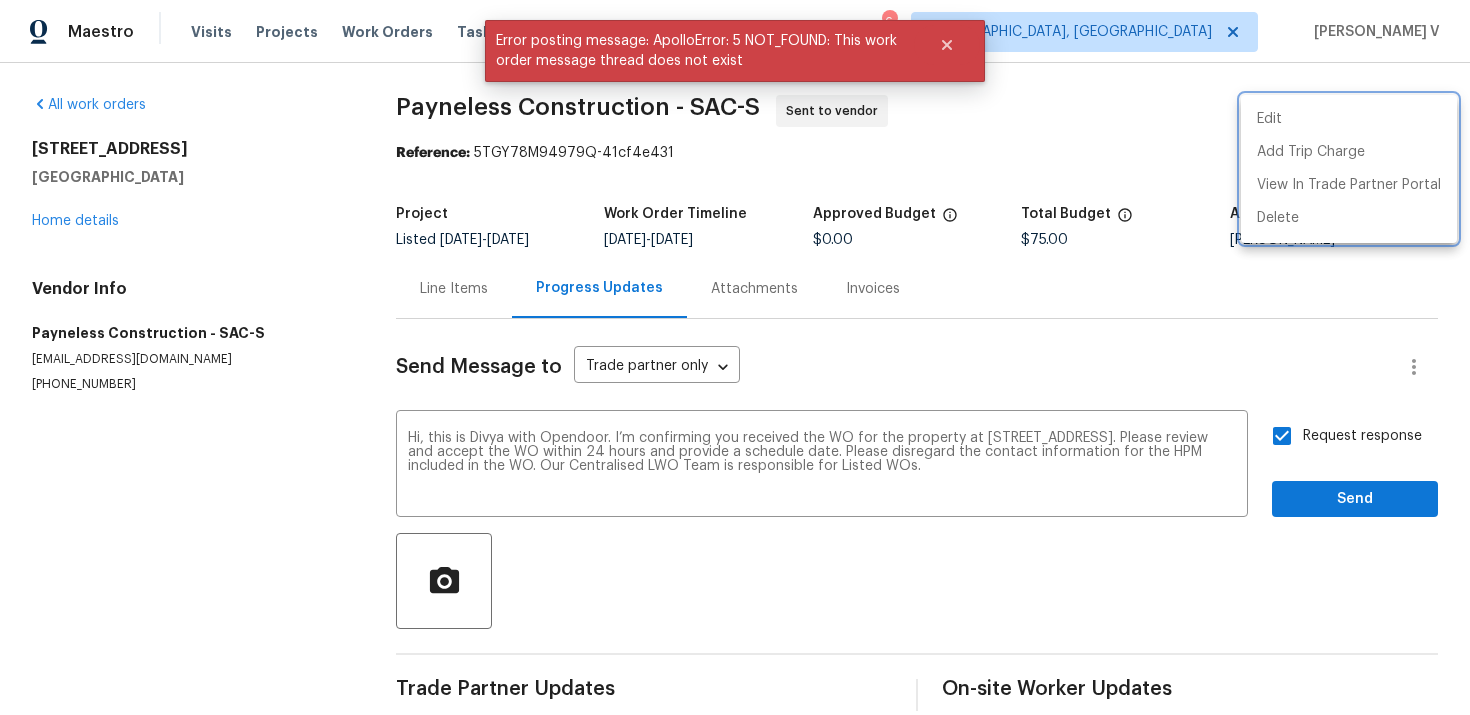 click at bounding box center (735, 357) 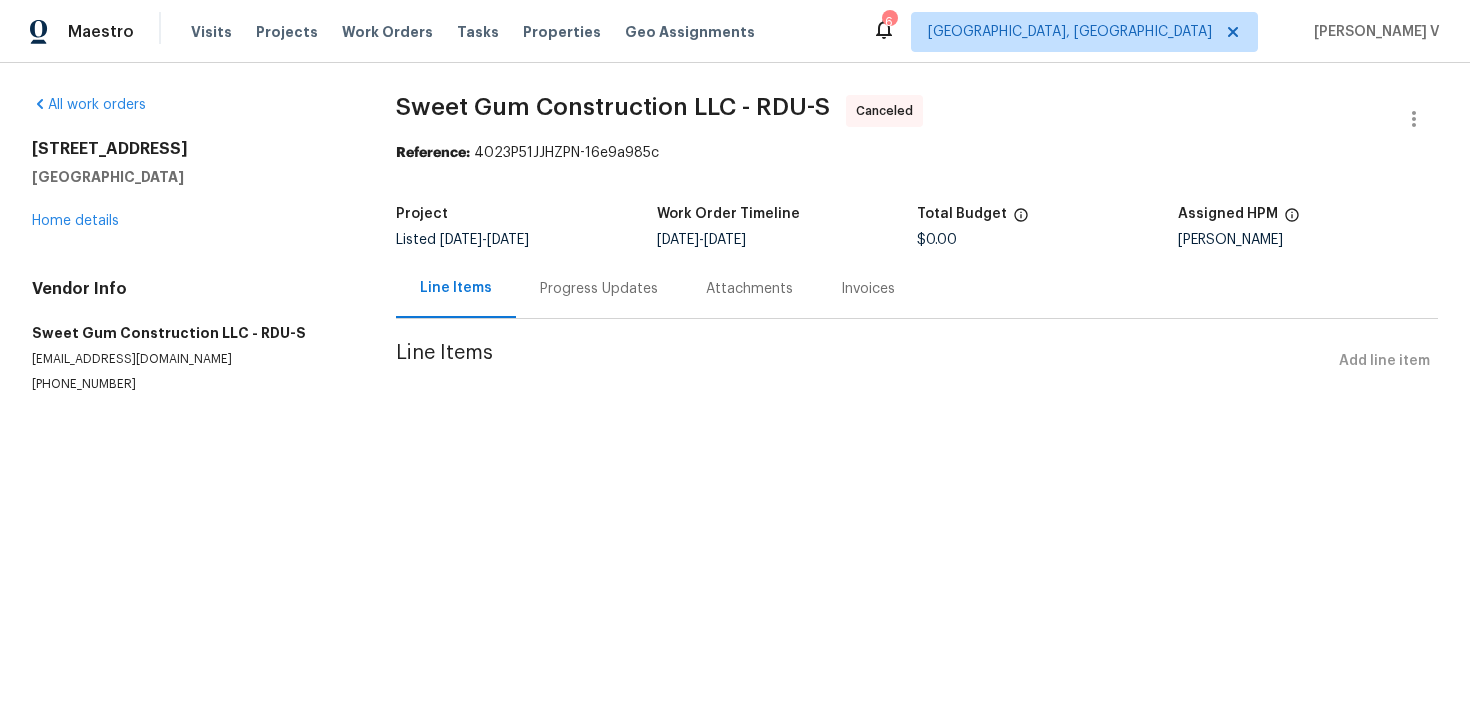scroll, scrollTop: 0, scrollLeft: 0, axis: both 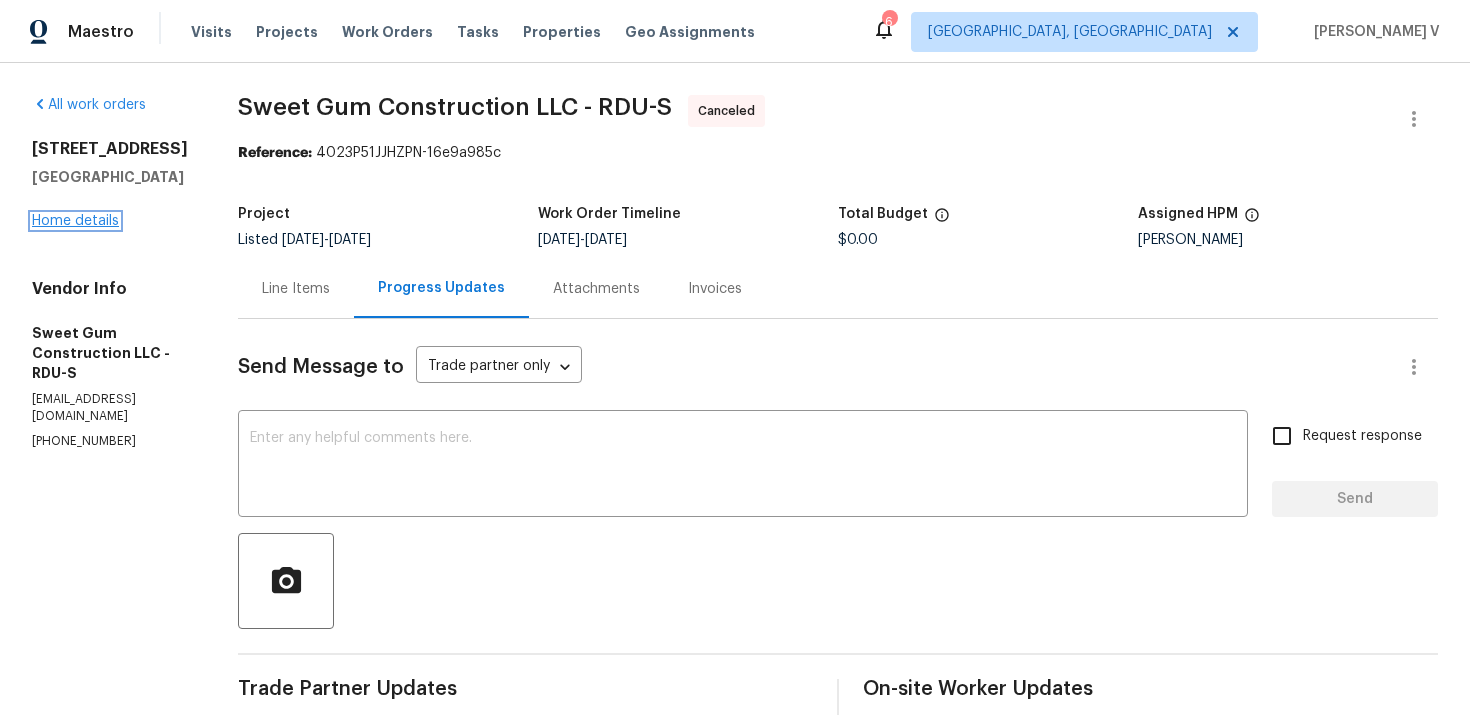 click on "Home details" at bounding box center [75, 221] 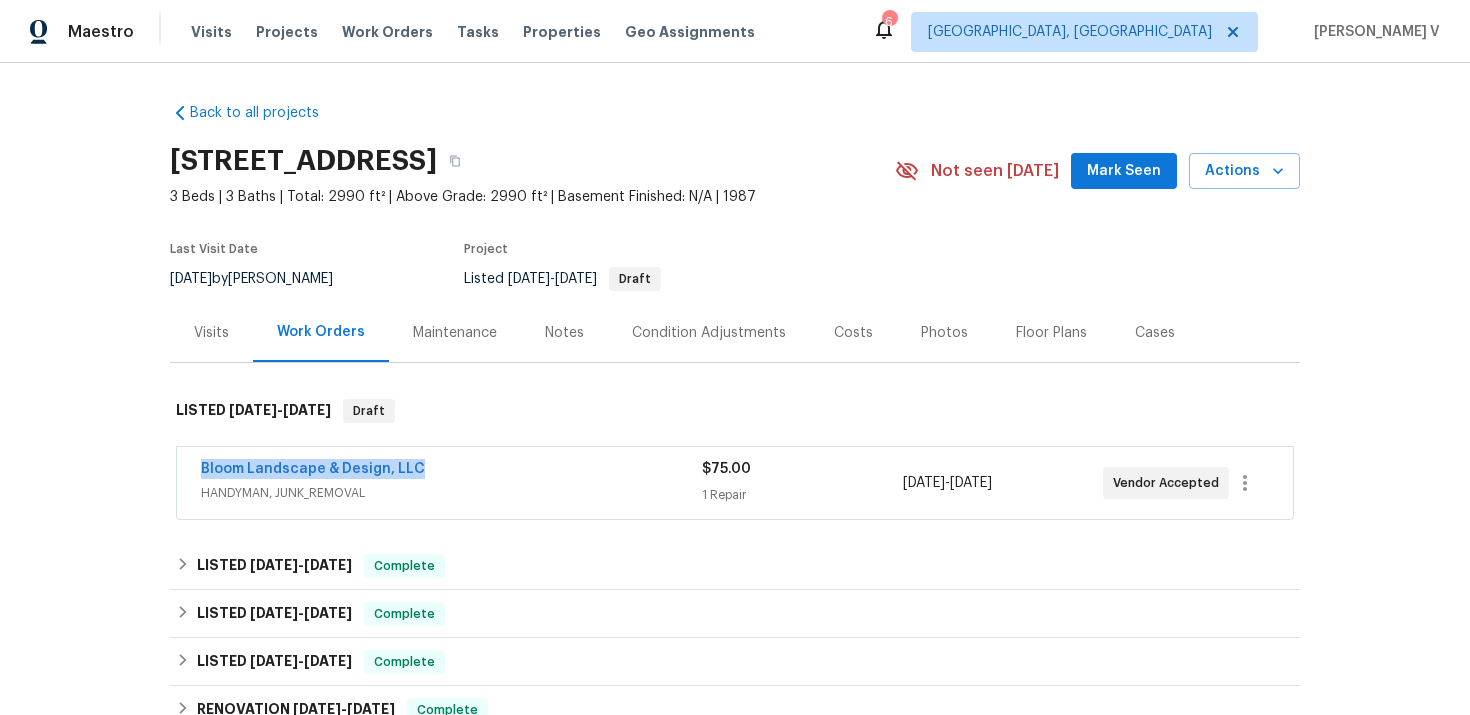 drag, startPoint x: 435, startPoint y: 472, endPoint x: 194, endPoint y: 475, distance: 241.01868 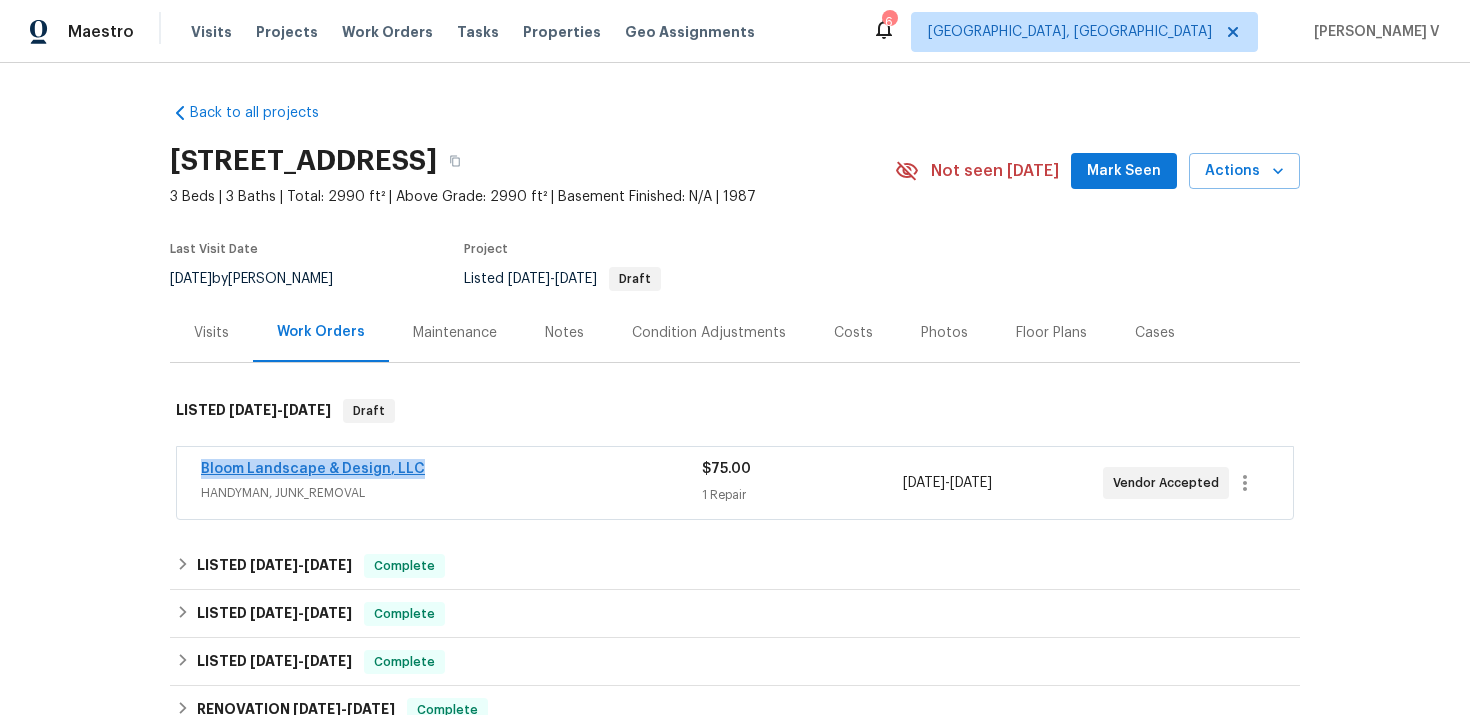copy on "Bloom Landscape & Design, LLC" 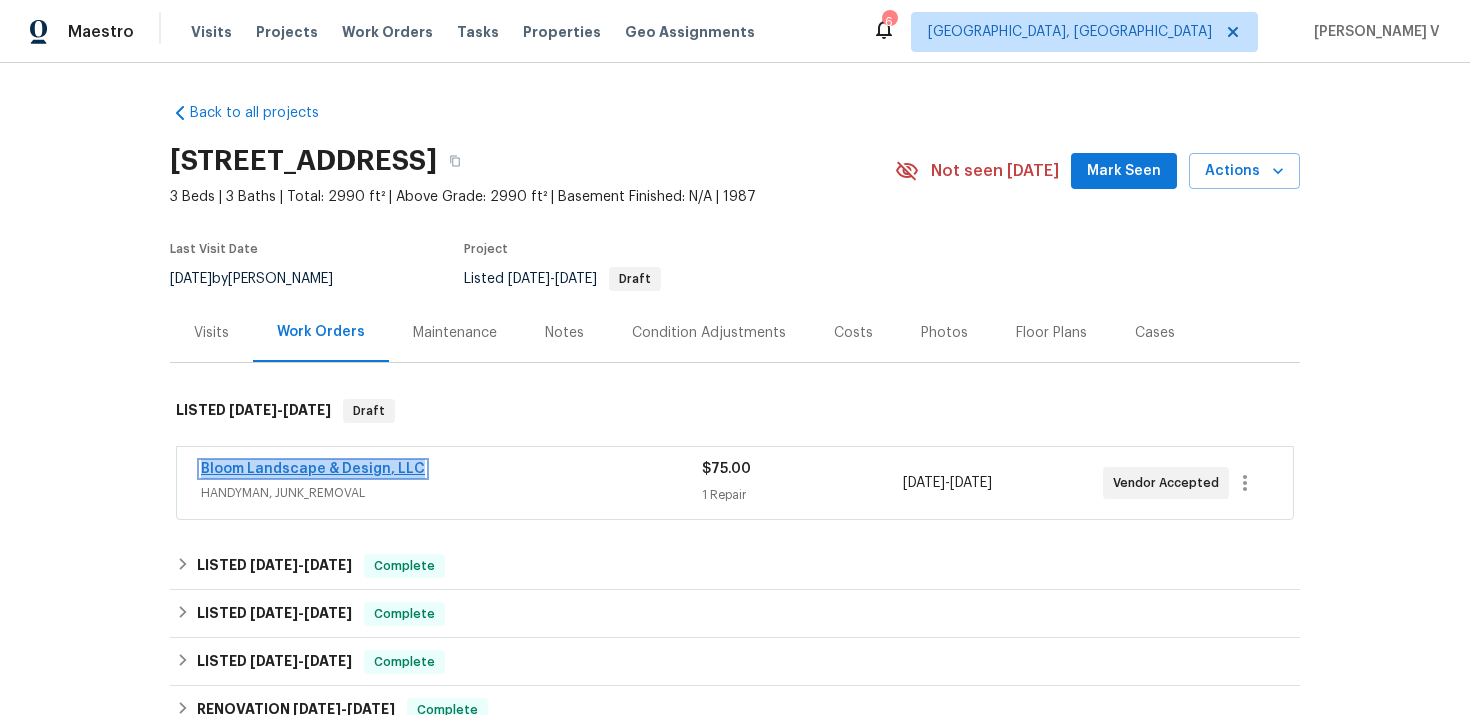 click on "Bloom Landscape & Design, LLC" at bounding box center (313, 469) 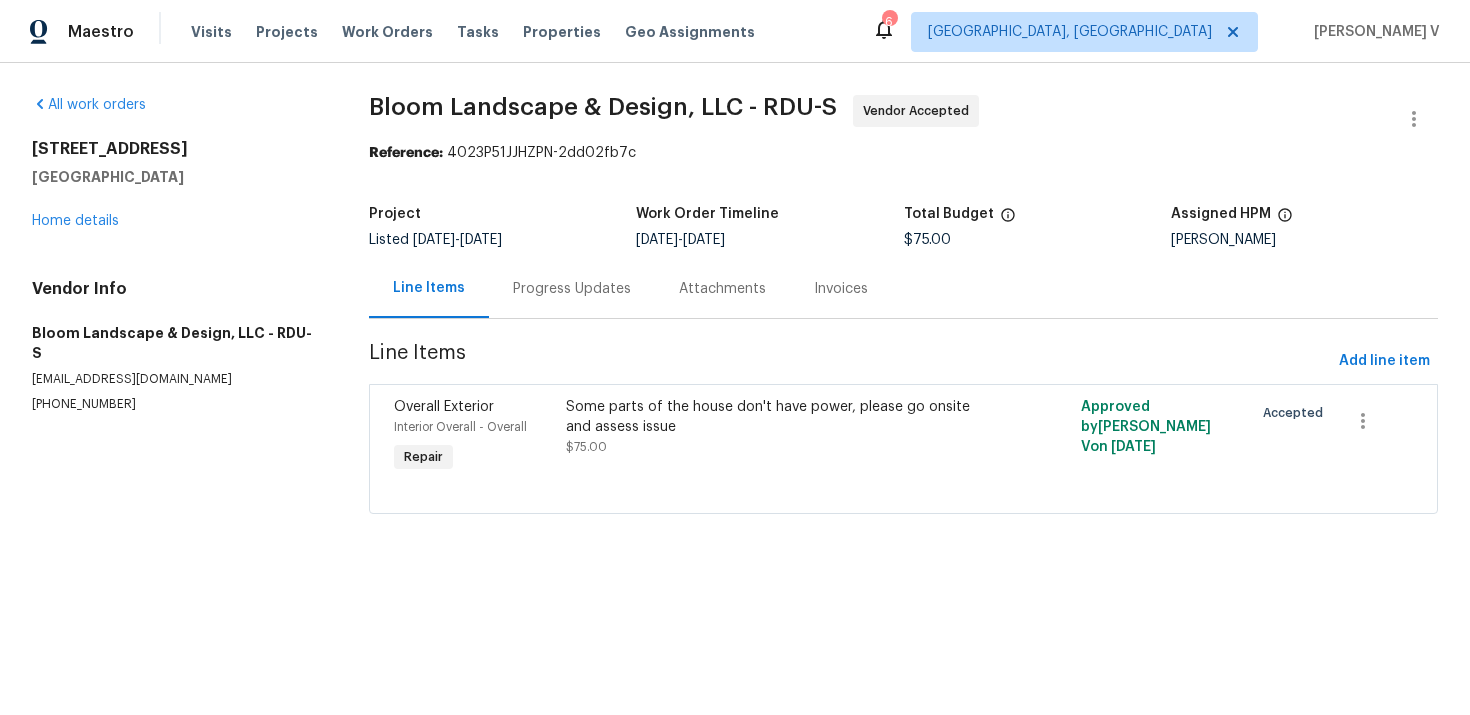 click on "Progress Updates" at bounding box center (572, 289) 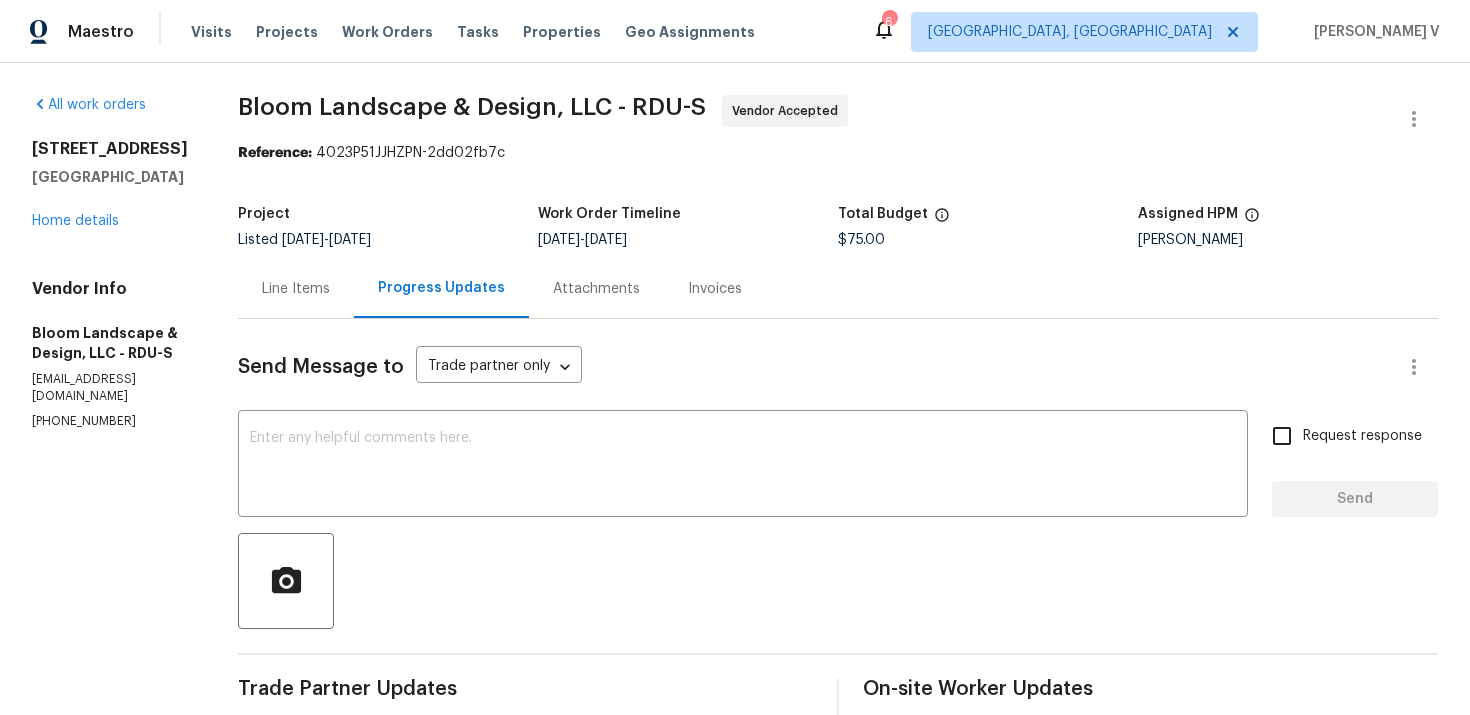 scroll, scrollTop: 166, scrollLeft: 0, axis: vertical 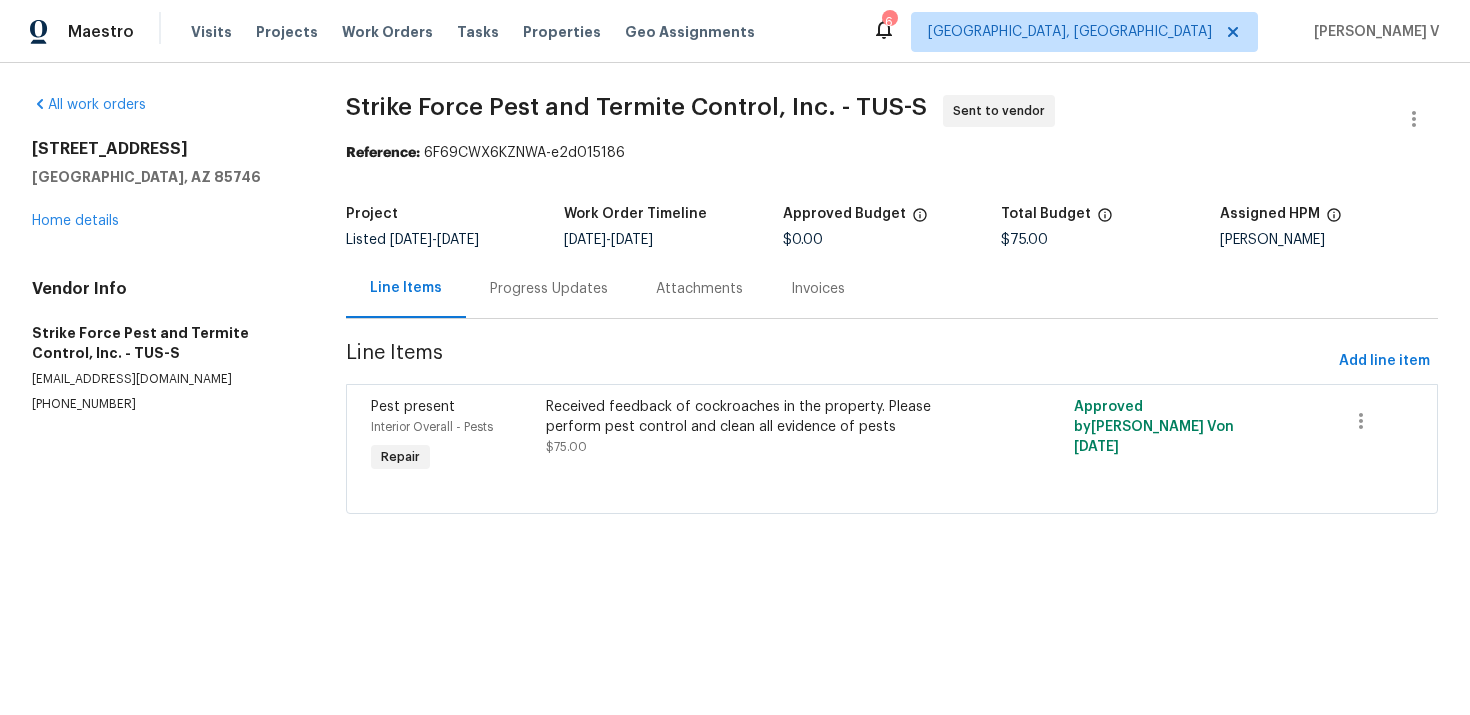 click on "Progress Updates" at bounding box center [549, 289] 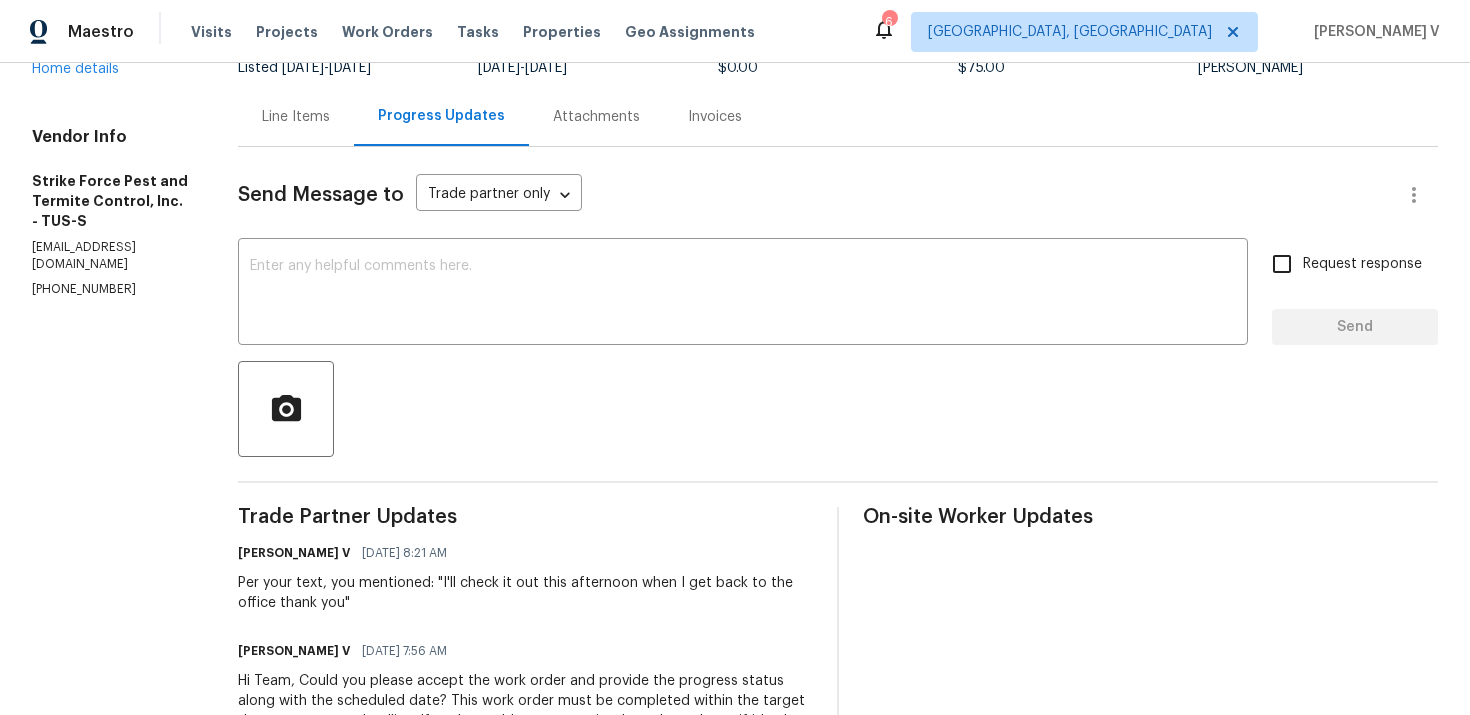 scroll, scrollTop: 0, scrollLeft: 0, axis: both 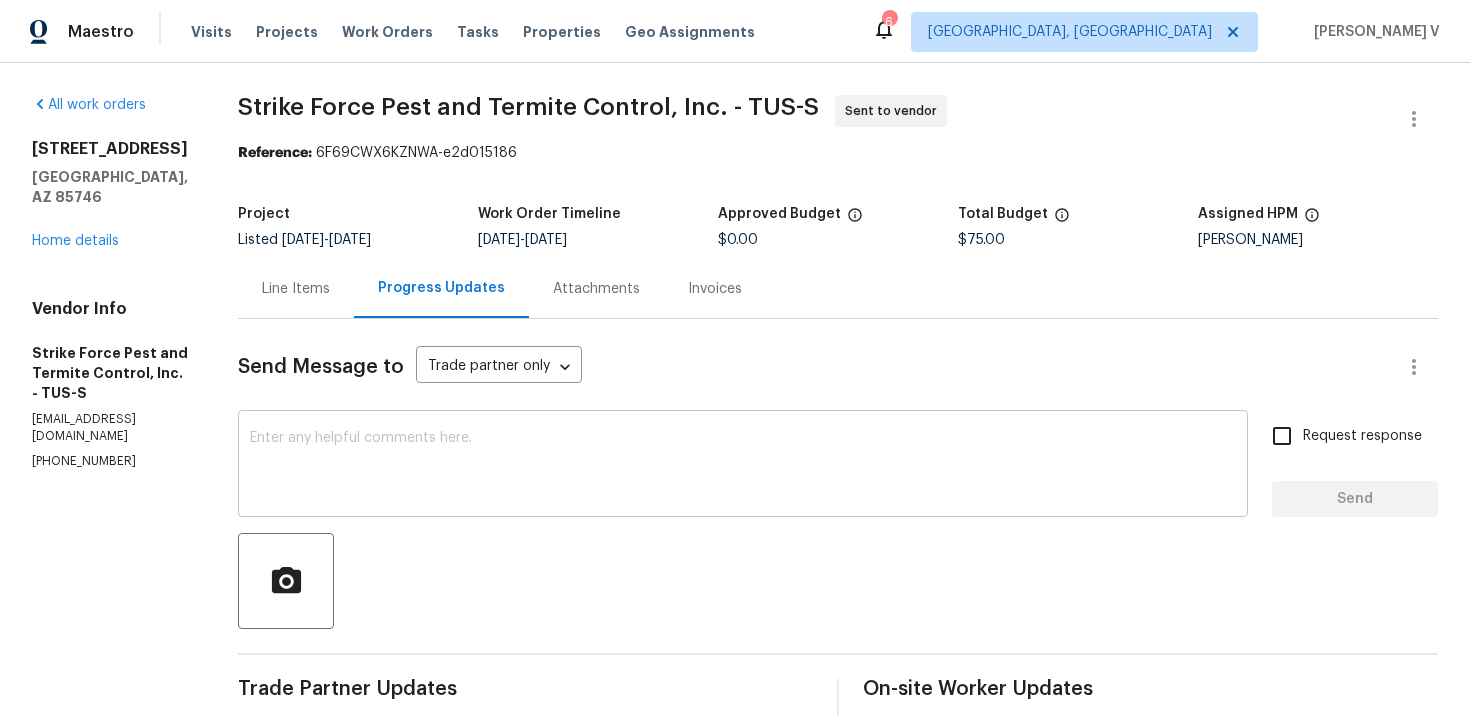 click at bounding box center (743, 466) 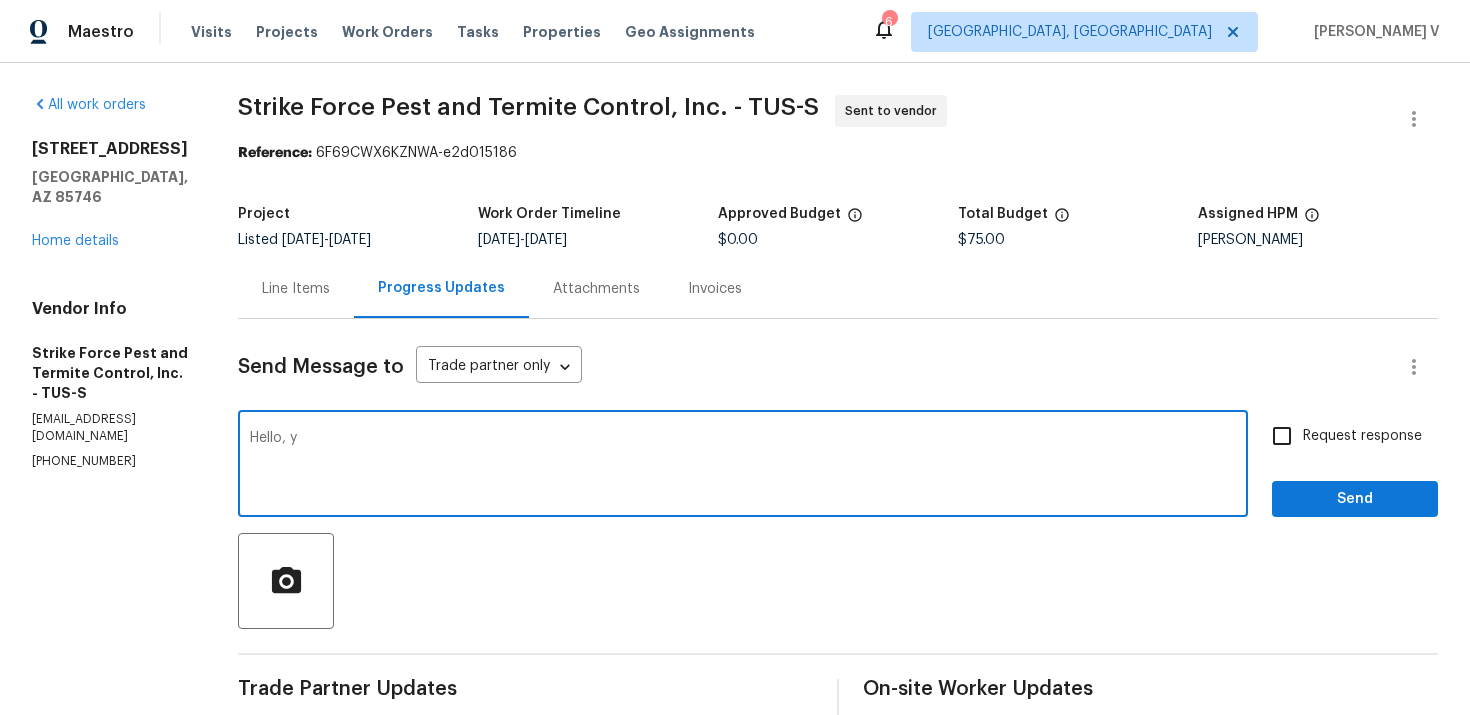 type on "Hello, yo" 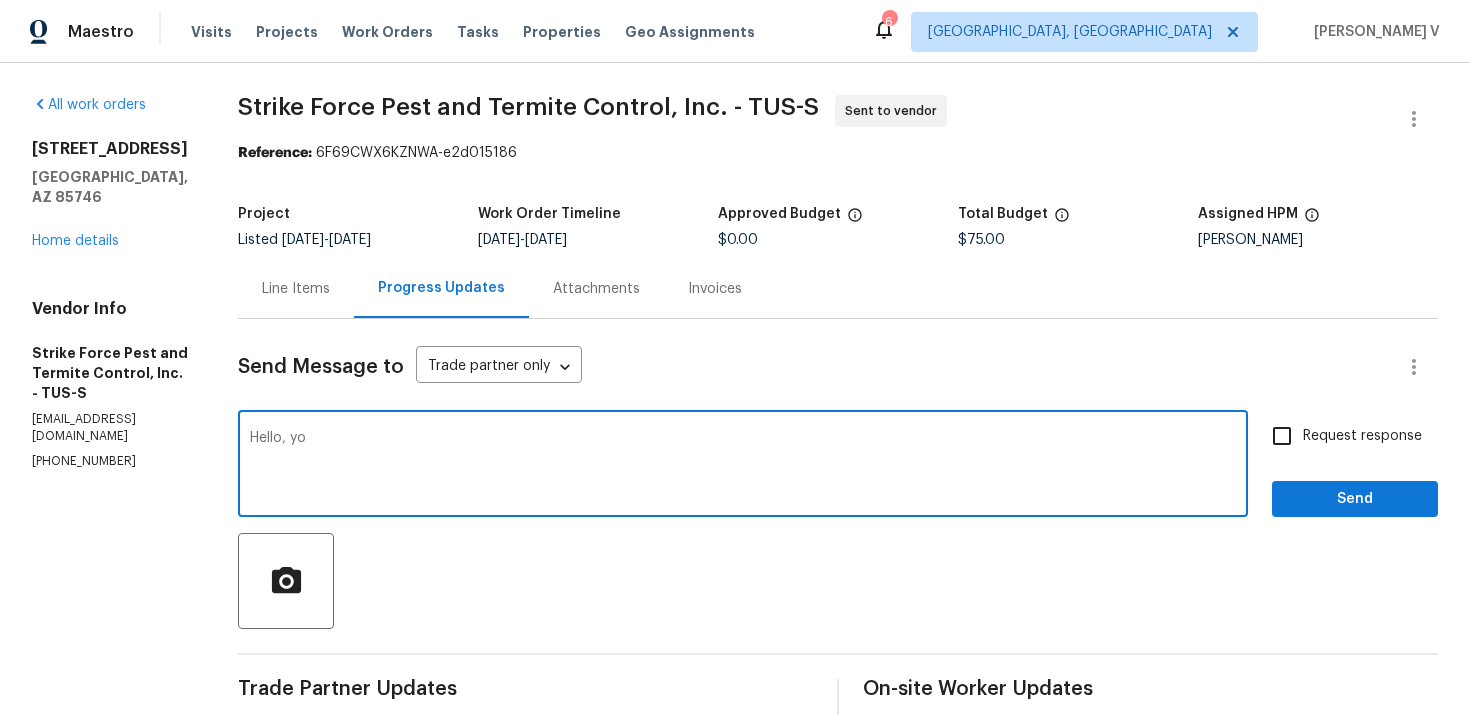 type 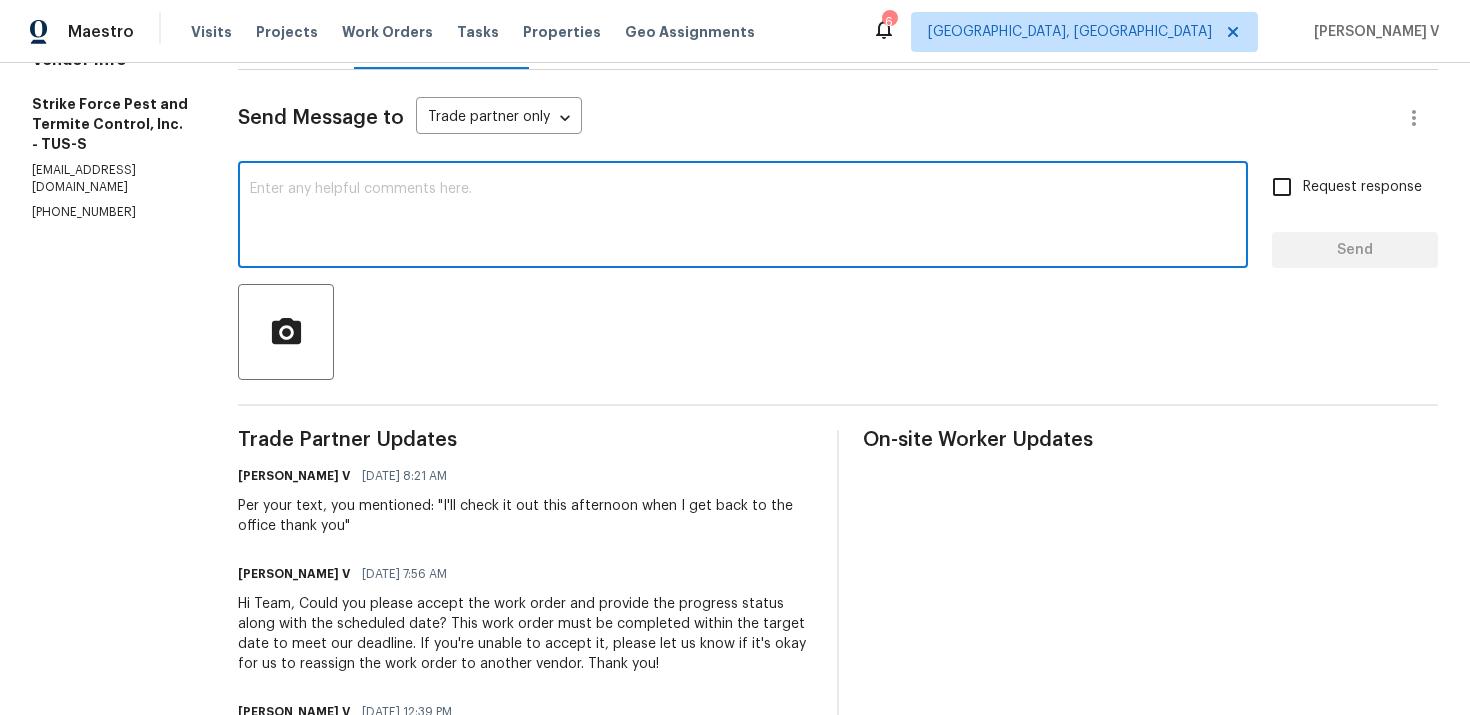 scroll, scrollTop: 240, scrollLeft: 0, axis: vertical 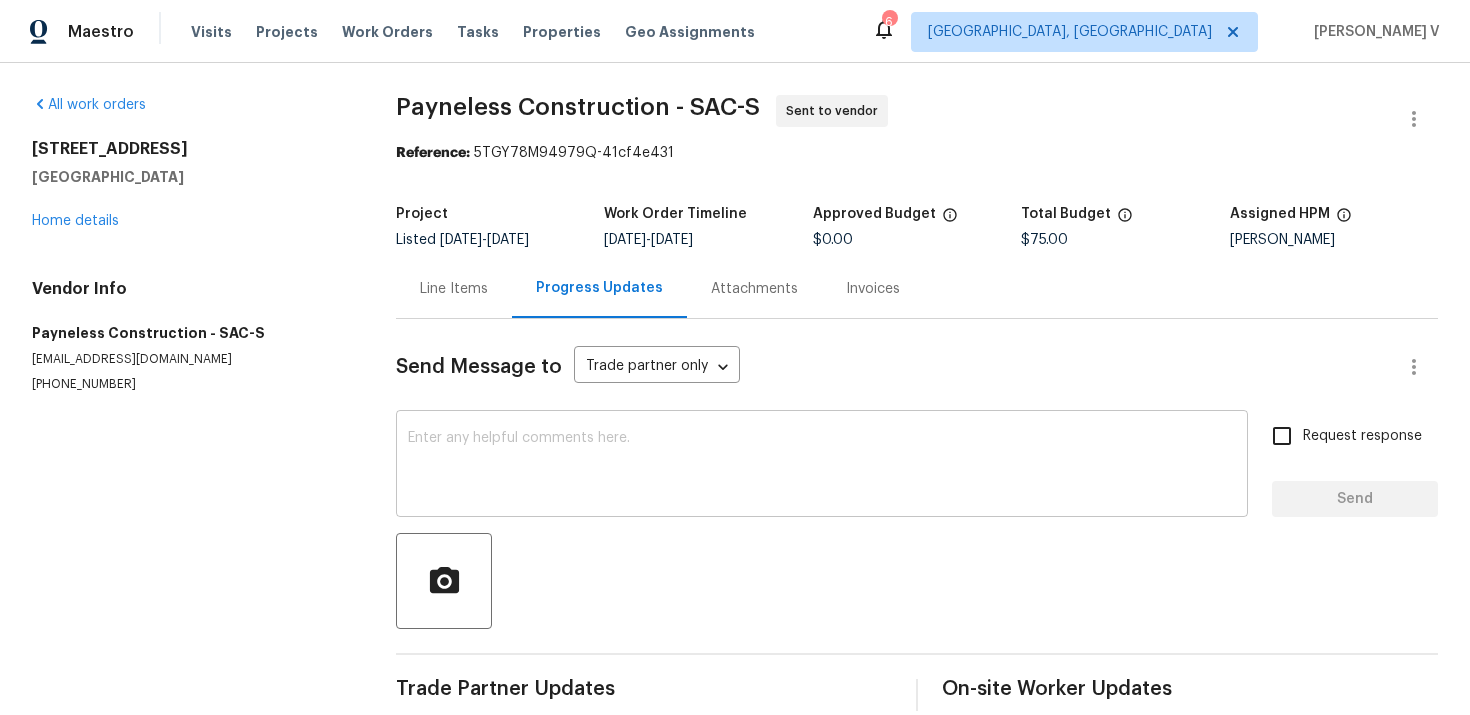 click at bounding box center [822, 466] 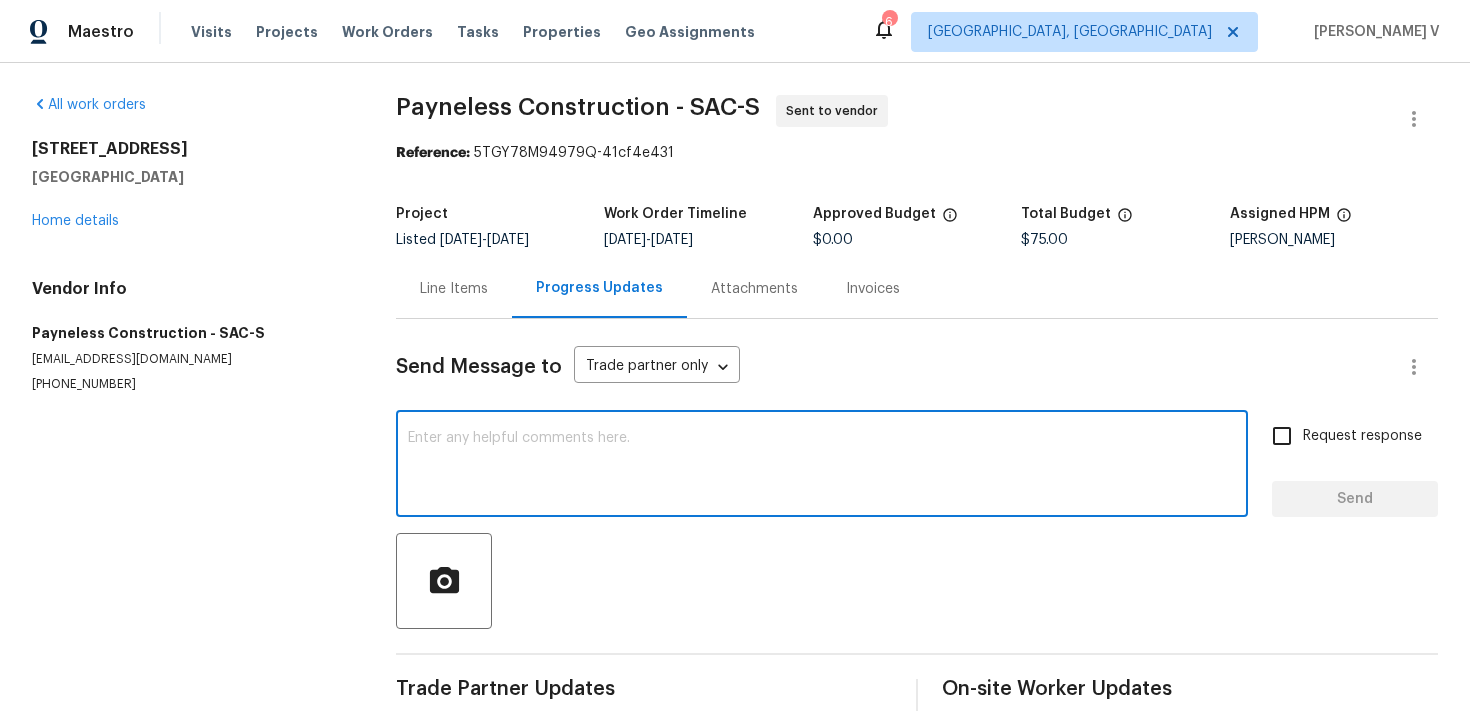 paste on "Hi, this is Divya with Opendoor. I’m confirming you received the WO for the property at [STREET_ADDRESS]. Please review and accept the WO within 24 hours and provide a schedule date. Please disregard the contact information for the HPM included in the WO. Our Centralised LWO Team is responsible for Listed WOs." 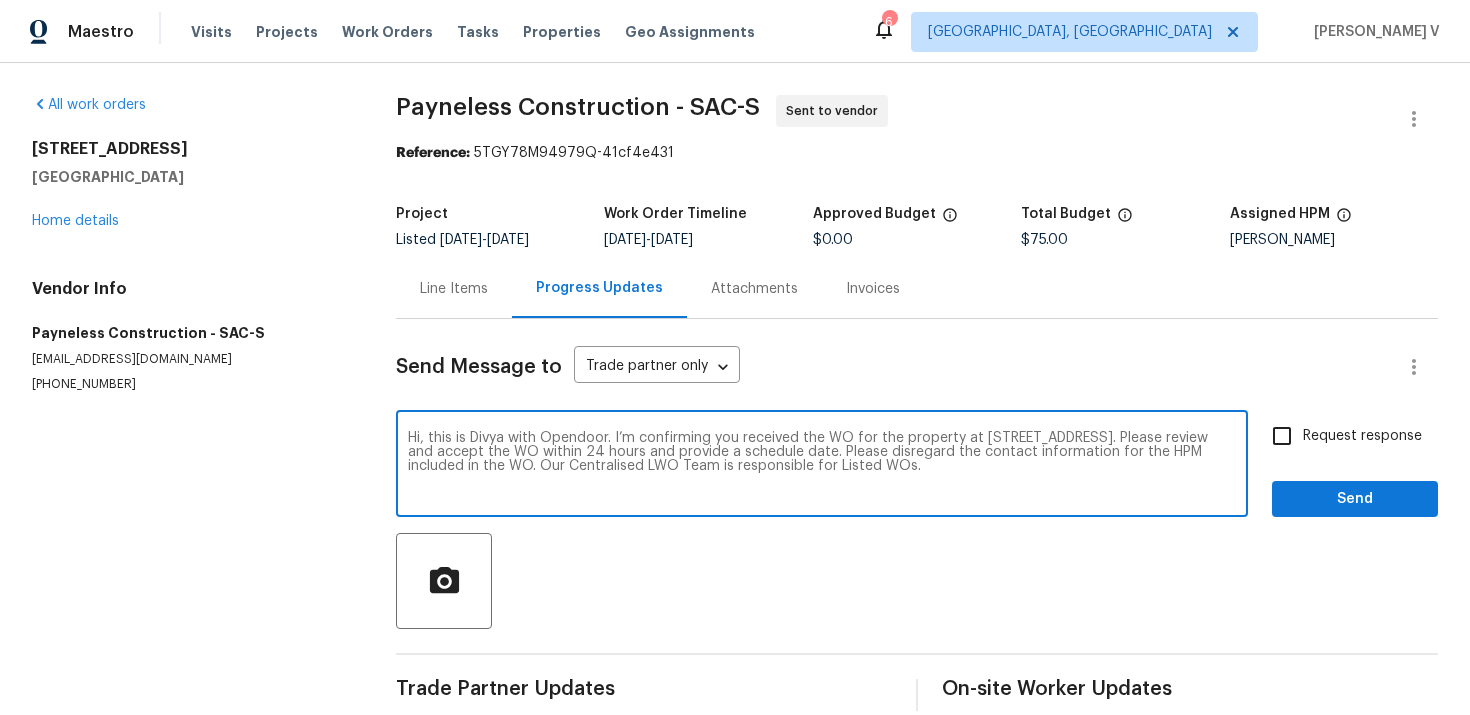 type on "Hi, this is Divya with Opendoor. I’m confirming you received the WO for the property at [STREET_ADDRESS]. Please review and accept the WO within 24 hours and provide a schedule date. Please disregard the contact information for the HPM included in the WO. Our Centralised LWO Team is responsible for Listed WOs." 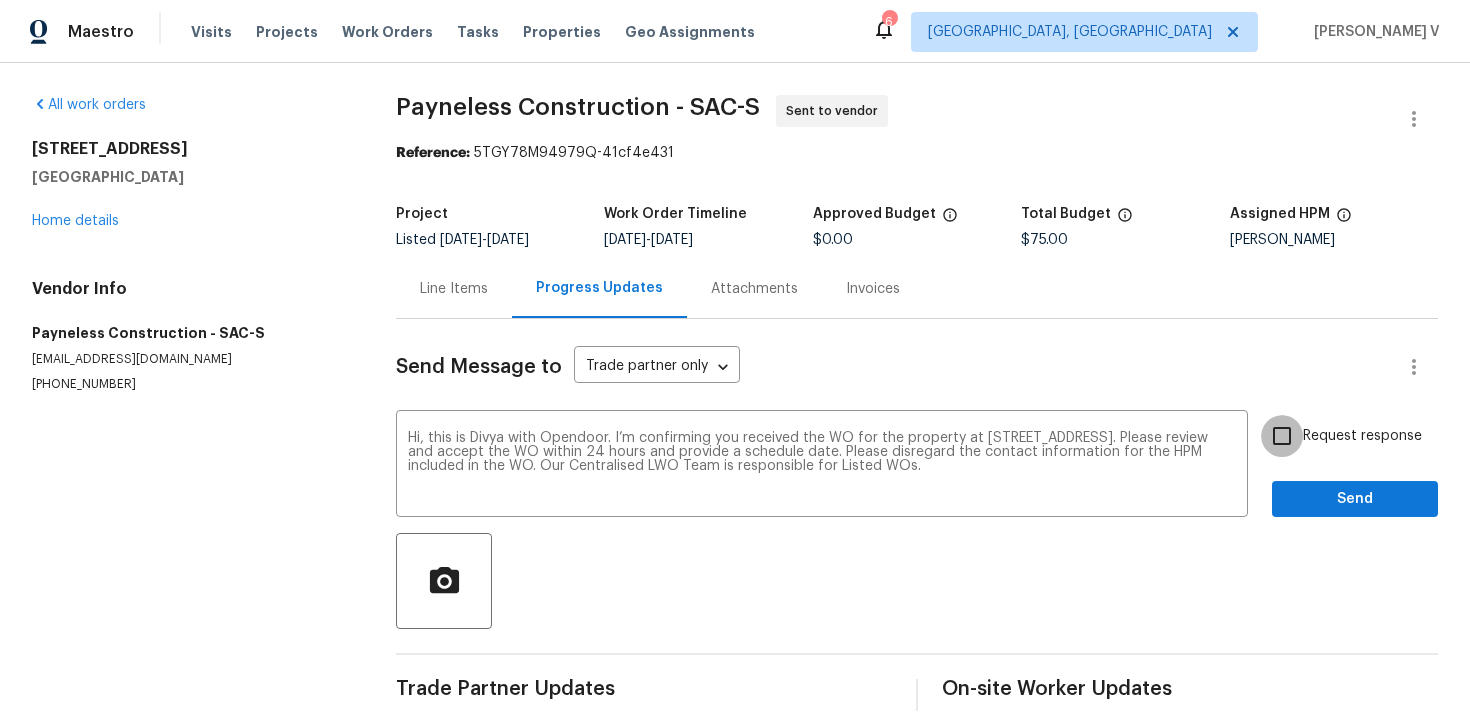 click on "Request response" at bounding box center [1282, 436] 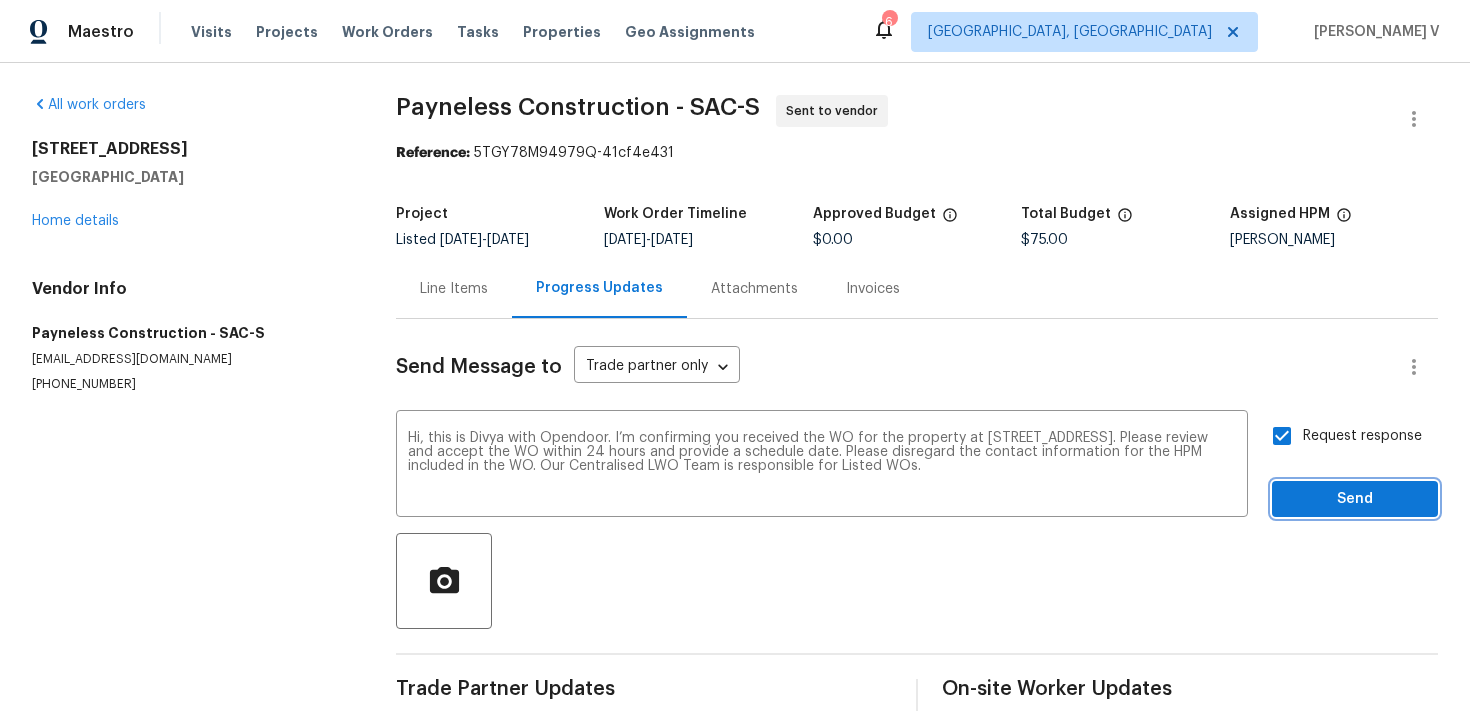 click on "Send" at bounding box center (1355, 499) 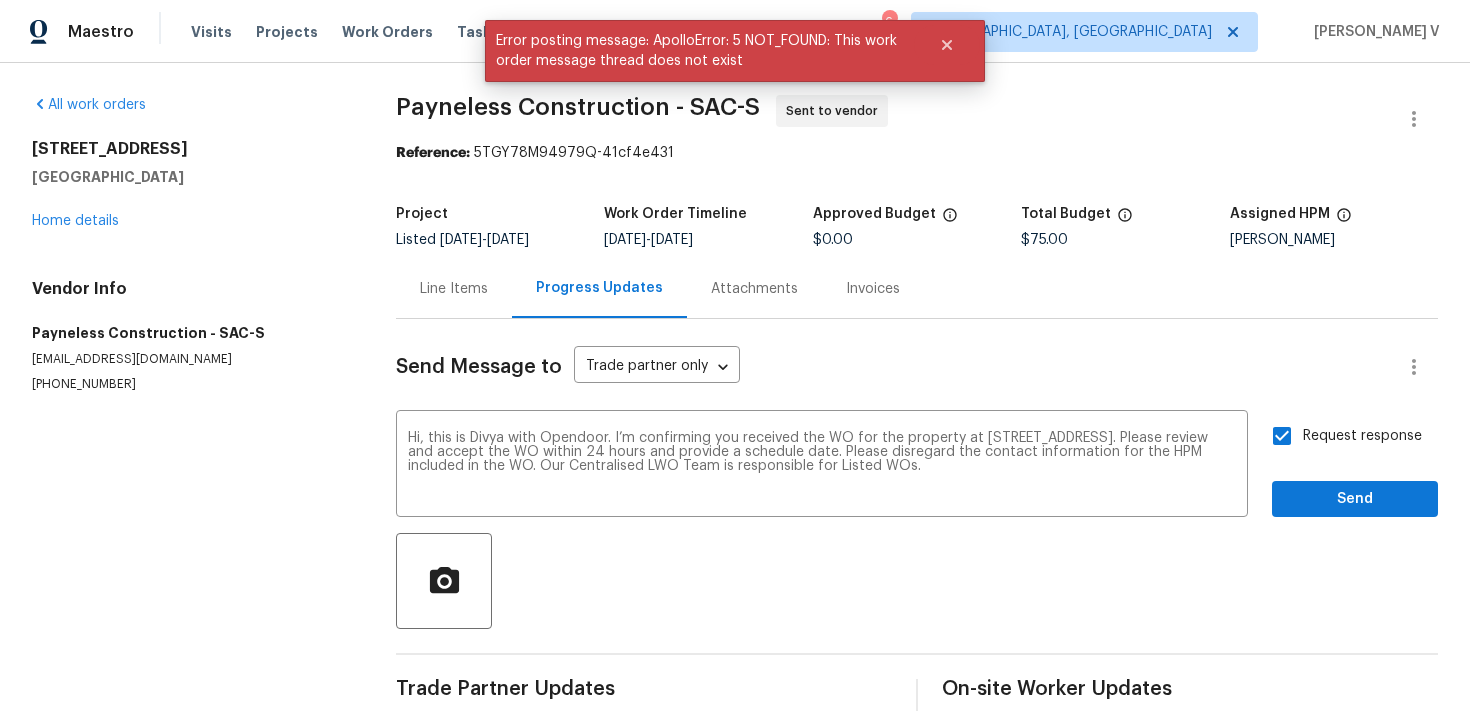 click on "Request response Send" at bounding box center [1355, 466] 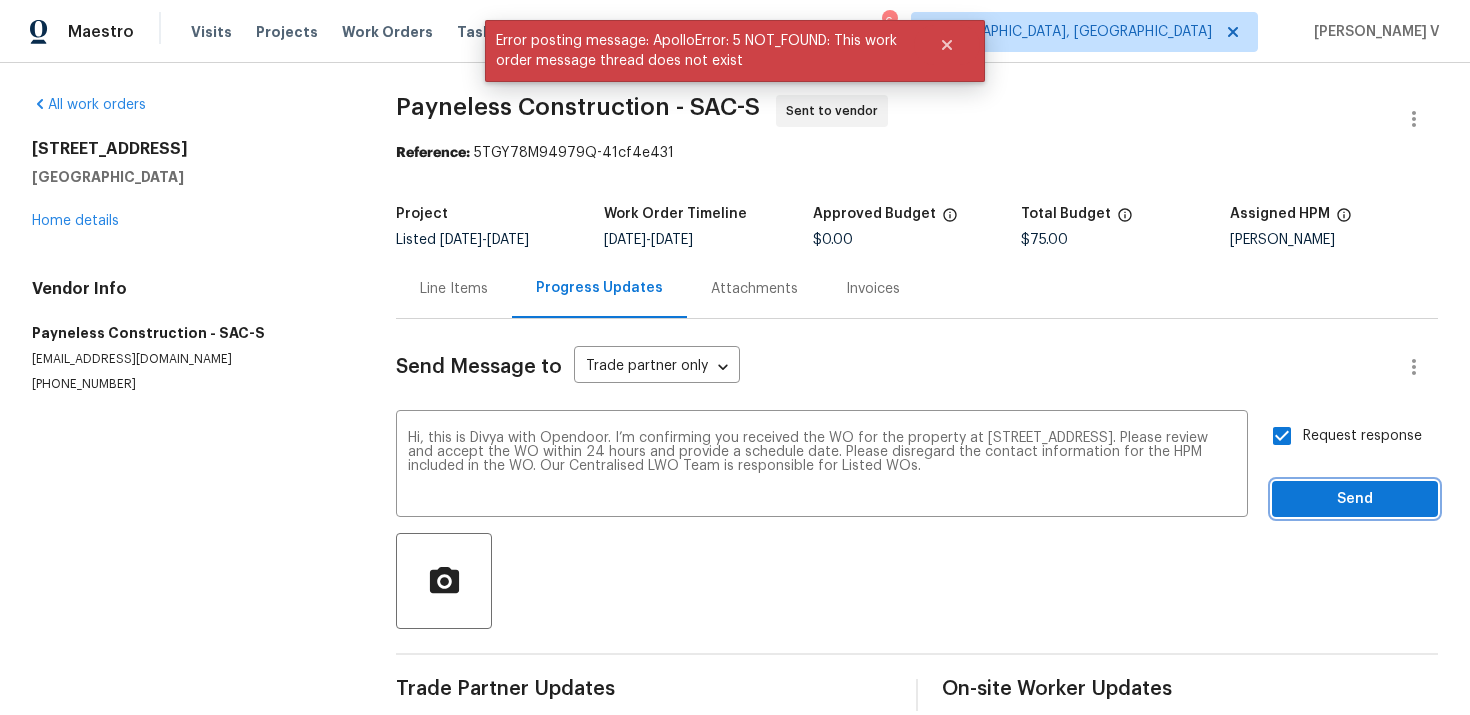 click on "Send" at bounding box center [1355, 499] 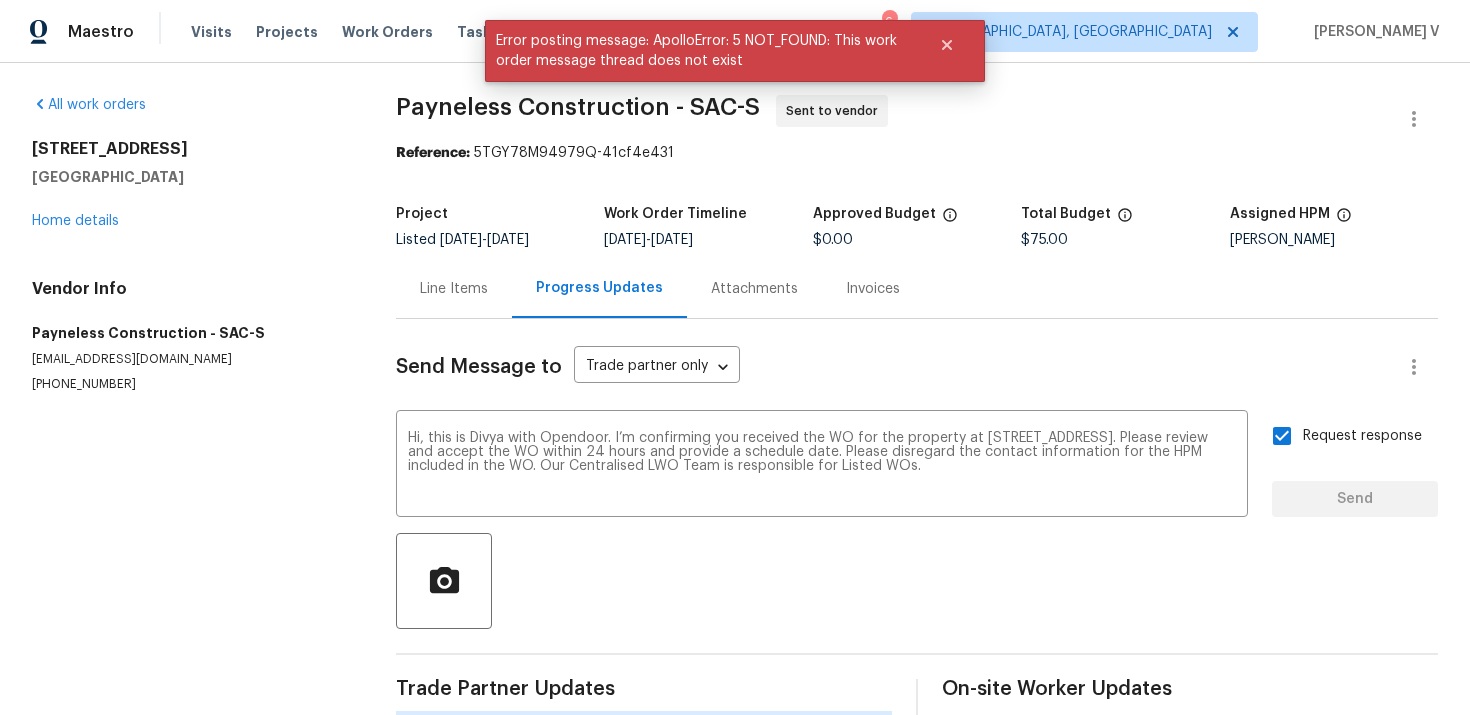 click on "Request response Send" at bounding box center [1355, 466] 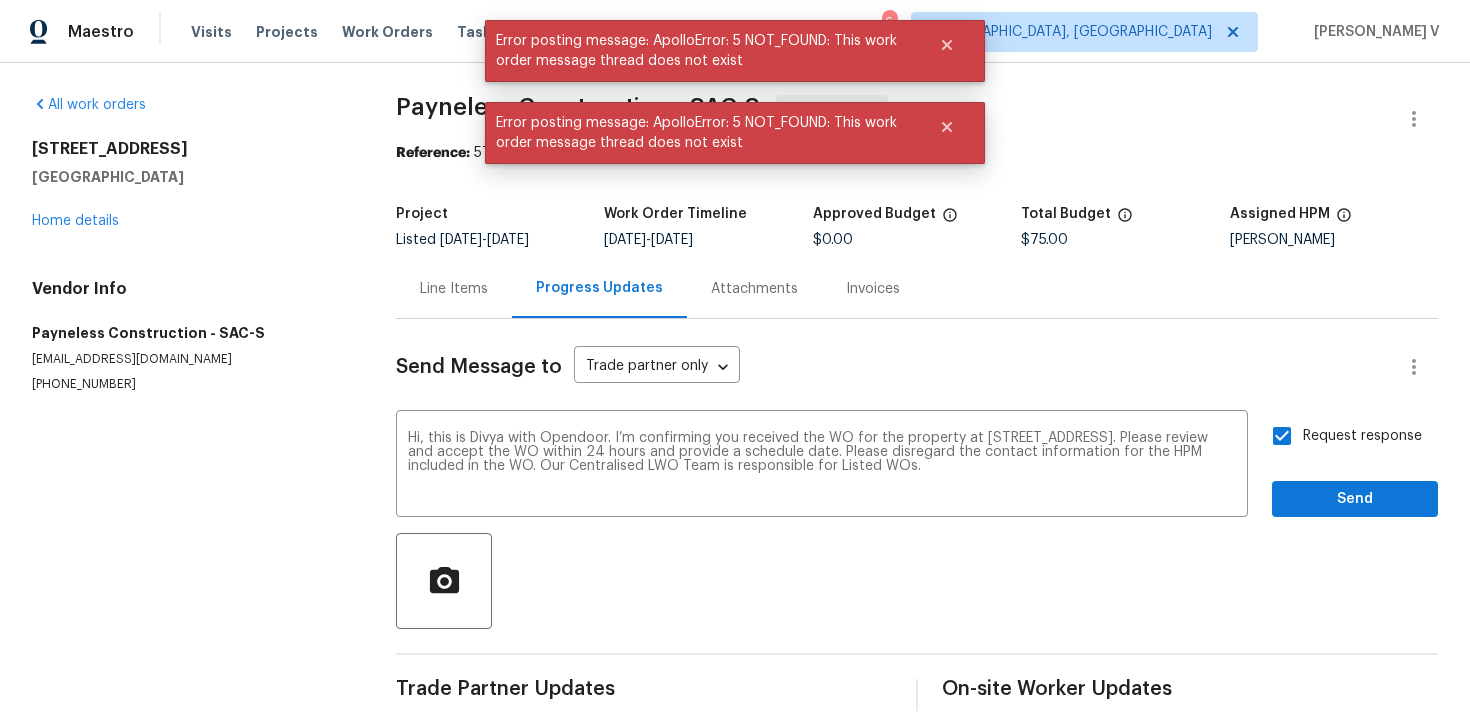click on "Line Items" at bounding box center [454, 289] 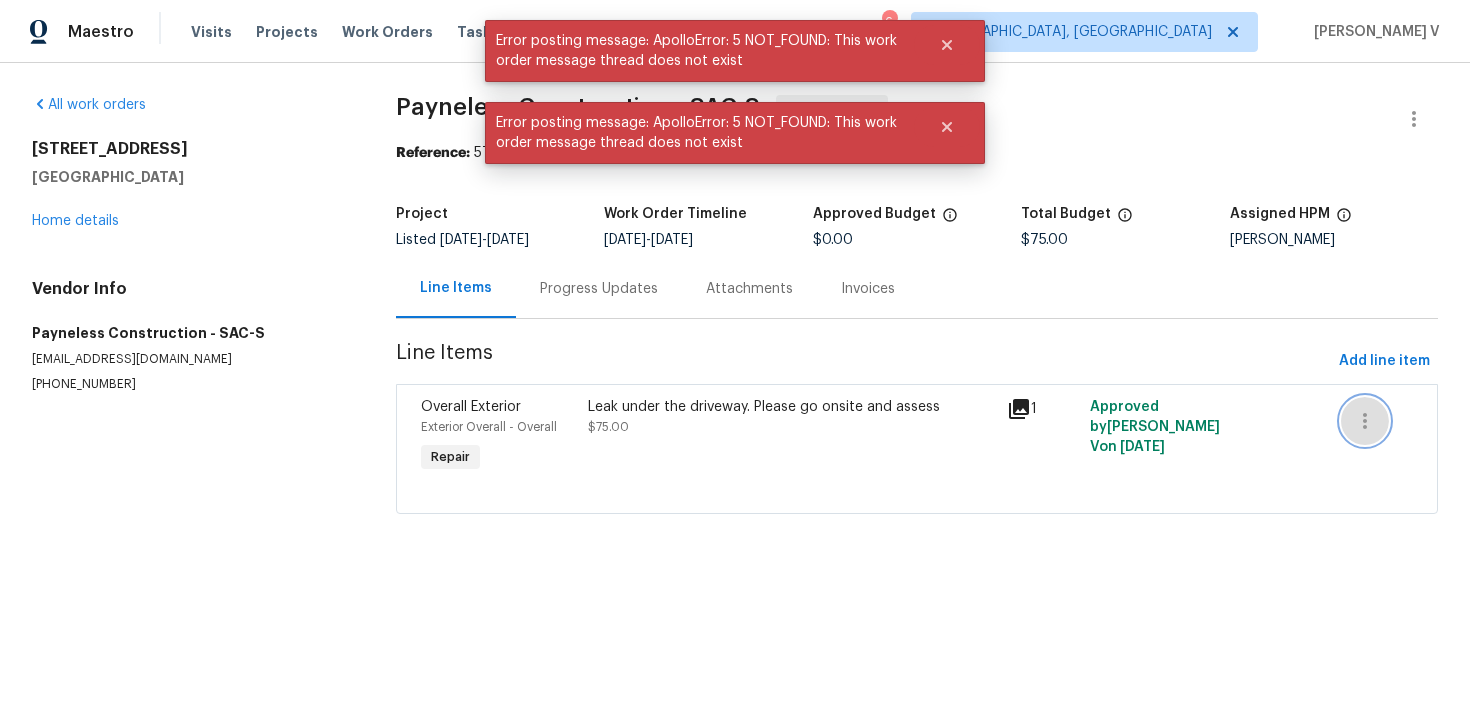 click at bounding box center (1365, 421) 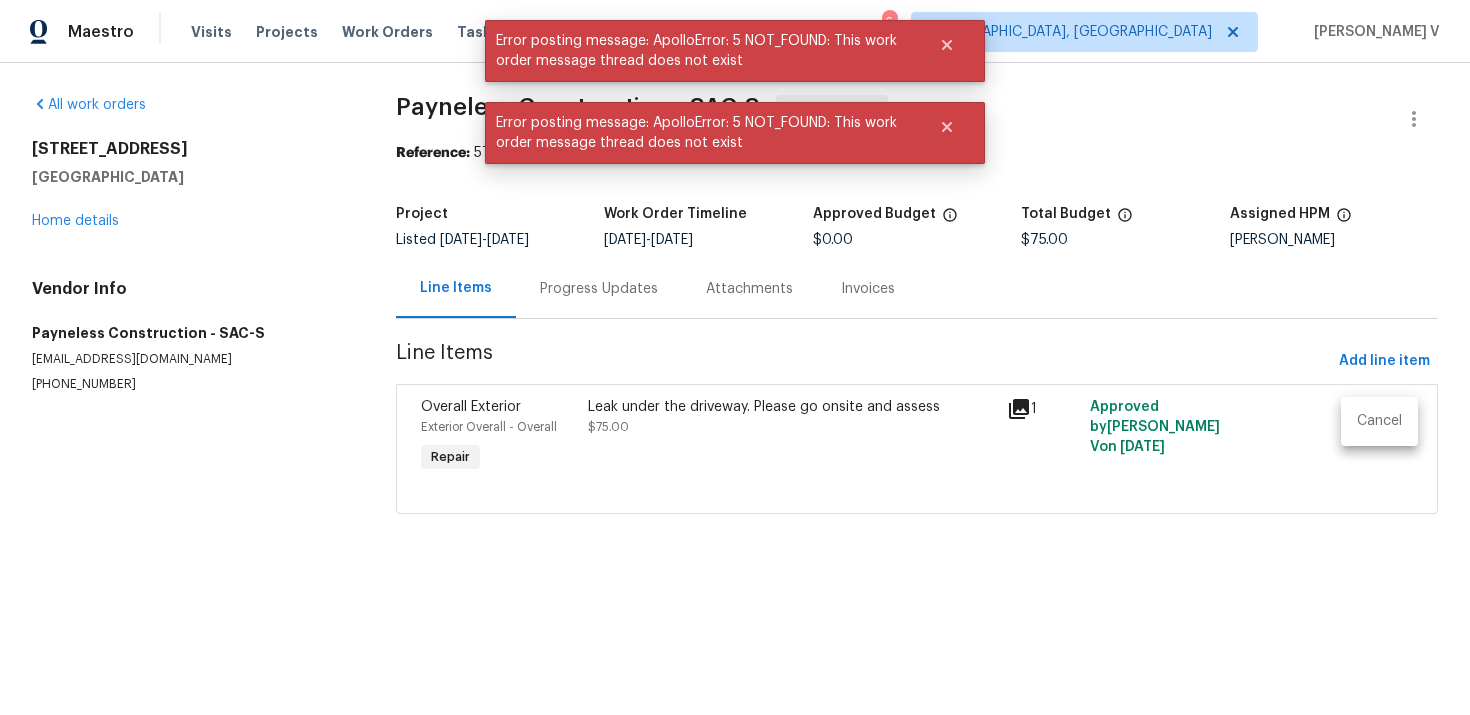 click at bounding box center [735, 357] 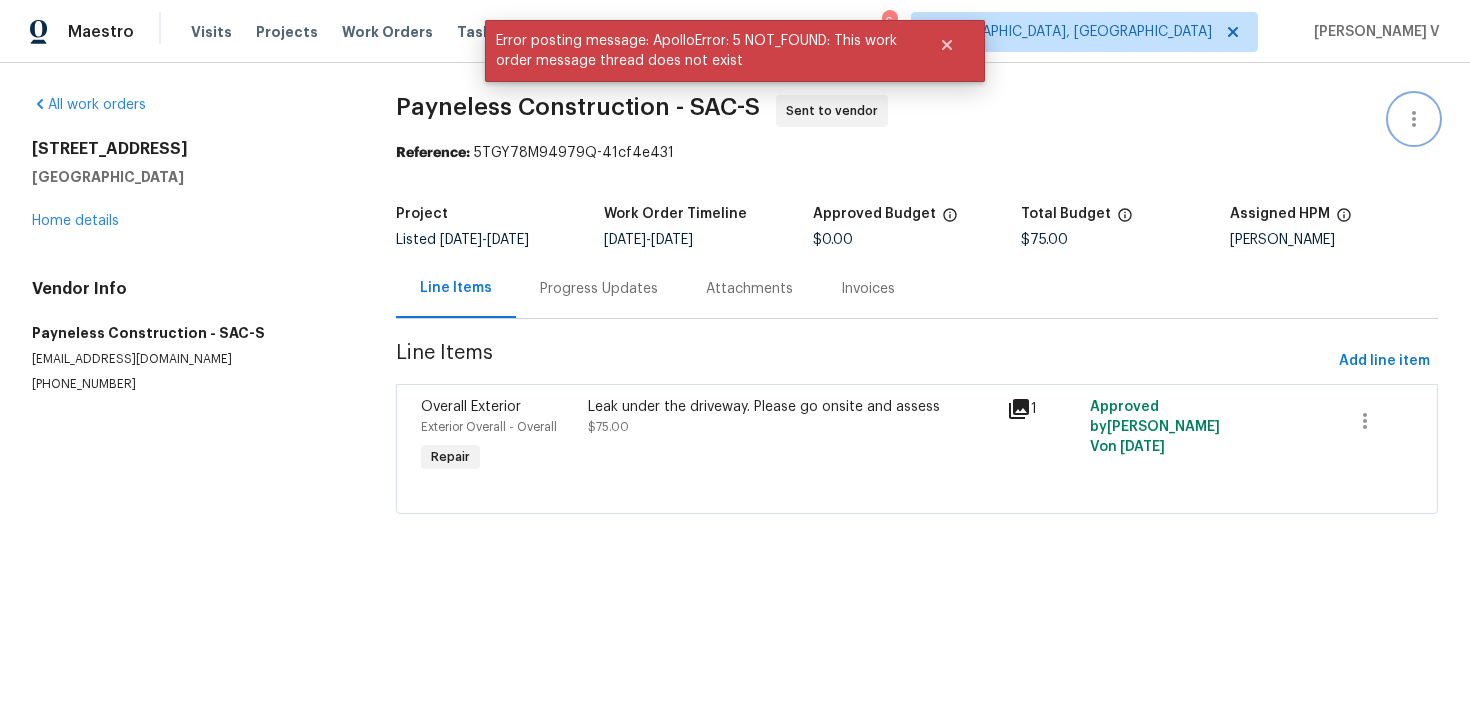 click 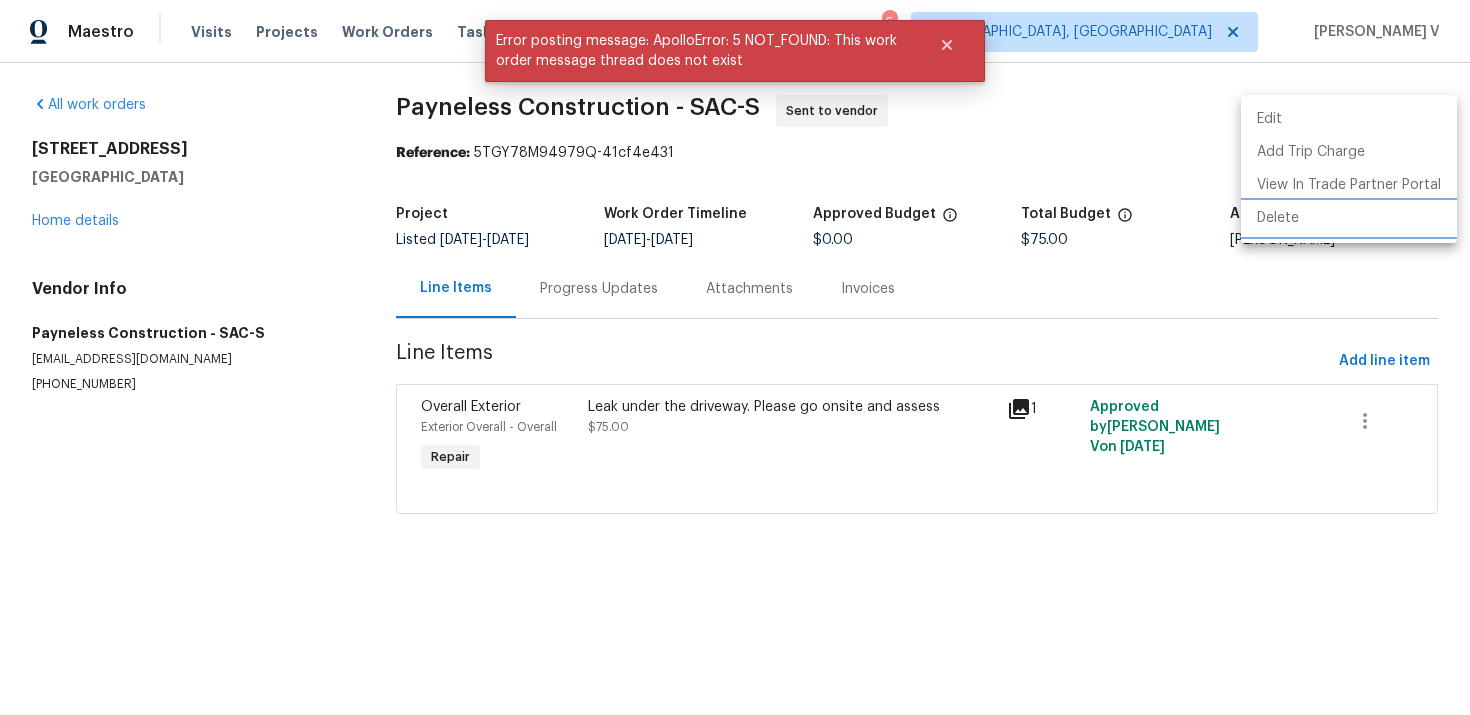 click on "Delete" at bounding box center [1349, 218] 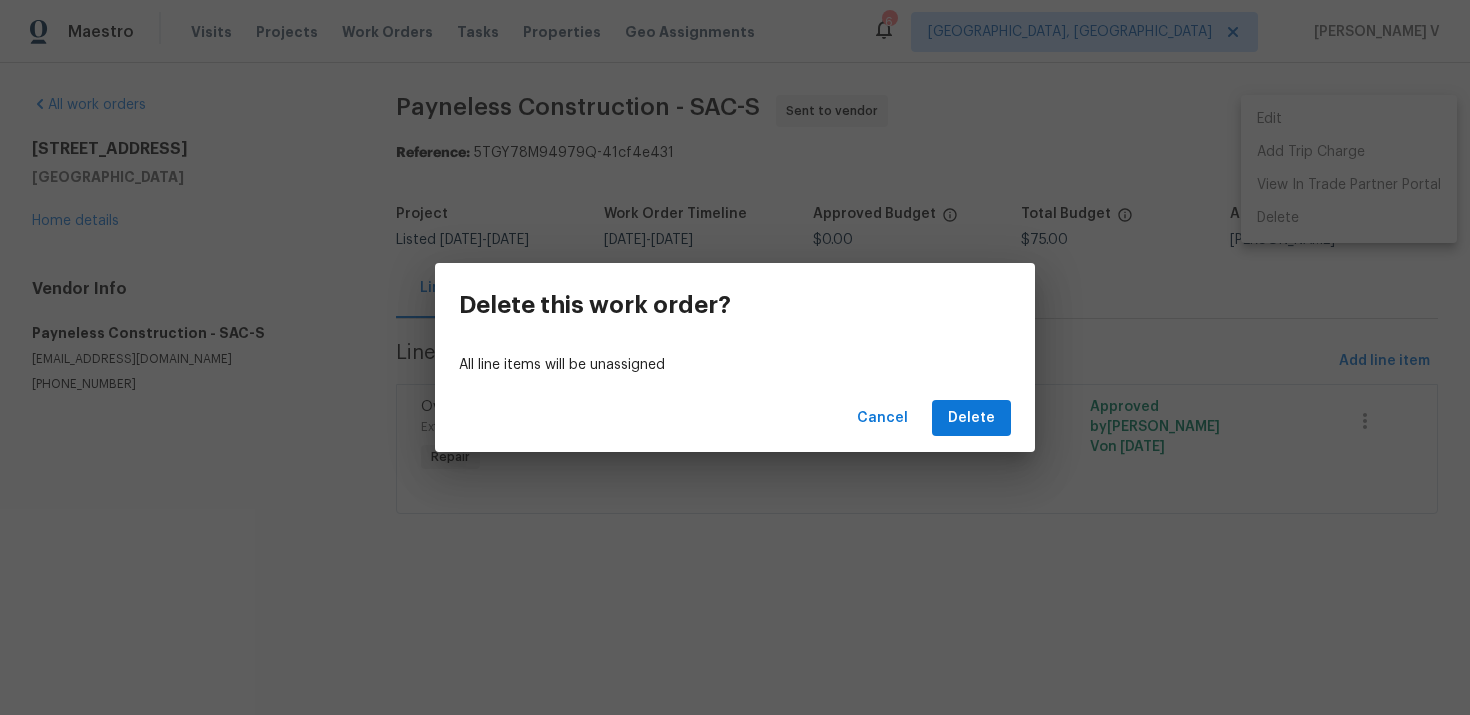 click on "Cancel Delete" at bounding box center [735, 418] 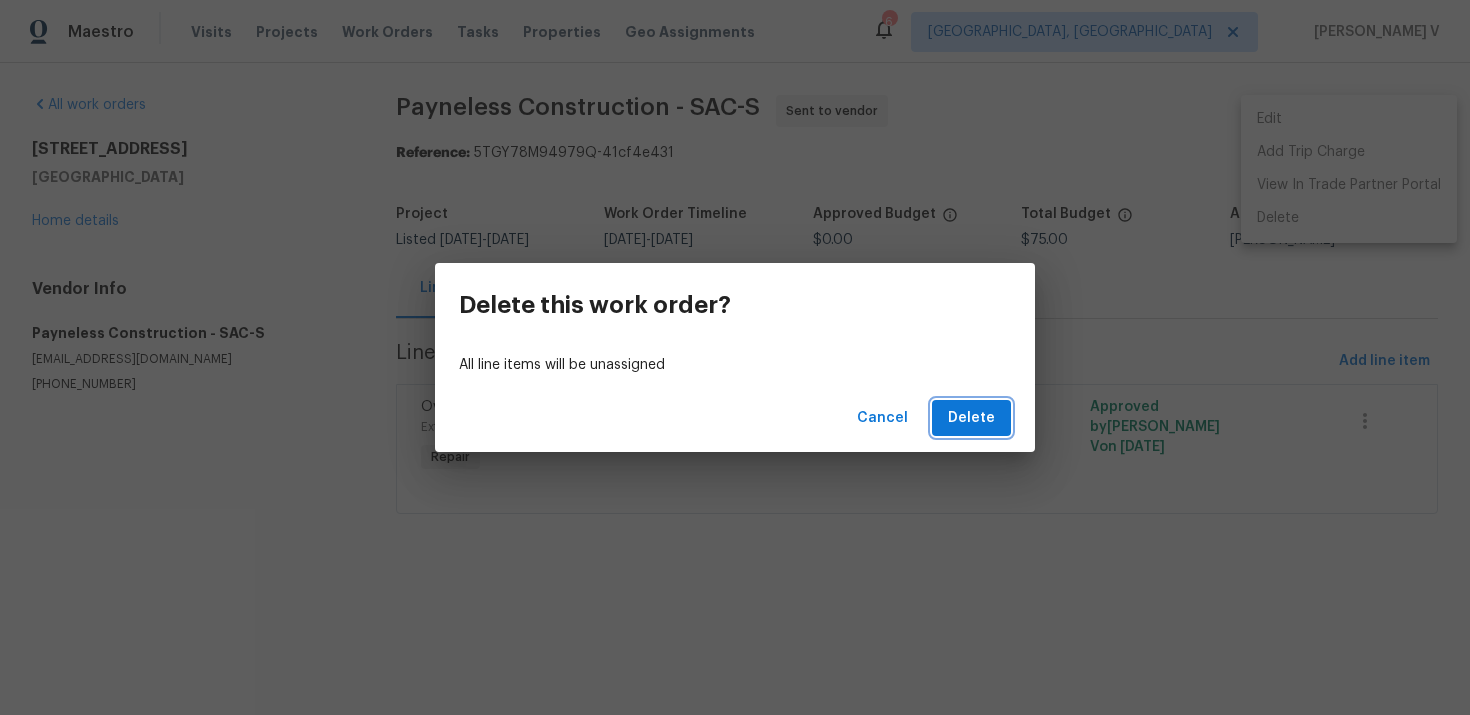 click on "Delete" at bounding box center [971, 418] 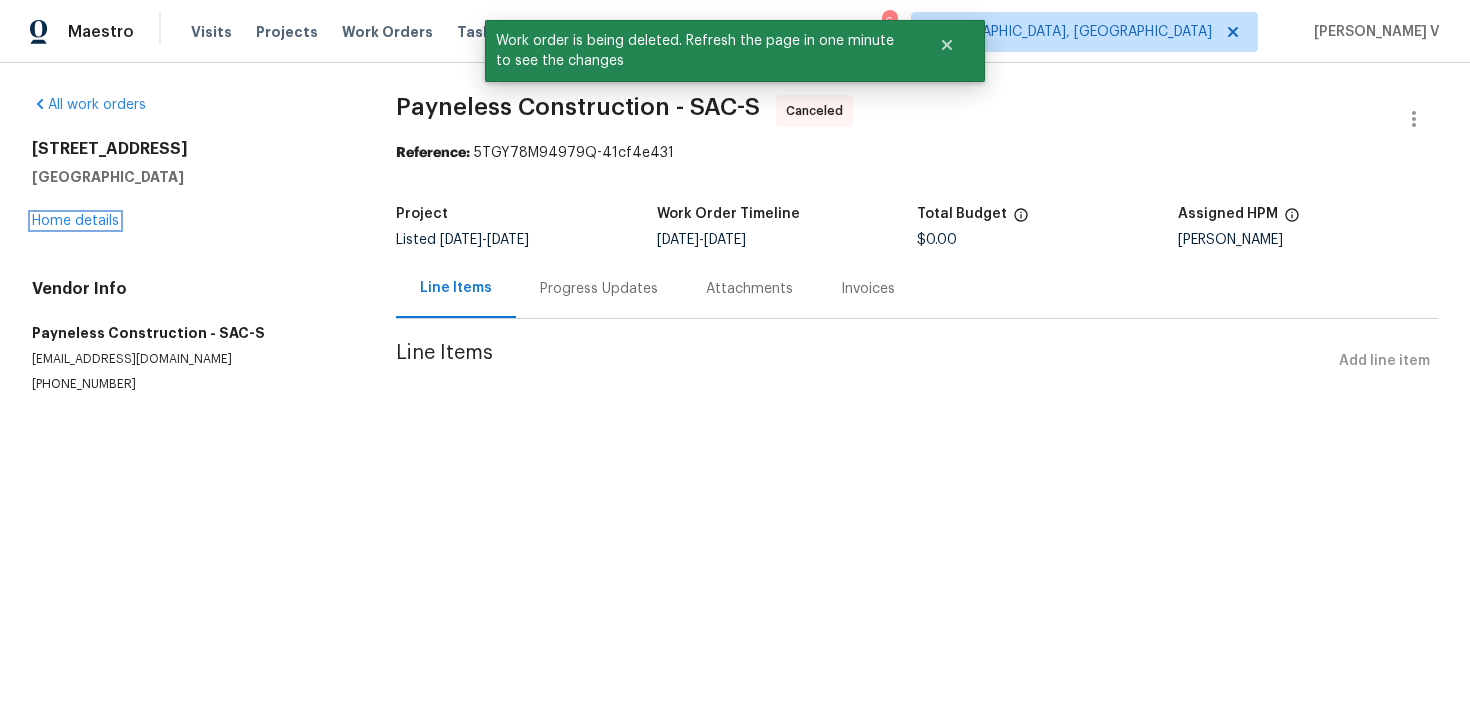 click on "Home details" at bounding box center [75, 221] 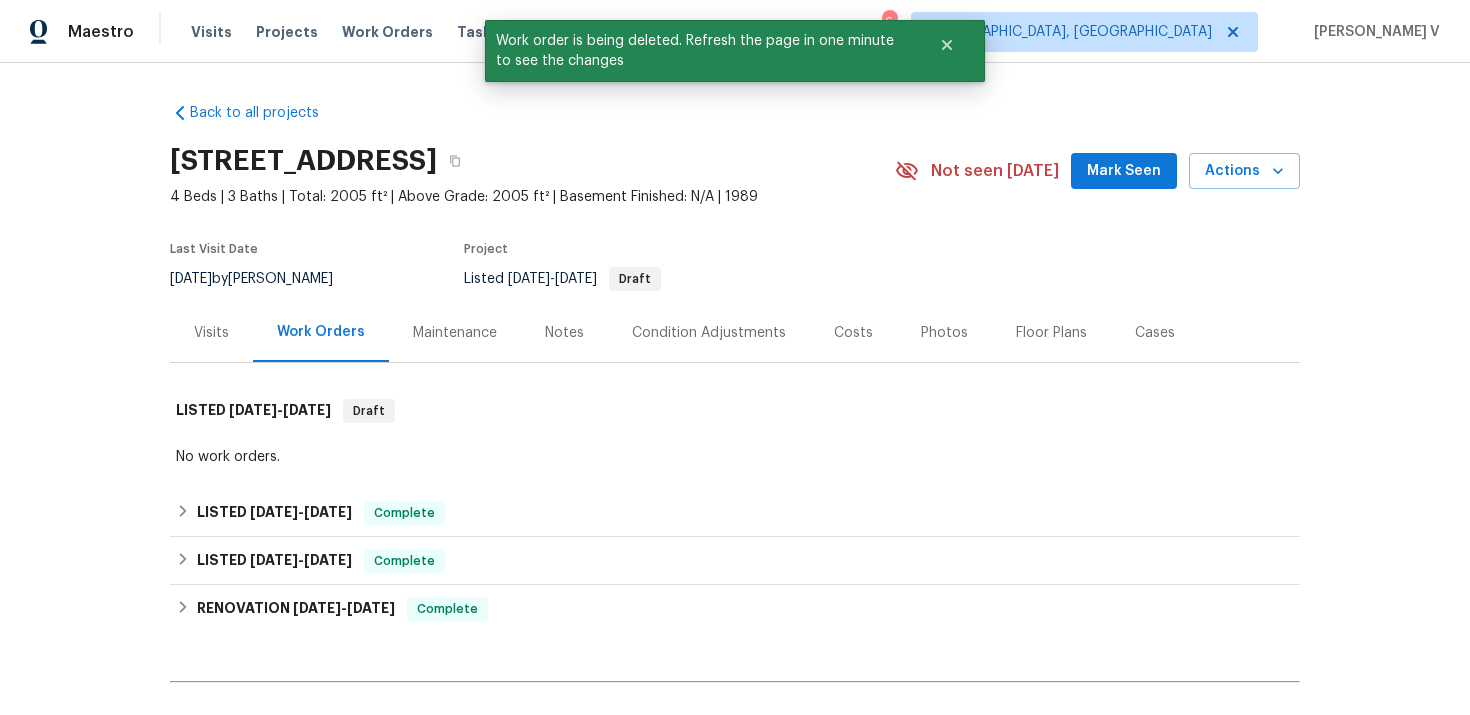 scroll, scrollTop: 378, scrollLeft: 0, axis: vertical 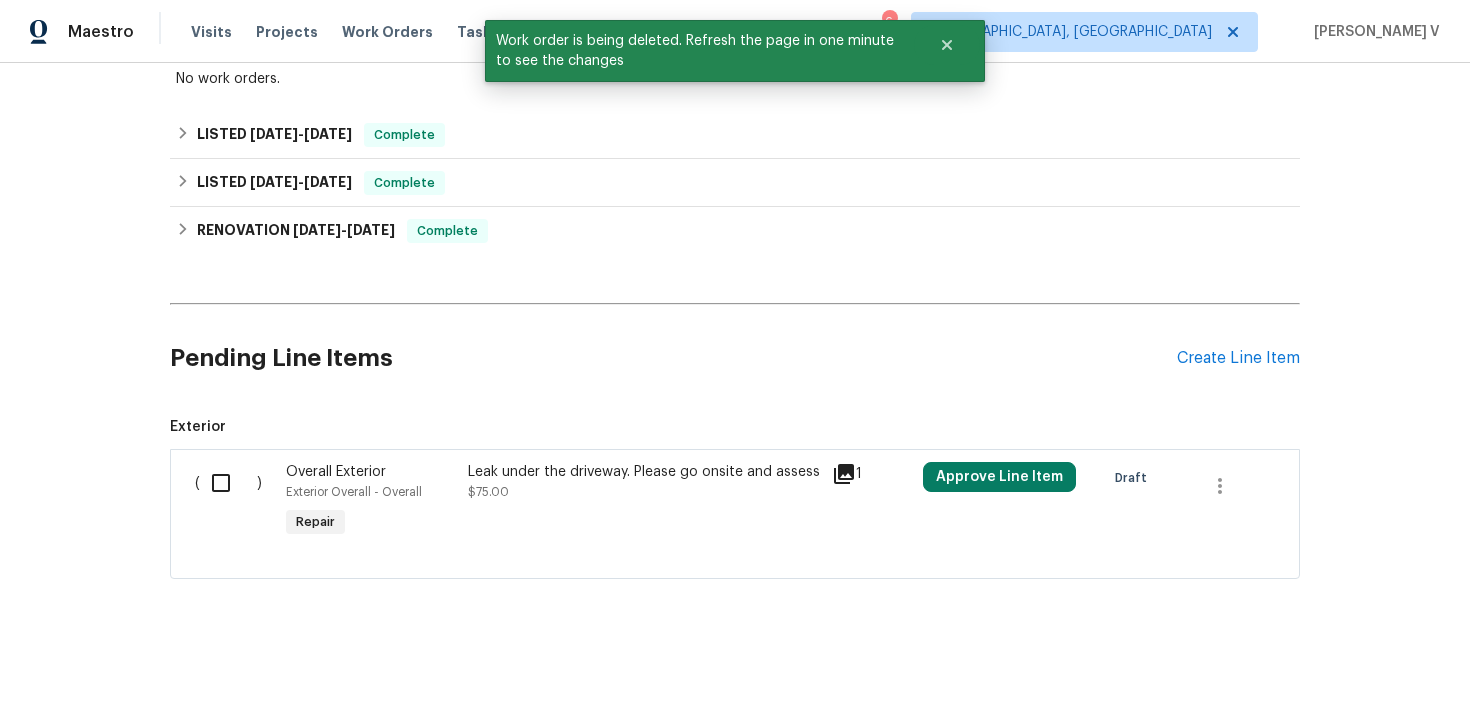 click at bounding box center (228, 483) 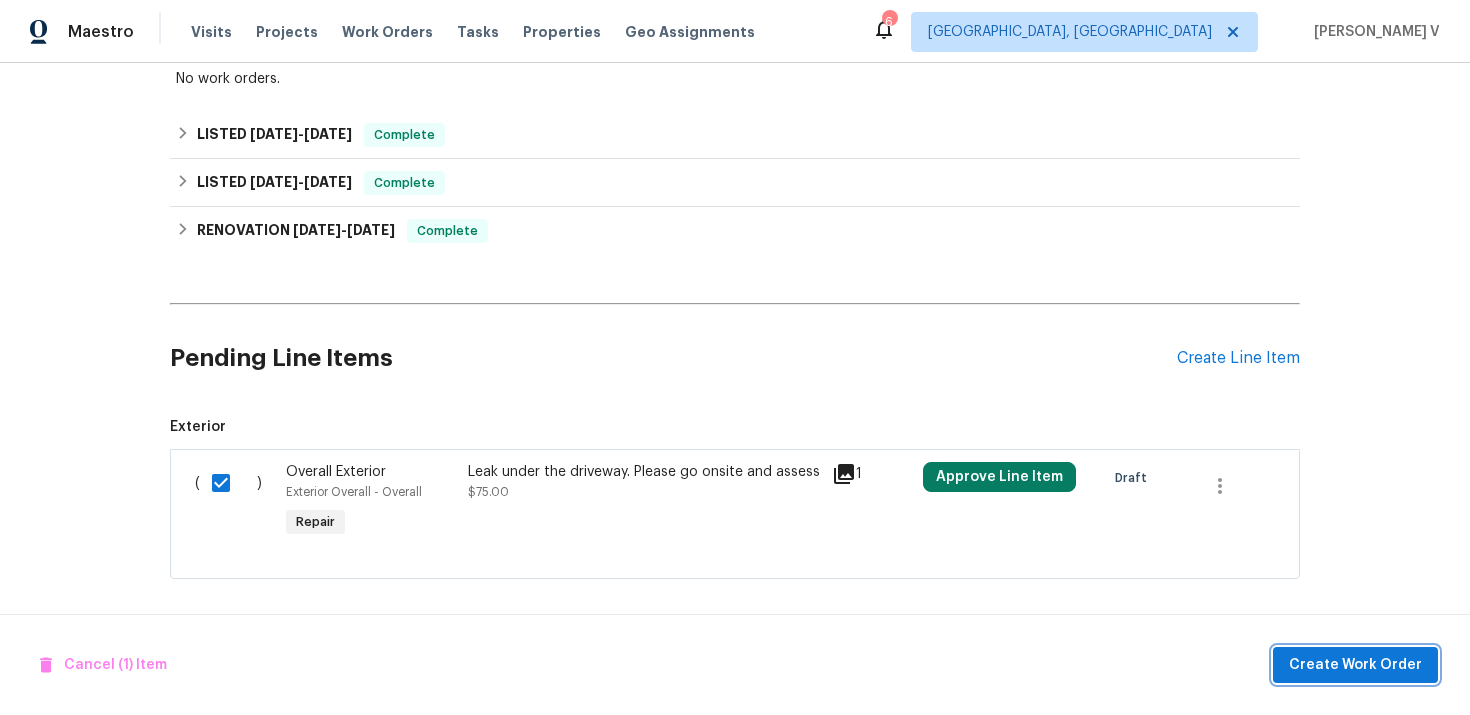 click on "Create Work Order" at bounding box center (1355, 665) 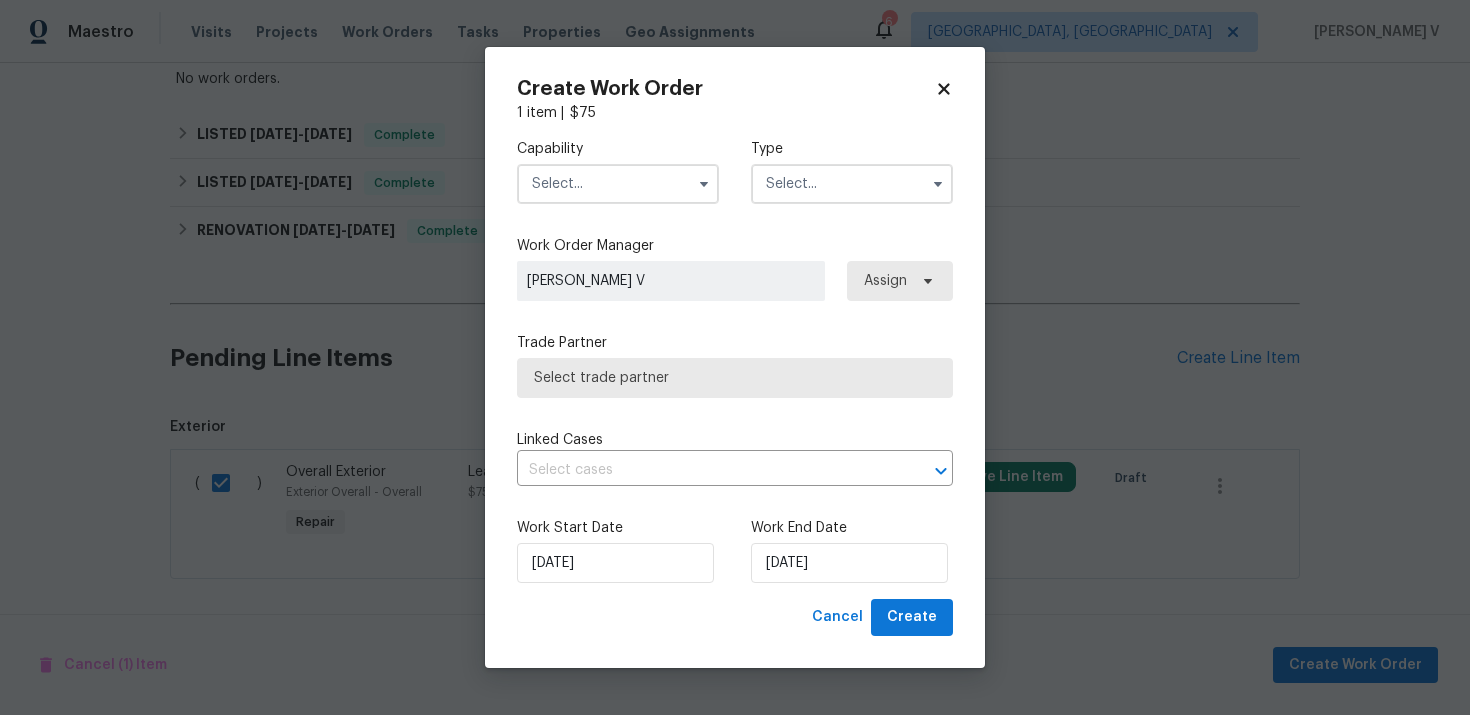 click at bounding box center (618, 184) 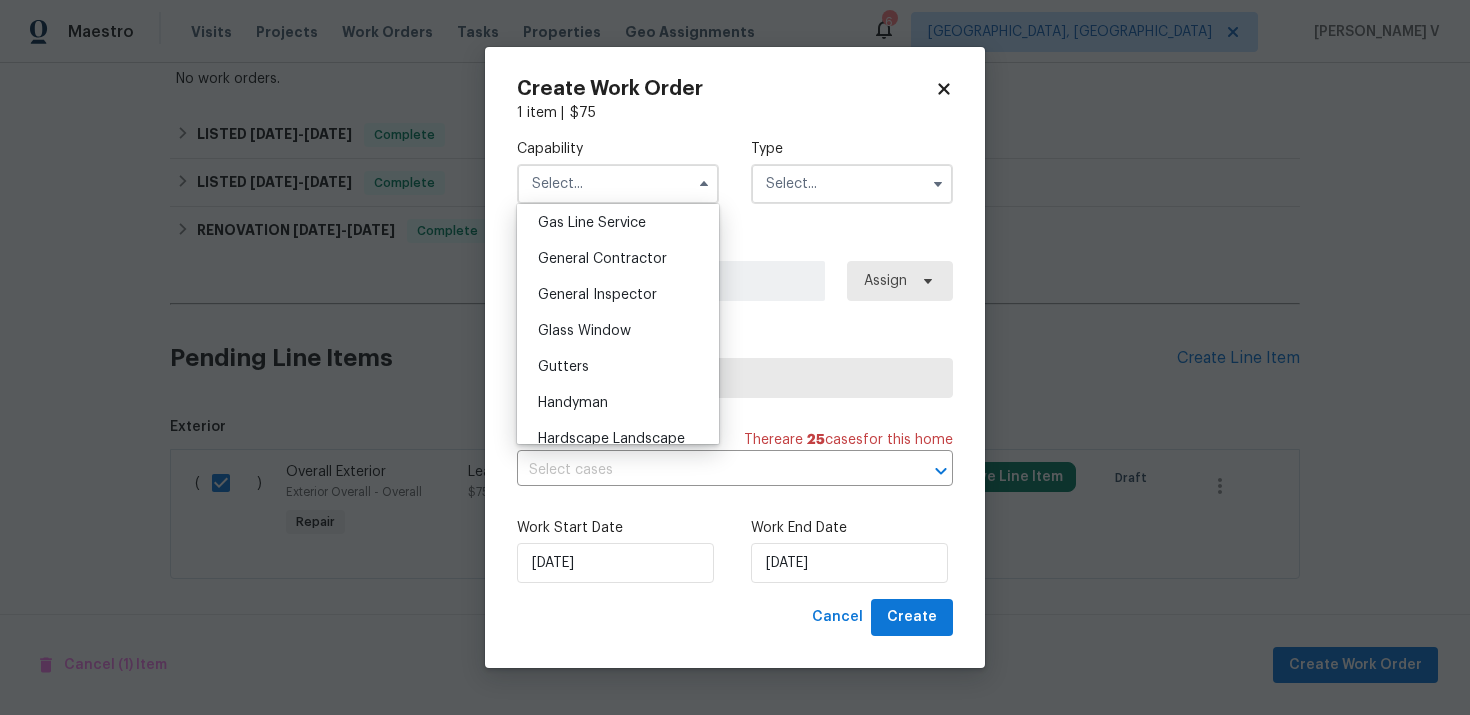 scroll, scrollTop: 927, scrollLeft: 0, axis: vertical 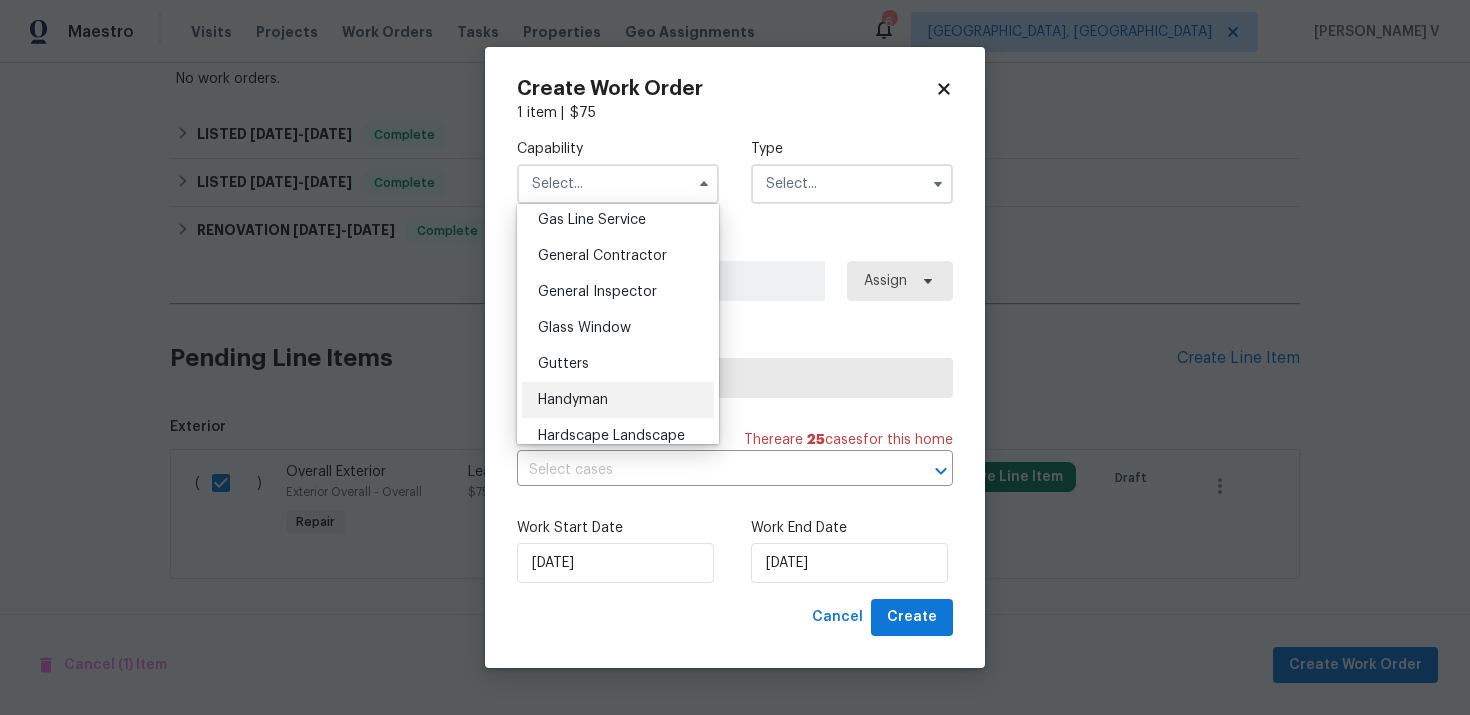 click on "Handyman" at bounding box center (618, 400) 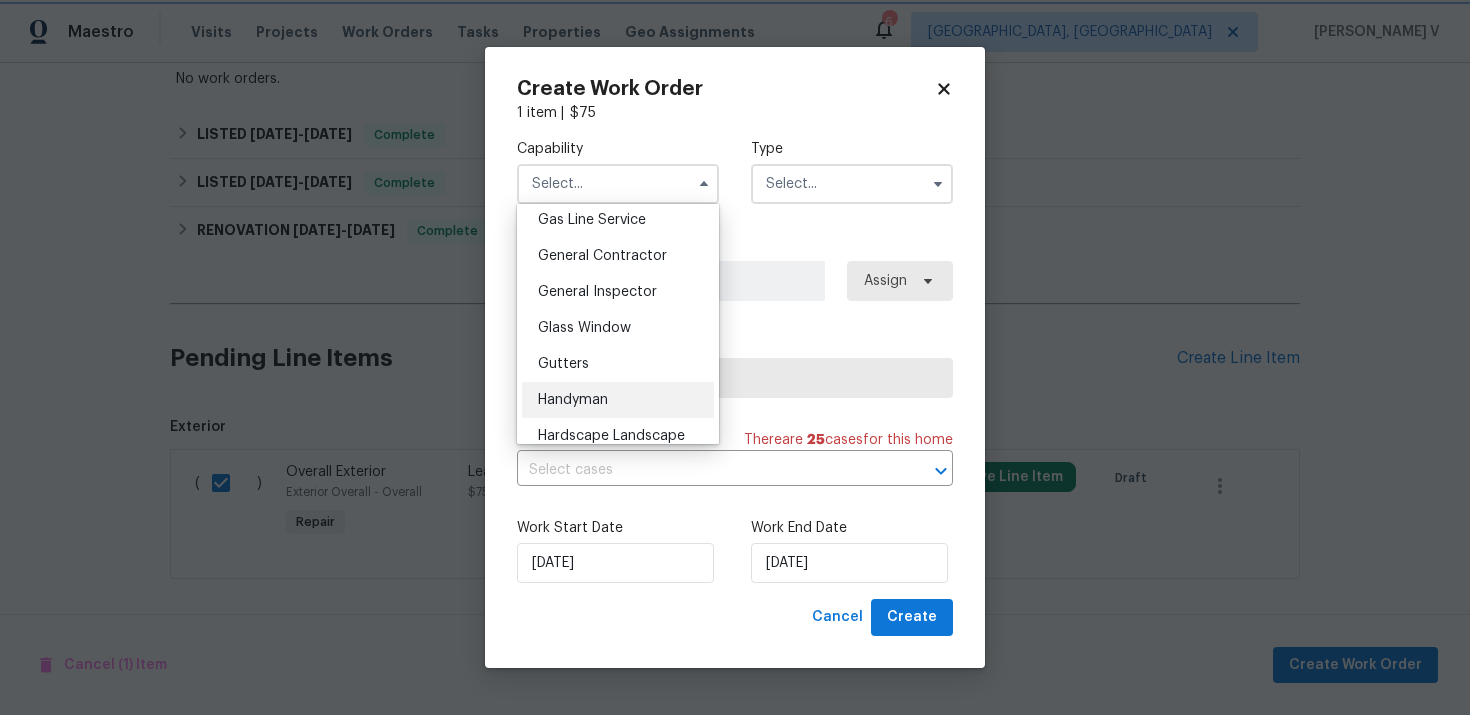 type on "Handyman" 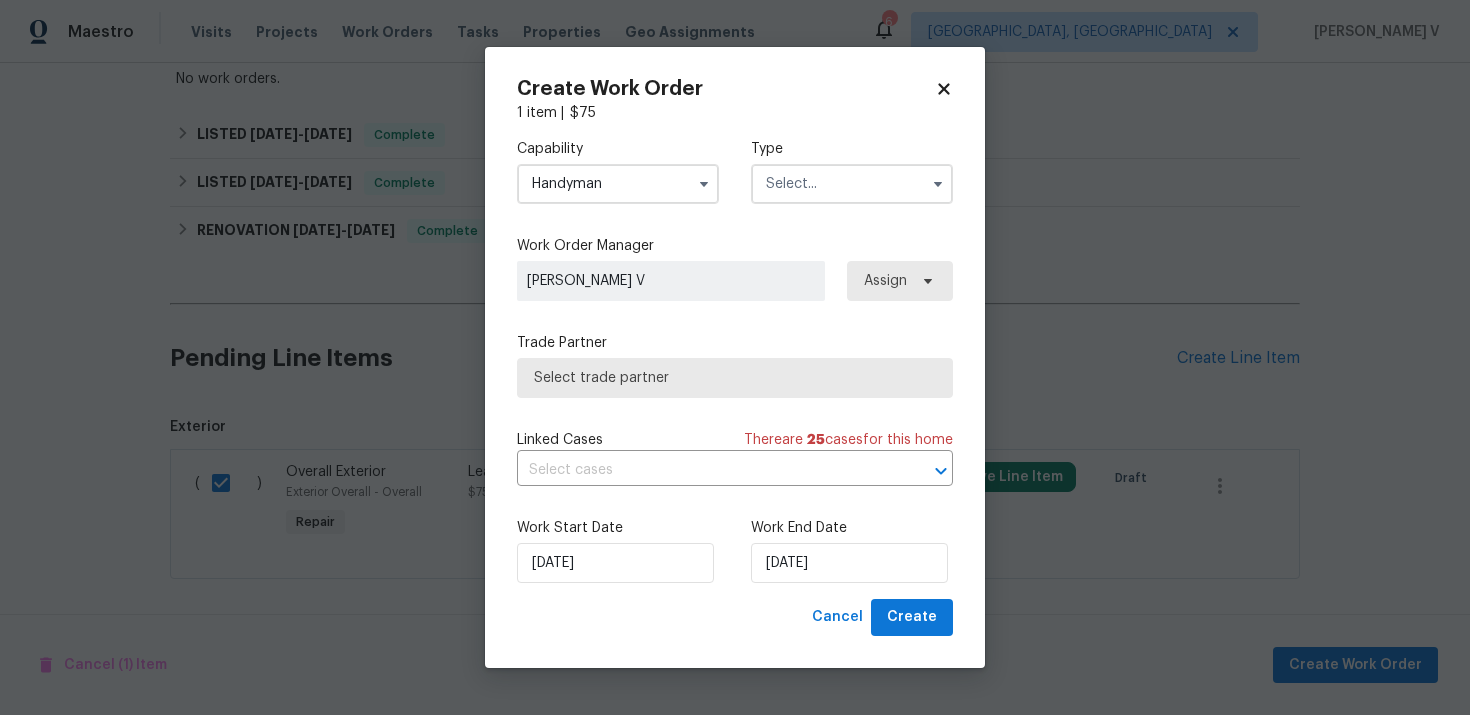 click at bounding box center (852, 184) 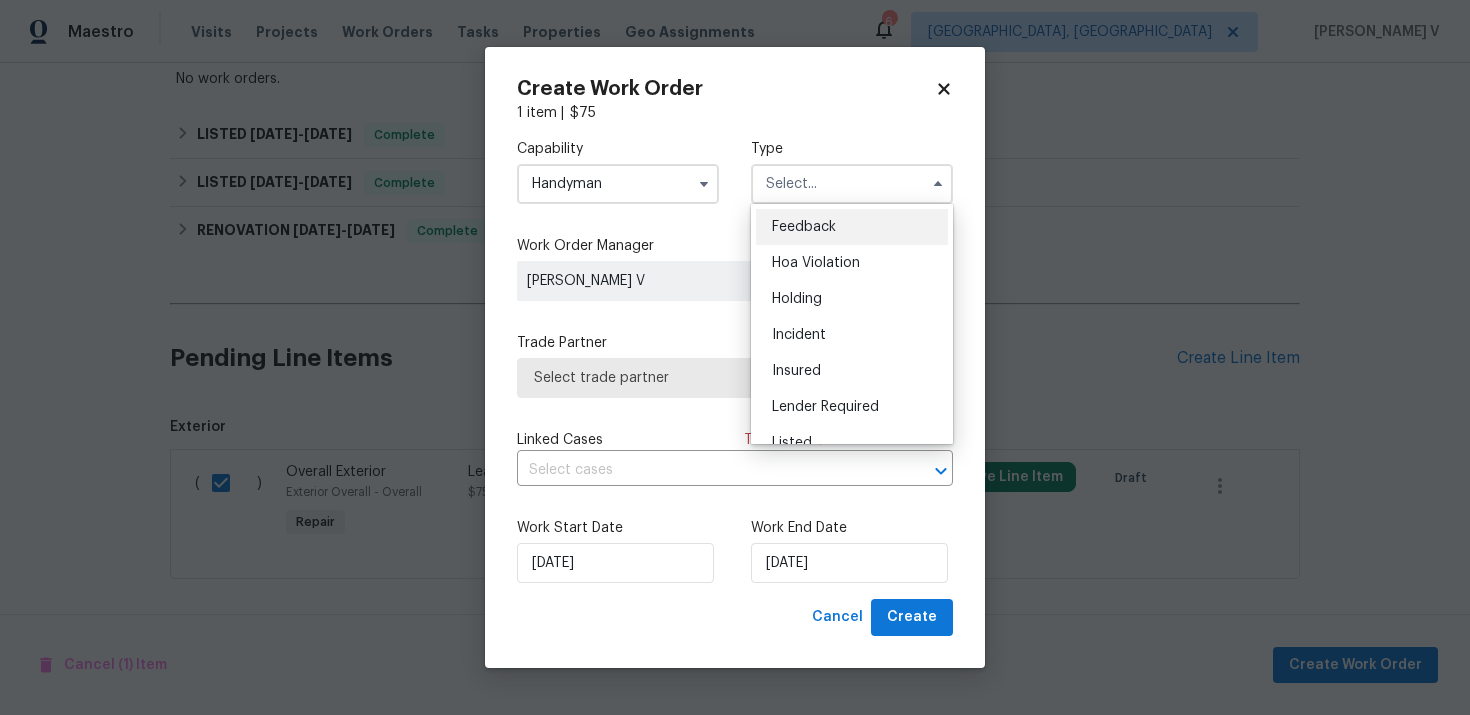 click on "Feedback Hoa Violation Holding Incident Insured Lender Required Listed Lite Lwod Maintenance Marketplace Other Preliminary Reit Renovation Renovation Resale Rework Sold Test" at bounding box center (852, 324) 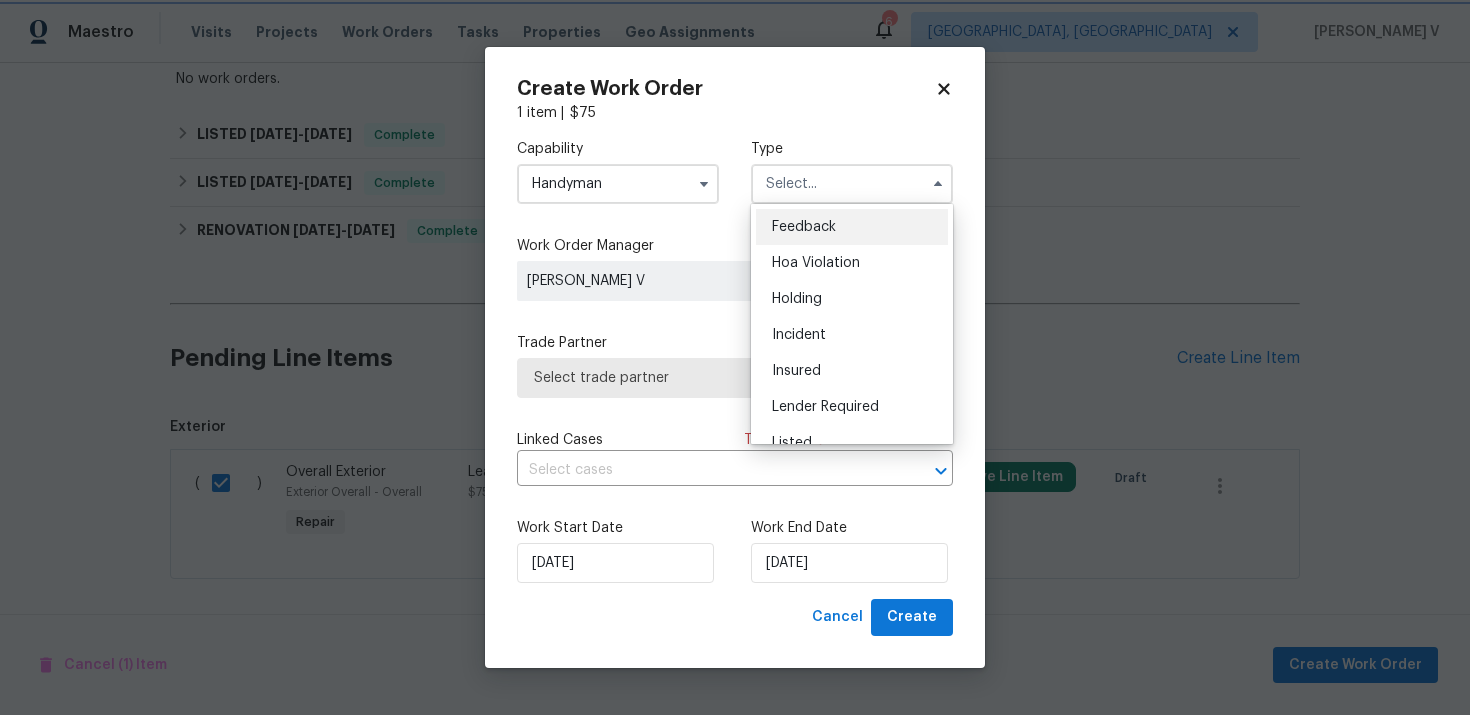 type on "Feedback" 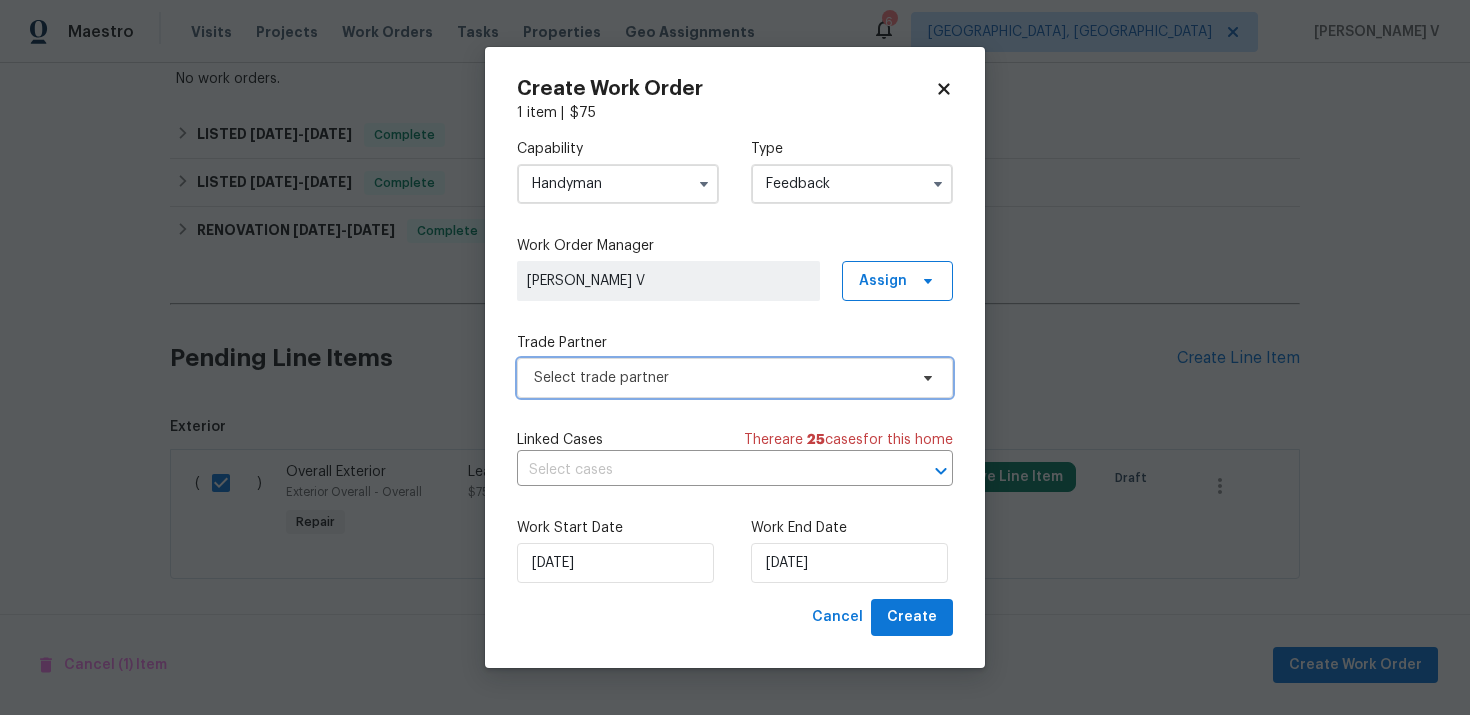 click on "Select trade partner" at bounding box center (735, 378) 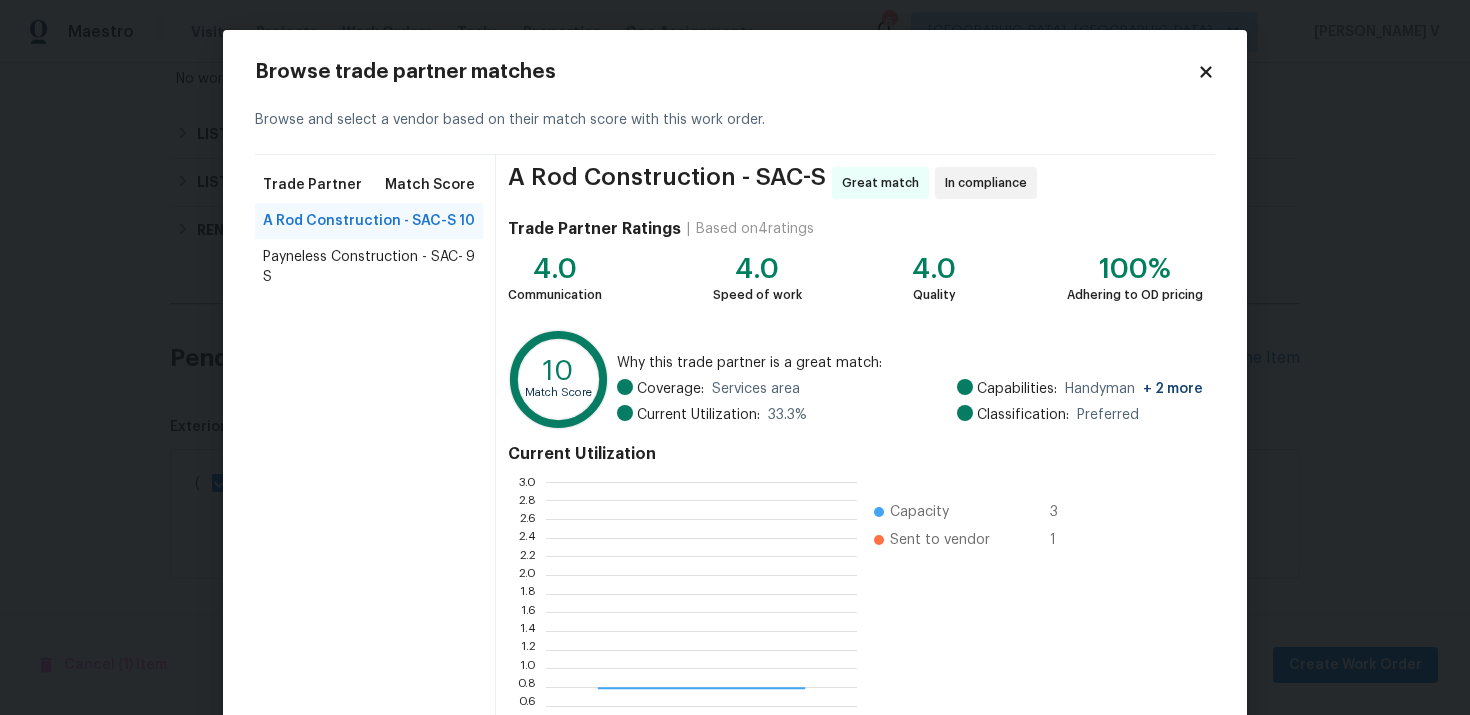 scroll, scrollTop: 2, scrollLeft: 1, axis: both 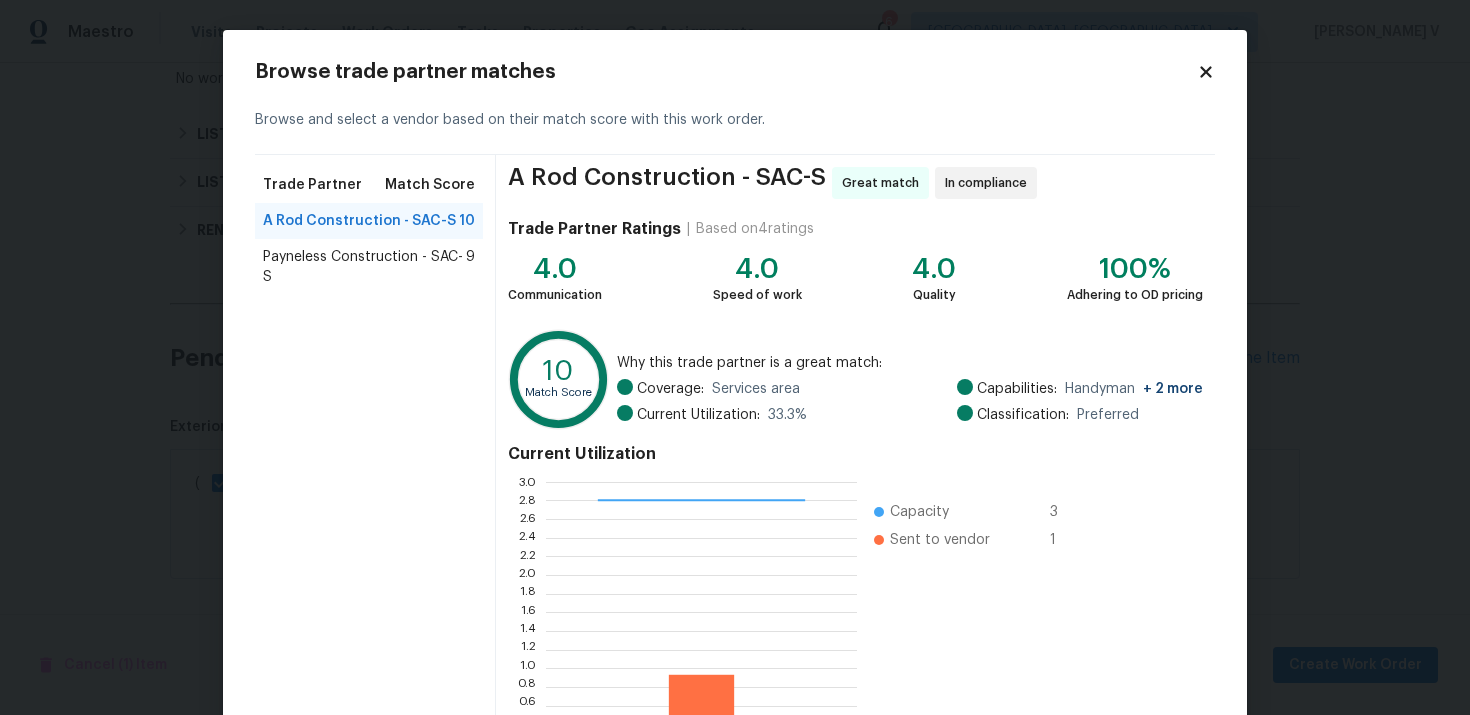 click on "Payneless Construction - SAC-S 9" at bounding box center [369, 267] 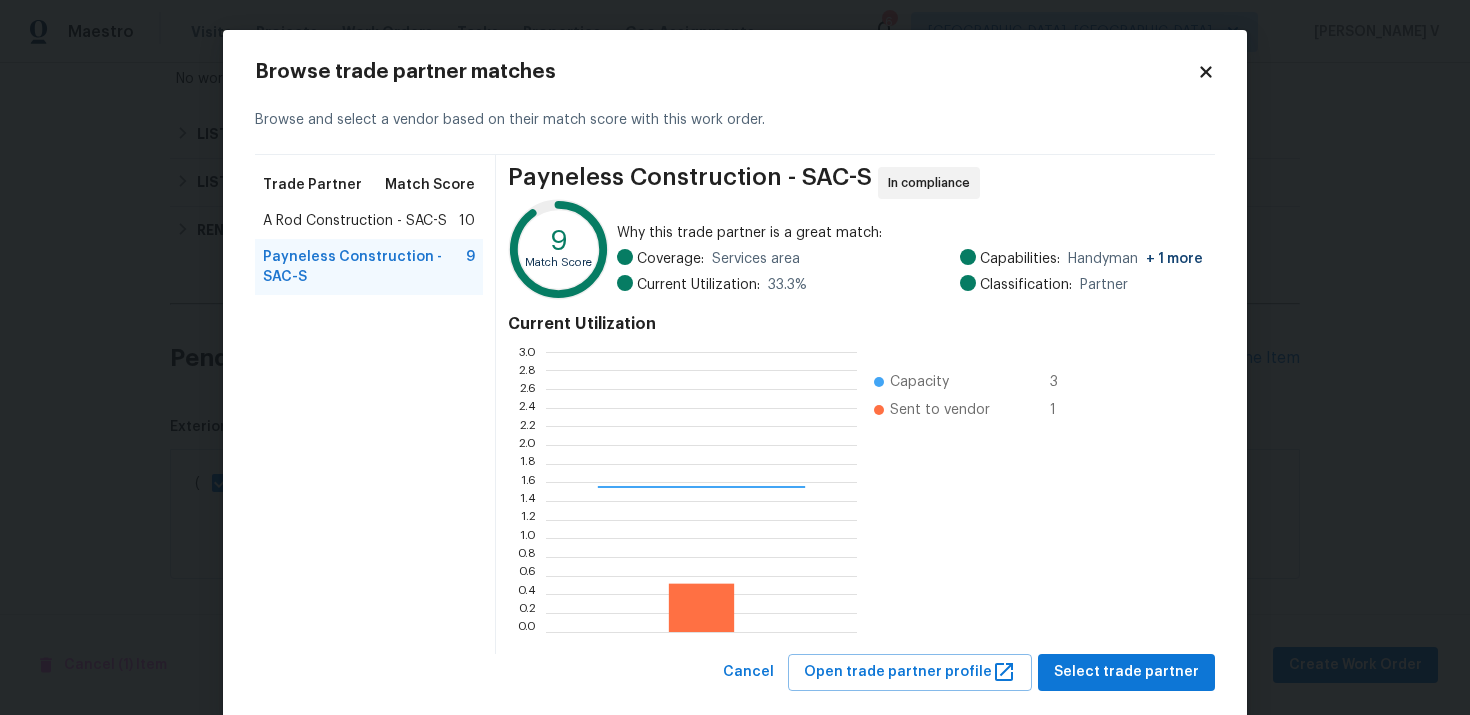 scroll, scrollTop: 2, scrollLeft: 1, axis: both 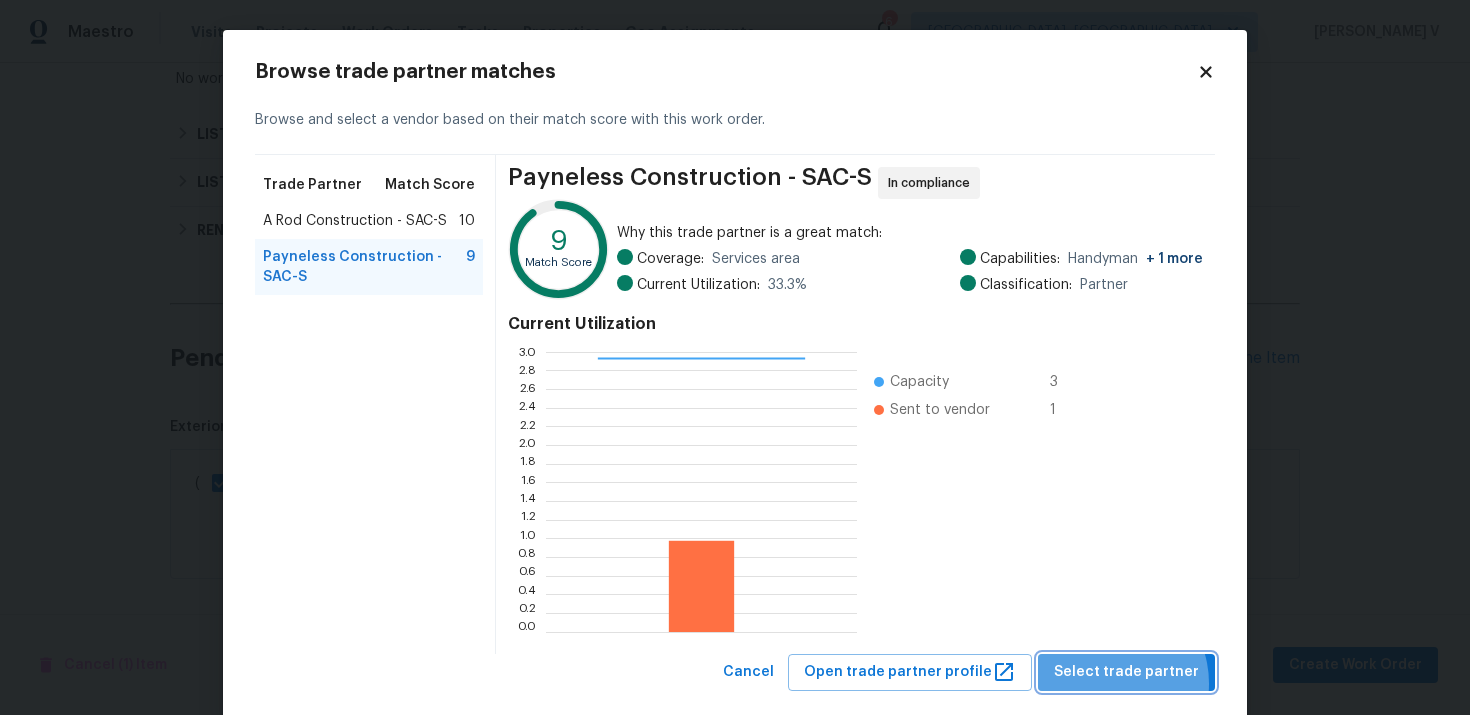 click on "Select trade partner" at bounding box center (1126, 672) 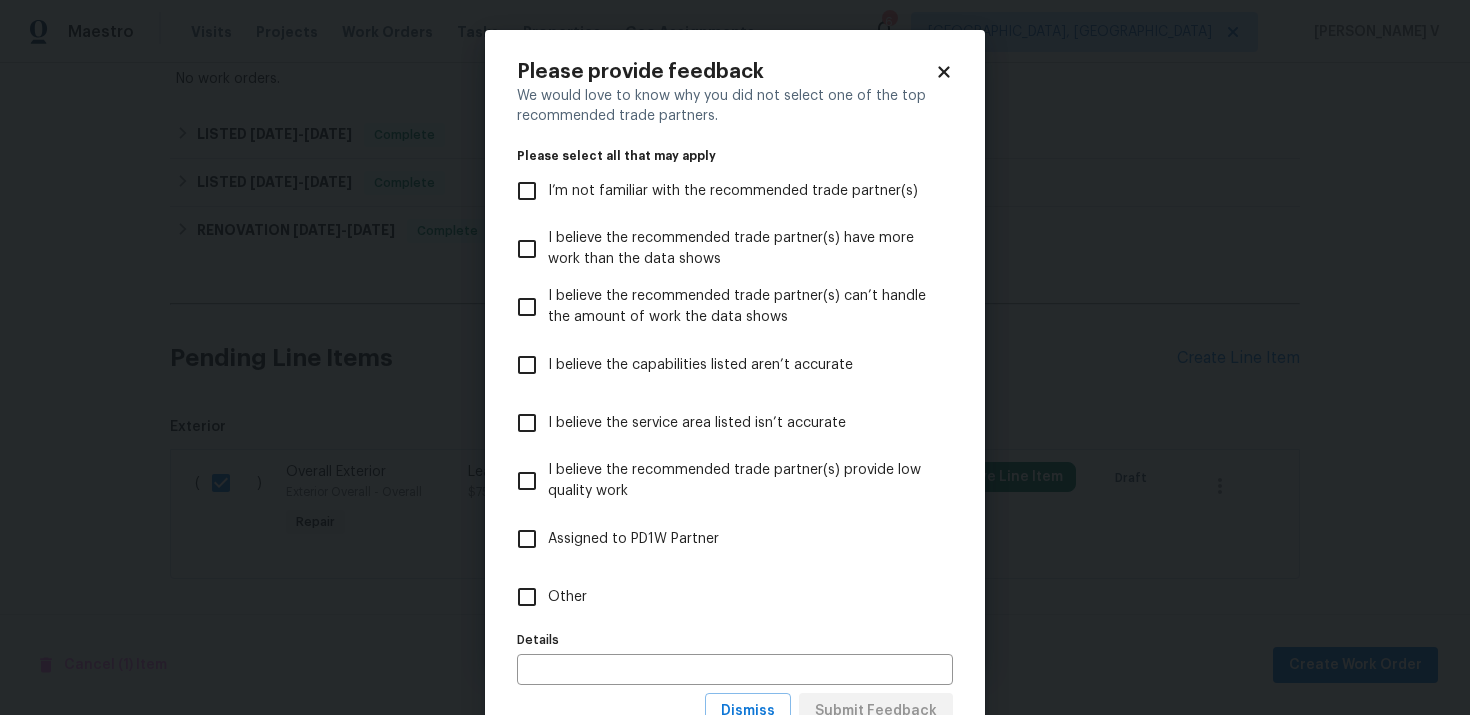 click on "Other" at bounding box center (721, 597) 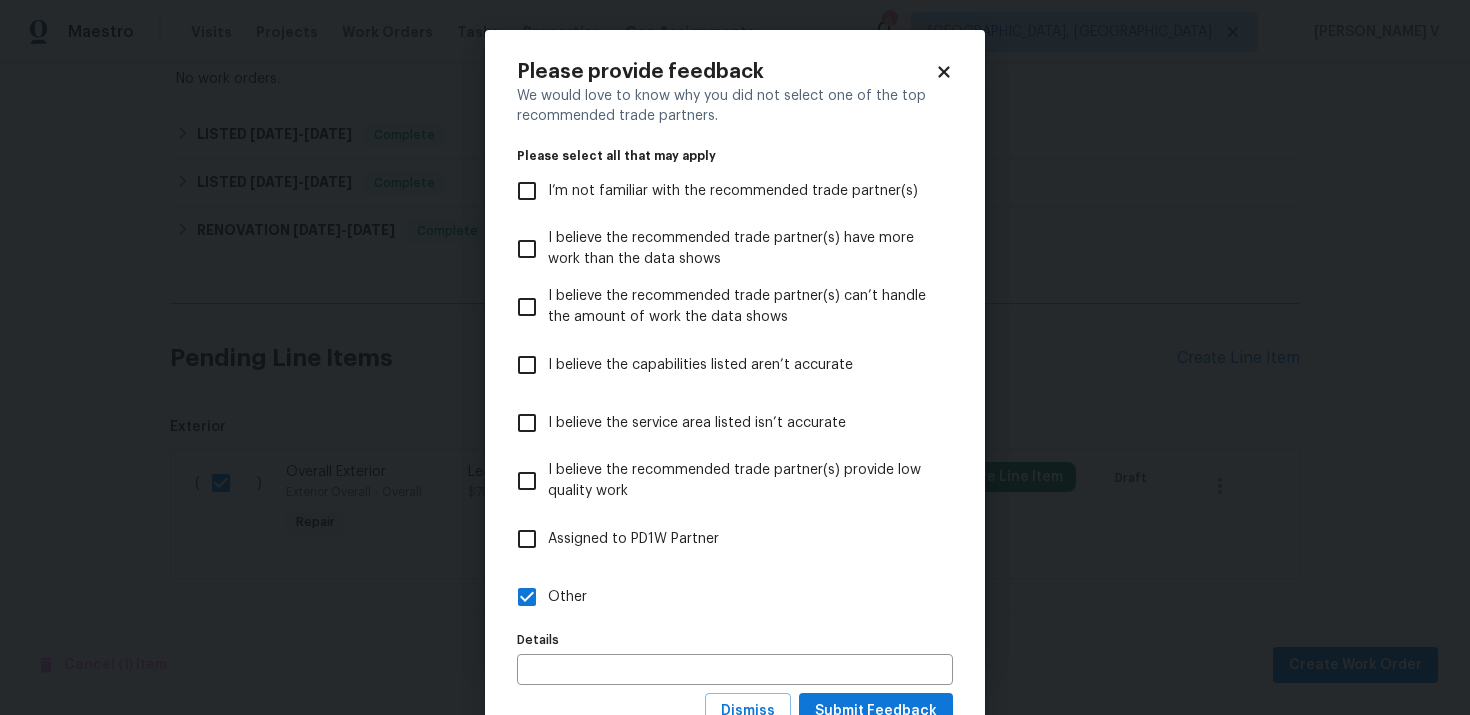 scroll, scrollTop: 77, scrollLeft: 0, axis: vertical 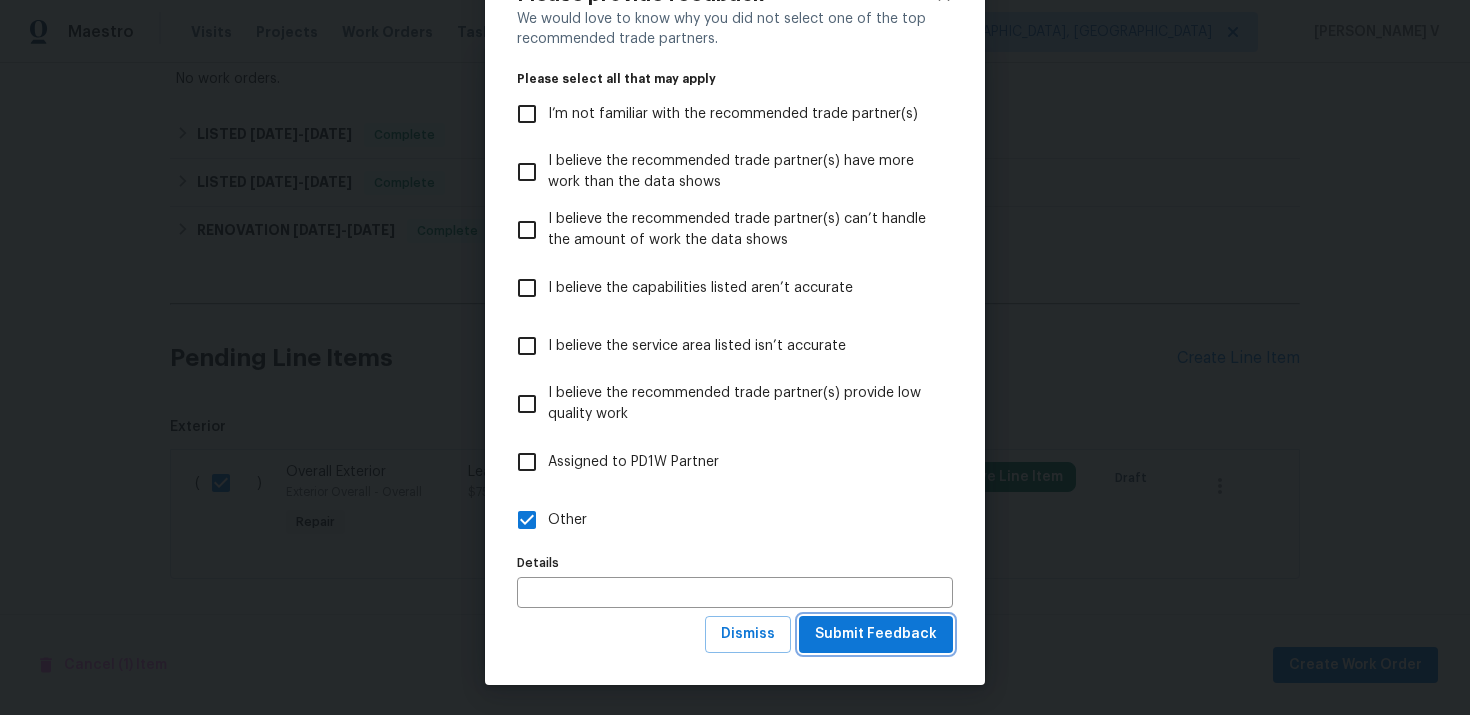 click on "Submit Feedback" at bounding box center [876, 634] 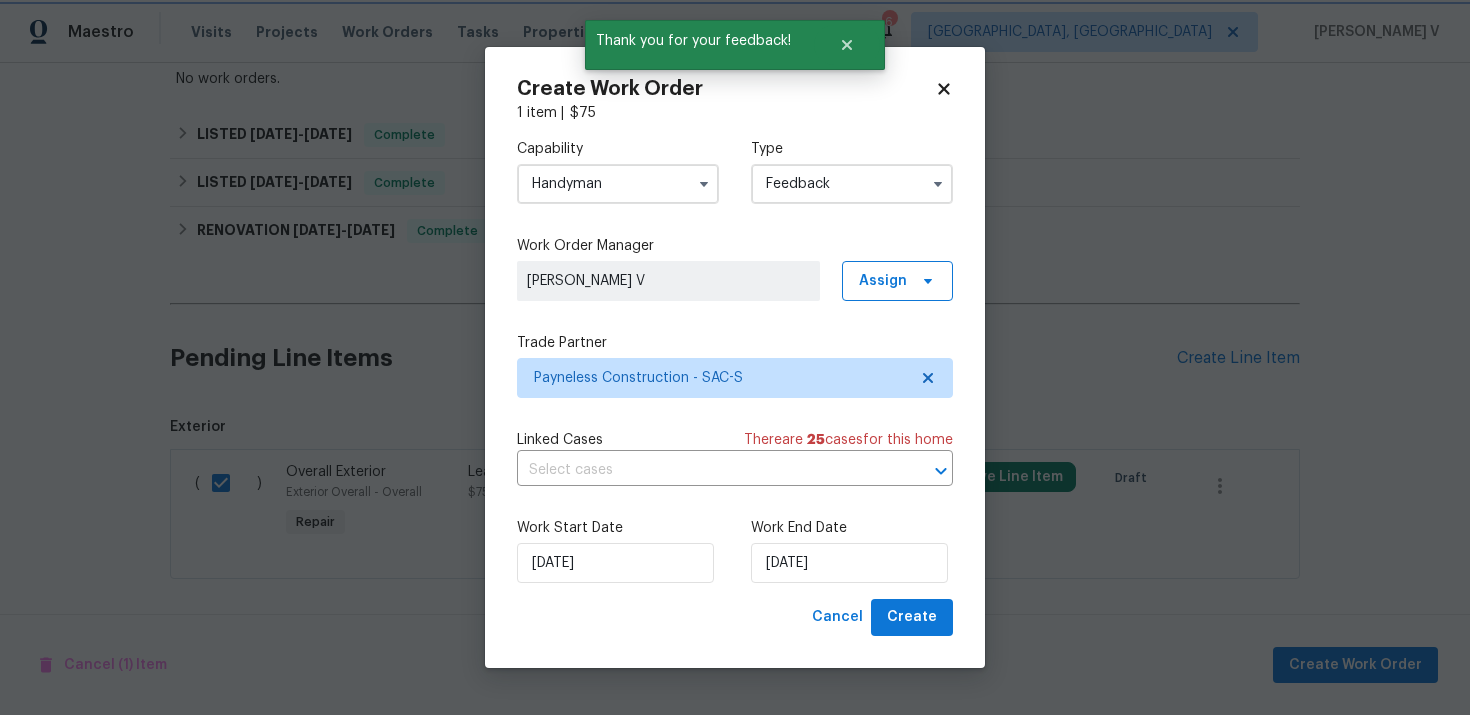 scroll, scrollTop: 0, scrollLeft: 0, axis: both 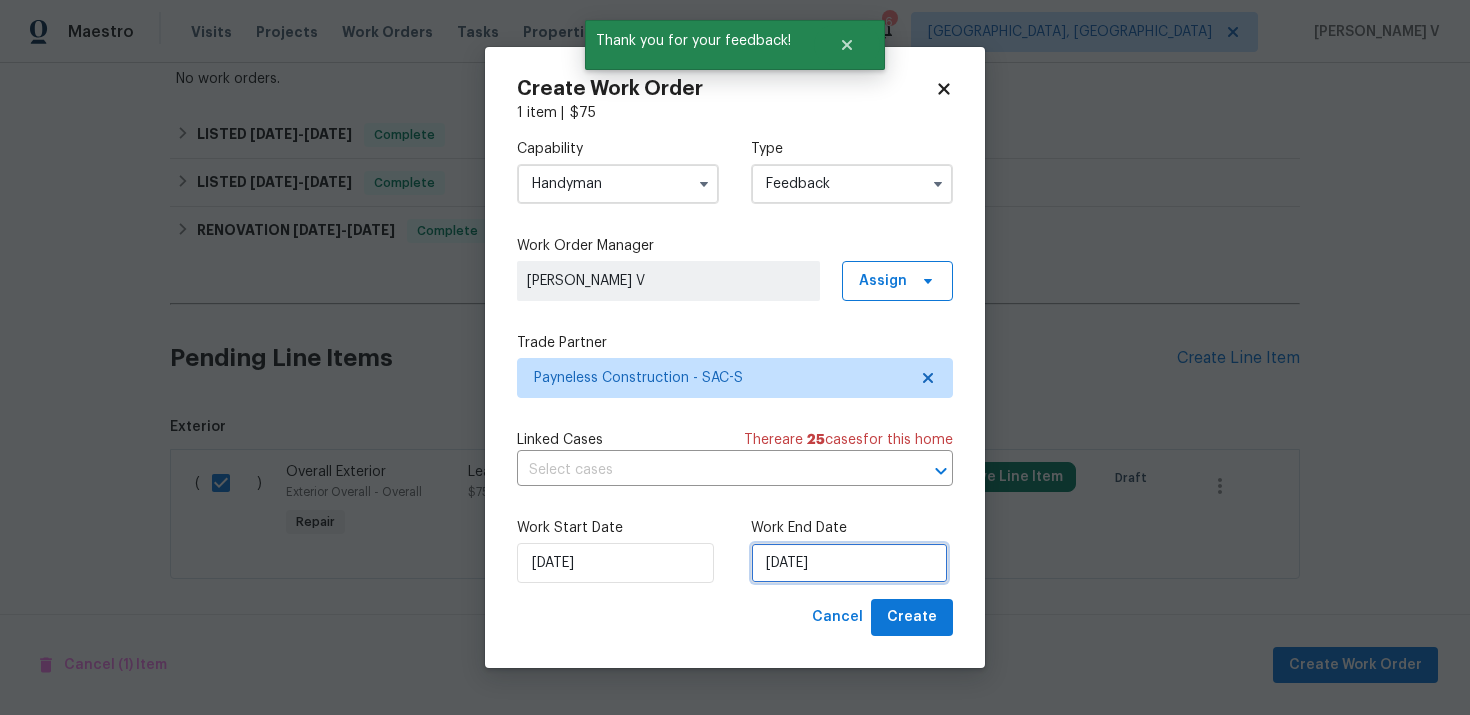 click on "09/07/2025" at bounding box center (849, 563) 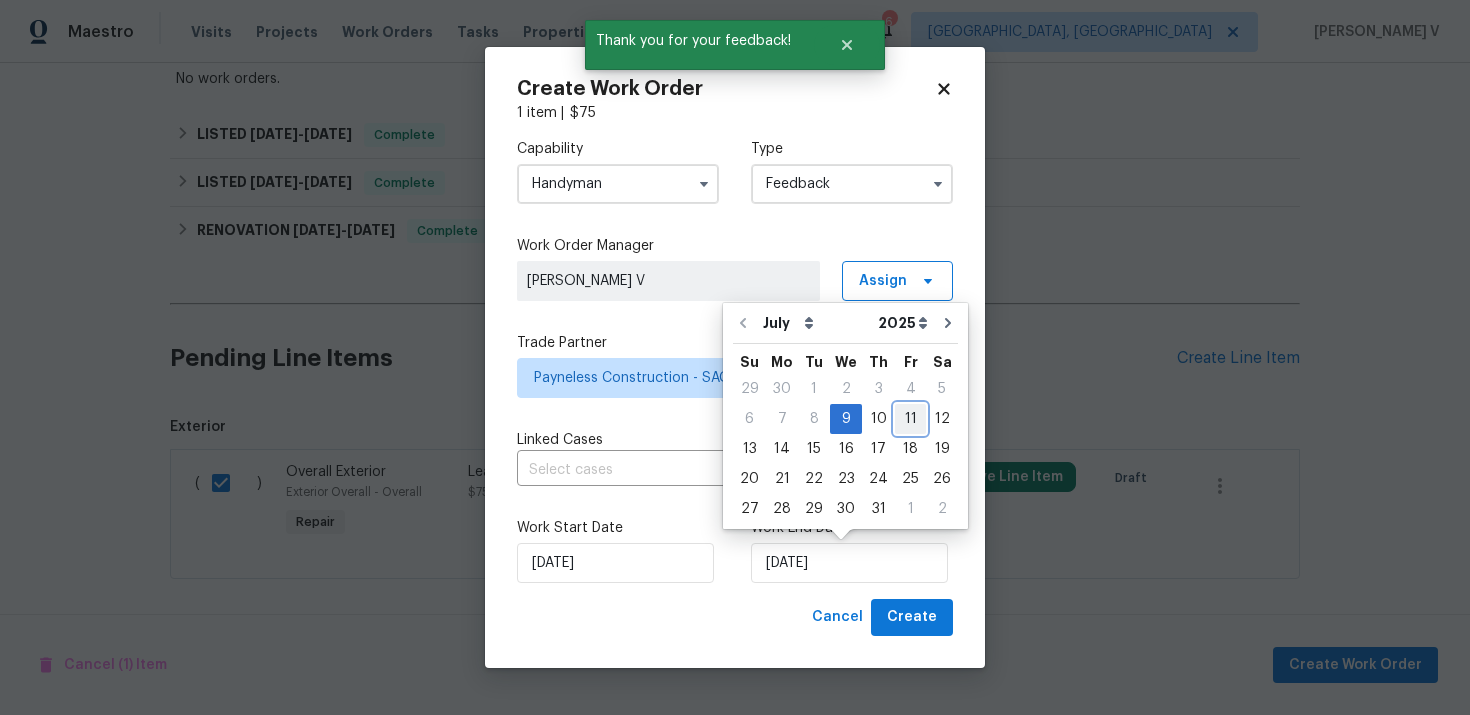 click on "11" at bounding box center [910, 419] 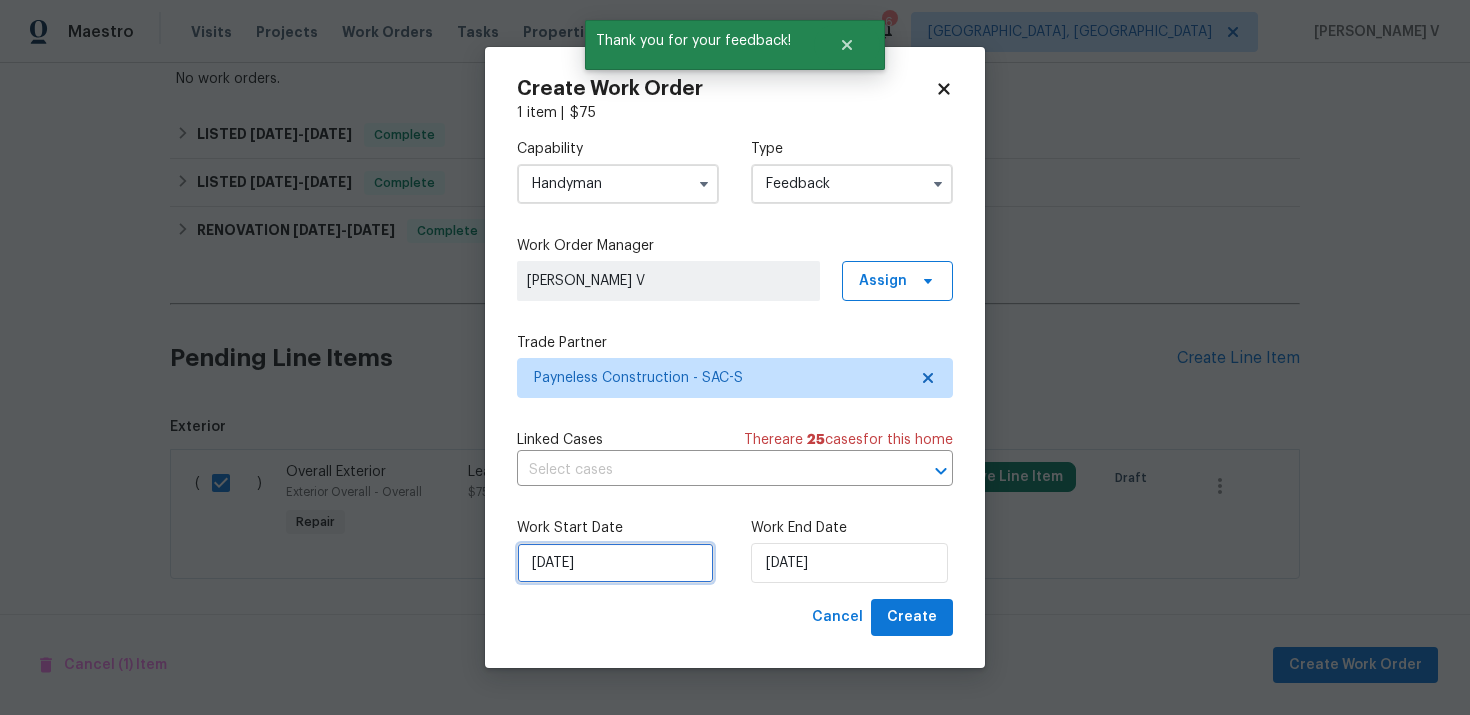 click on "09/07/2025" at bounding box center (615, 563) 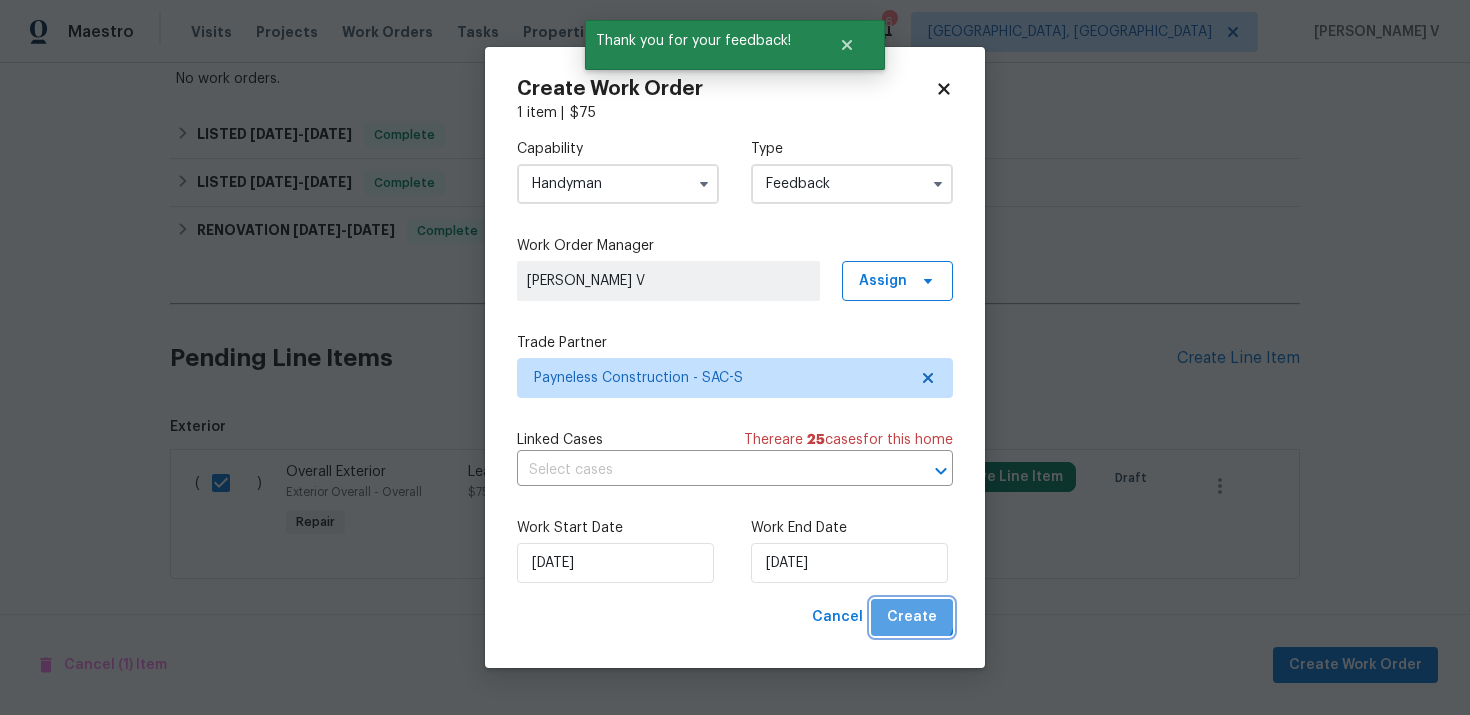 click on "Create" at bounding box center (912, 617) 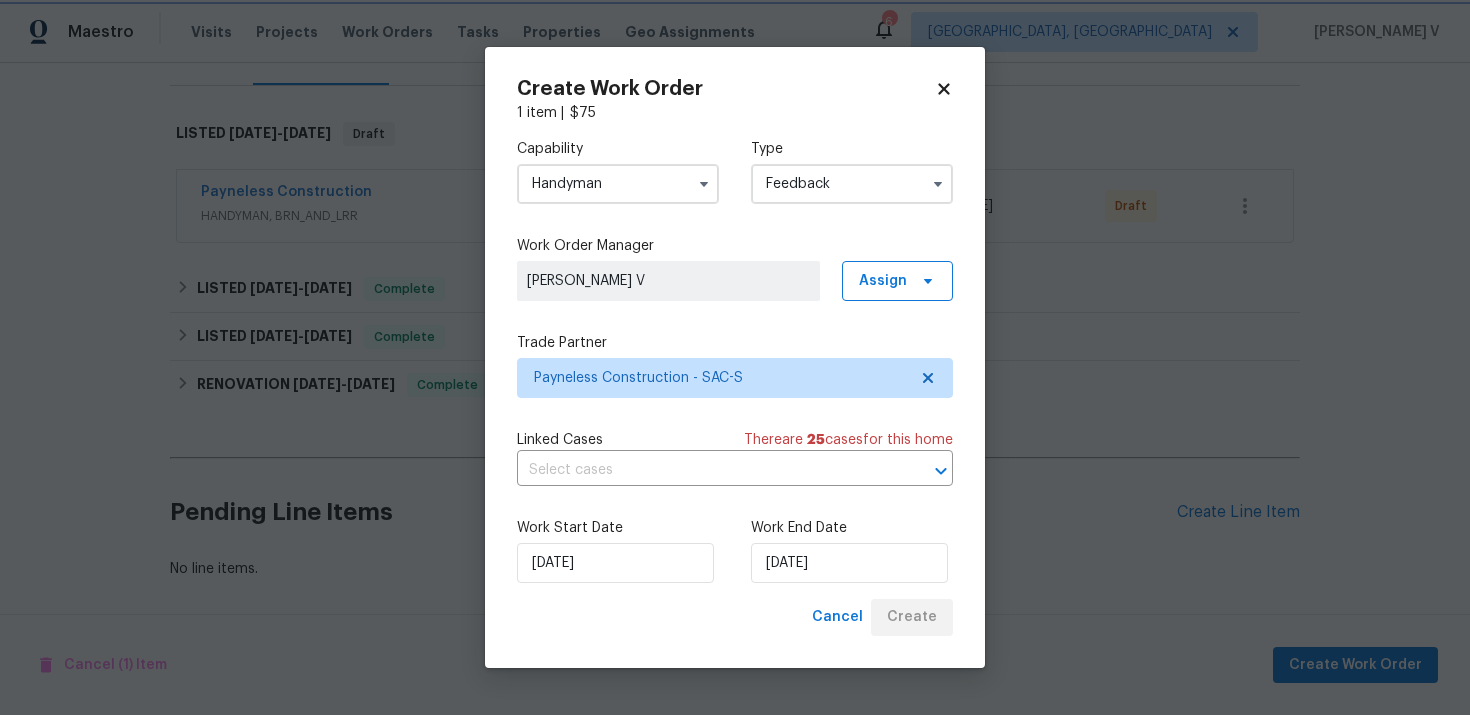 scroll, scrollTop: 277, scrollLeft: 0, axis: vertical 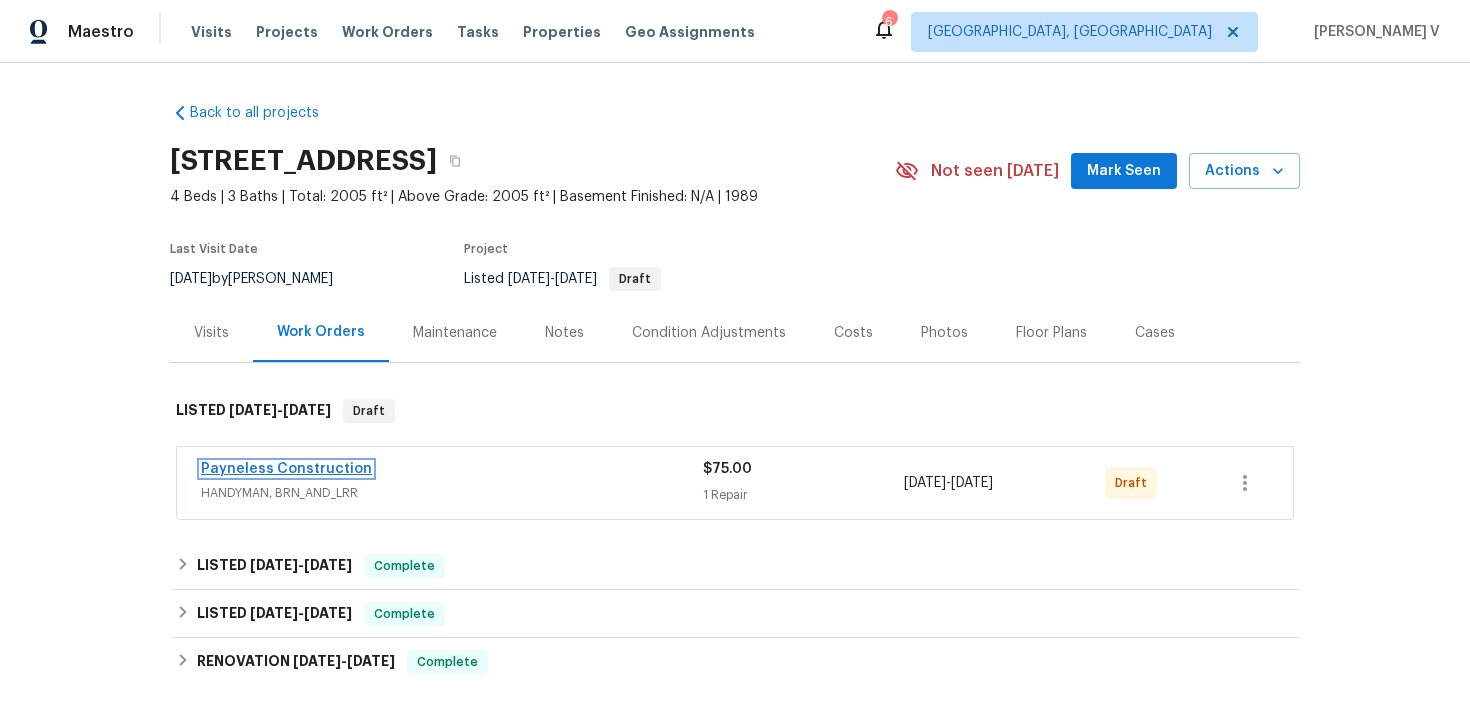 click on "Payneless Construction" at bounding box center (286, 469) 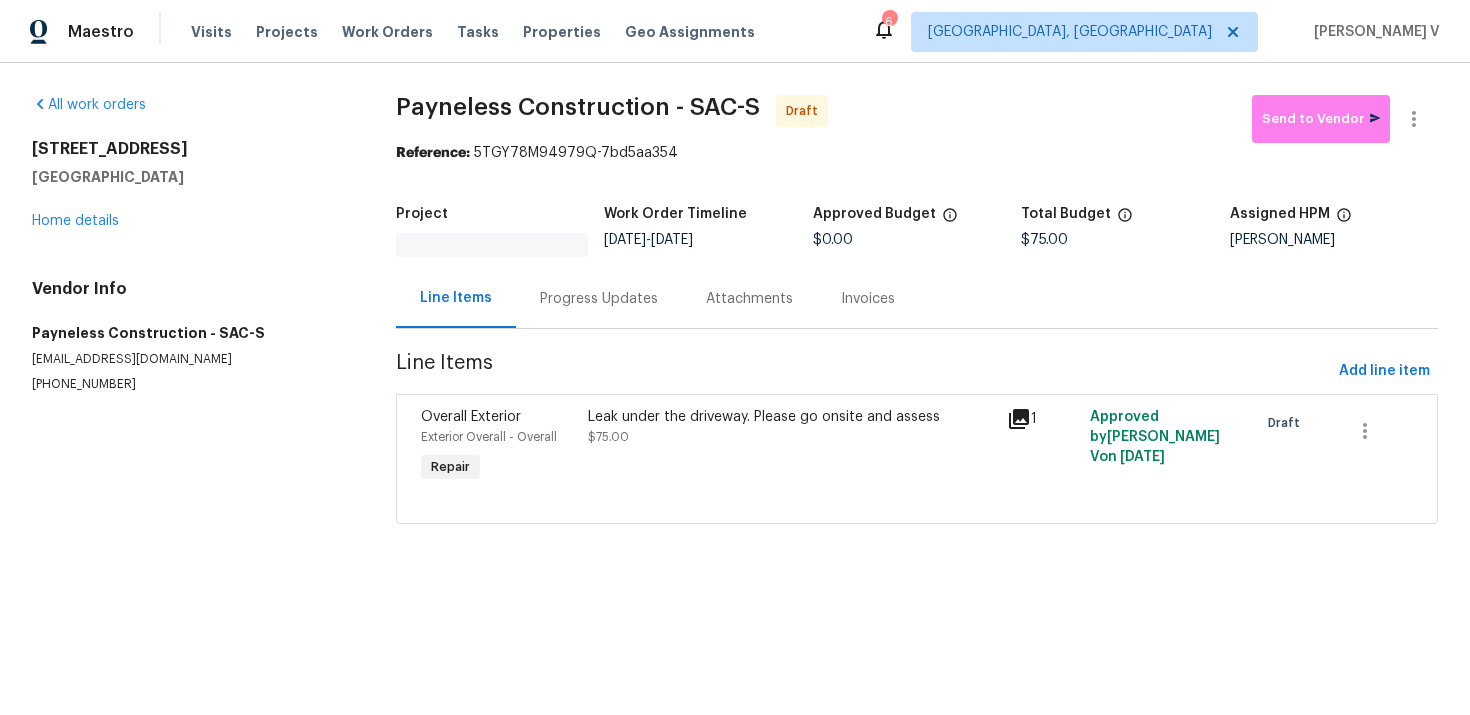 click on "Progress Updates" at bounding box center (599, 299) 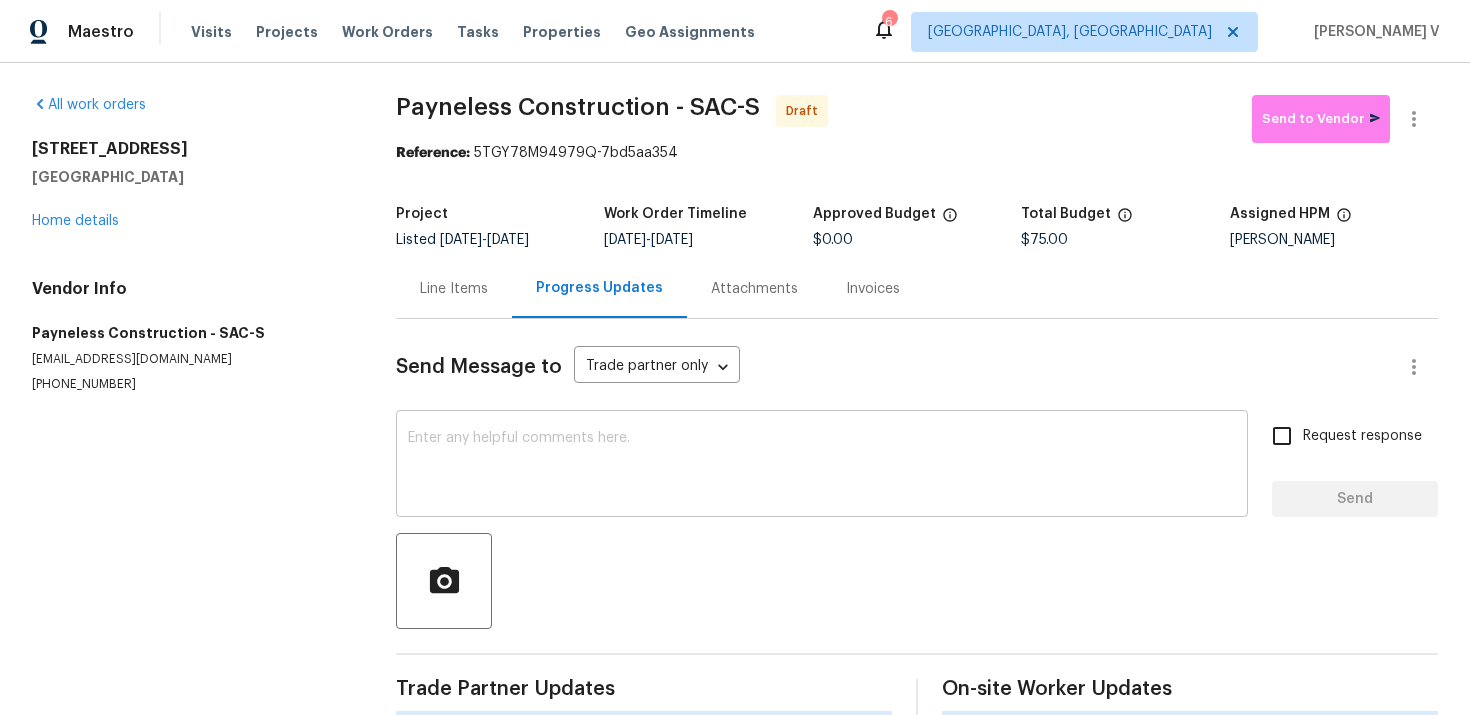 click on "x ​" at bounding box center (822, 466) 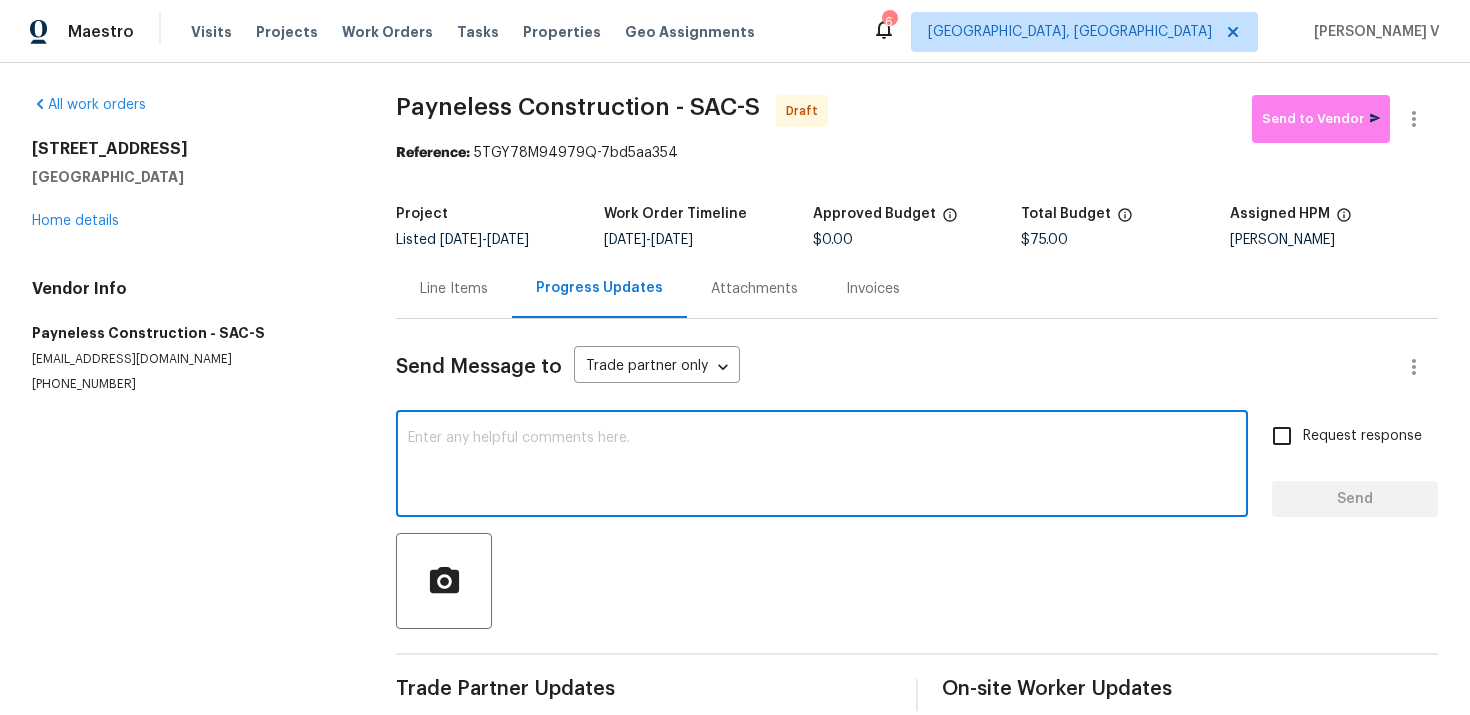 paste on "Hi, this is Divya with Opendoor. I’m confirming you received the WO for the property at [STREET_ADDRESS]. Please review and accept the WO within 24 hours and provide a schedule date. Please disregard the contact information for the HPM included in the WO. Our Centralised LWO Team is responsible for Listed WOs." 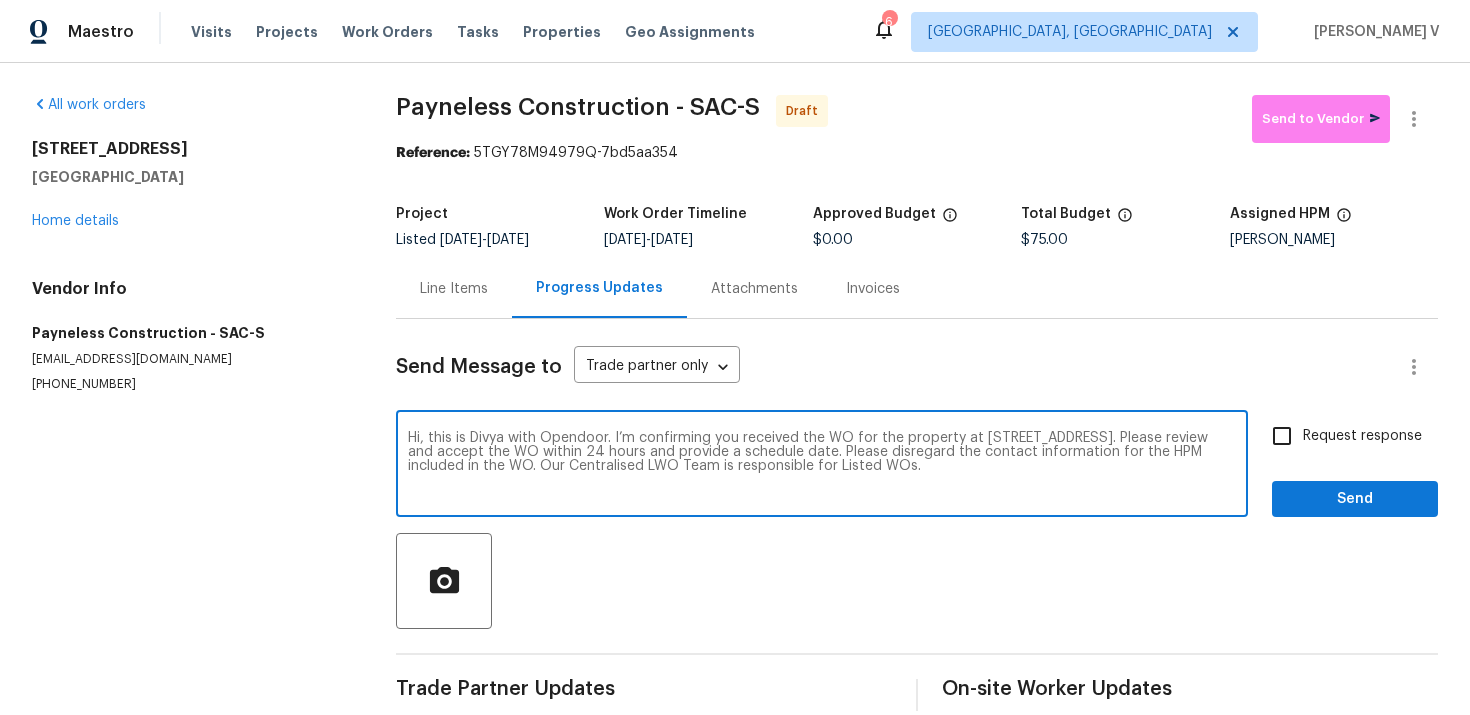 type on "Hi, this is Divya with Opendoor. I’m confirming you received the WO for the property at [STREET_ADDRESS]. Please review and accept the WO within 24 hours and provide a schedule date. Please disregard the contact information for the HPM included in the WO. Our Centralised LWO Team is responsible for Listed WOs." 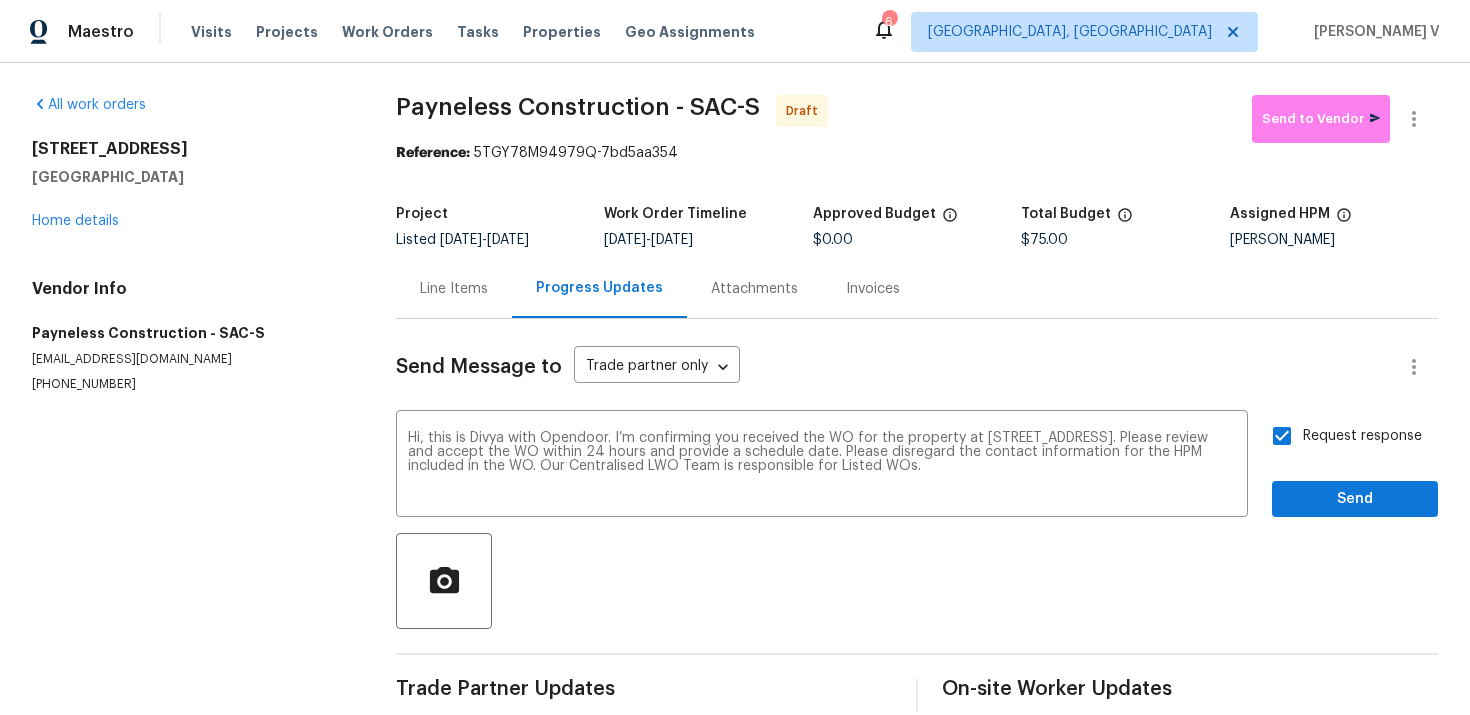 click on "Send Message to Trade partner only Trade partner only ​ Hi, this is Divya with Opendoor. I’m confirming you received the WO for the property at [STREET_ADDRESS]. Please review and accept the WO within 24 hours and provide a schedule date. Please disregard the contact information for the HPM included in the WO. Our Centralised LWO Team is responsible for Listed WOs.
x ​ Request response Send Trade Partner Updates On-site Worker Updates" at bounding box center [917, 515] 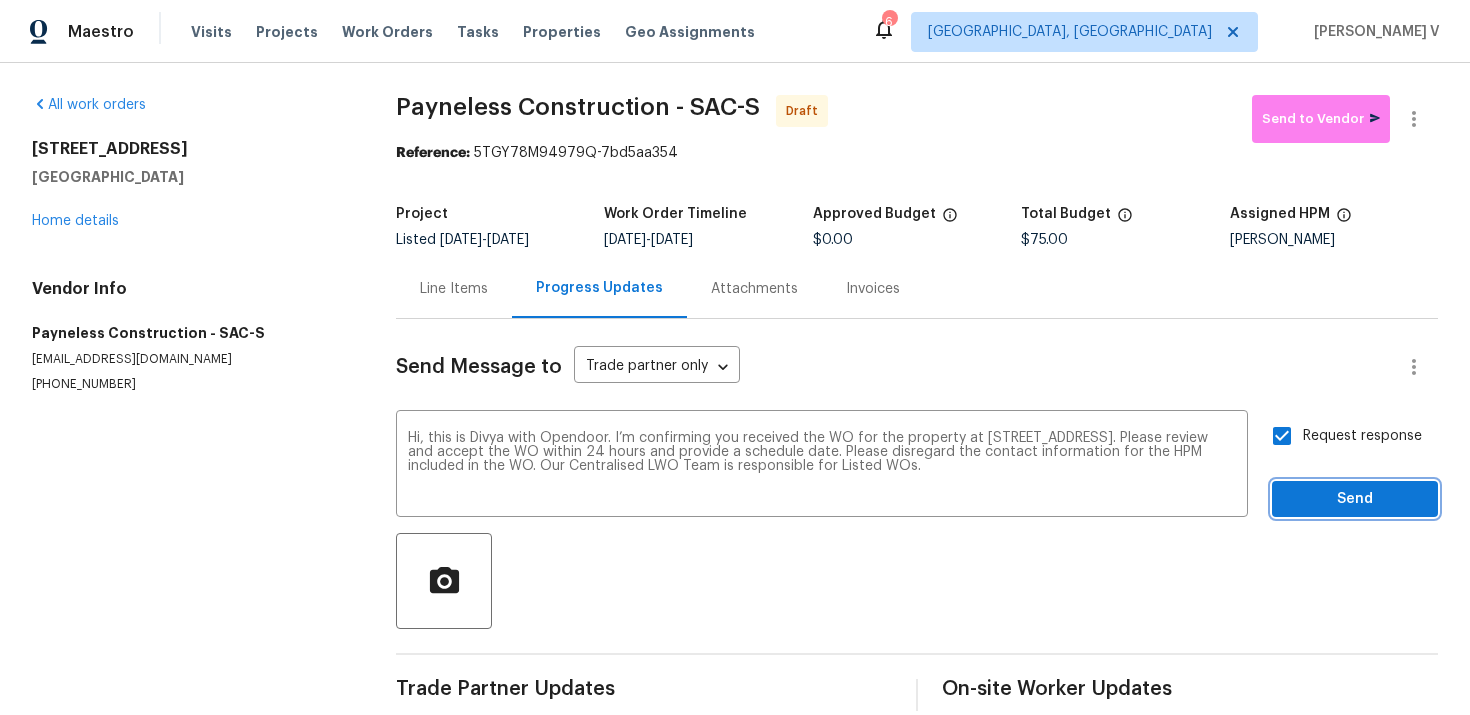 click on "Send" at bounding box center [1355, 499] 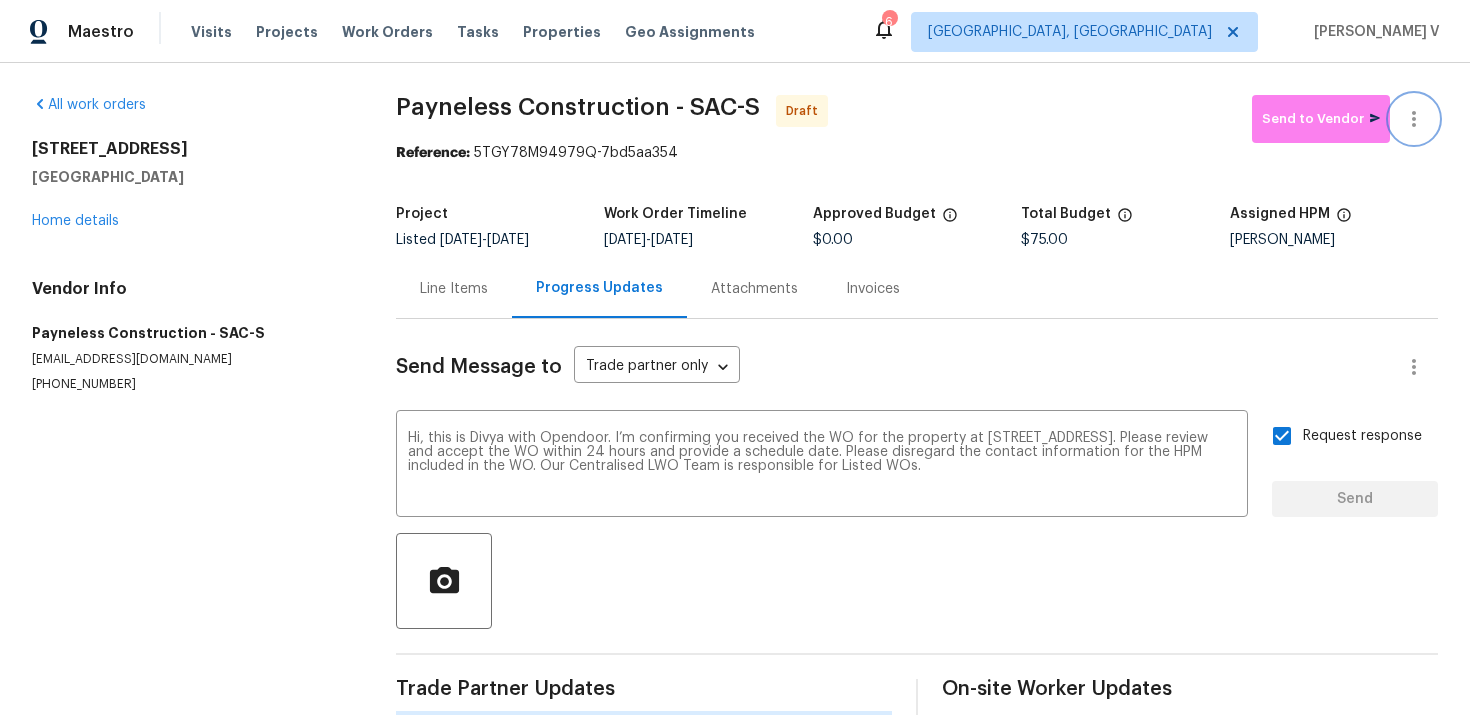 type 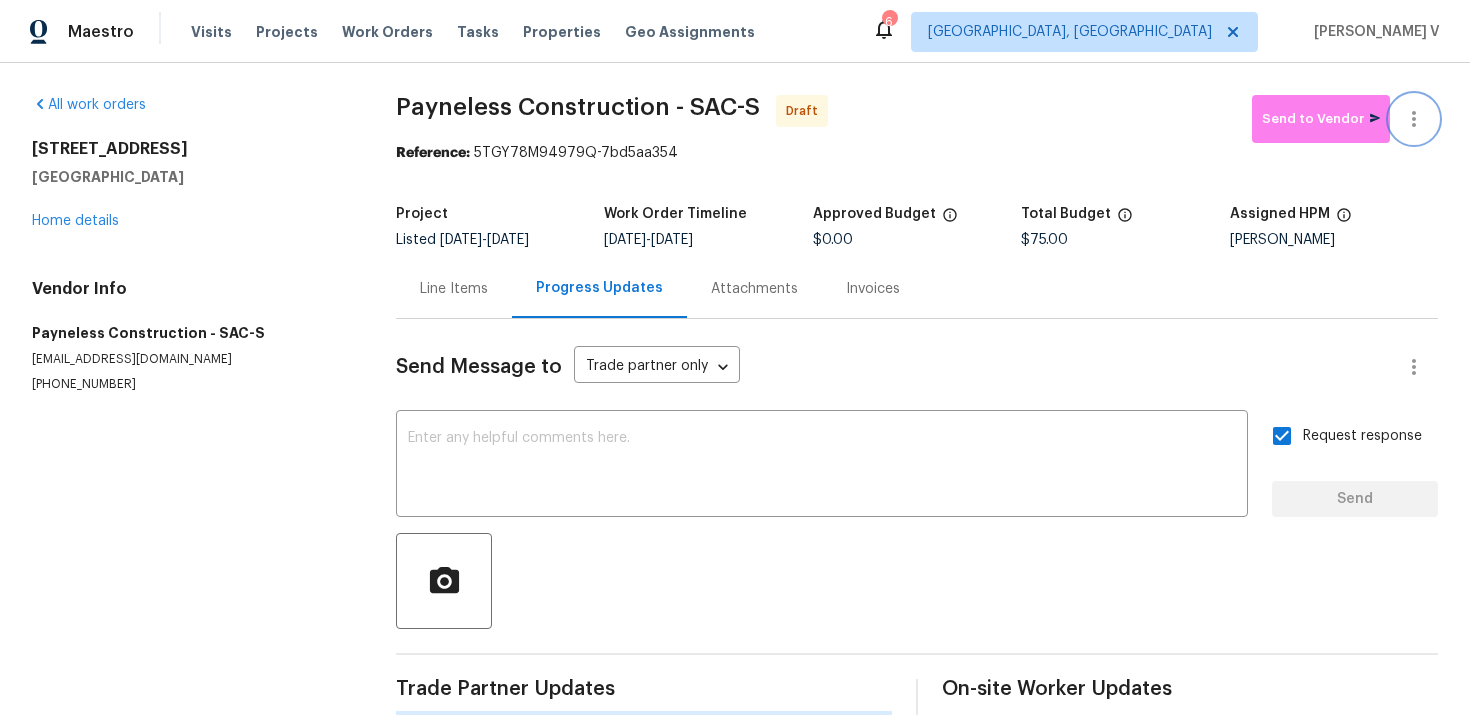 click 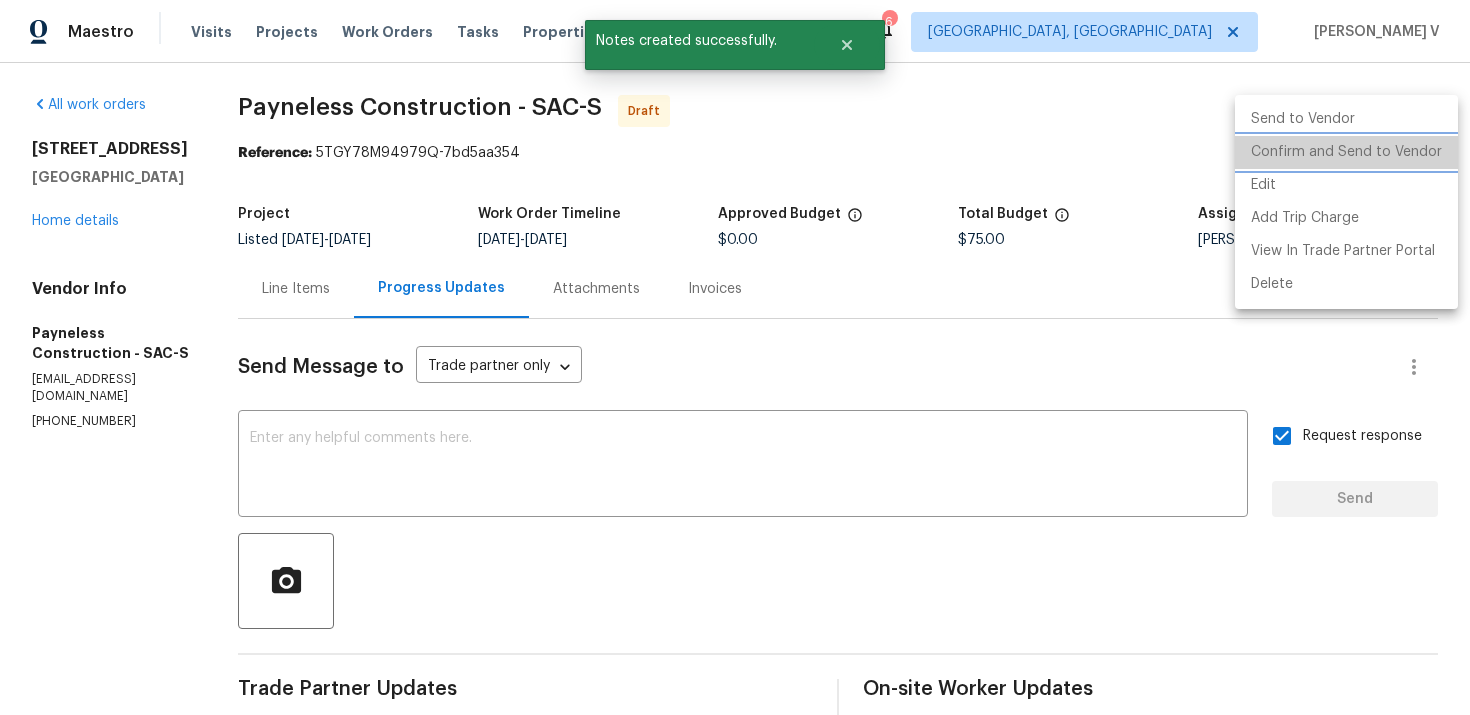 click on "Confirm and Send to Vendor" at bounding box center (1346, 152) 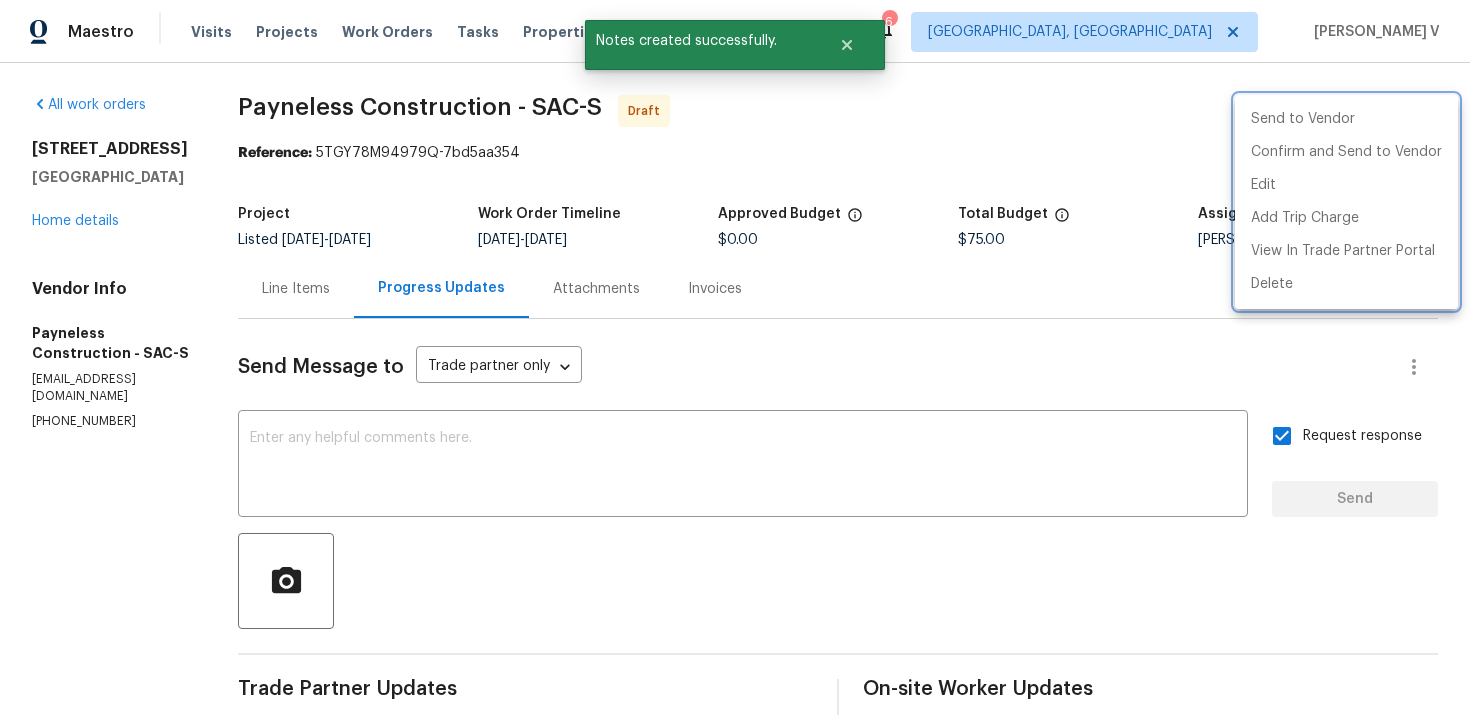 click at bounding box center [735, 357] 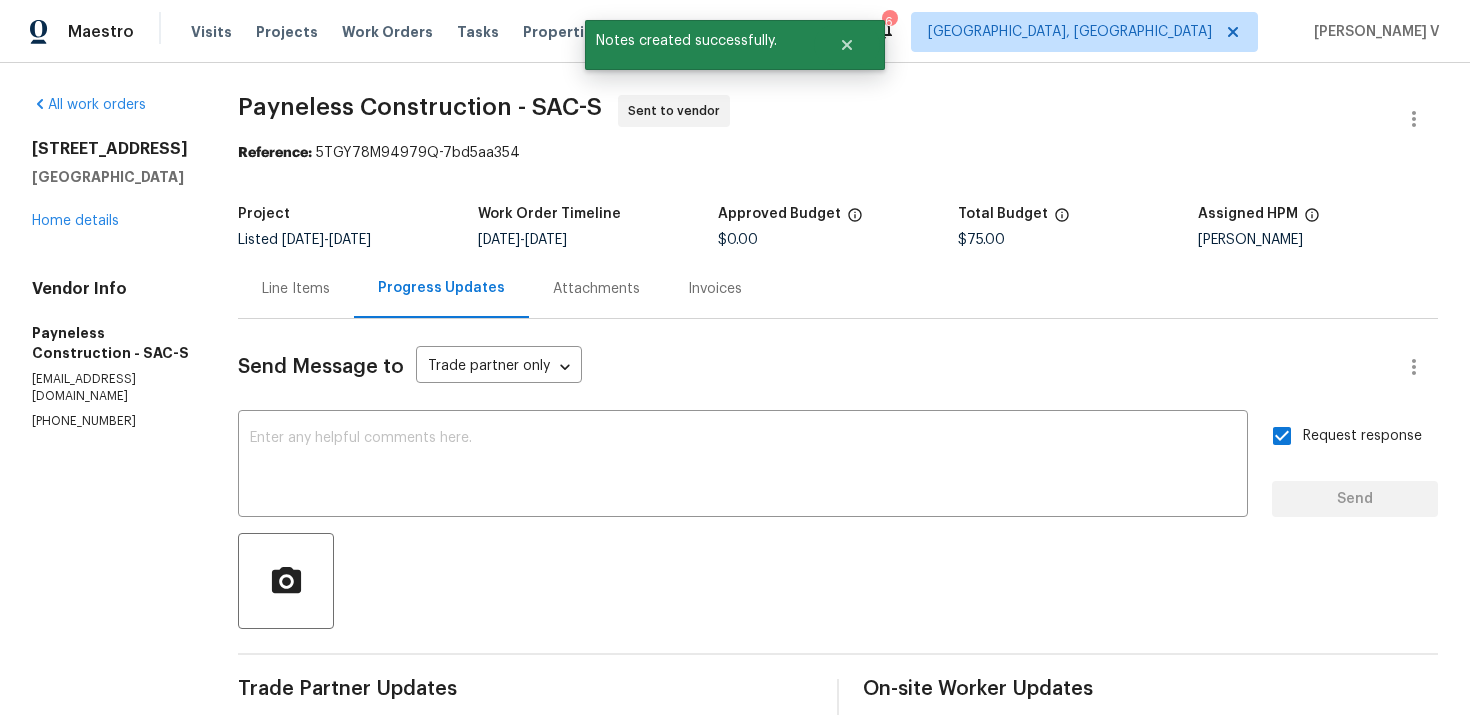 click on "[STREET_ADDRESS] Home details" at bounding box center (111, 185) 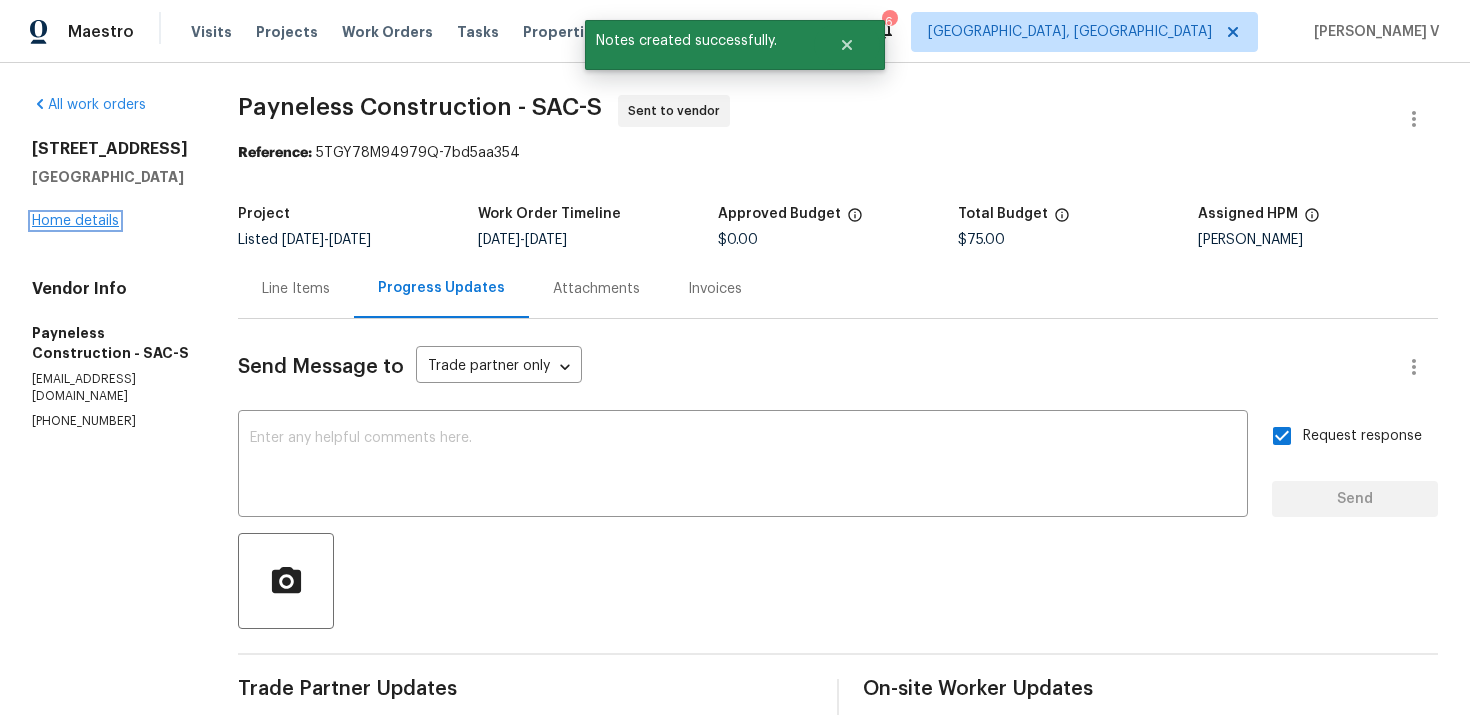 click on "Home details" at bounding box center (75, 221) 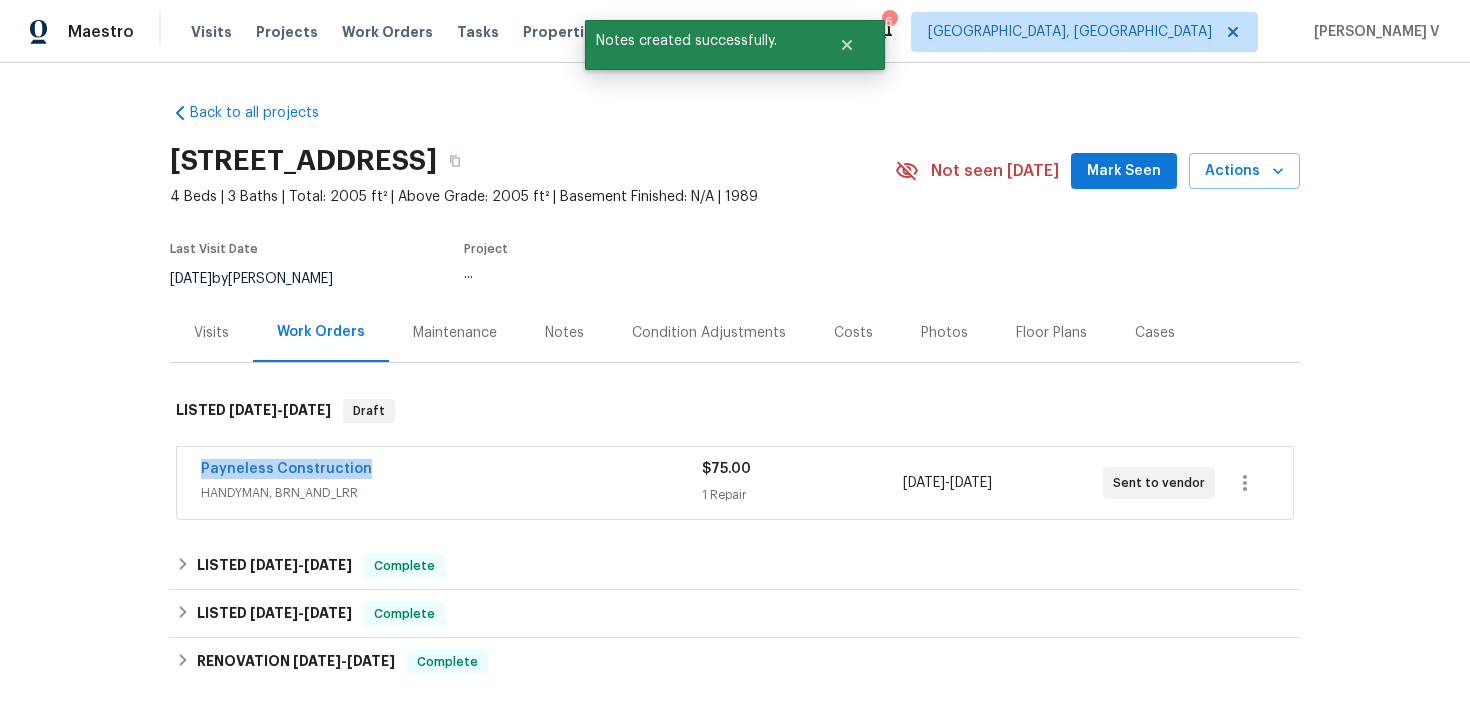drag, startPoint x: 173, startPoint y: 468, endPoint x: 453, endPoint y: 468, distance: 280 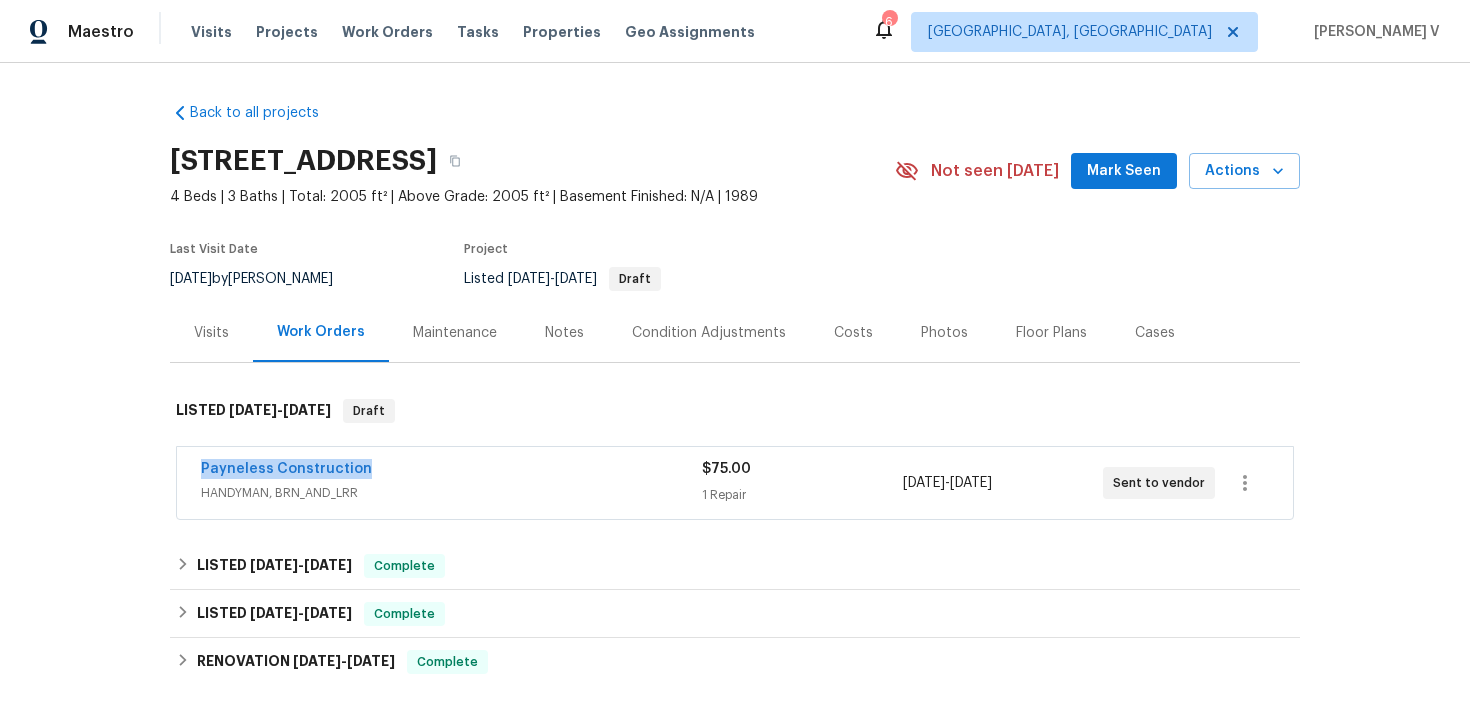 copy on "Payneless Construction" 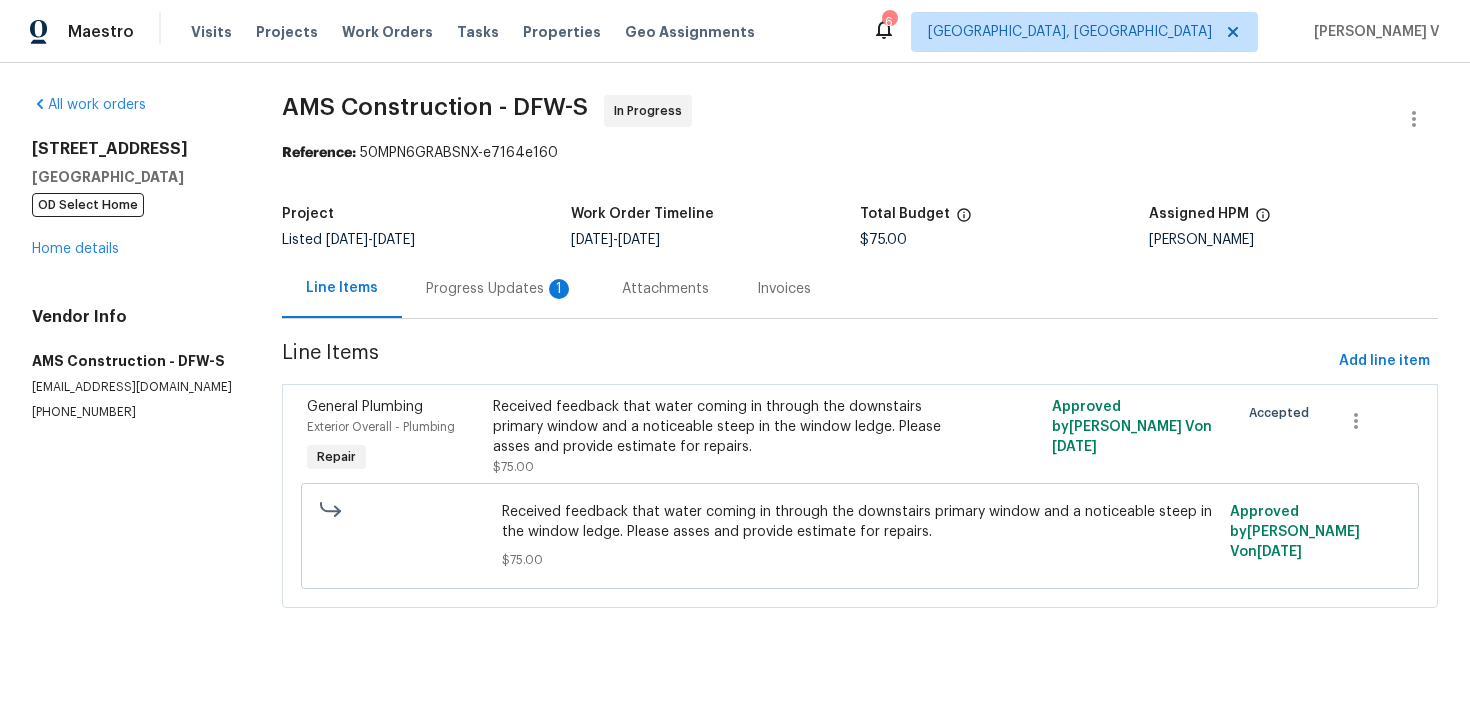 scroll, scrollTop: 0, scrollLeft: 0, axis: both 